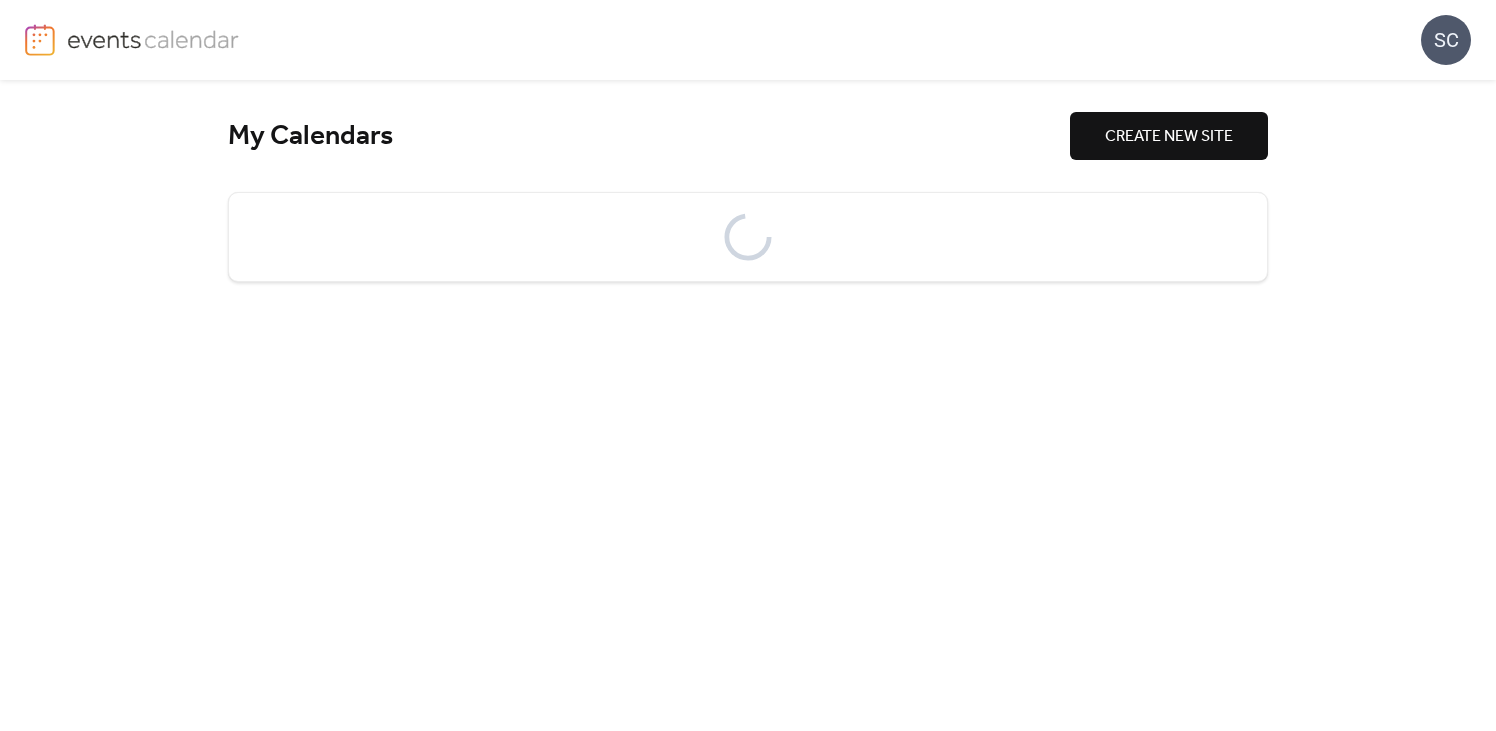 scroll, scrollTop: 0, scrollLeft: 0, axis: both 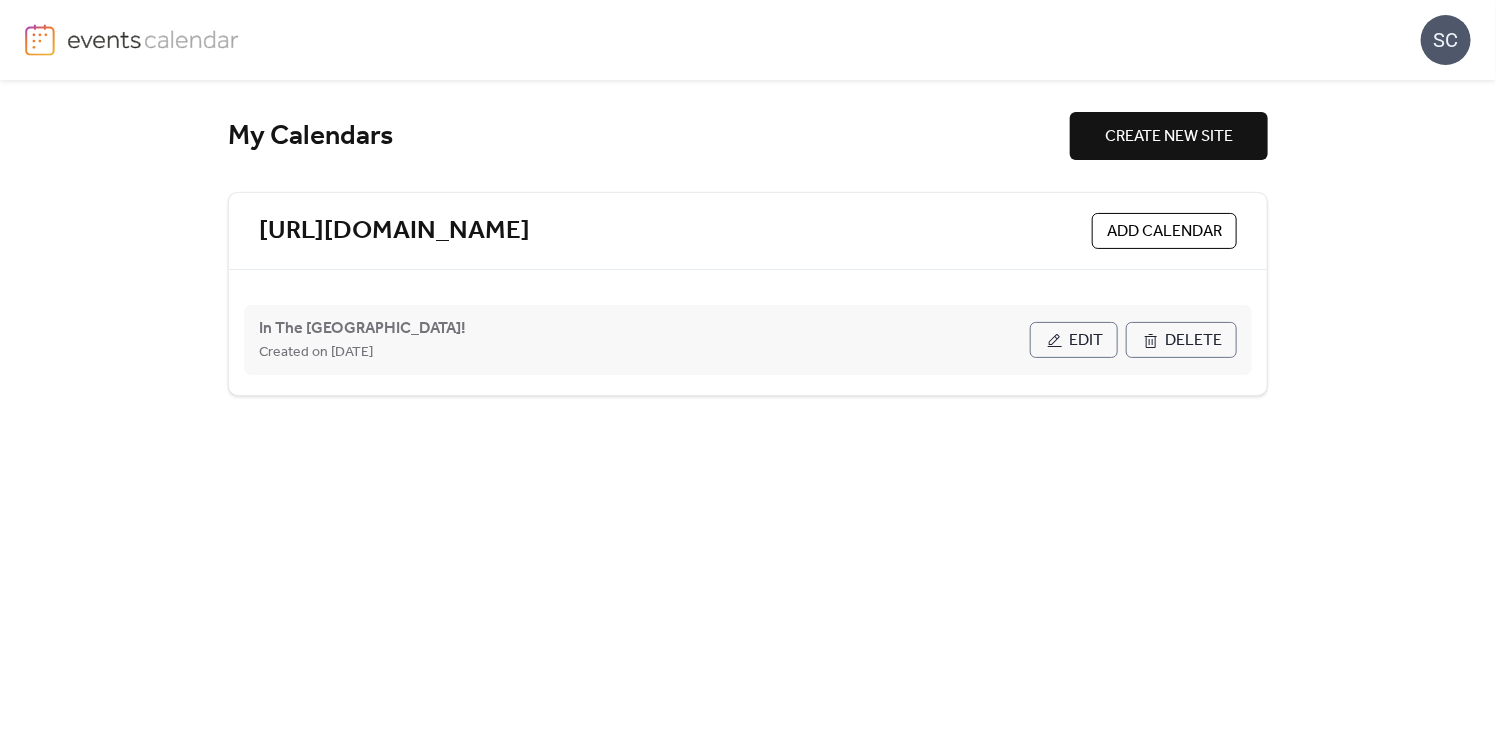 click on "Edit" at bounding box center [1074, 340] 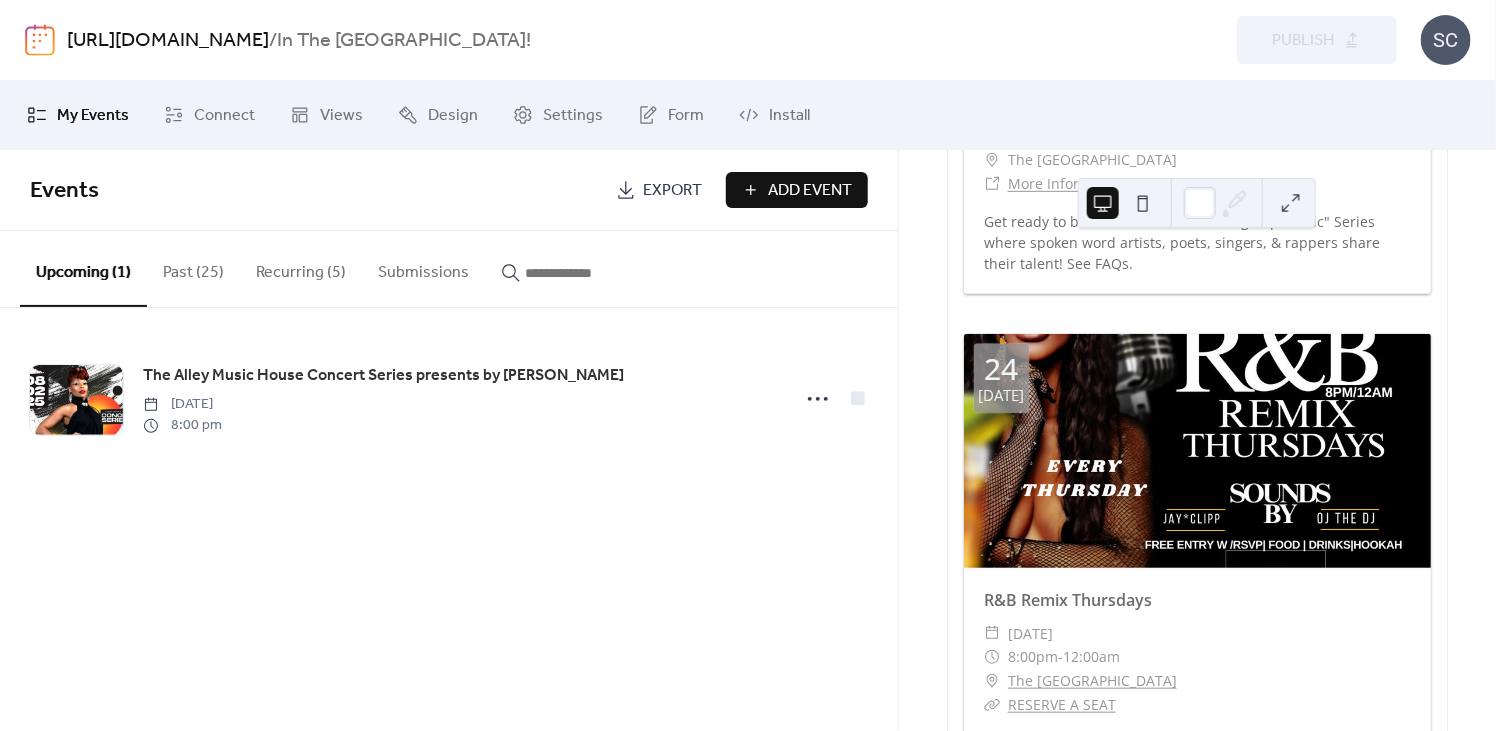 scroll, scrollTop: 516, scrollLeft: 0, axis: vertical 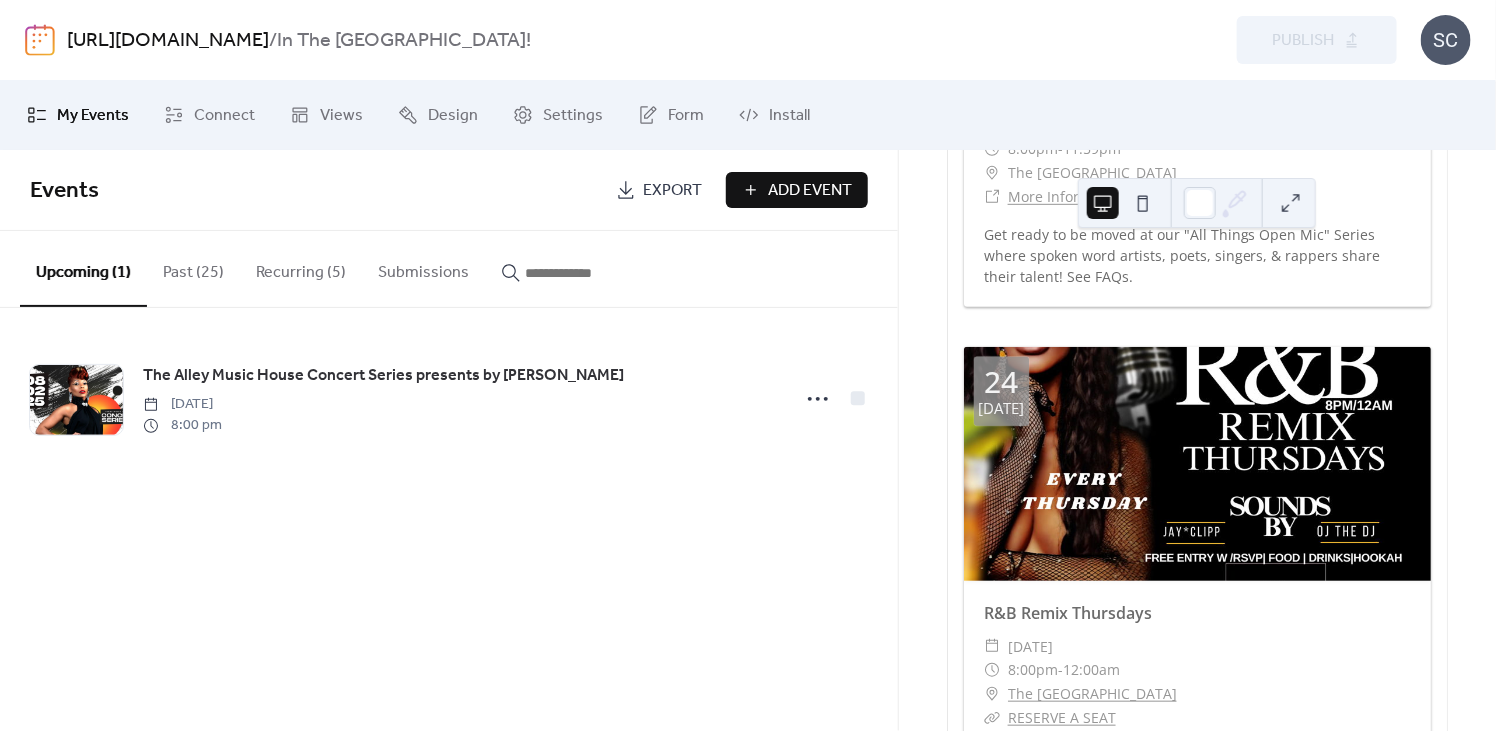 click on "Past (25)" at bounding box center (193, 268) 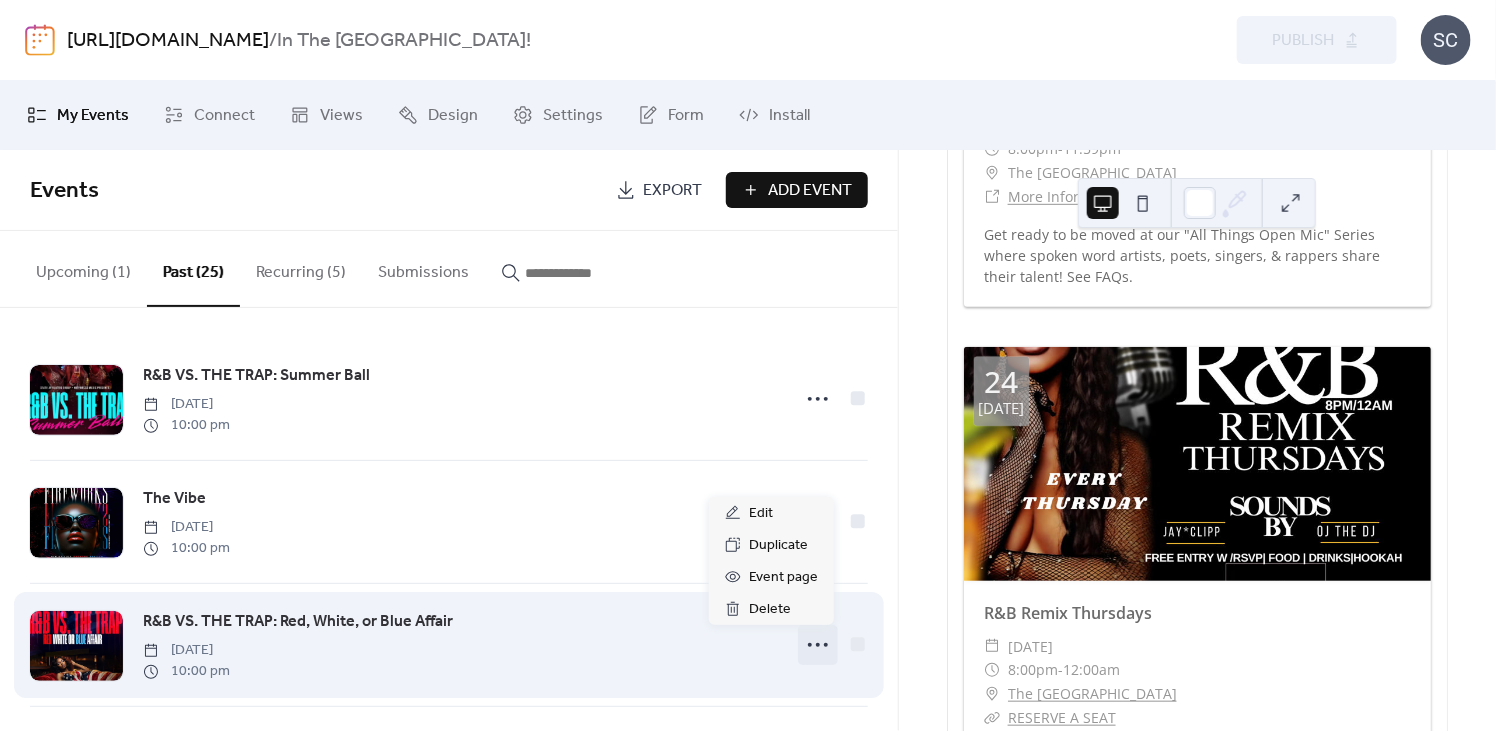 click 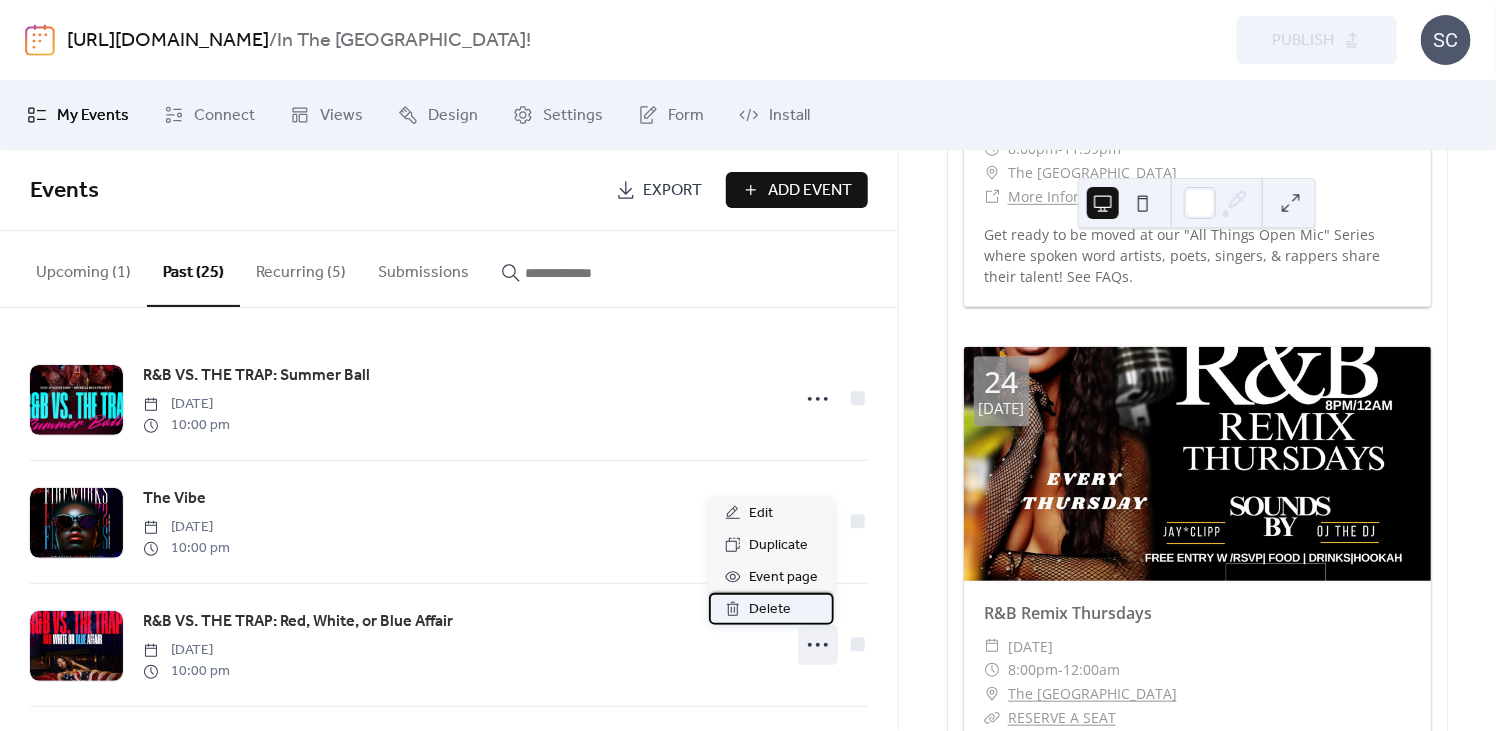 click on "Delete" at bounding box center (770, 610) 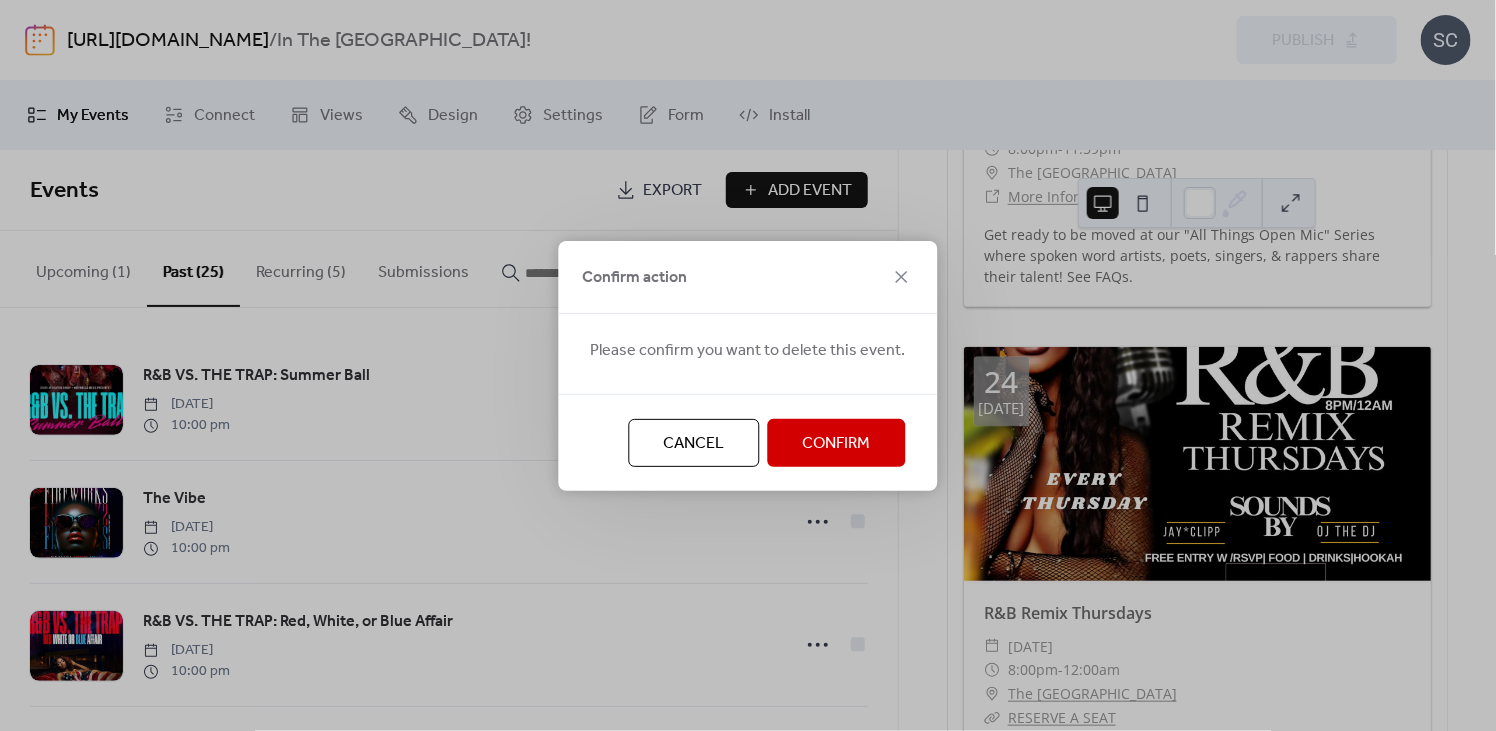 click on "Confirm" at bounding box center (837, 444) 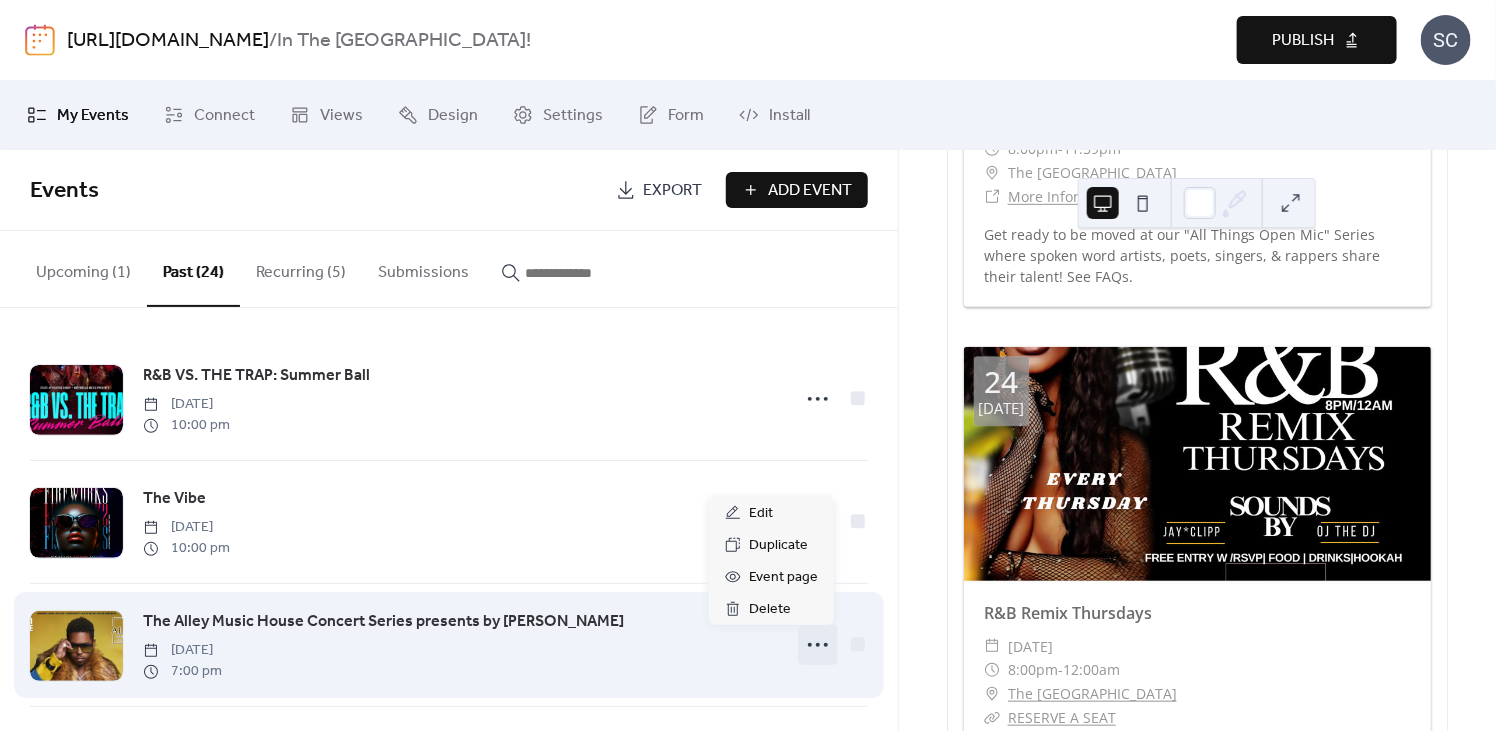 click 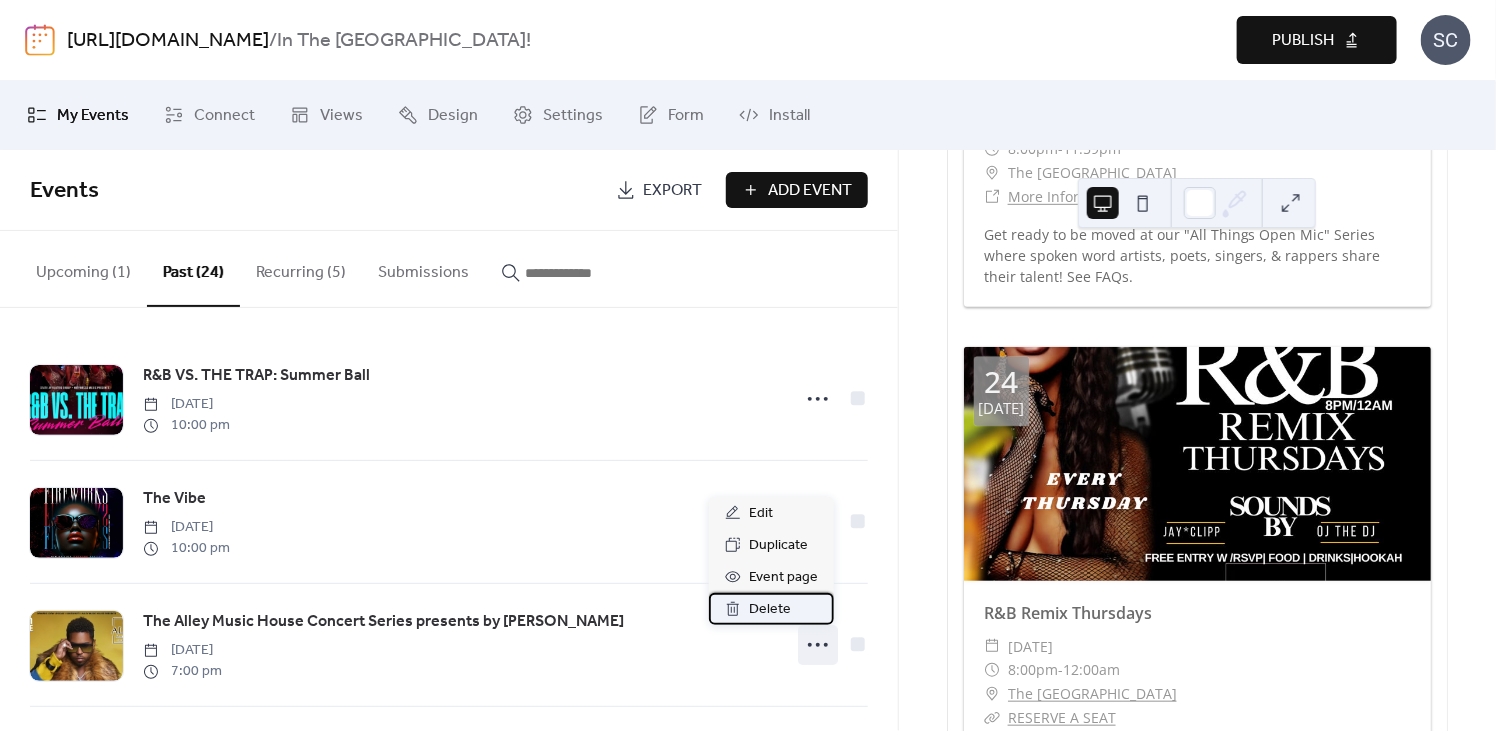 click on "Delete" at bounding box center (770, 610) 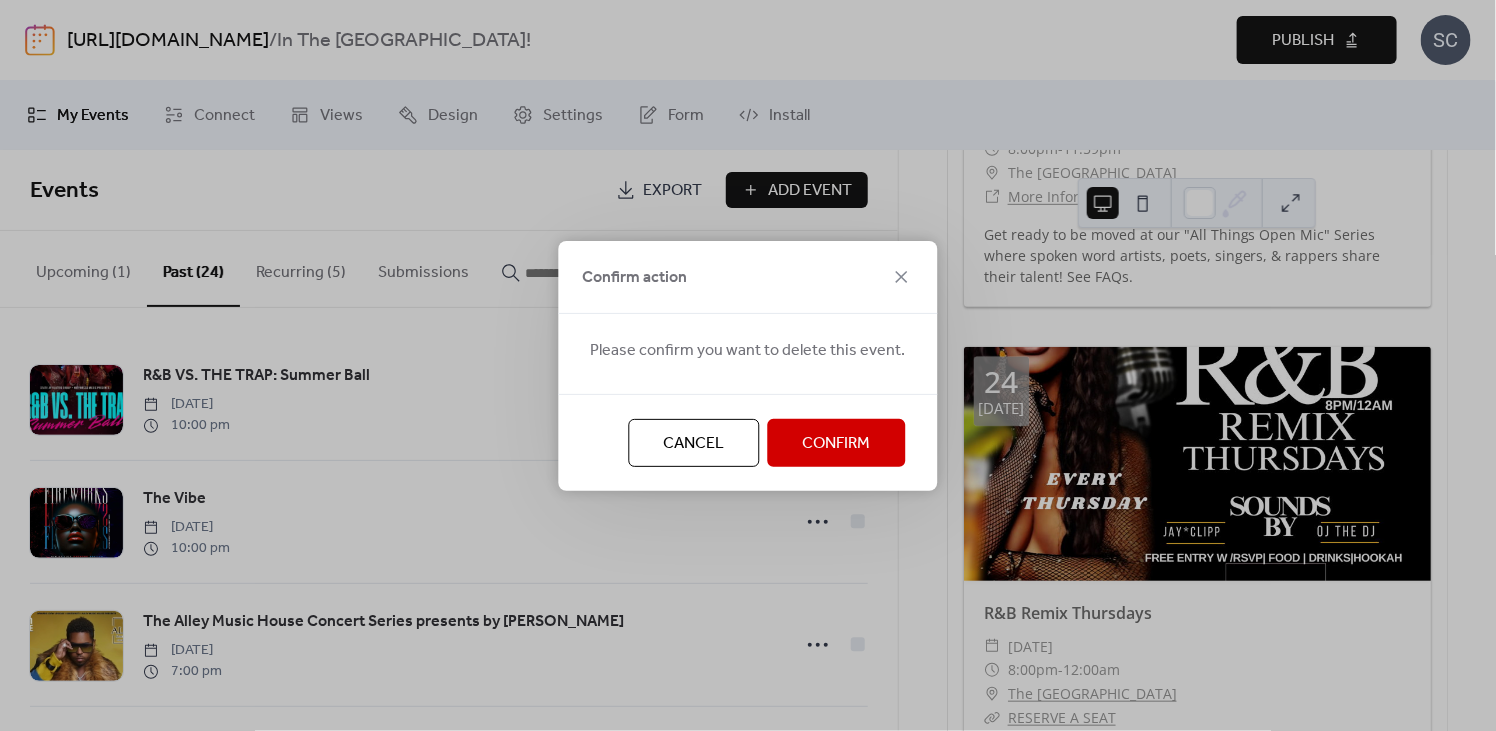 click on "Confirm" at bounding box center (837, 444) 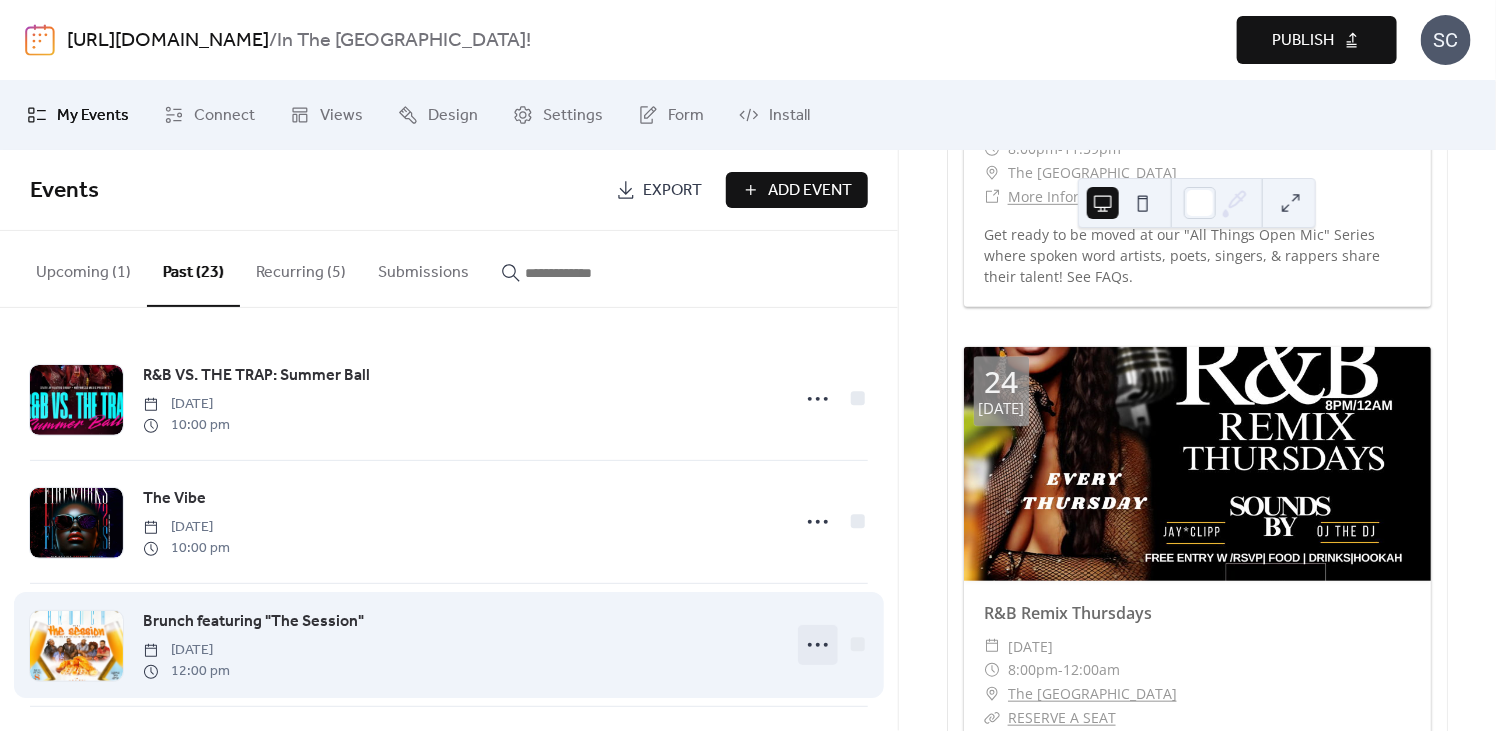 click 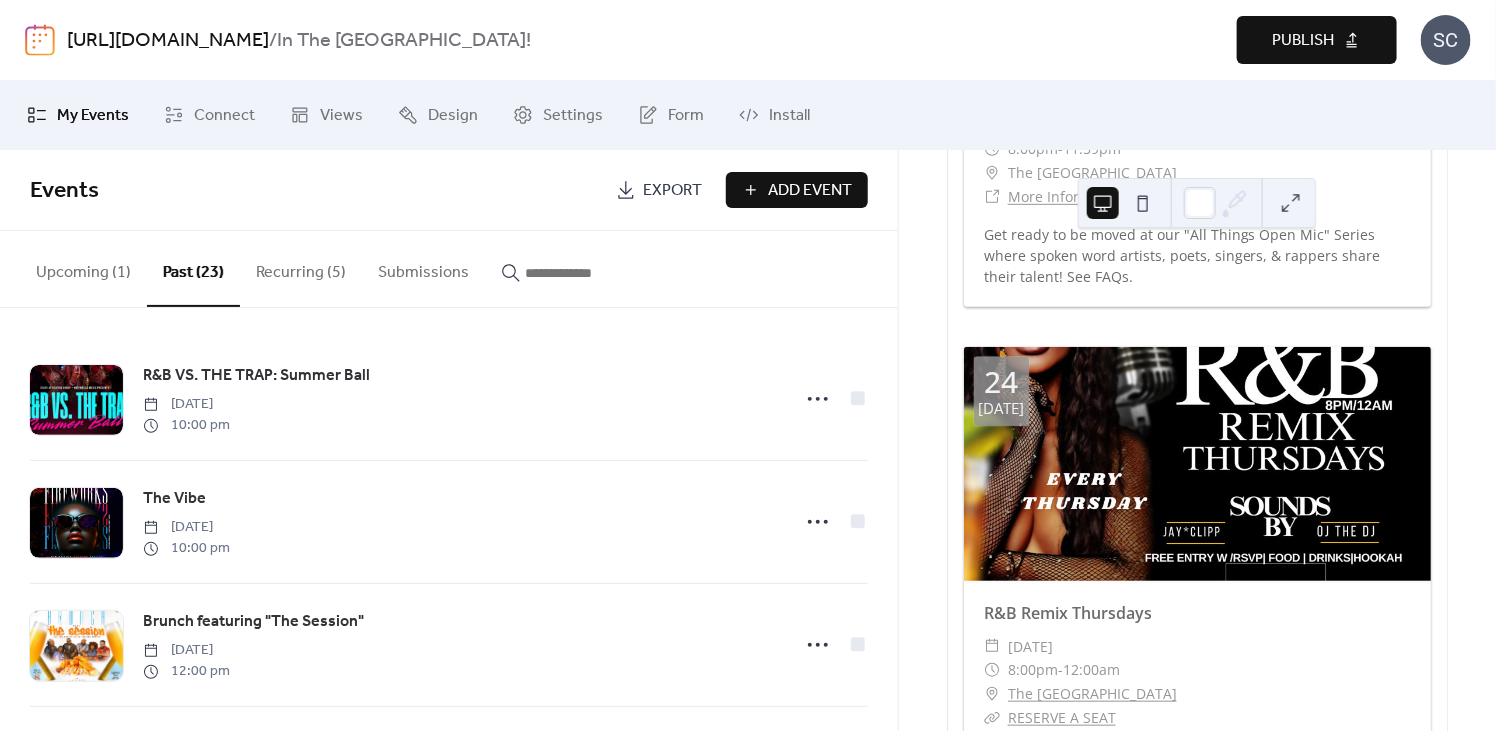 click on "Upcoming events 22 [DATE] America/[GEOGRAPHIC_DATA] [DATE] All Things Open Mic Series: Spoken Word & Music ​ [DATE] ​ 8:00pm - 11:59pm ​ The [GEOGRAPHIC_DATA] ​ More Information Get ready to be moved at our "All Things Open Mic" Series where spoken word artists, poets, singers, & rappers share their talent! See FAQs. [DATE] R&B Remix Thursdays ​ [DATE] ​ 8:00pm - 12:00am ​ The [GEOGRAPHIC_DATA] ​ RESERVE A SEAT ALL R & B ALL NIGHT REMIXES, MASHSHUPS, CLASSICS Sounds by OJ The DJ and [PERSON_NAME]! [DATE] Live Music Performance by TMarsh & Muzikal Alkemizt ​ [DATE] ​ 8:00pm - 10:00pm ​ [GEOGRAPHIC_DATA] ​ More Information Join us at [GEOGRAPHIC_DATA] for a live performance by TMarsh! Seat reservation ends at 10 PM. Please see FAQS. [DATE] R&B VS. THE TRAP ​ [DATE] ​ 10:00pm - 2:00am ​ [GEOGRAPHIC_DATA] ​ RESERVE A SEAT [DATE] Live Music Performance at [GEOGRAPHIC_DATA] ​ [DATE] ​ 8:00pm - 10:00pm ​ ​ -" at bounding box center (1197, 440) 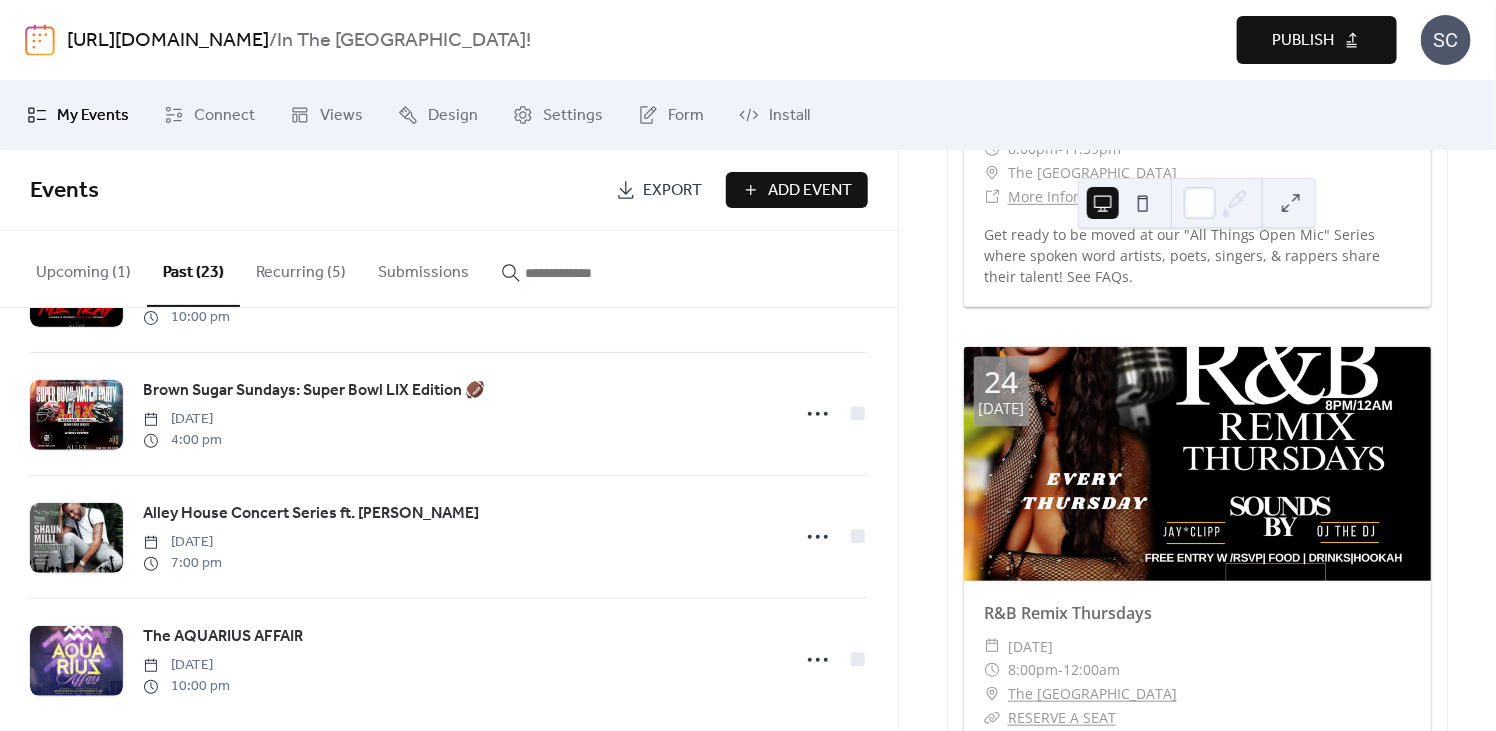 scroll, scrollTop: 2470, scrollLeft: 0, axis: vertical 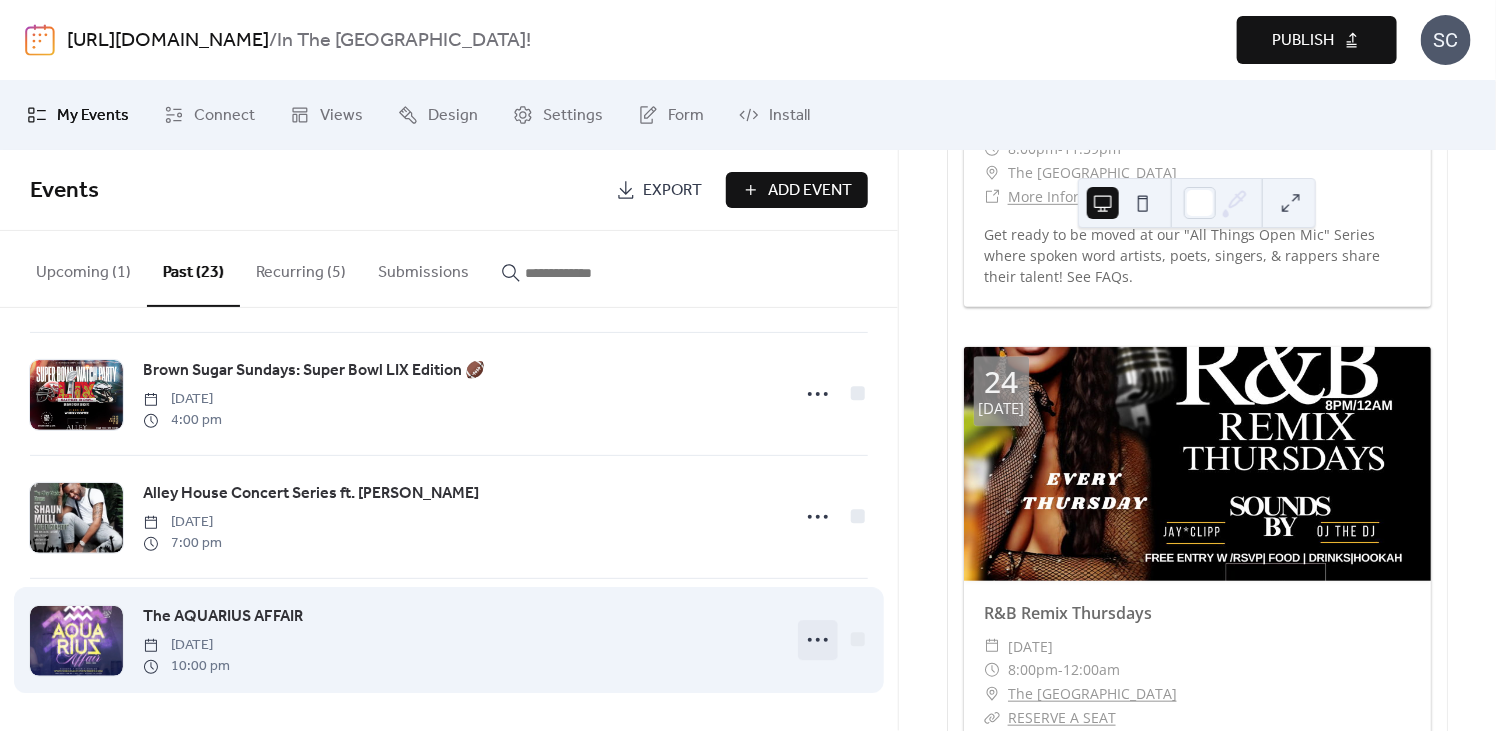 click 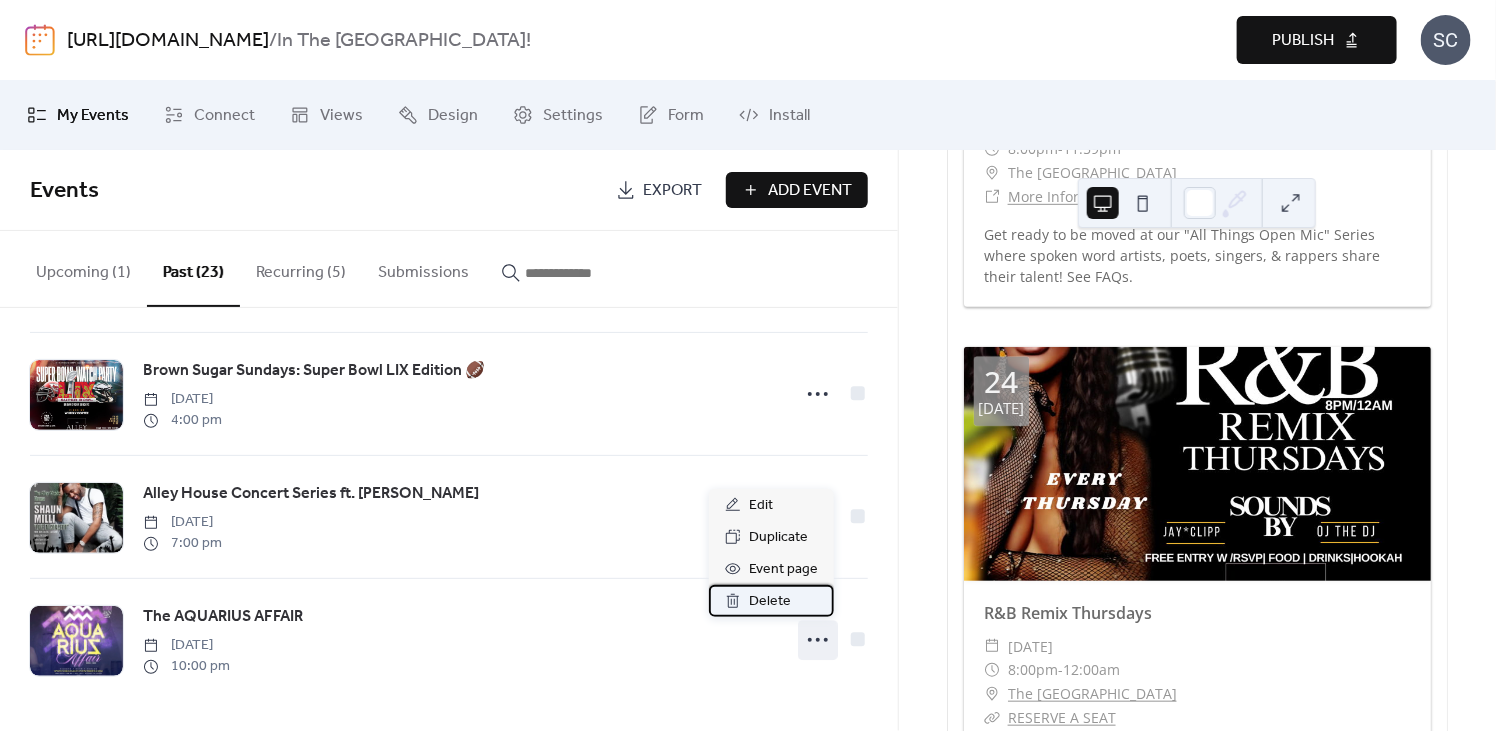 click on "Delete" at bounding box center [770, 602] 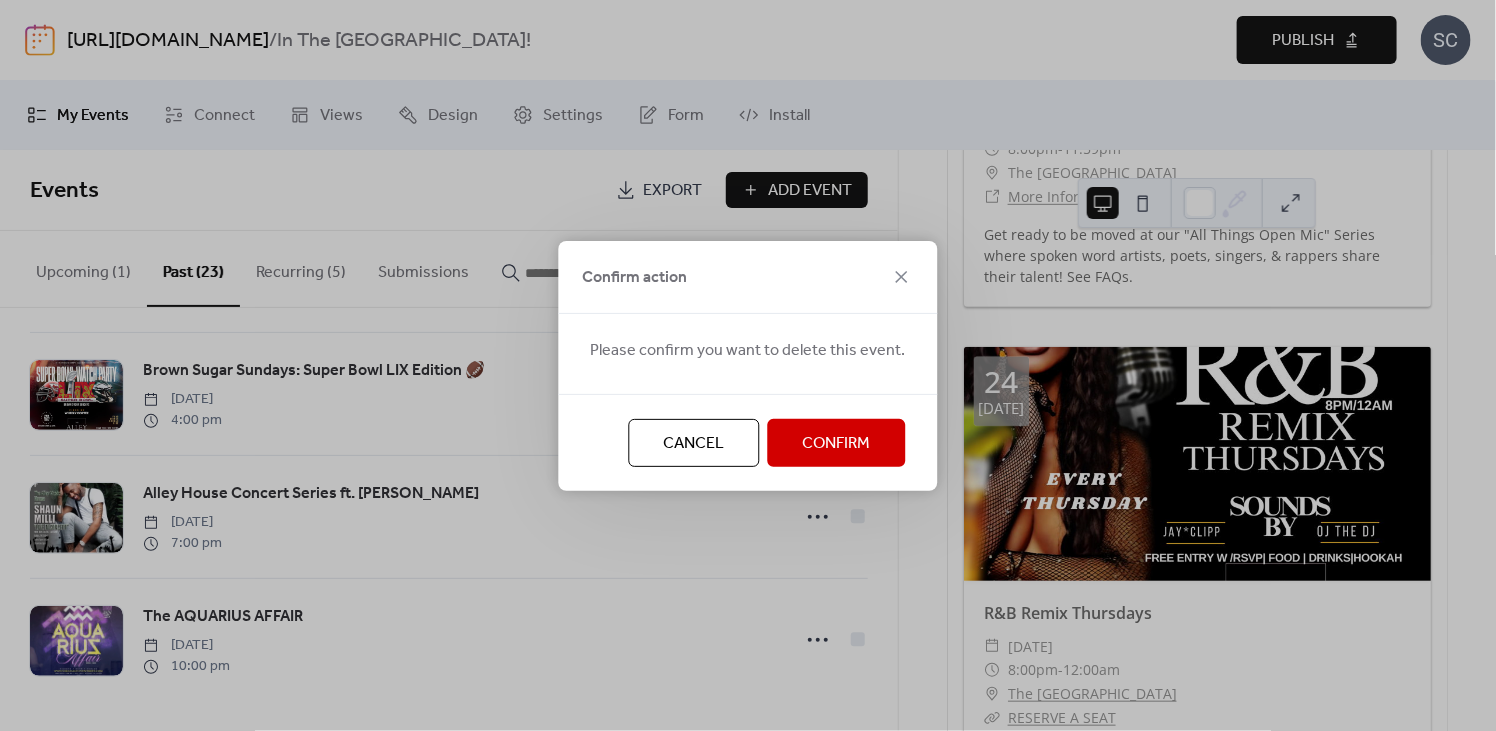 click on "Confirm" at bounding box center [837, 444] 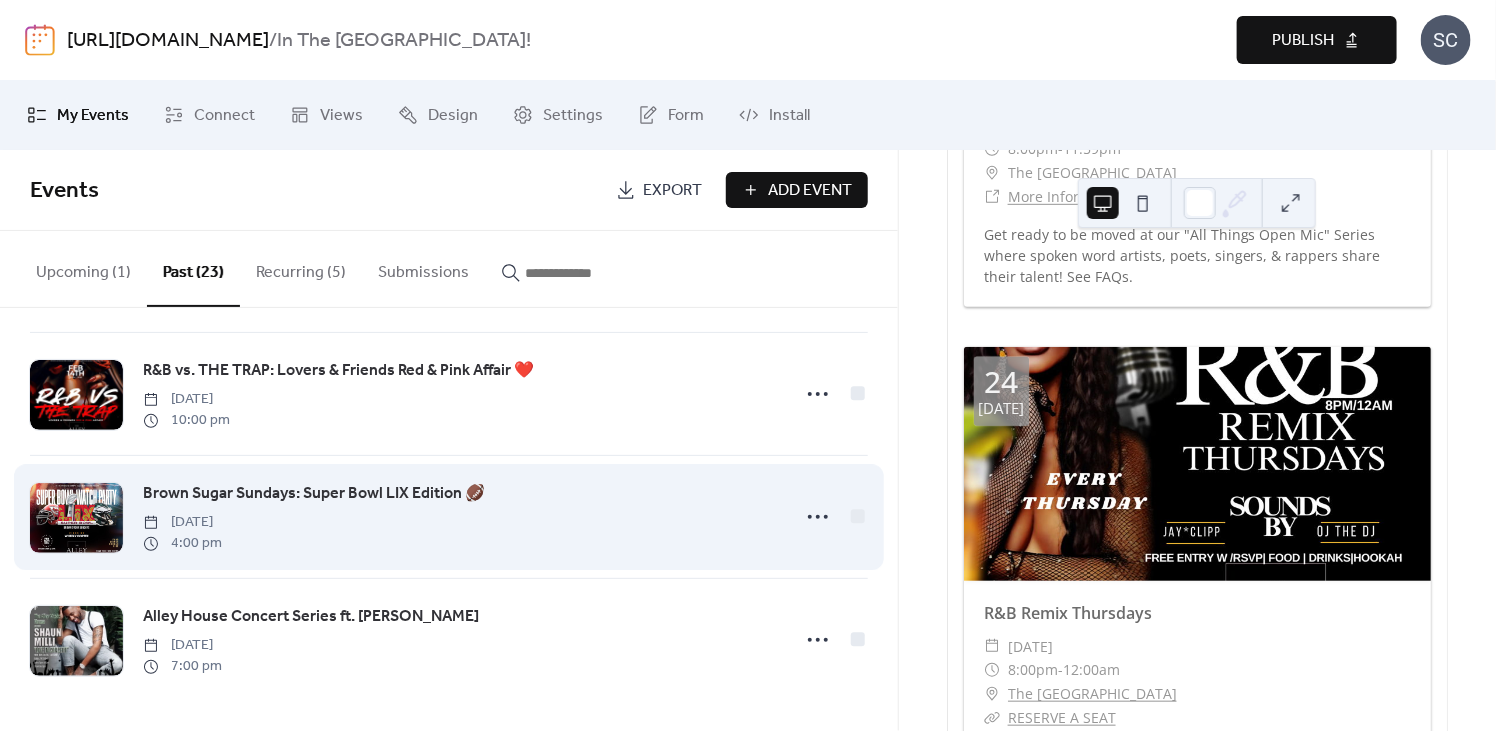 scroll, scrollTop: 2347, scrollLeft: 0, axis: vertical 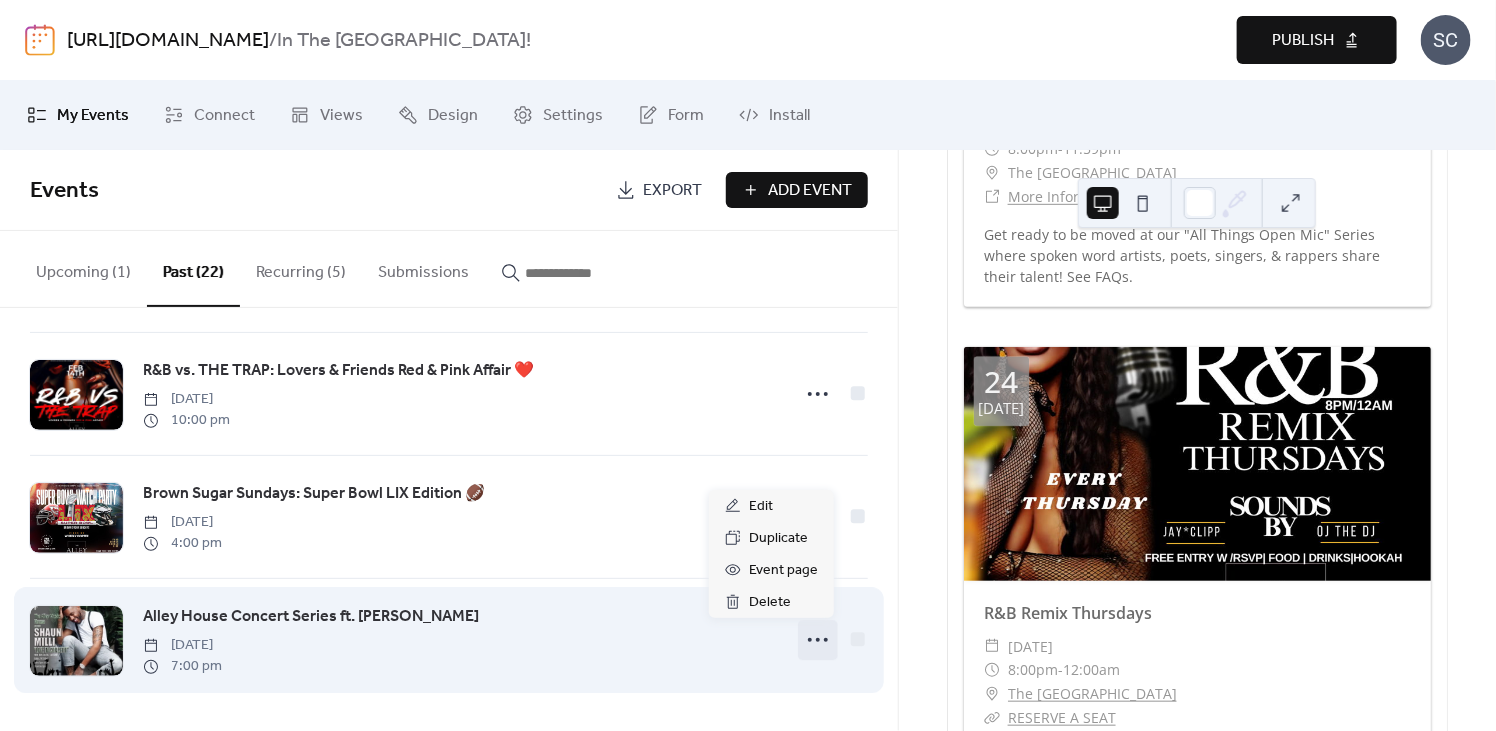 click 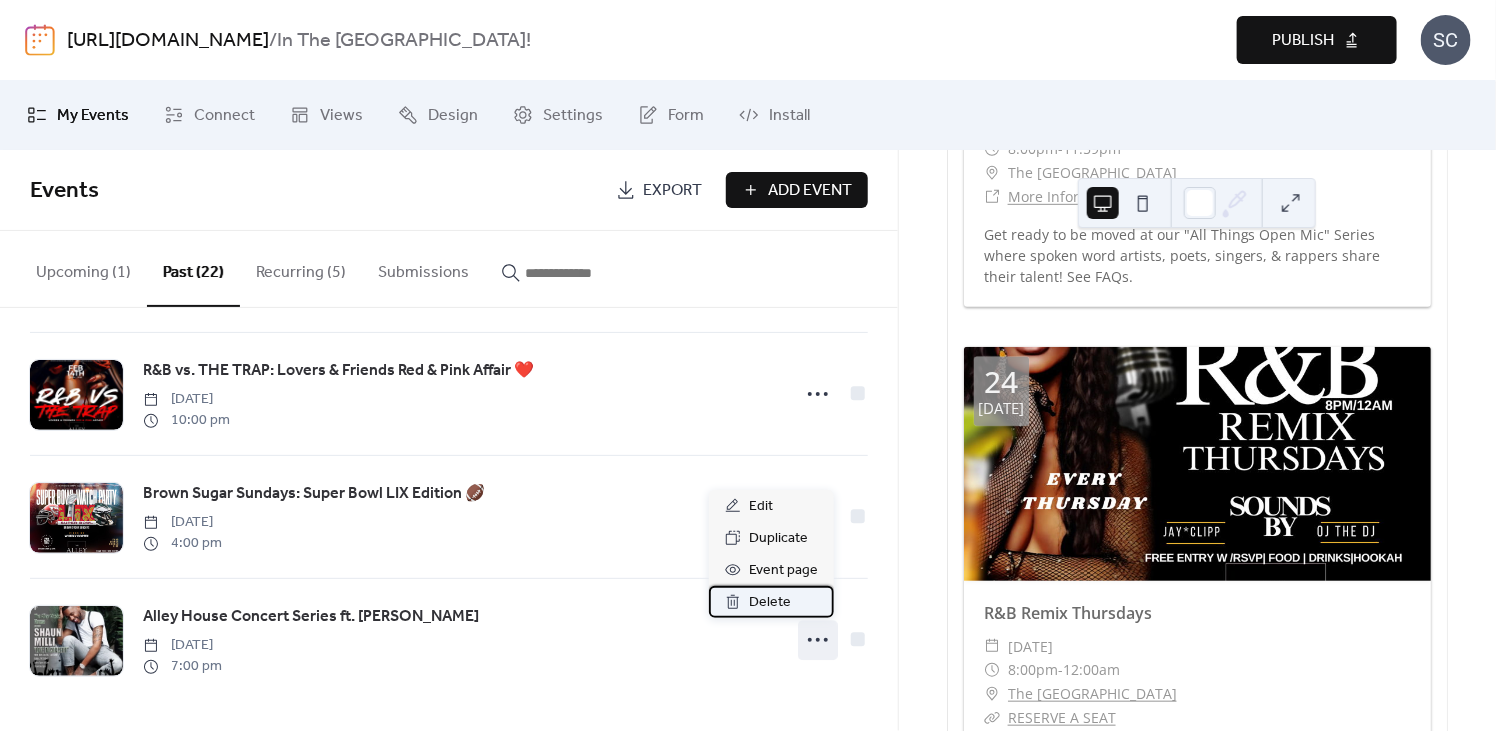 click on "Delete" at bounding box center [771, 602] 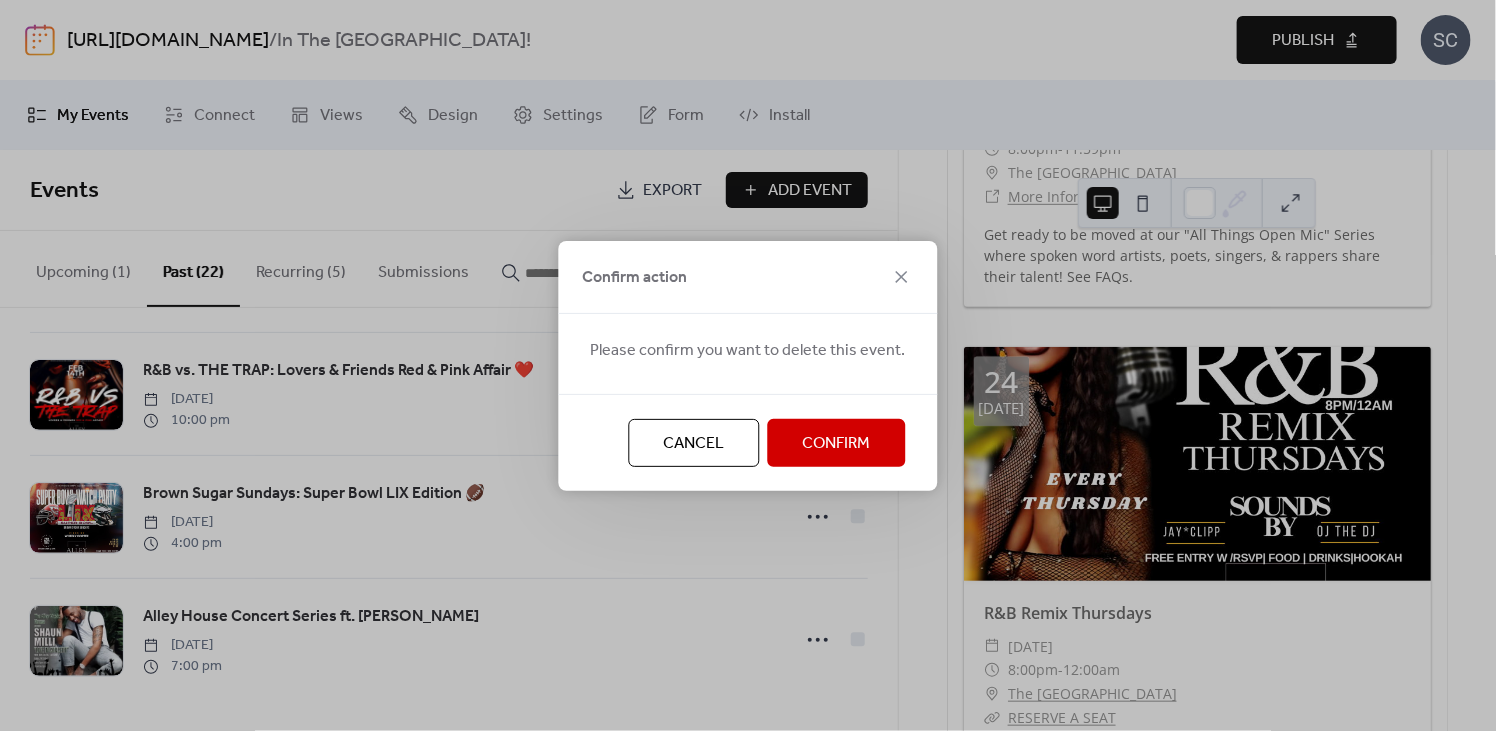 click on "Confirm" at bounding box center [837, 444] 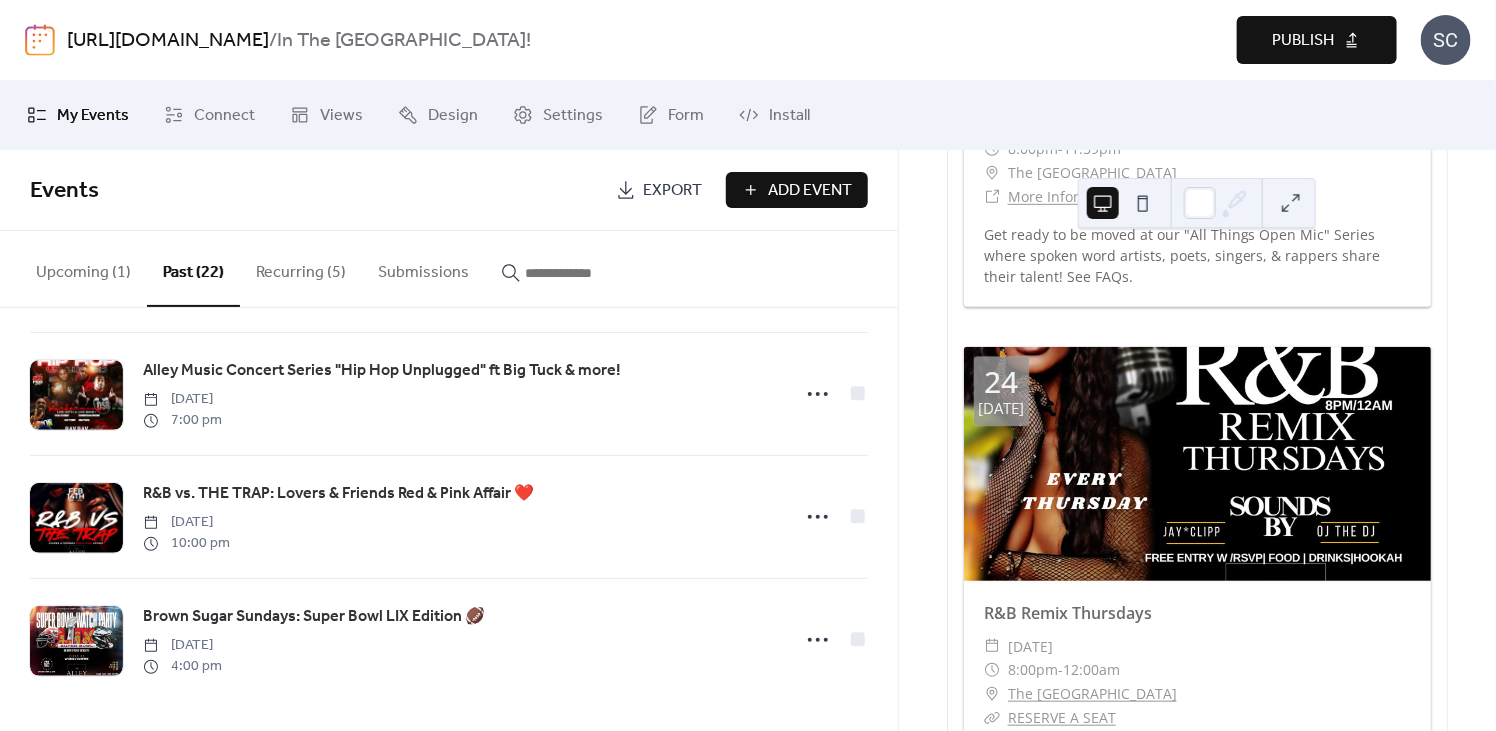 scroll, scrollTop: 2223, scrollLeft: 0, axis: vertical 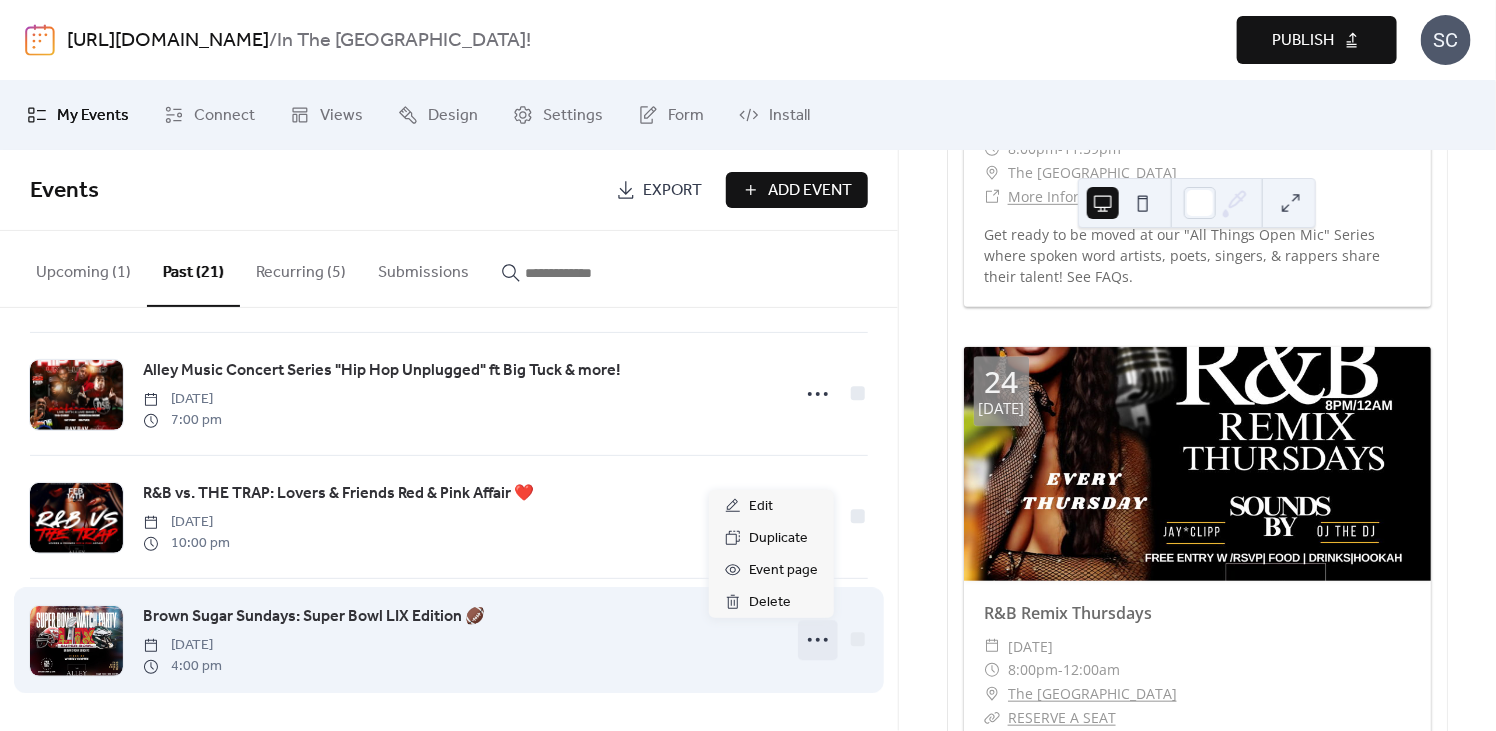 click 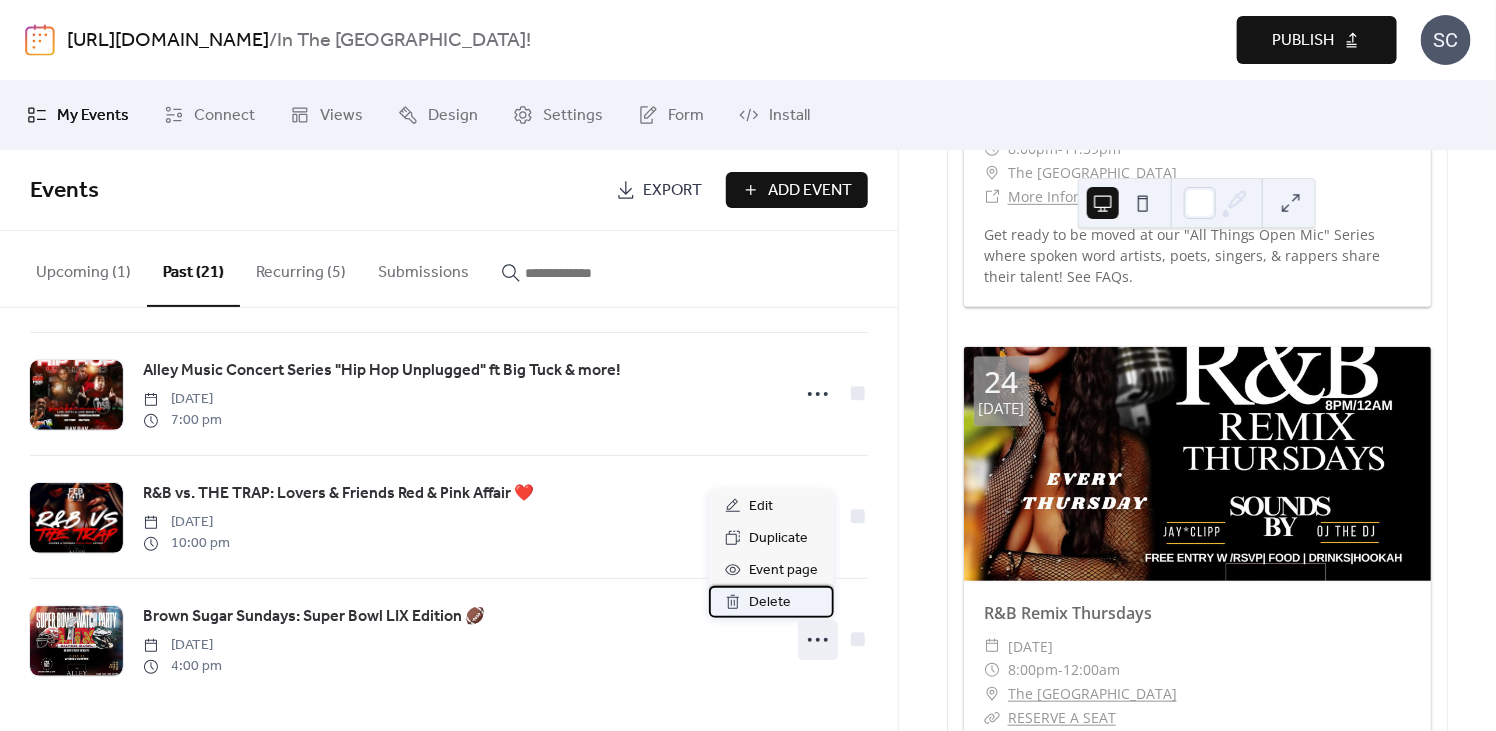 click on "Delete" at bounding box center [770, 603] 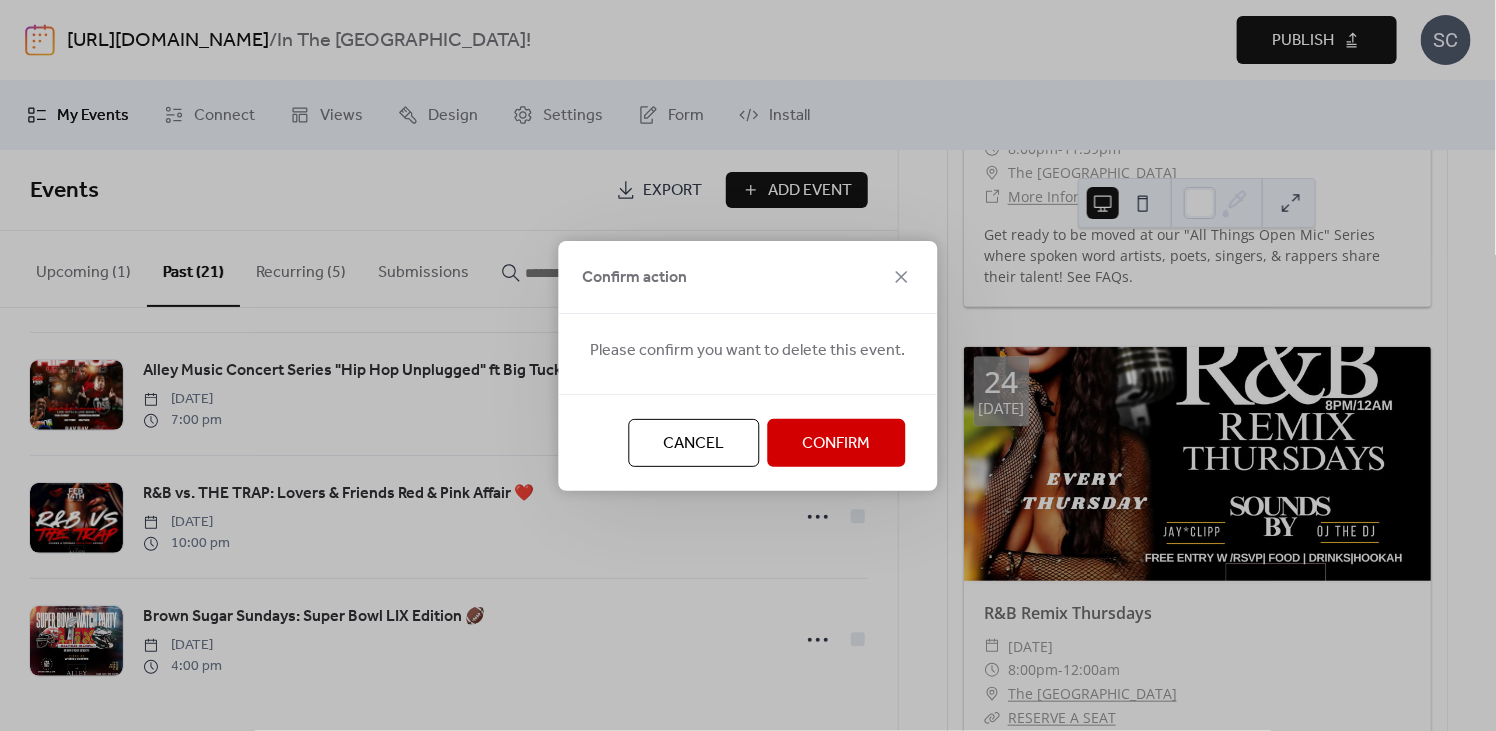click on "Confirm" at bounding box center [837, 443] 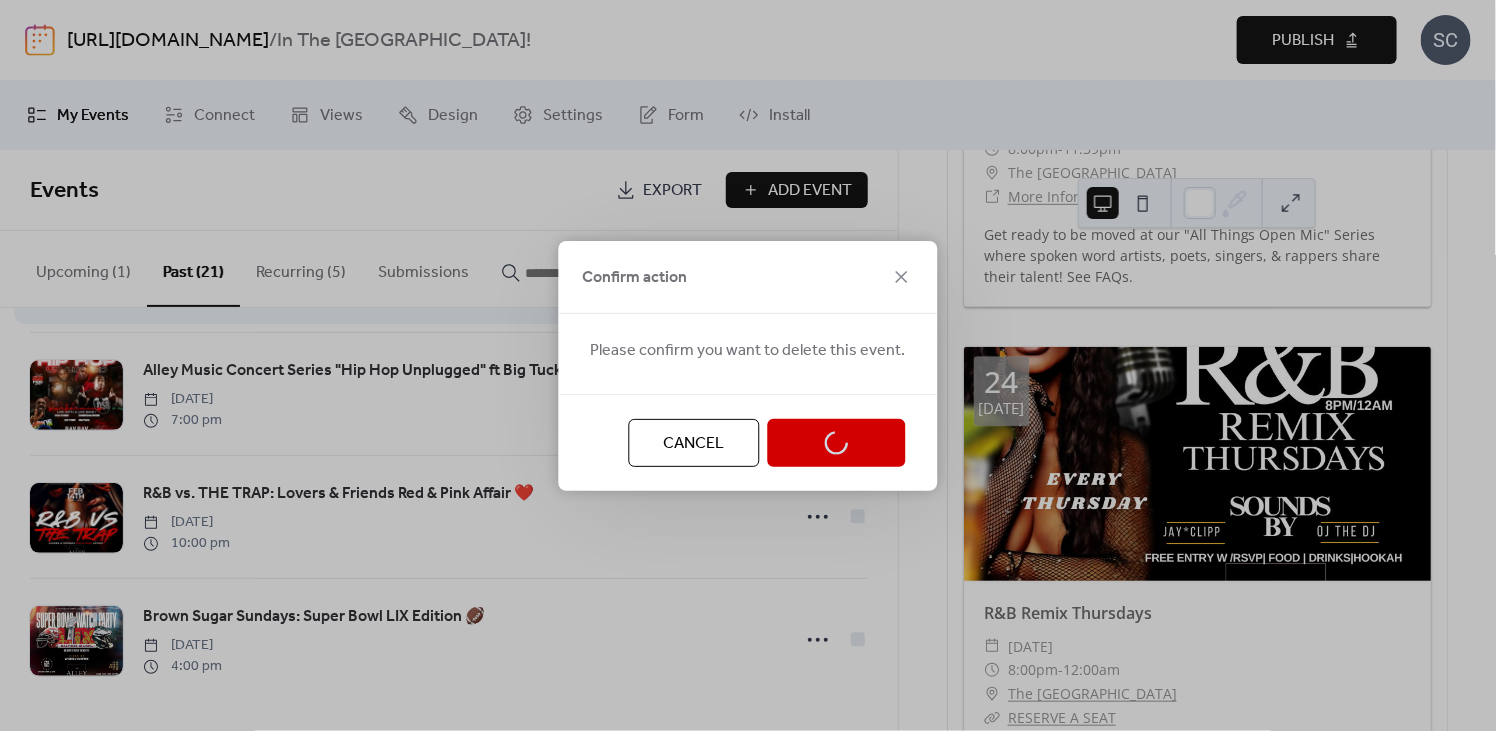 scroll, scrollTop: 2101, scrollLeft: 0, axis: vertical 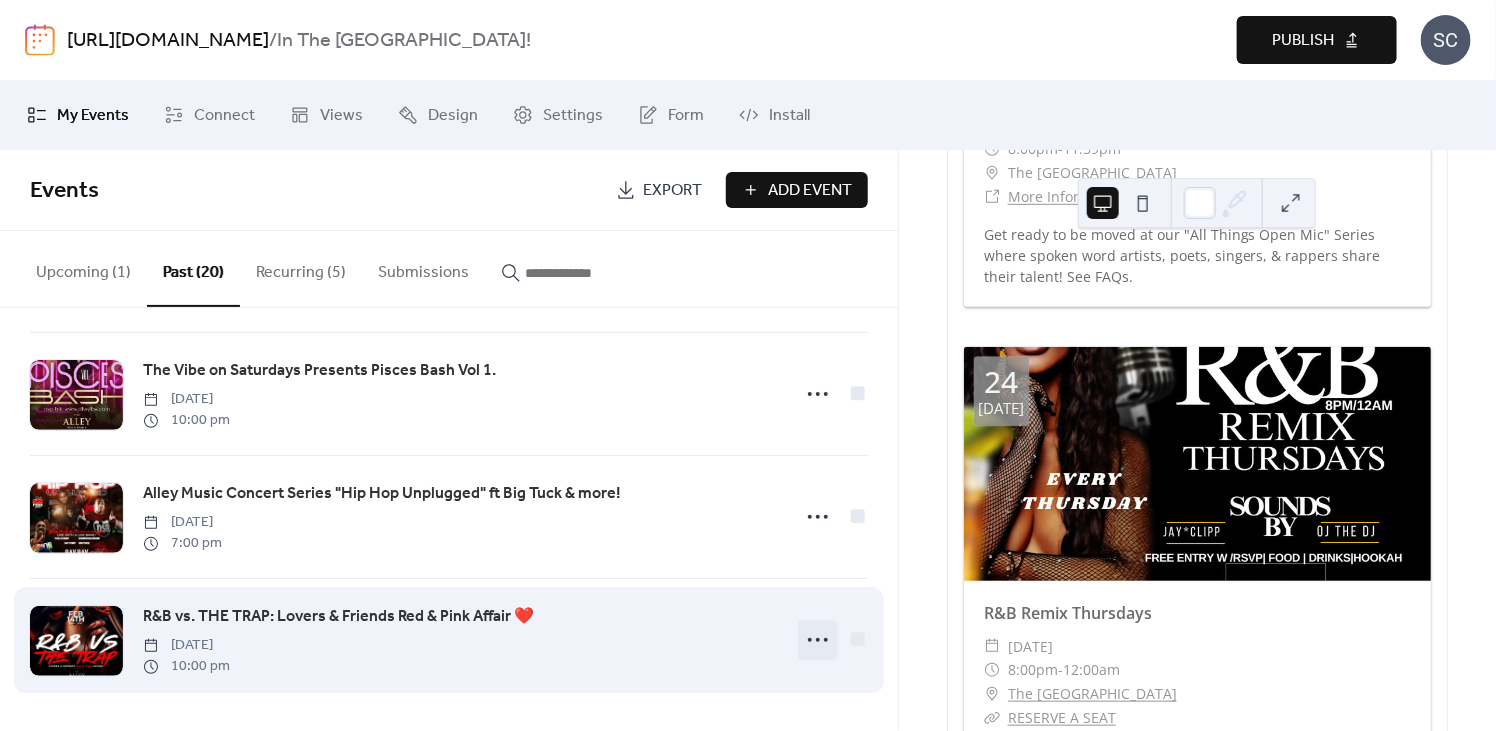 click 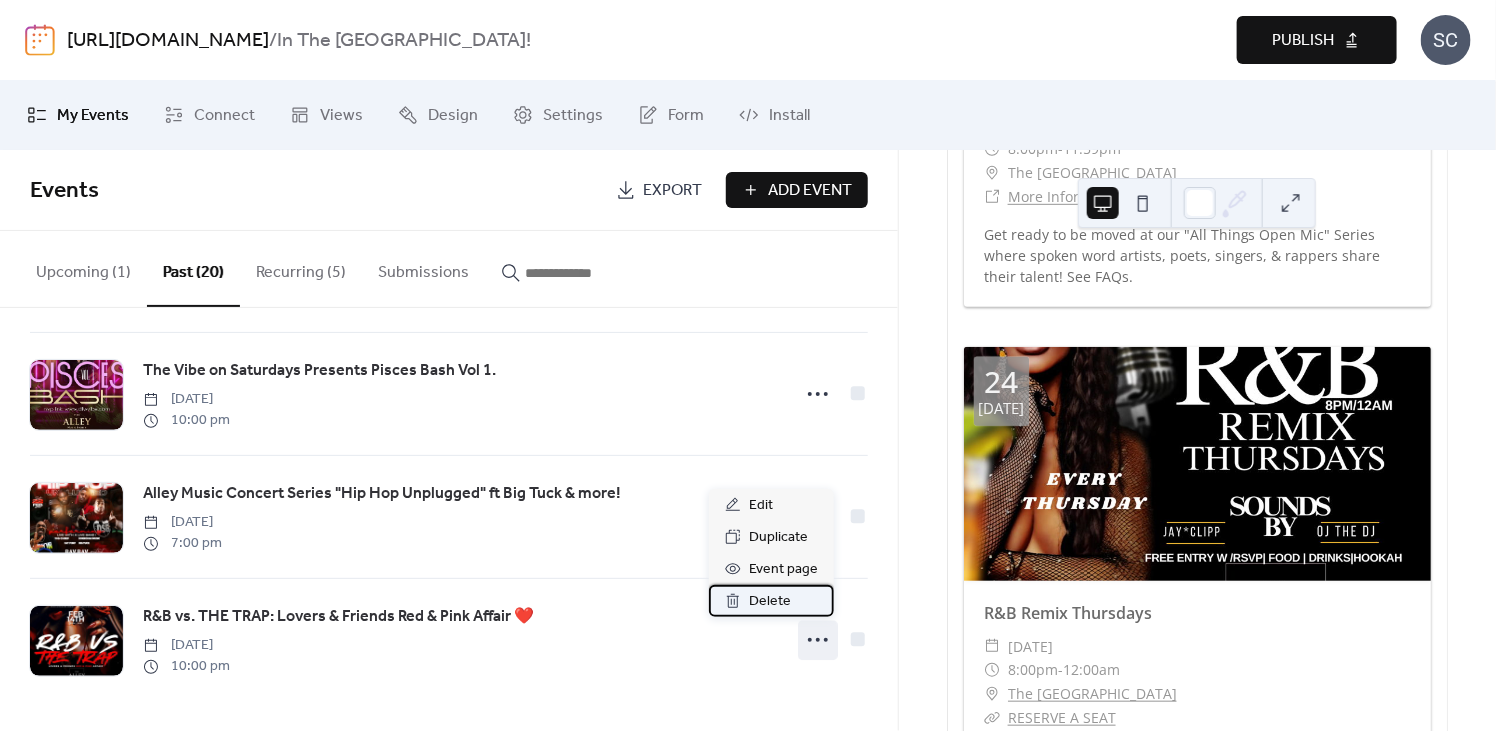click on "Delete" at bounding box center (770, 602) 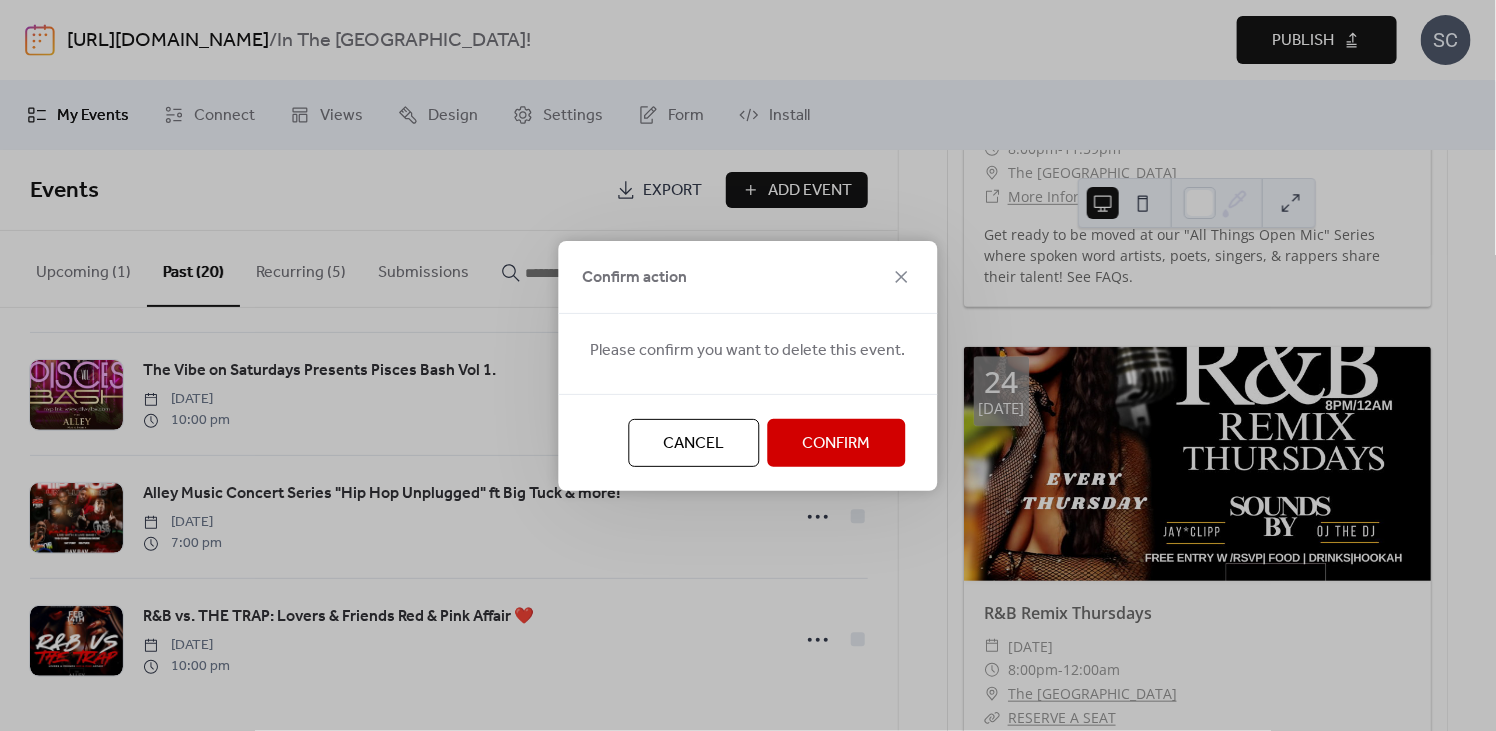 click on "Confirm" at bounding box center (837, 444) 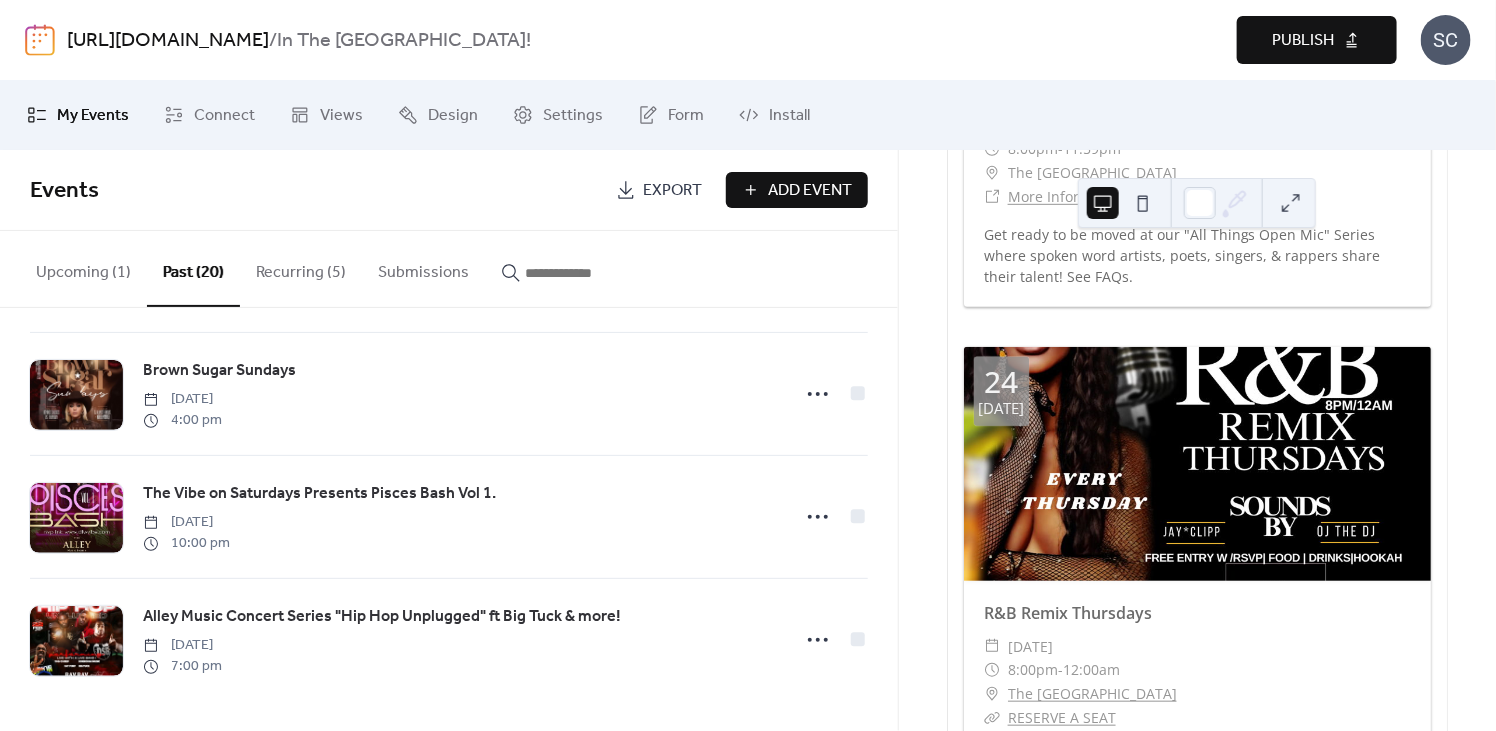 scroll, scrollTop: 1977, scrollLeft: 0, axis: vertical 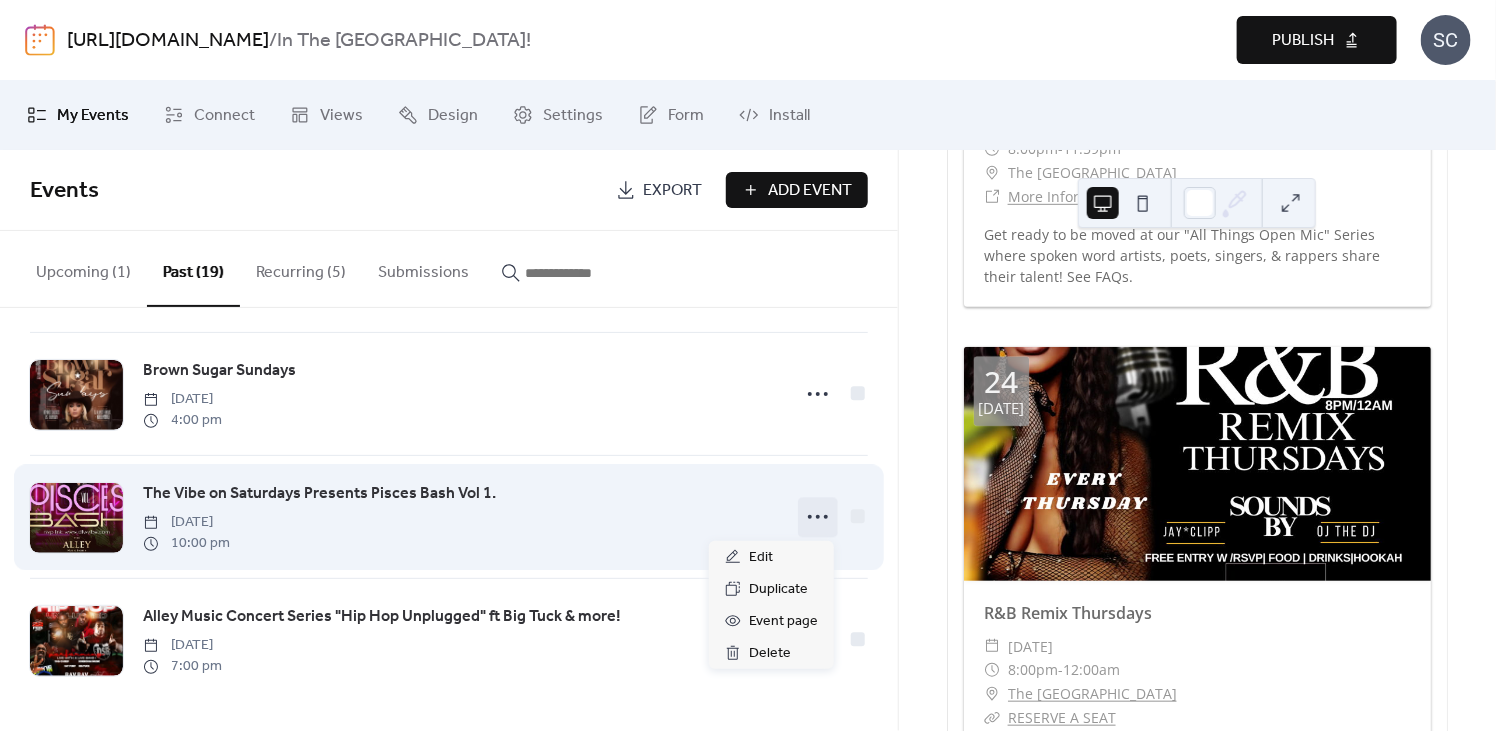 click 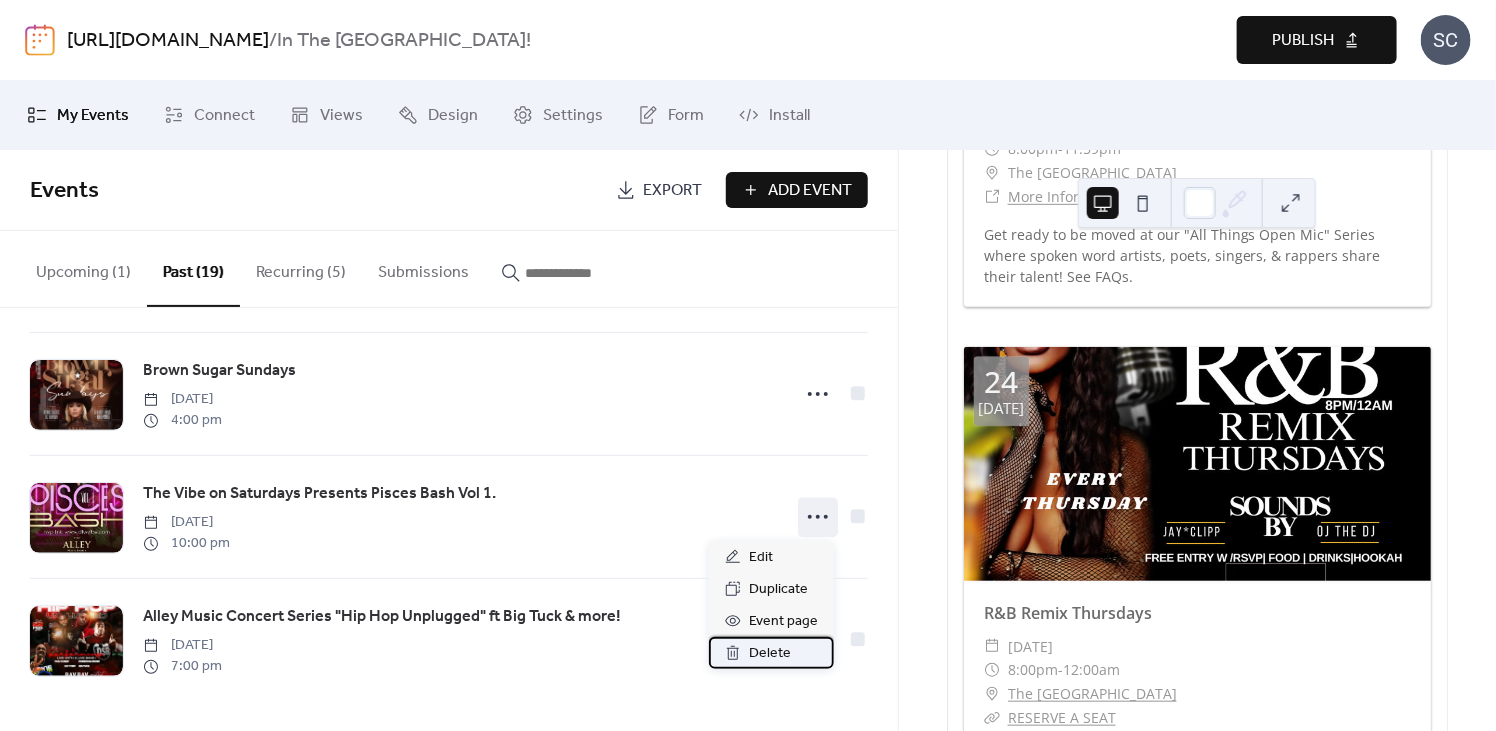 click on "Delete" at bounding box center (770, 654) 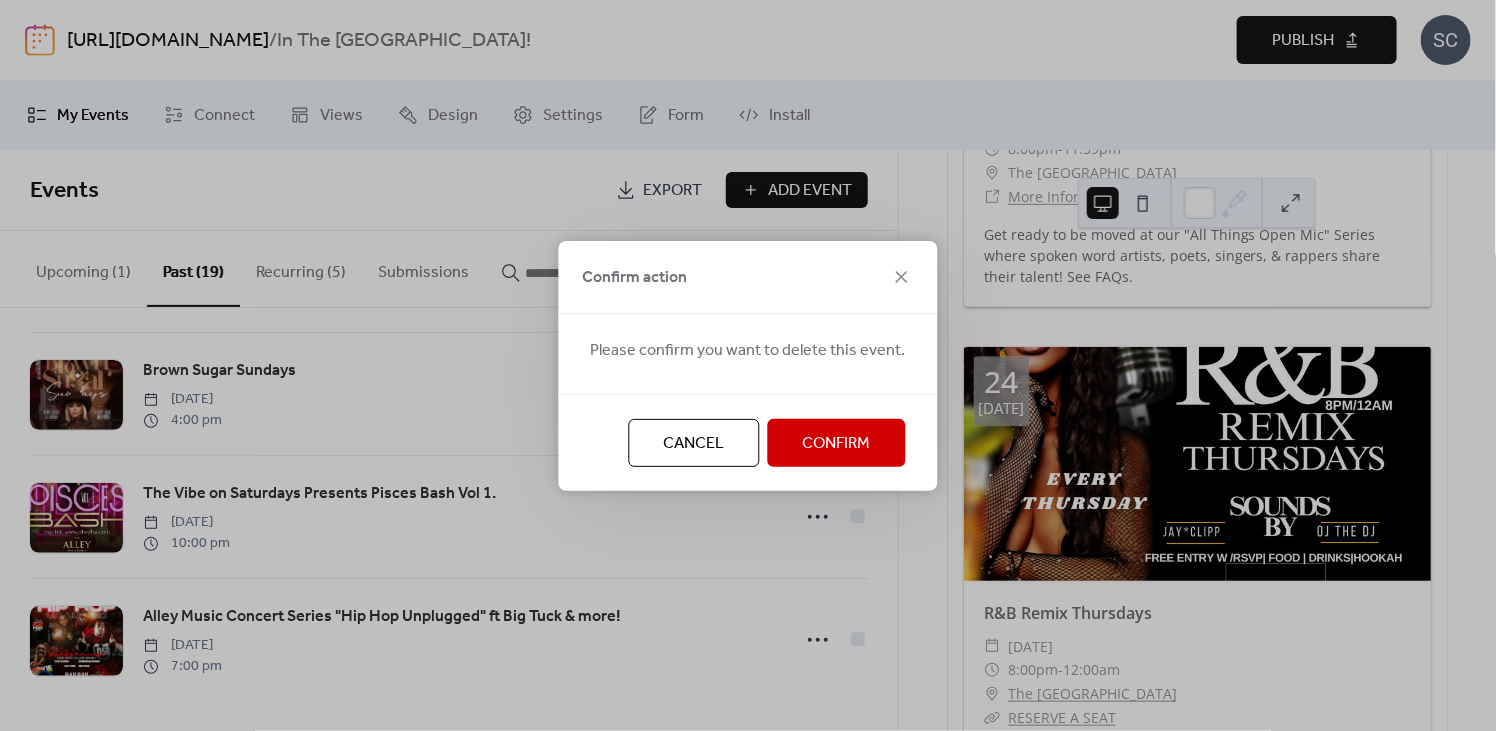 click on "Confirm" at bounding box center (837, 444) 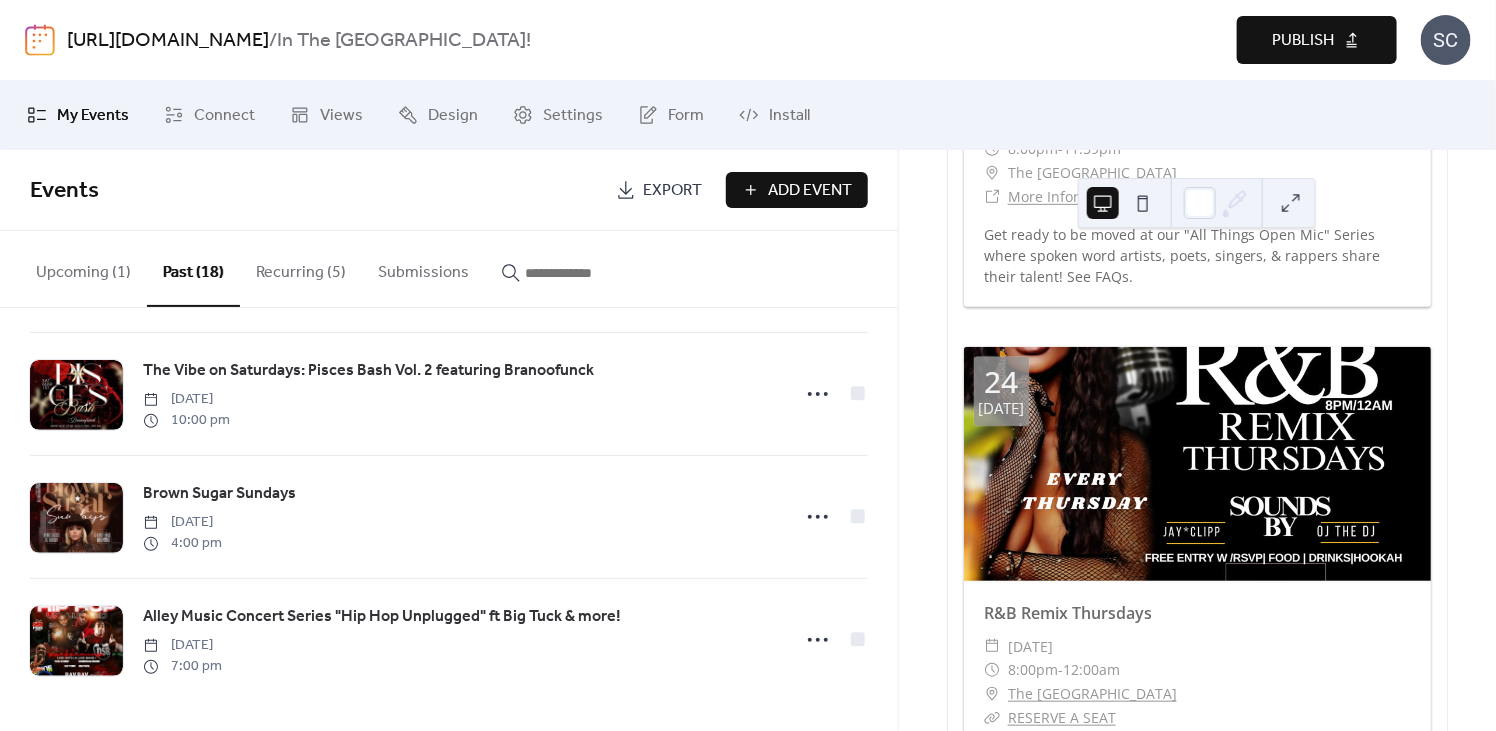 scroll, scrollTop: 1854, scrollLeft: 0, axis: vertical 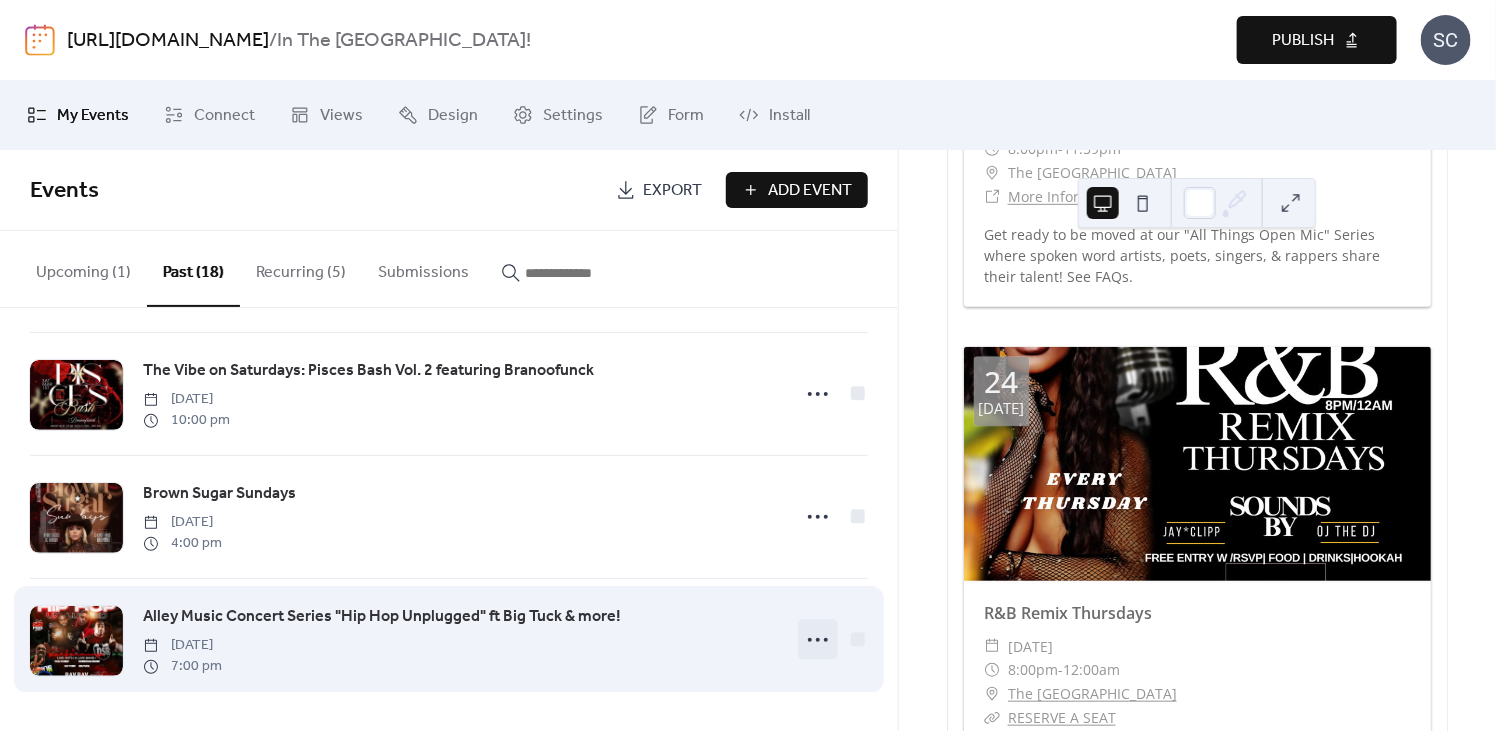 click 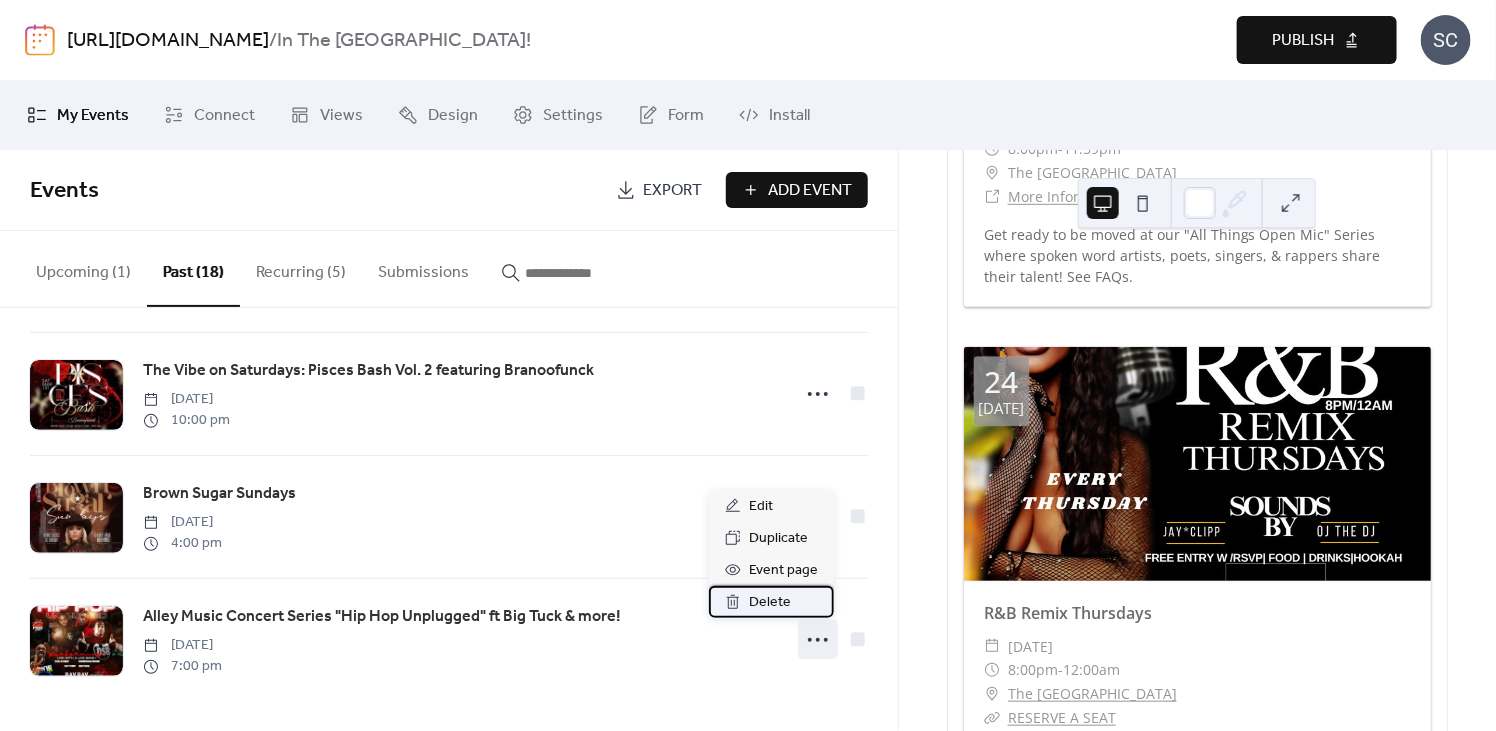 click on "Delete" at bounding box center [770, 603] 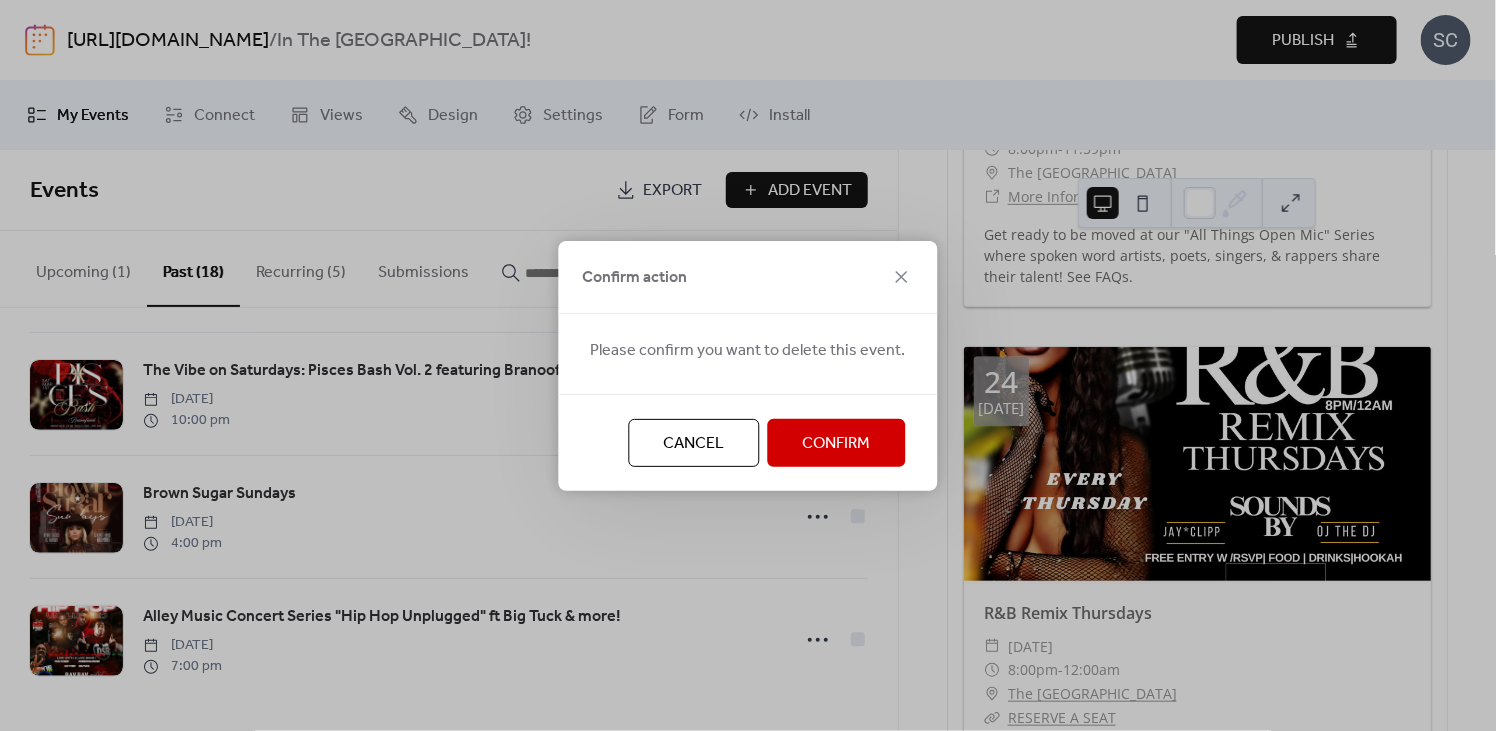 click on "Confirm" at bounding box center (837, 444) 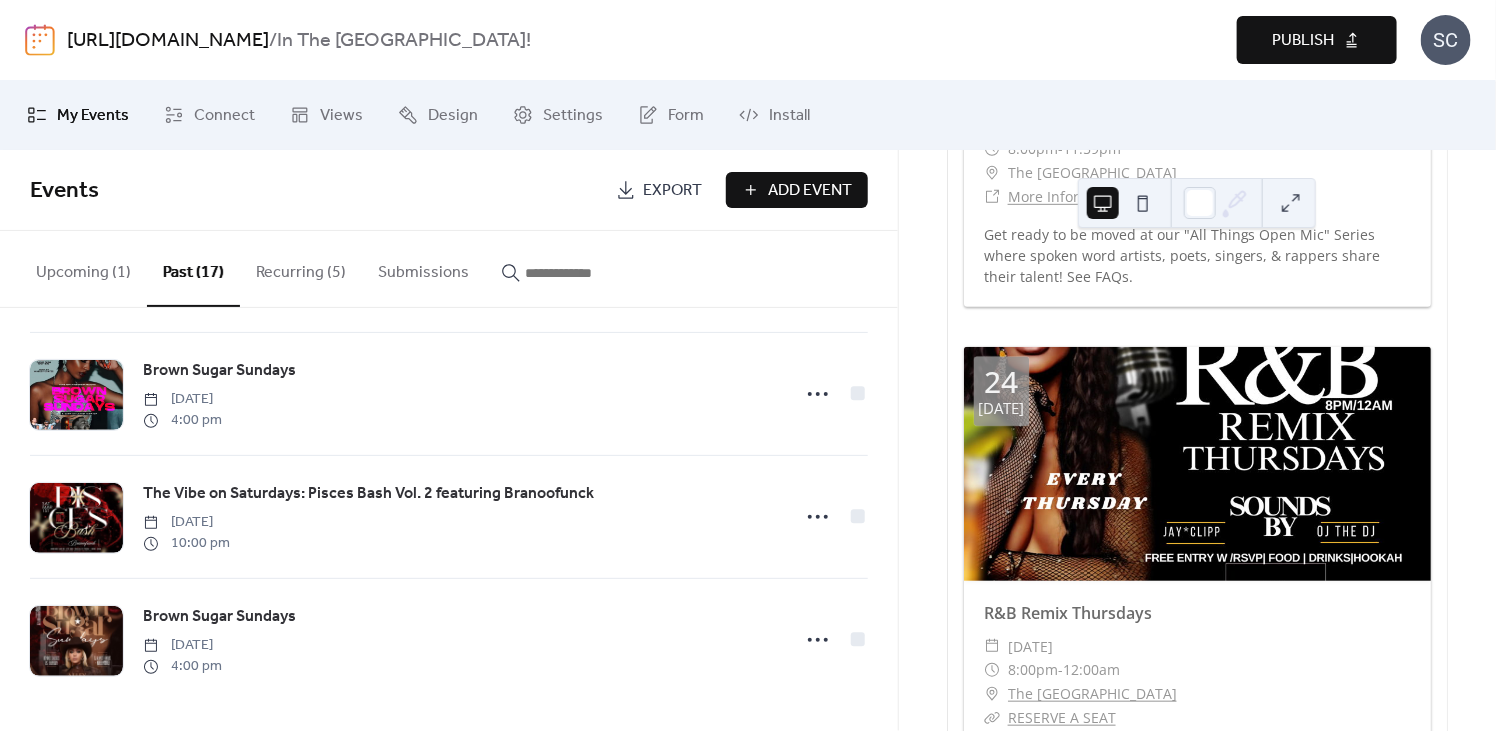scroll, scrollTop: 1731, scrollLeft: 0, axis: vertical 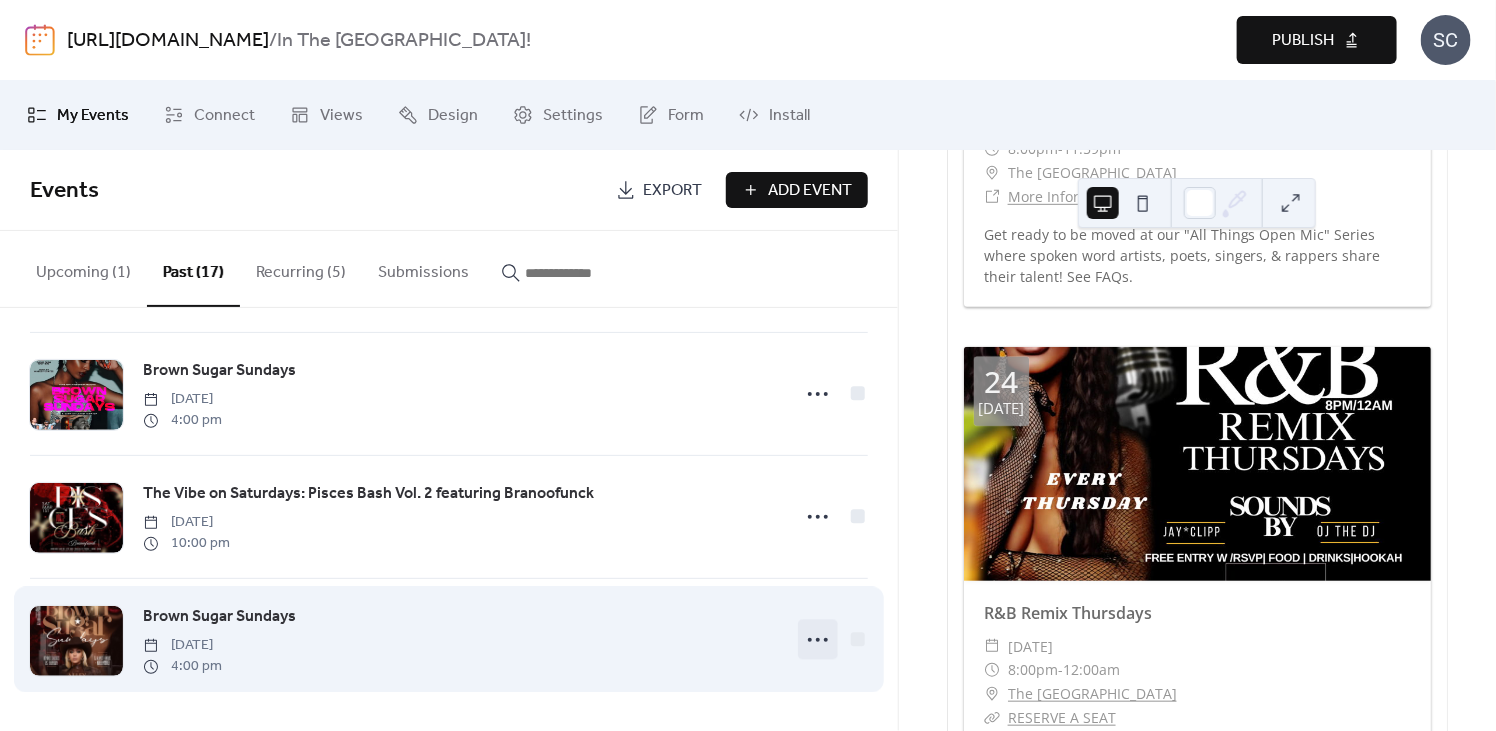 click 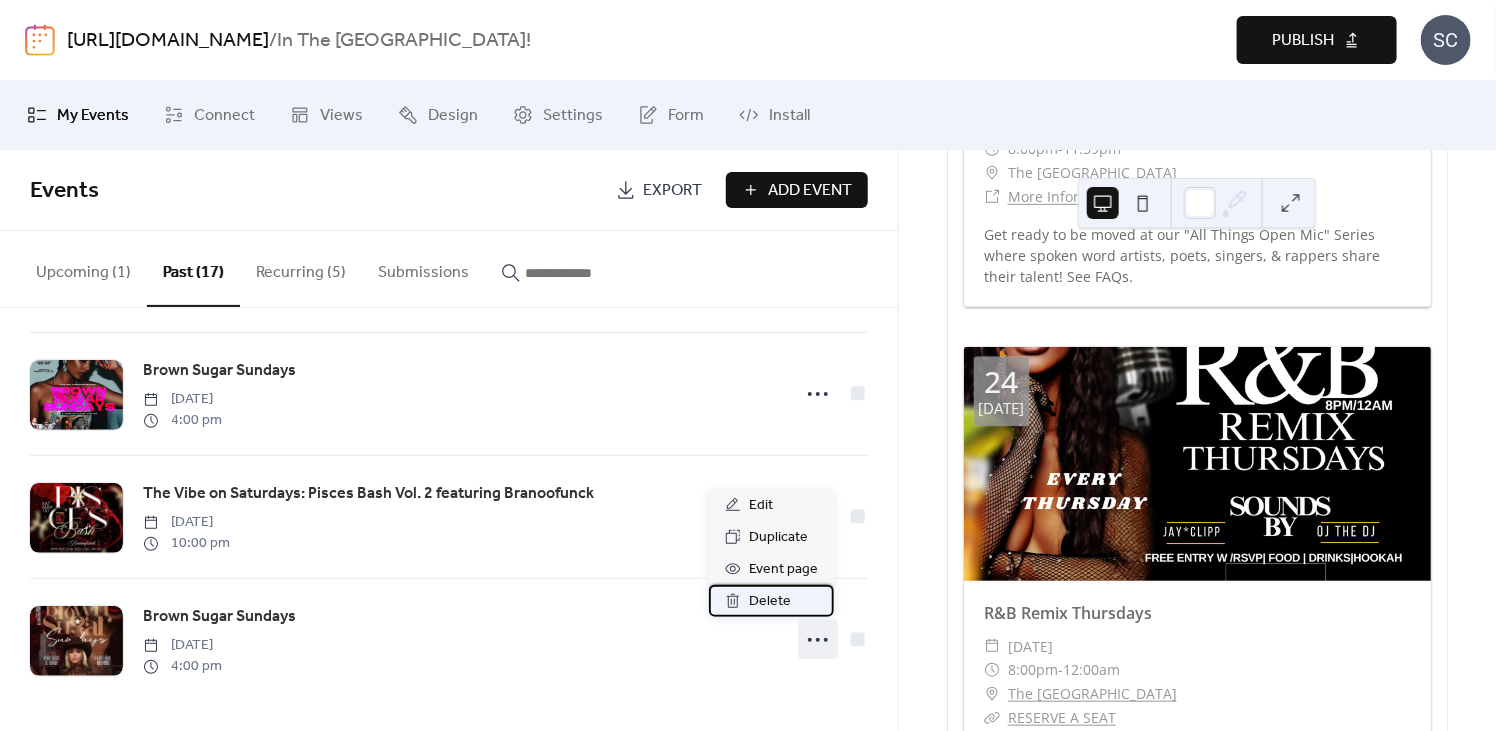 click on "Delete" at bounding box center (770, 602) 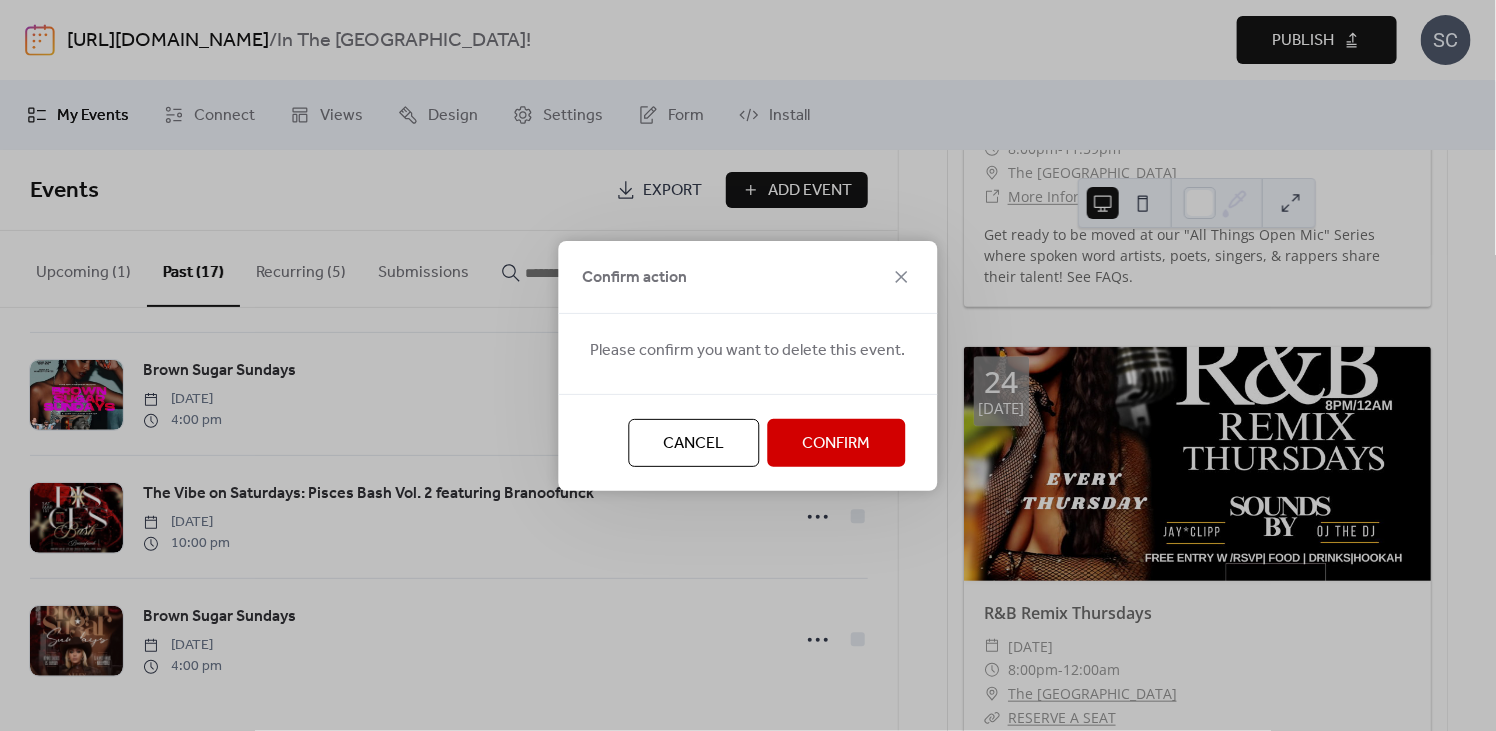 click on "Confirm" at bounding box center [837, 444] 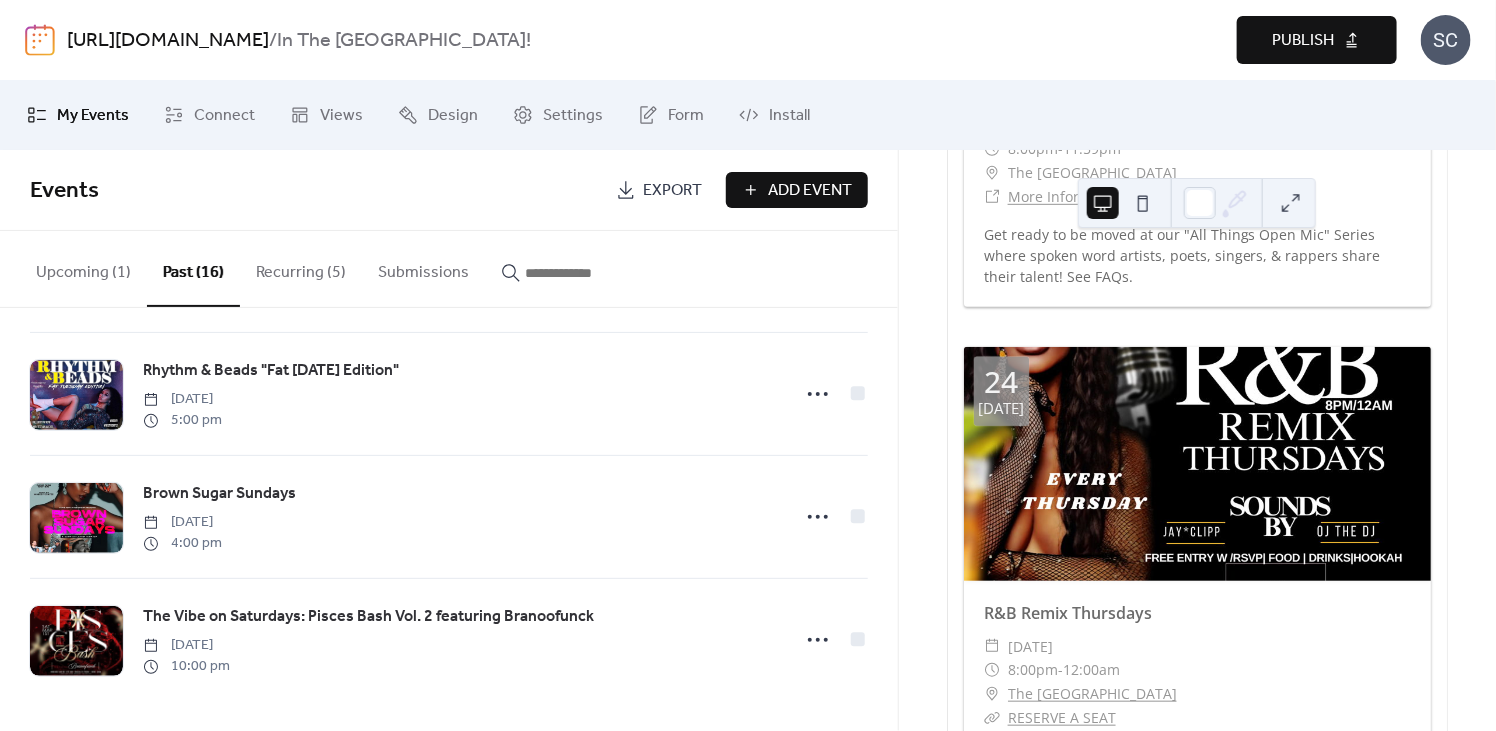 scroll, scrollTop: 1608, scrollLeft: 0, axis: vertical 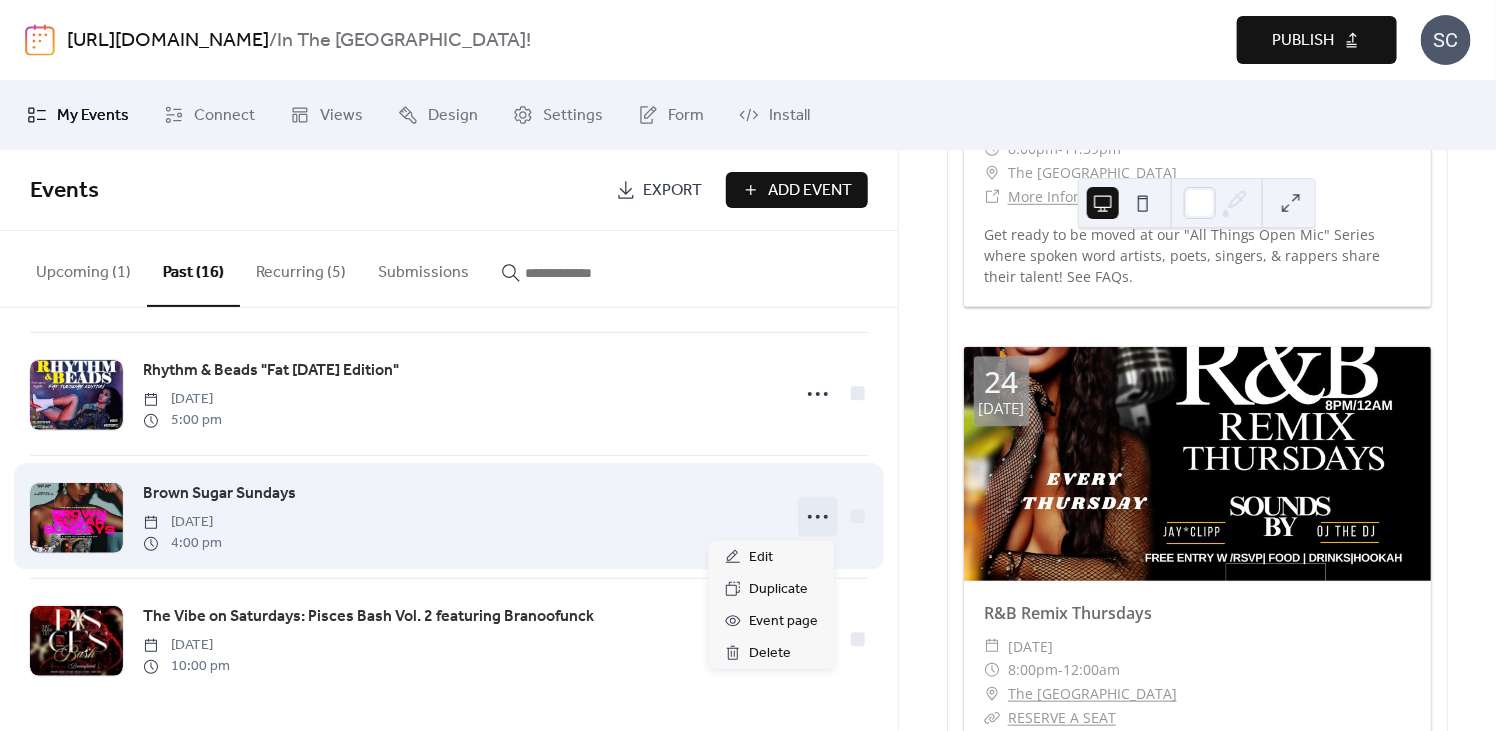 click 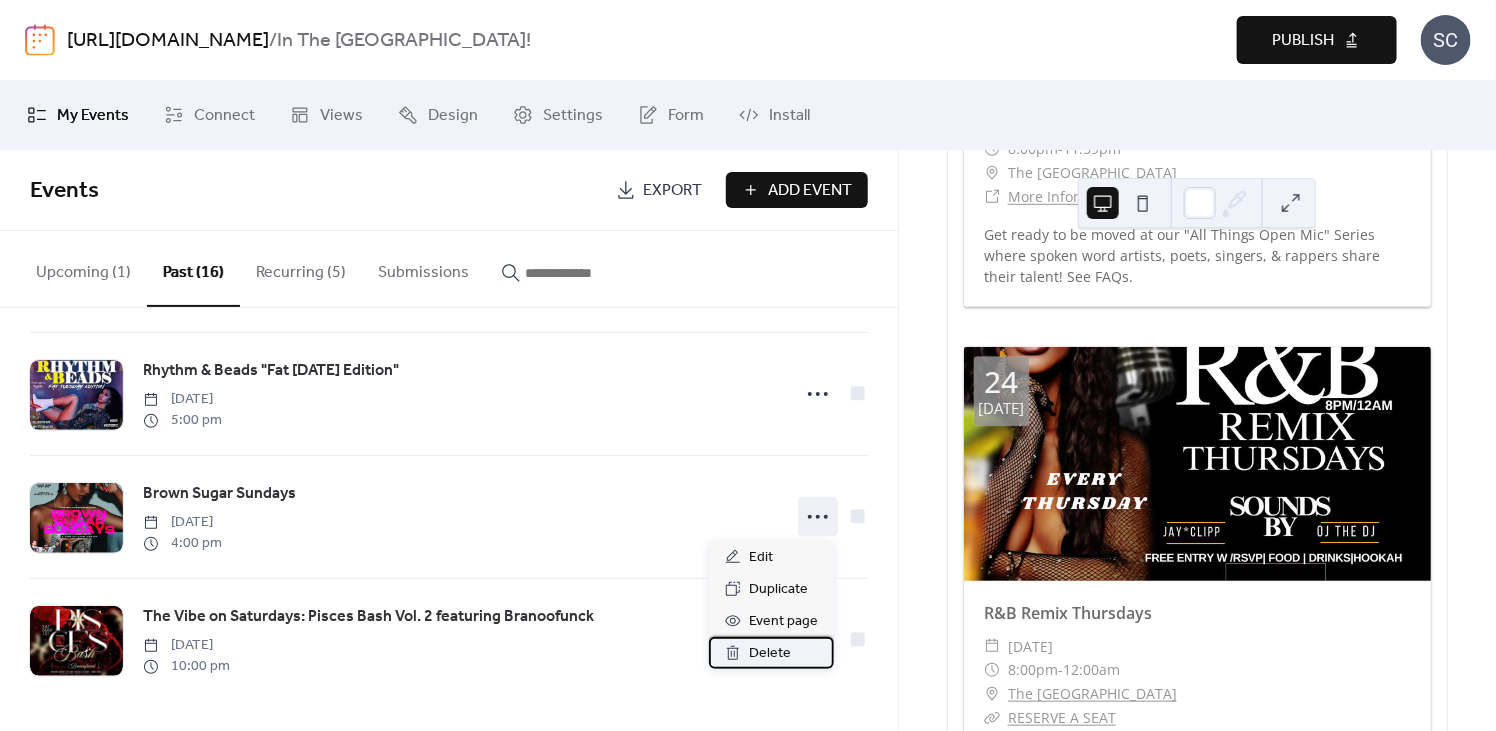 click on "Delete" at bounding box center [770, 654] 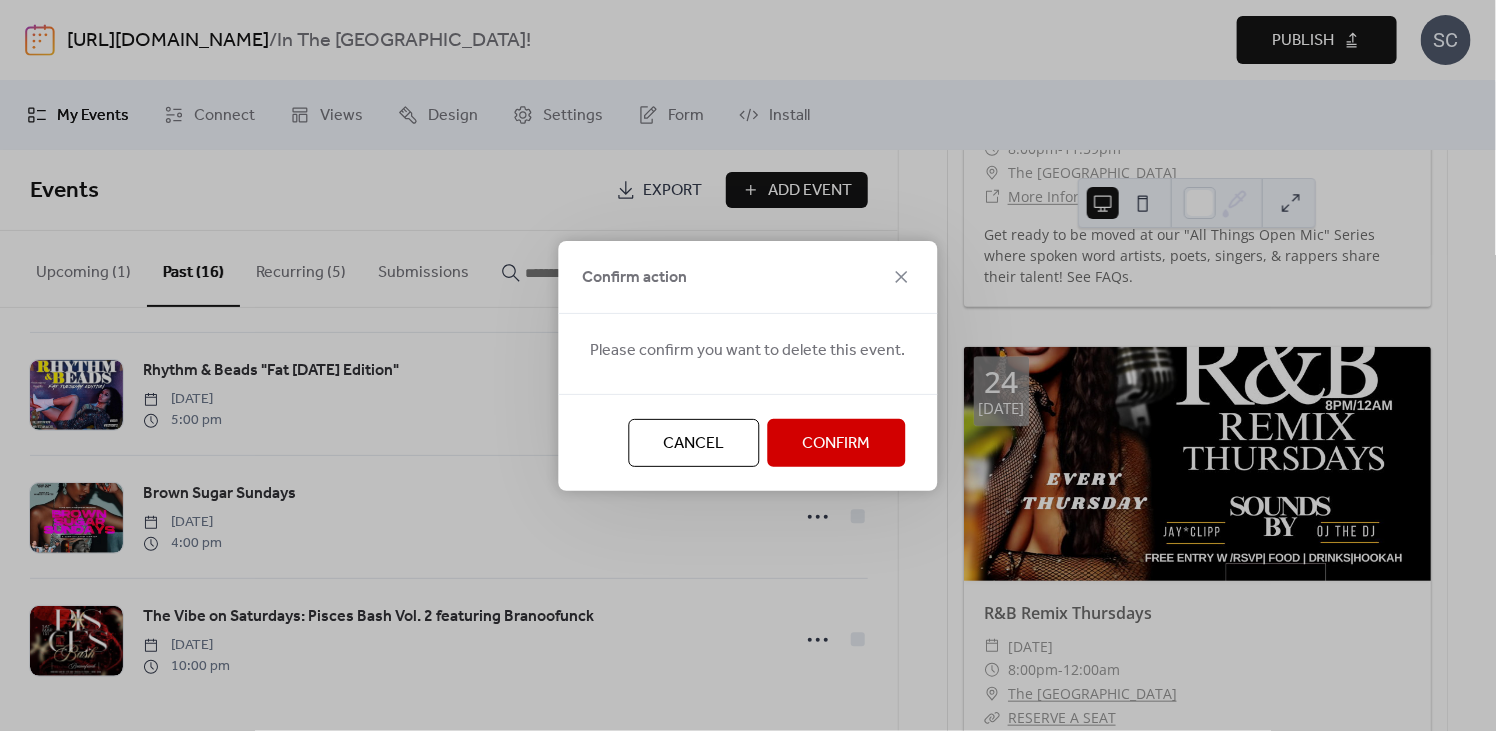 click on "Confirm" at bounding box center [837, 444] 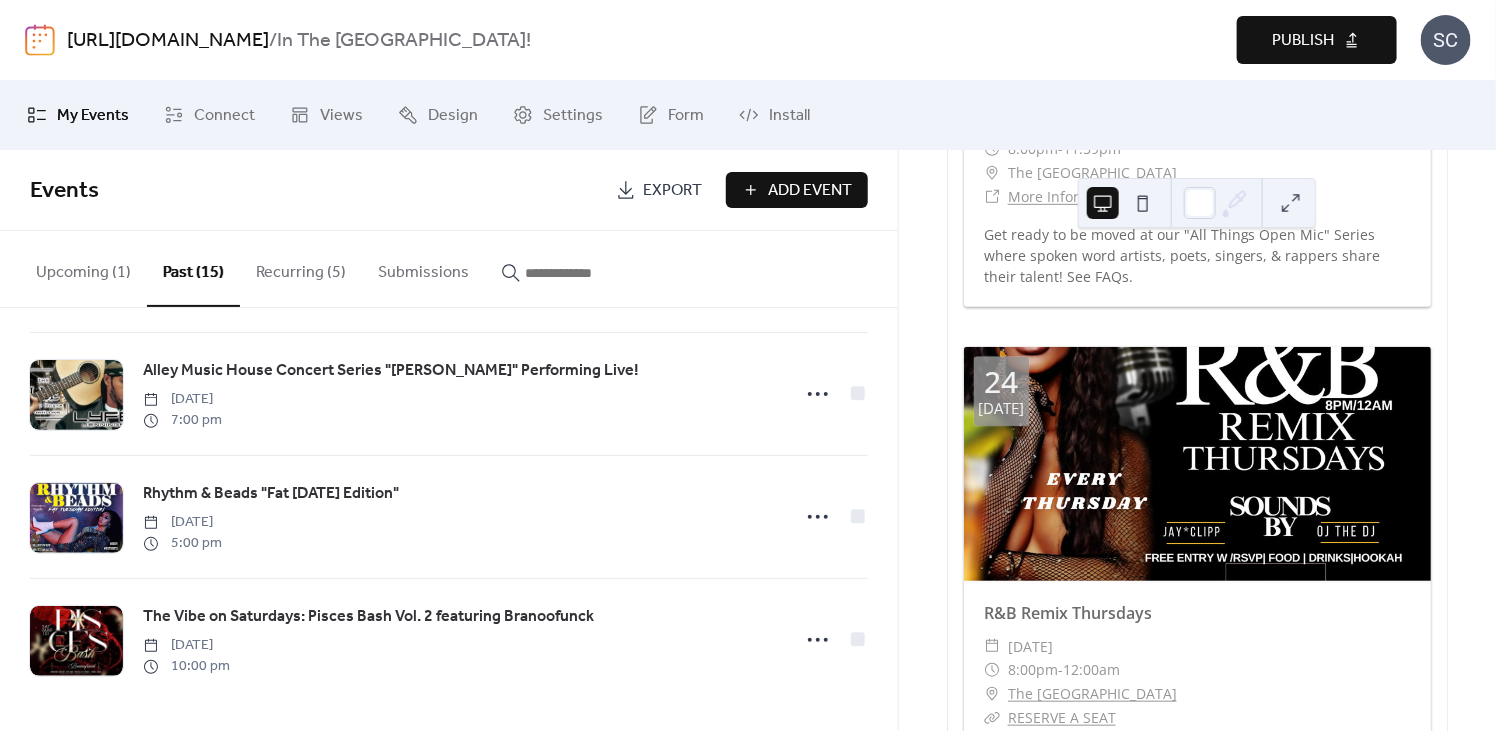 scroll, scrollTop: 1484, scrollLeft: 0, axis: vertical 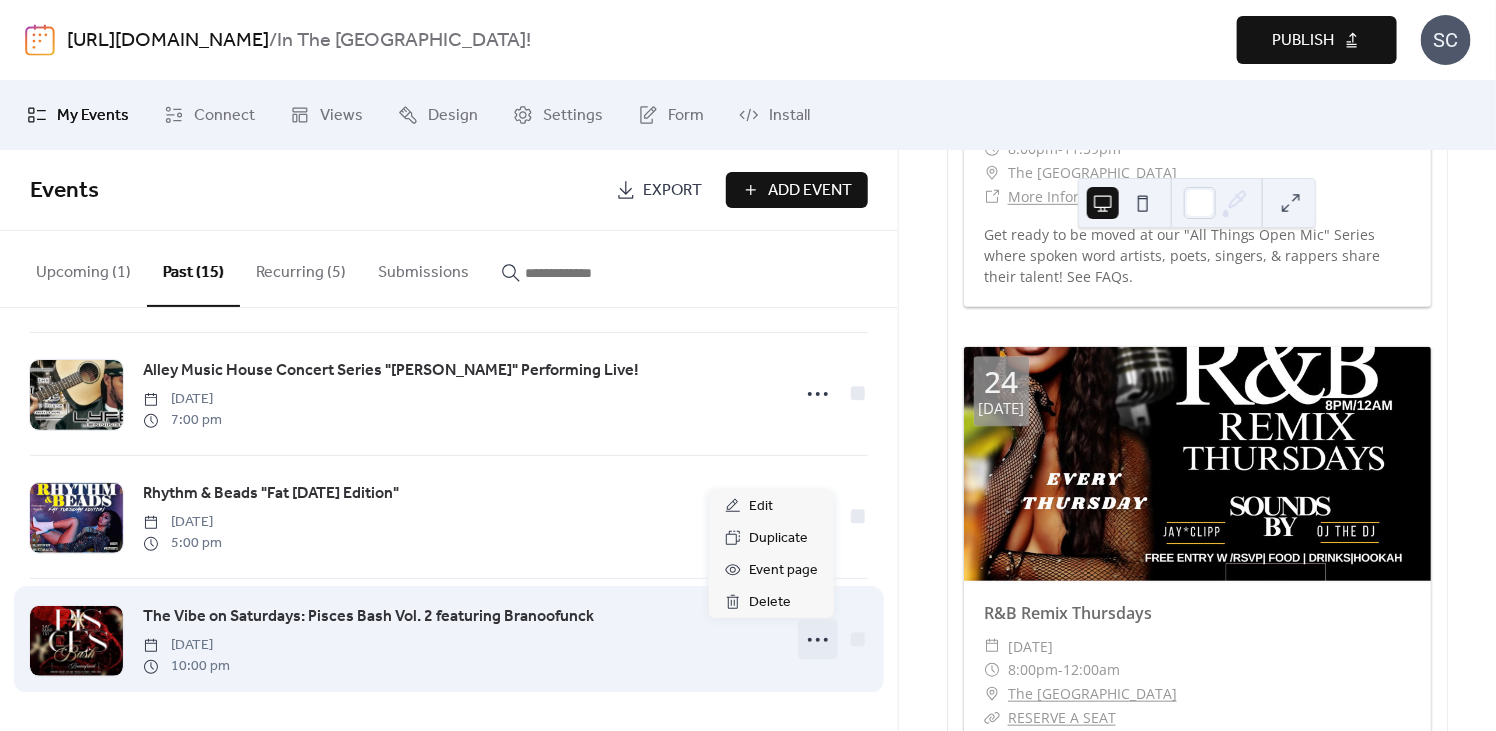 click 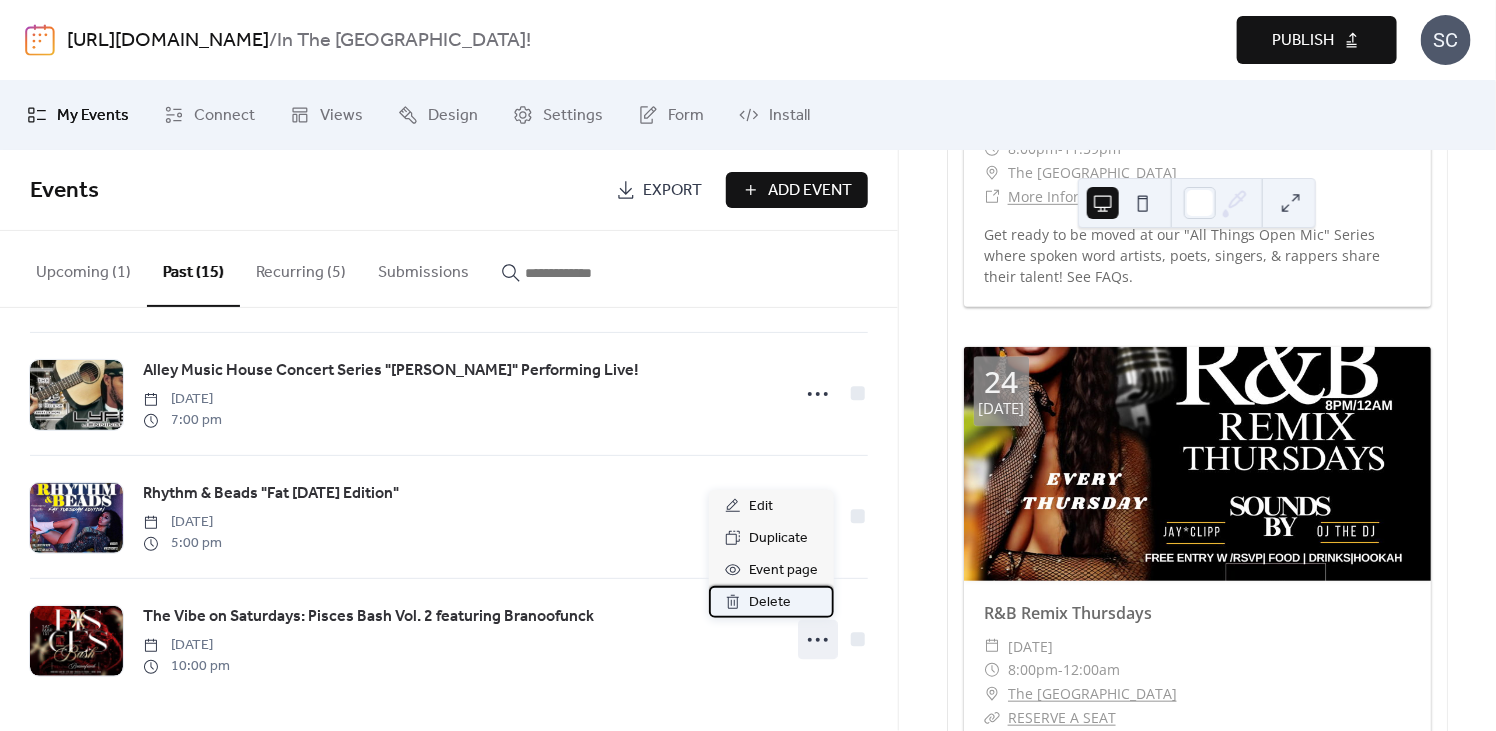 click on "Delete" at bounding box center (770, 603) 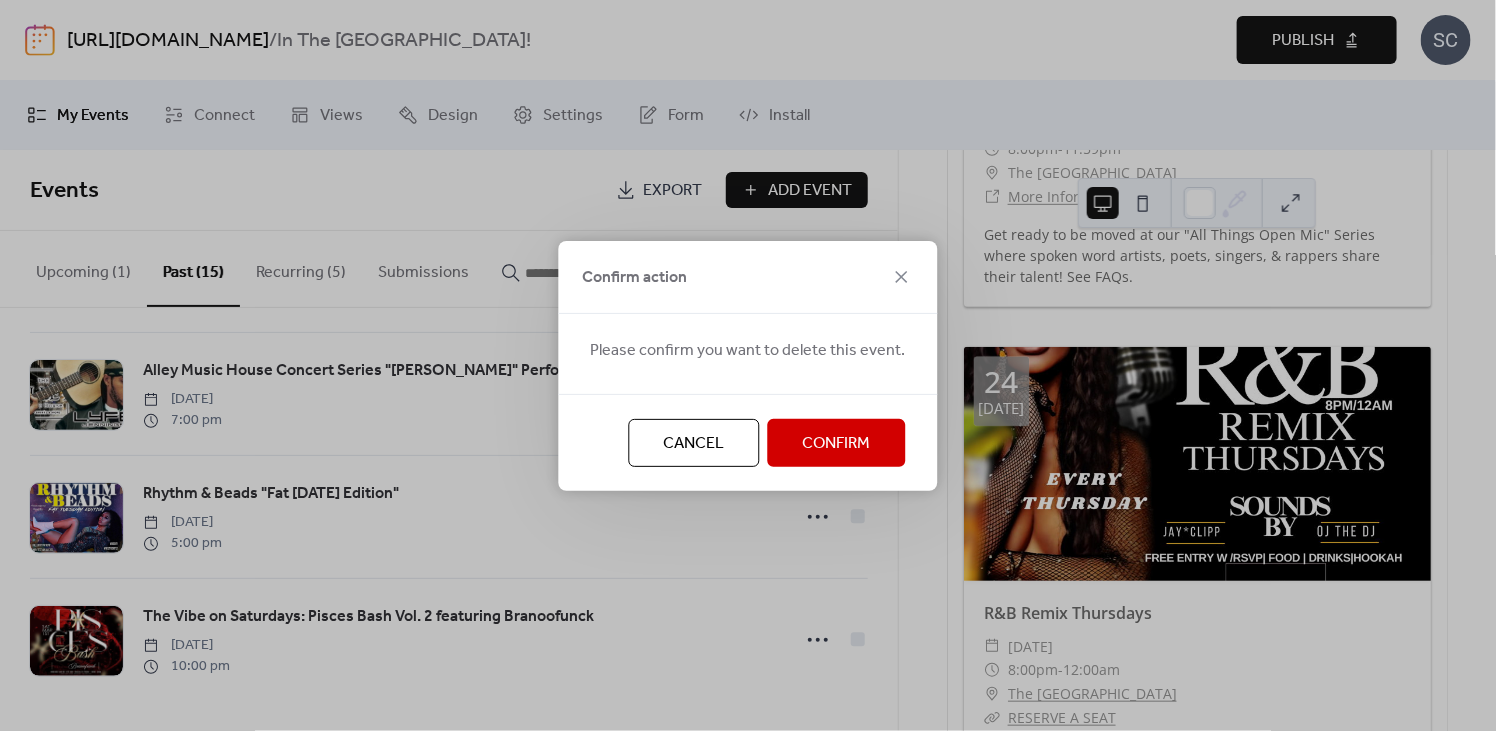 click on "Confirm" at bounding box center [837, 444] 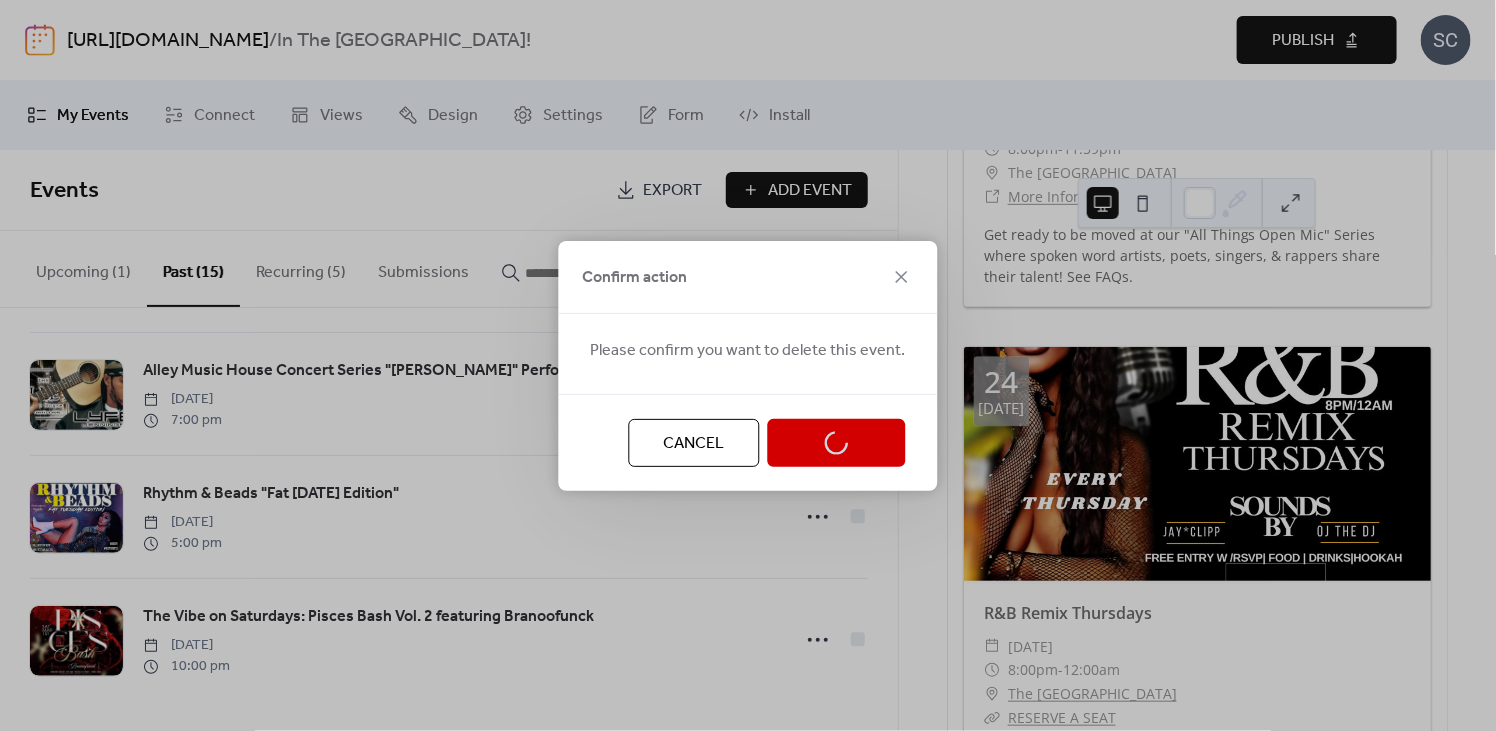 scroll, scrollTop: 1362, scrollLeft: 0, axis: vertical 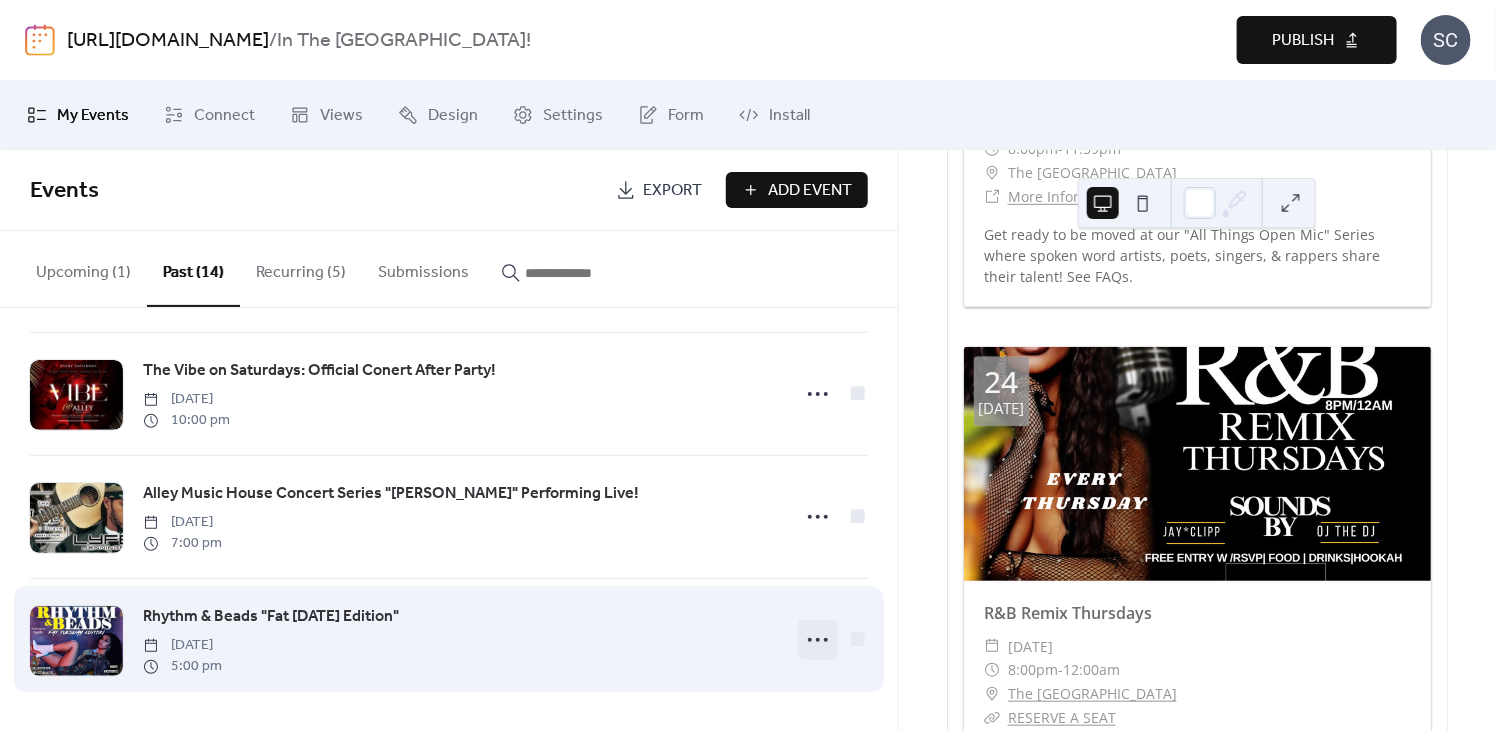click 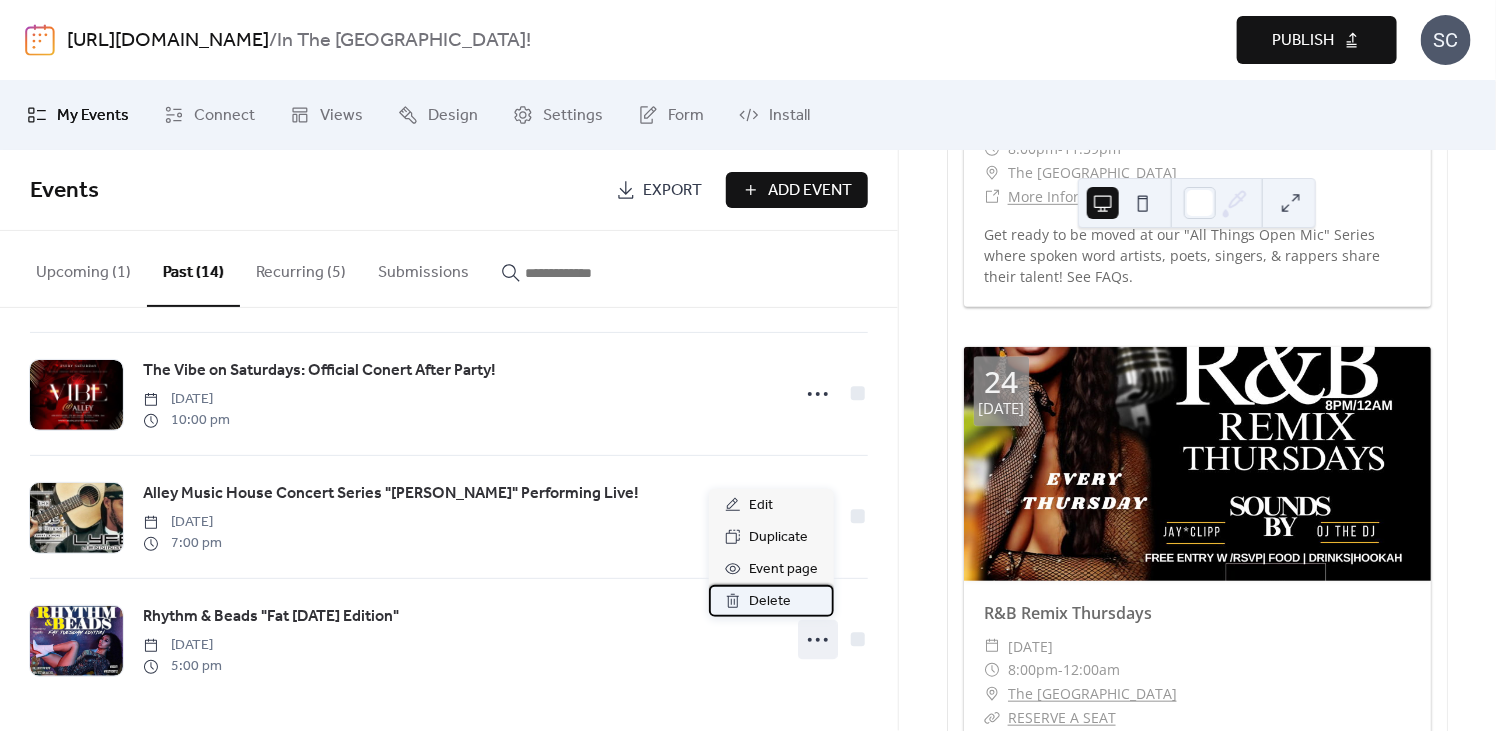 click on "Delete" at bounding box center [770, 602] 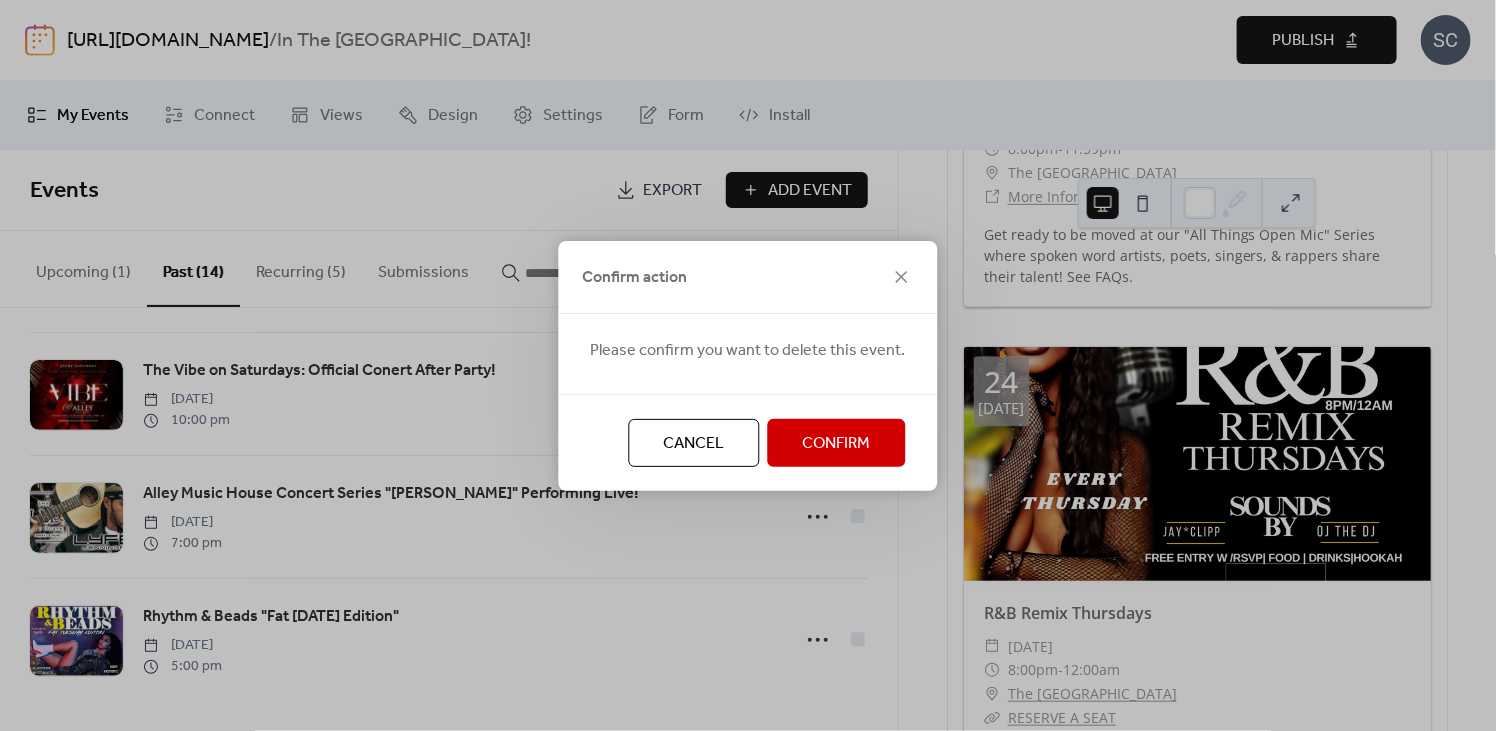 click on "Confirm" at bounding box center [837, 444] 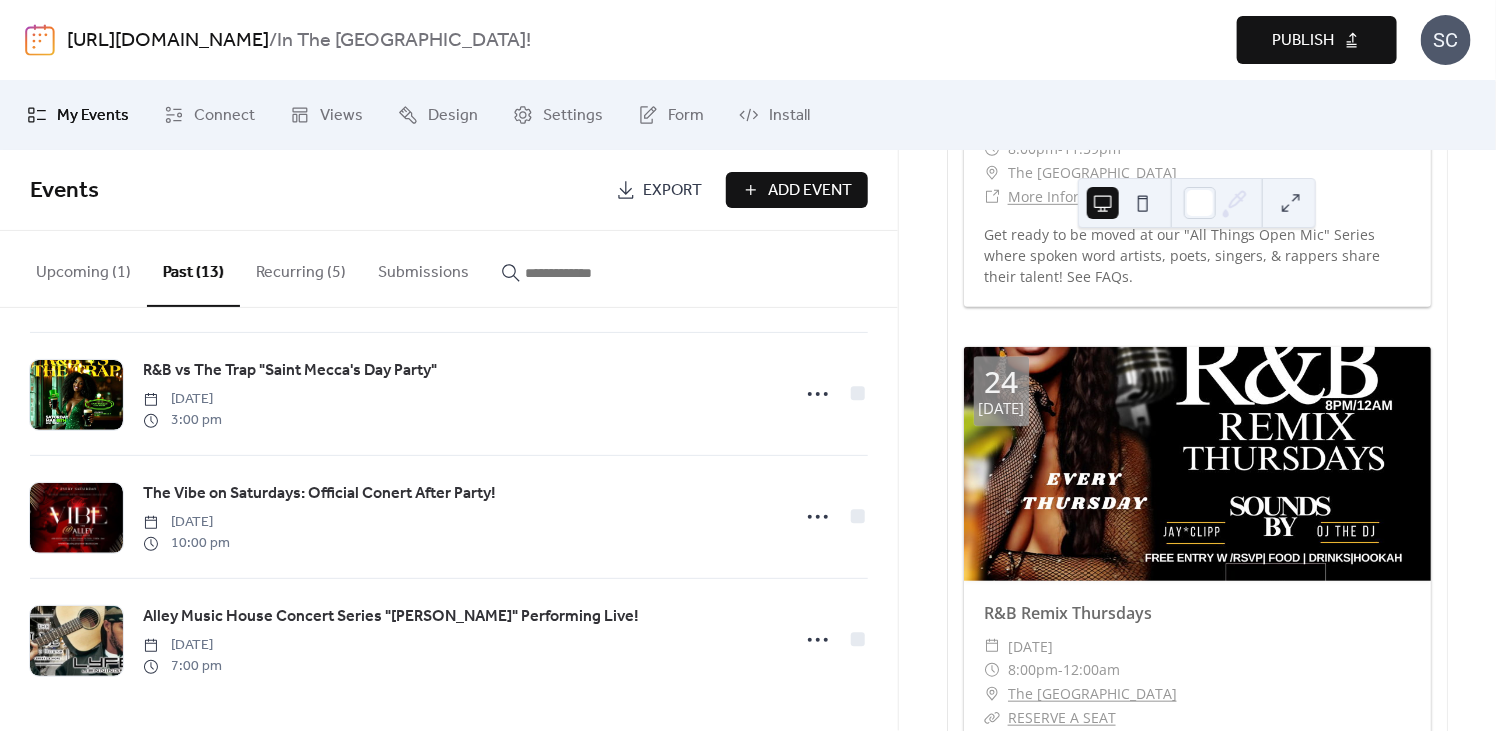 scroll, scrollTop: 1238, scrollLeft: 0, axis: vertical 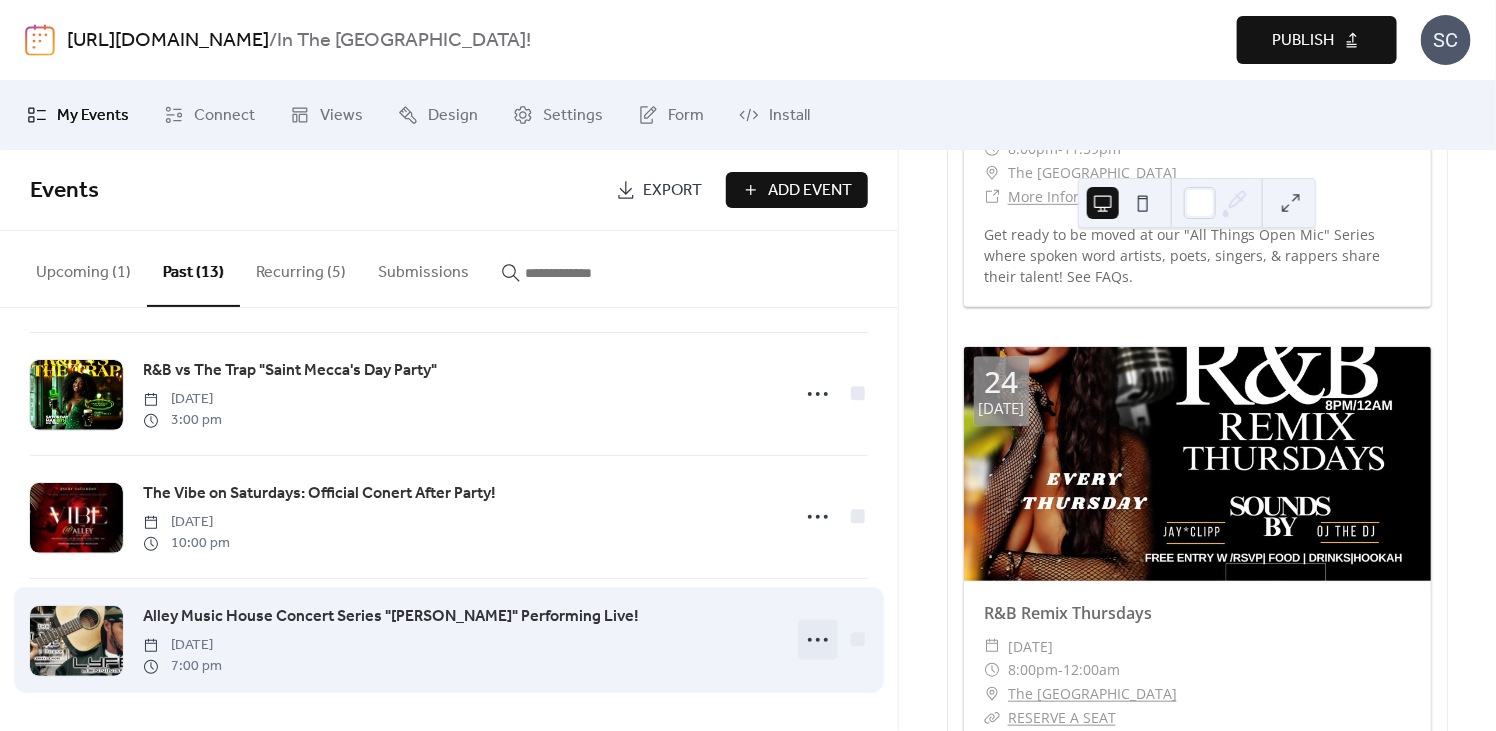 click 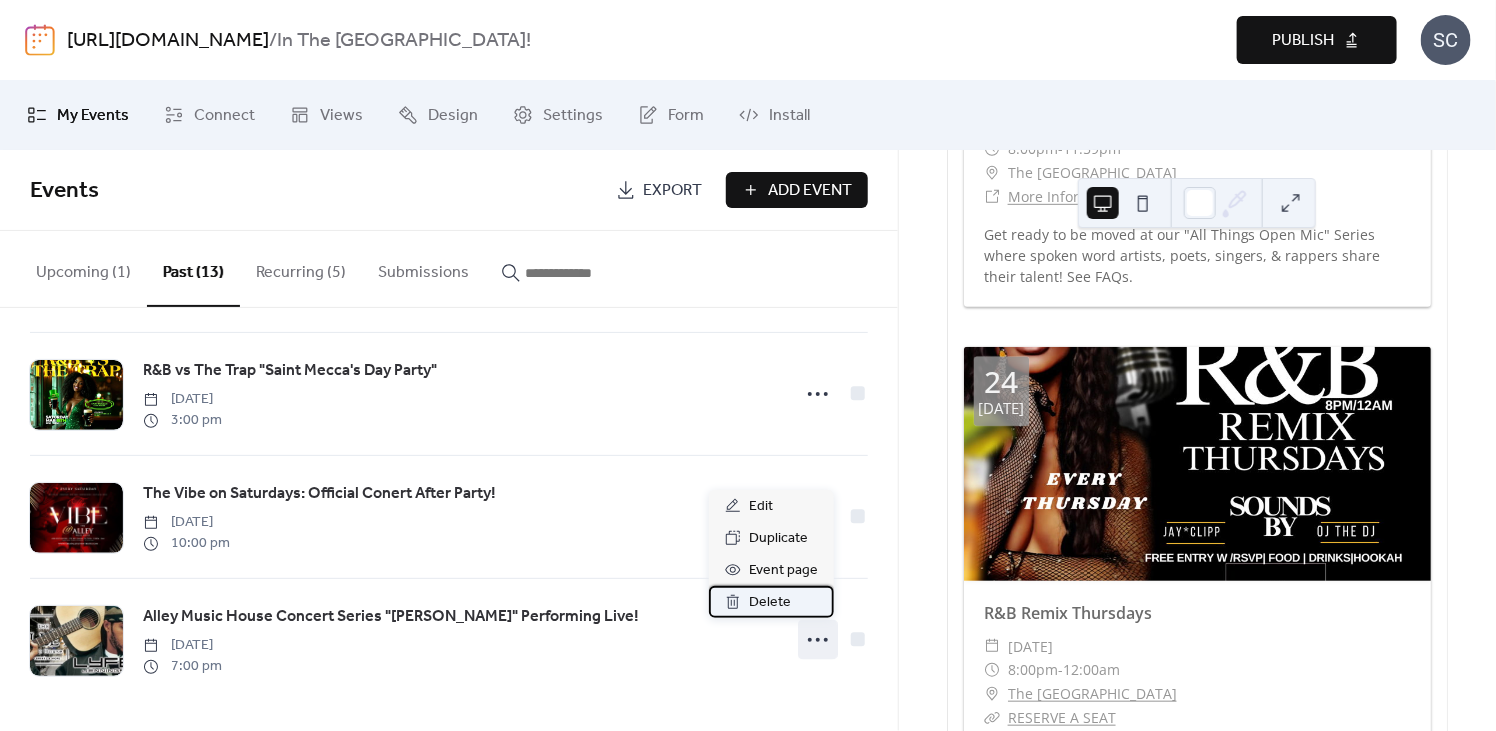 click on "Delete" at bounding box center (770, 603) 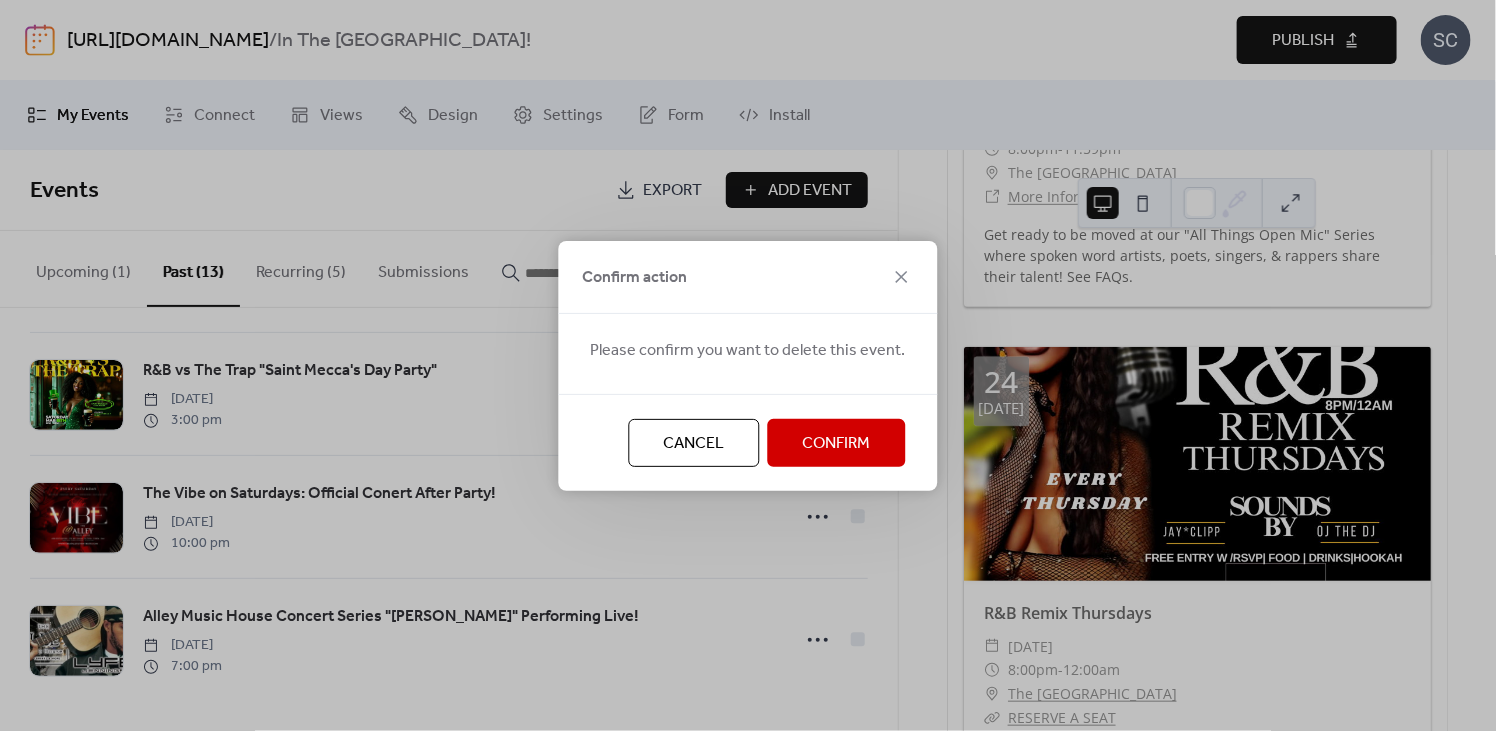 click on "Confirm" at bounding box center [837, 444] 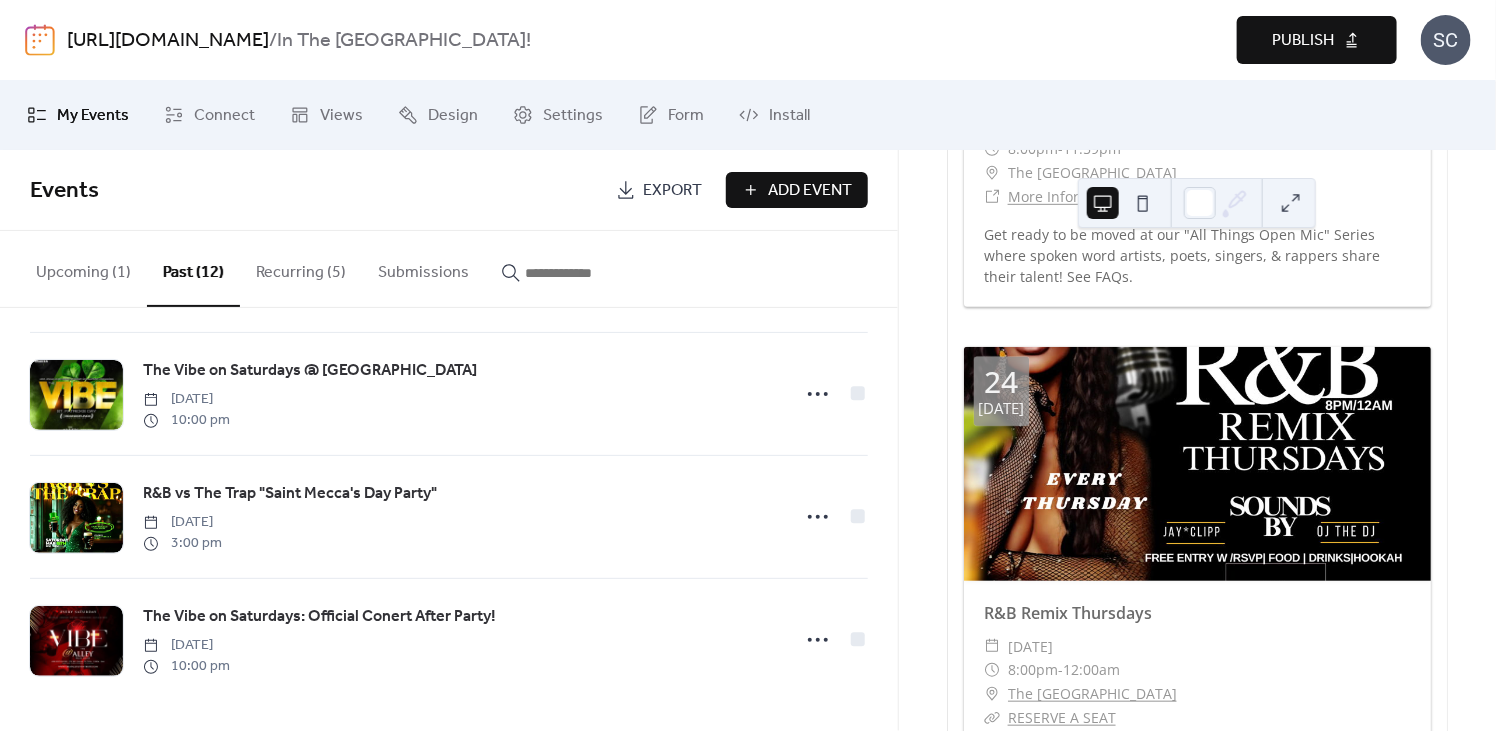 scroll, scrollTop: 1115, scrollLeft: 0, axis: vertical 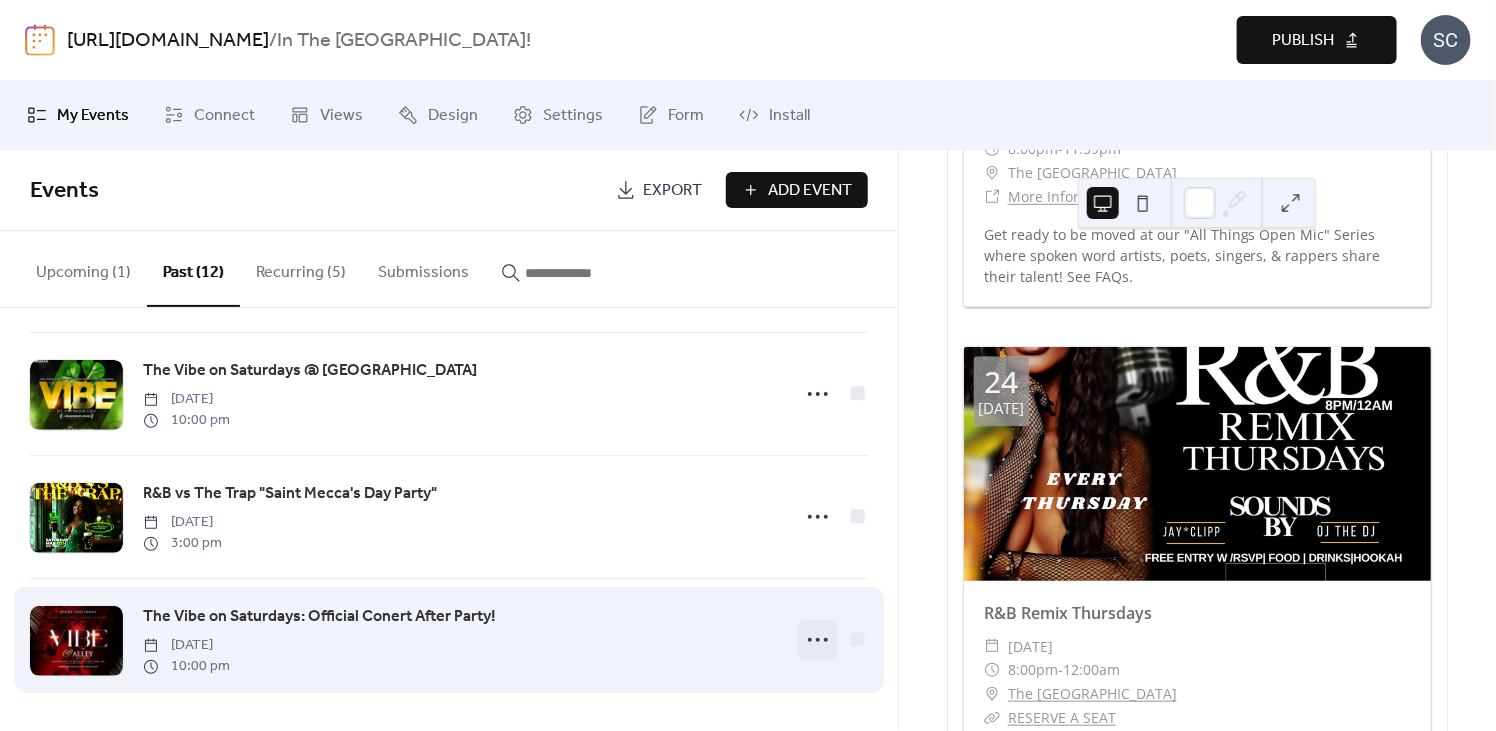 click 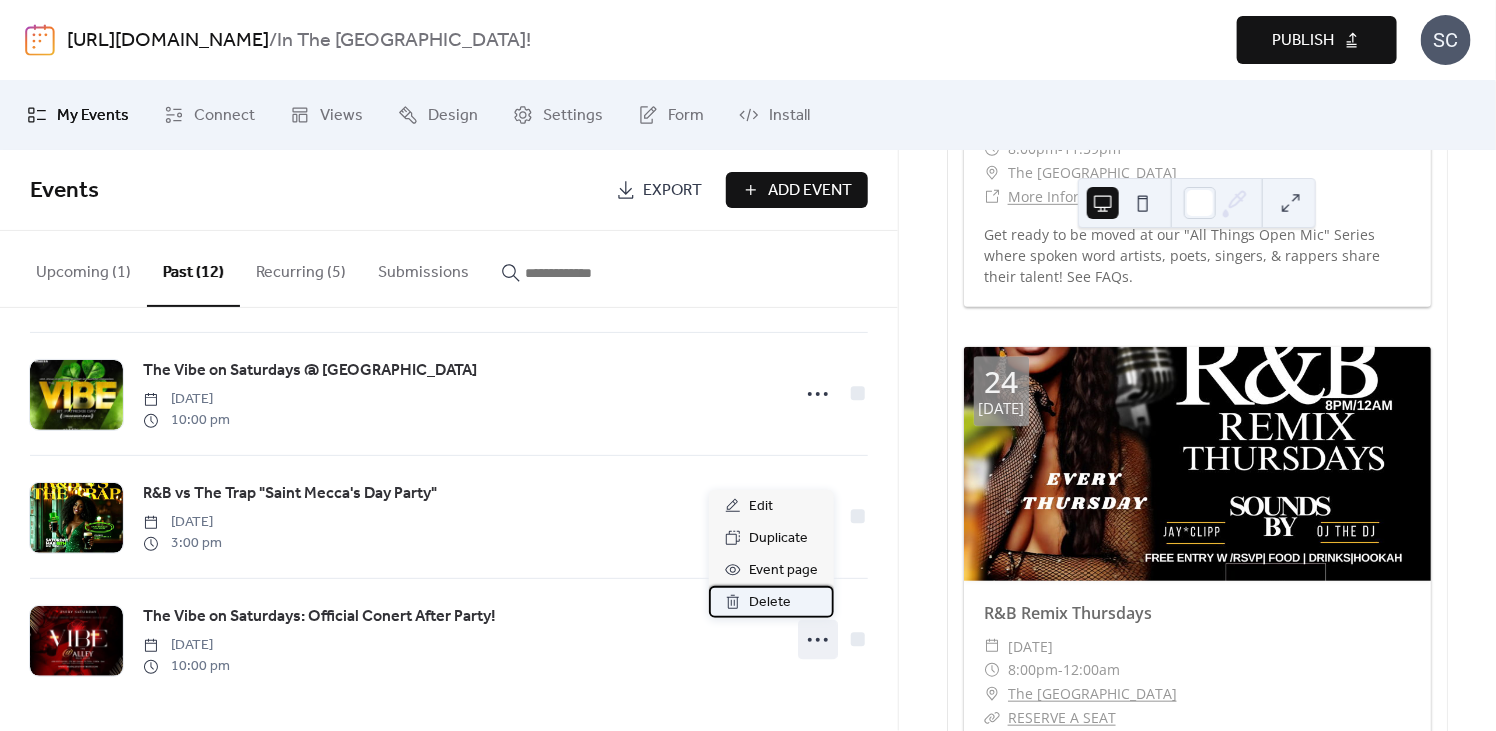 click on "Delete" at bounding box center [770, 603] 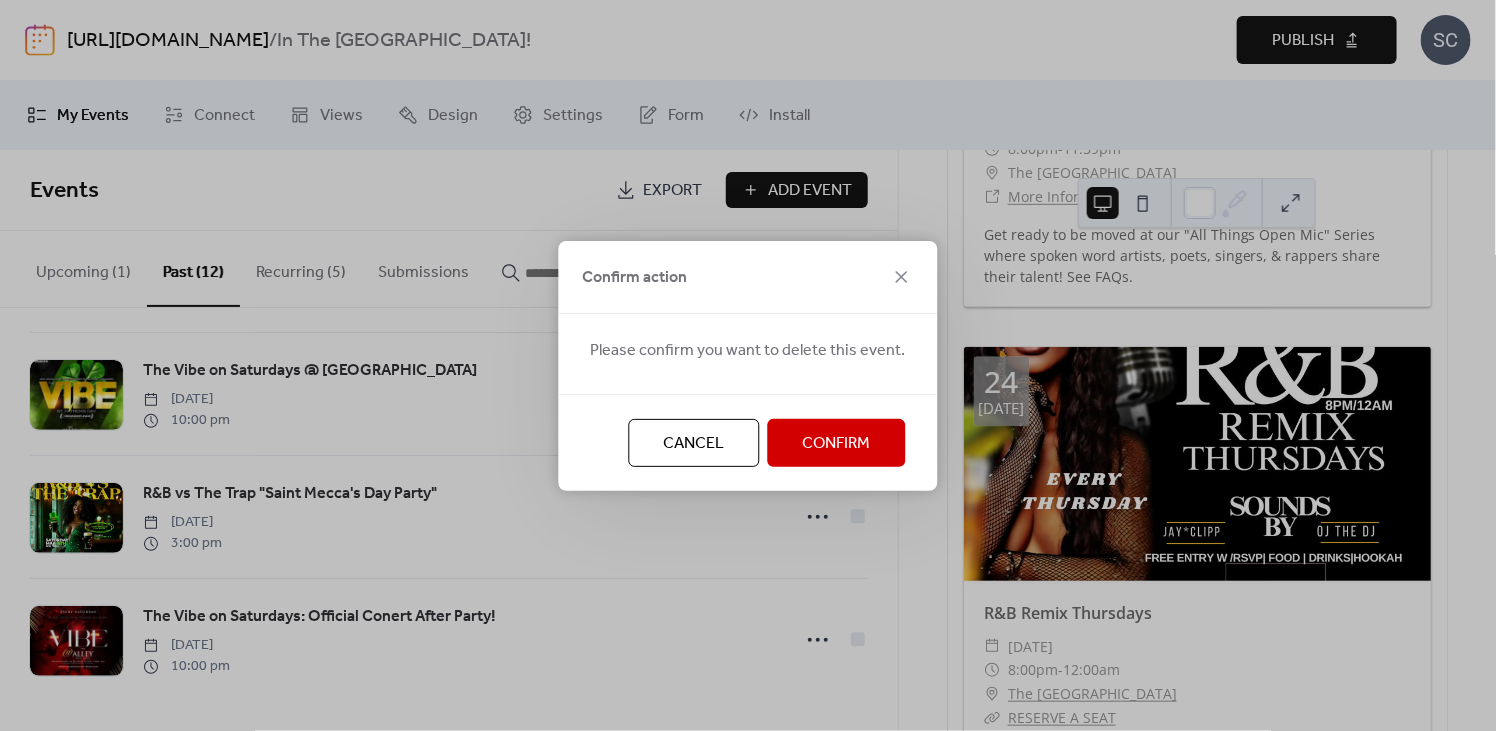 click on "Confirm" at bounding box center (837, 444) 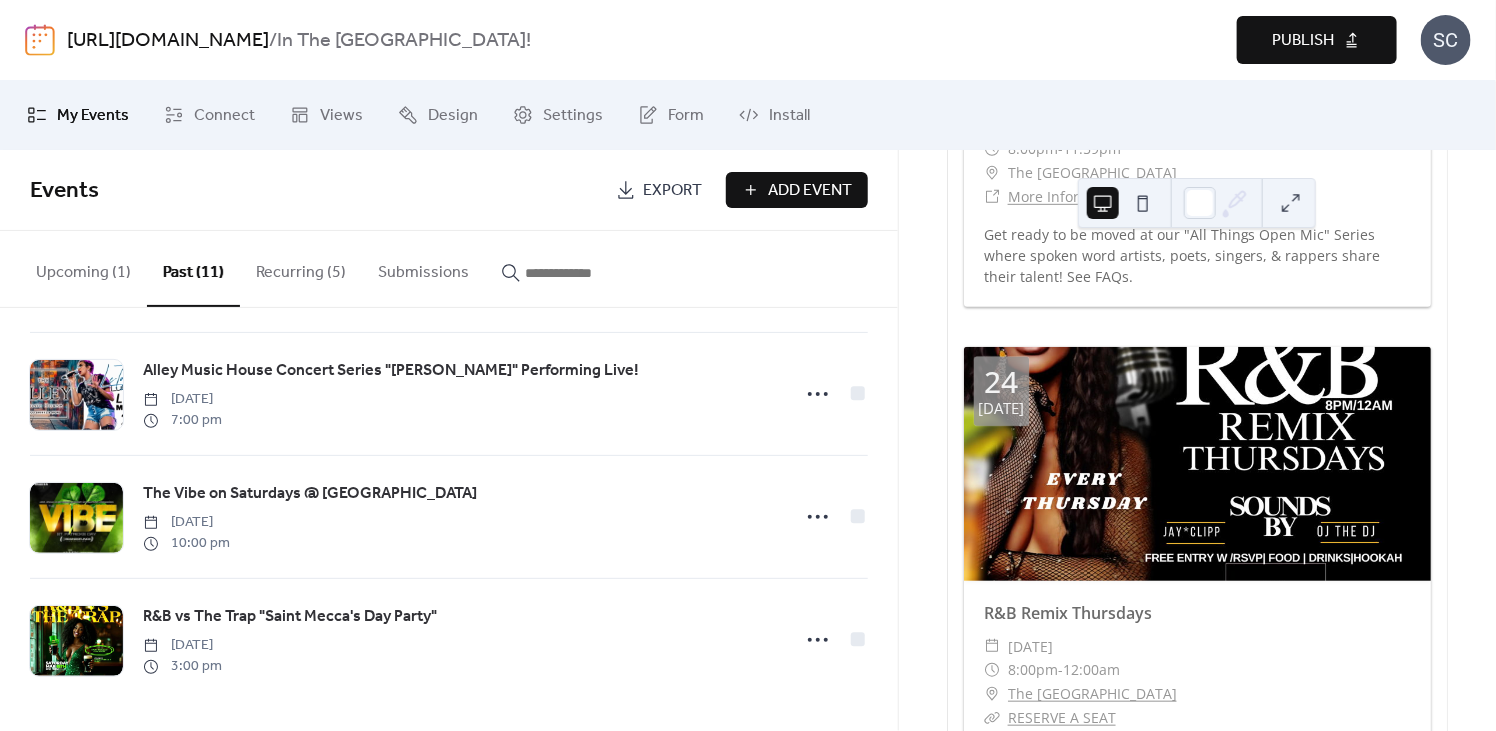 scroll, scrollTop: 992, scrollLeft: 0, axis: vertical 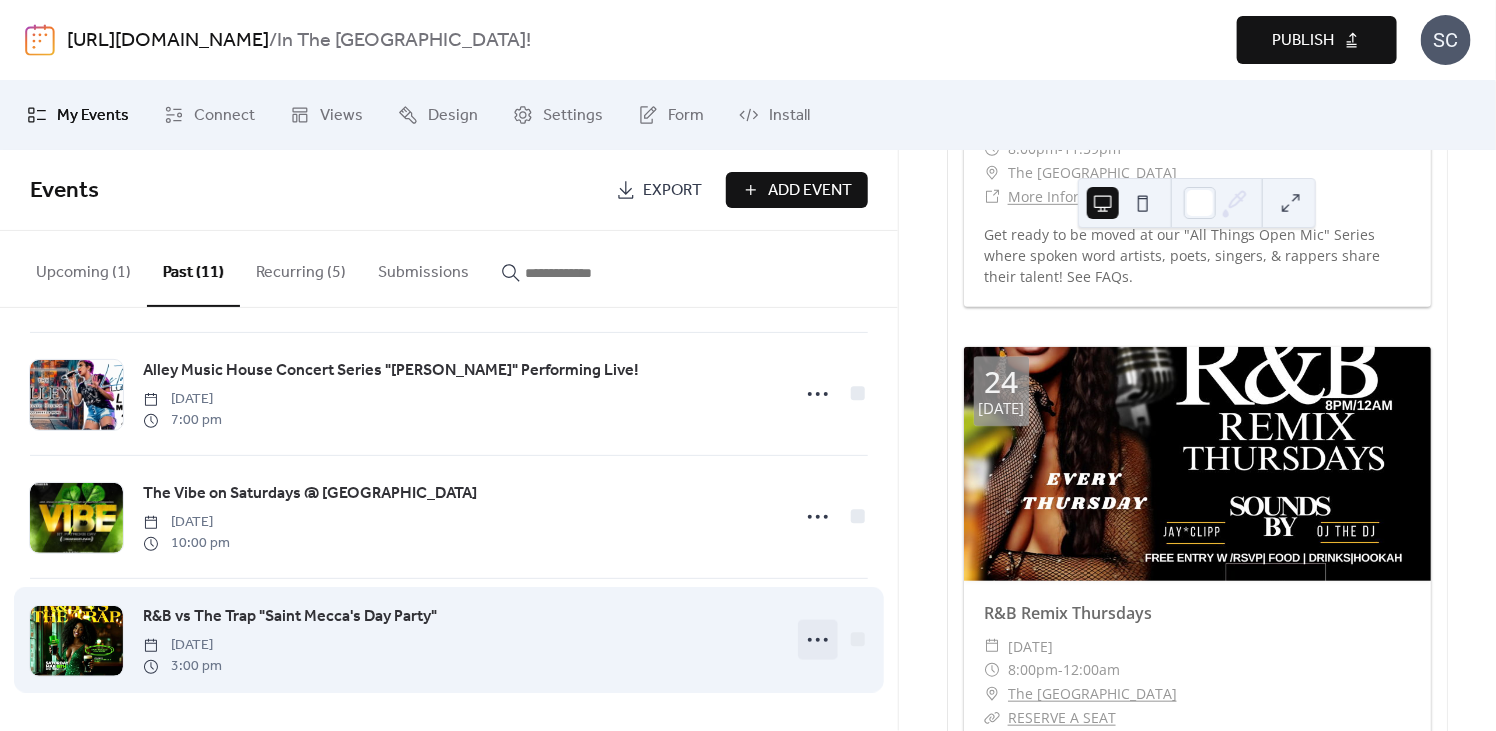 click 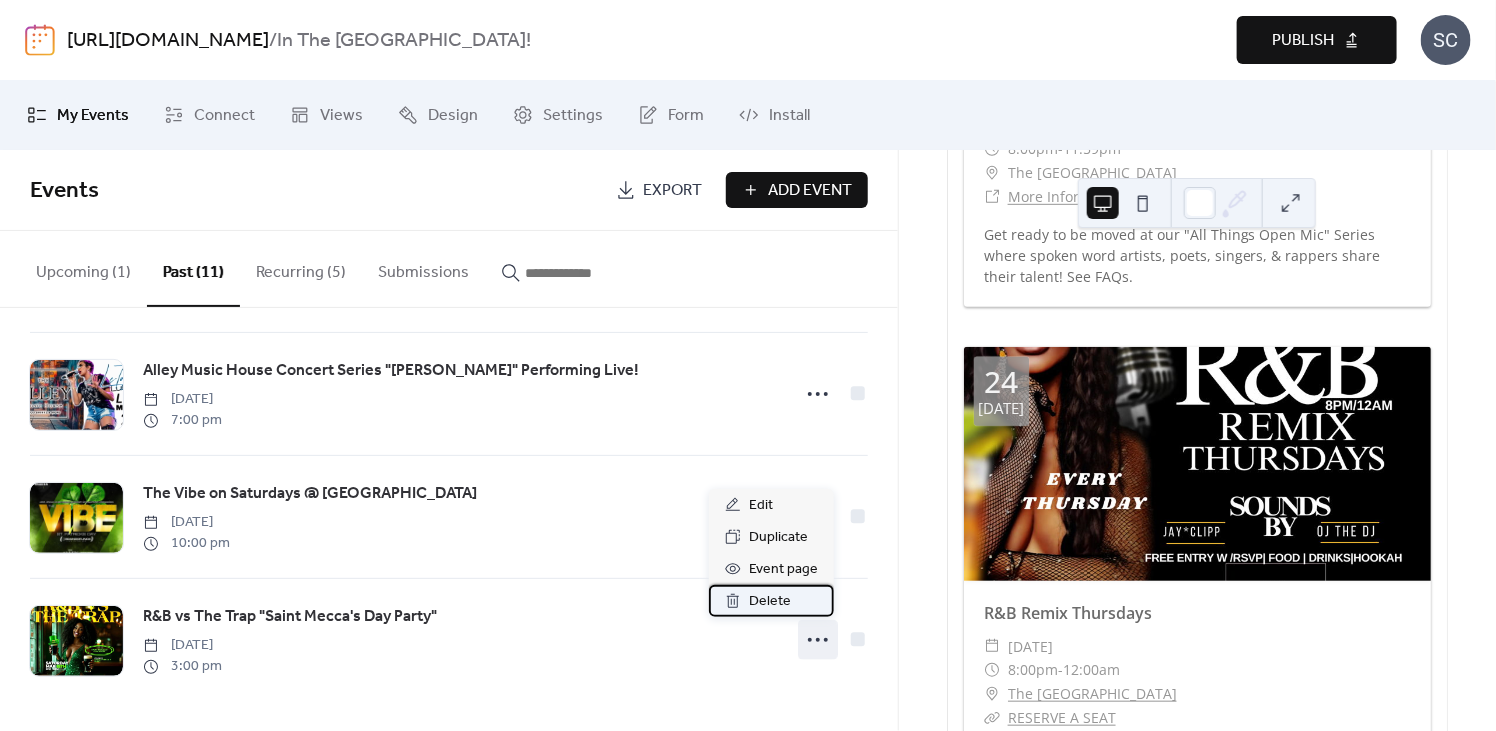 click on "Delete" at bounding box center (770, 602) 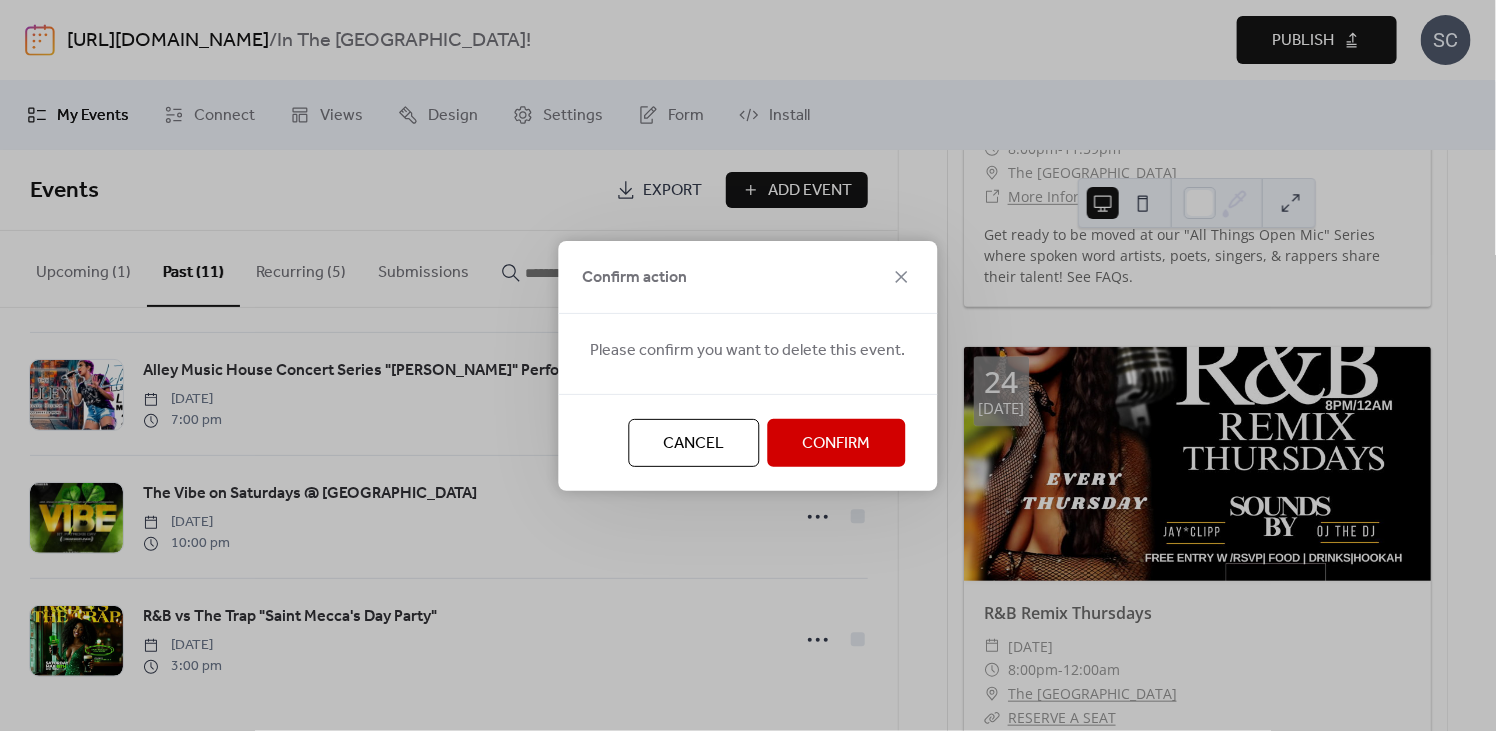 click on "Confirm" at bounding box center (837, 444) 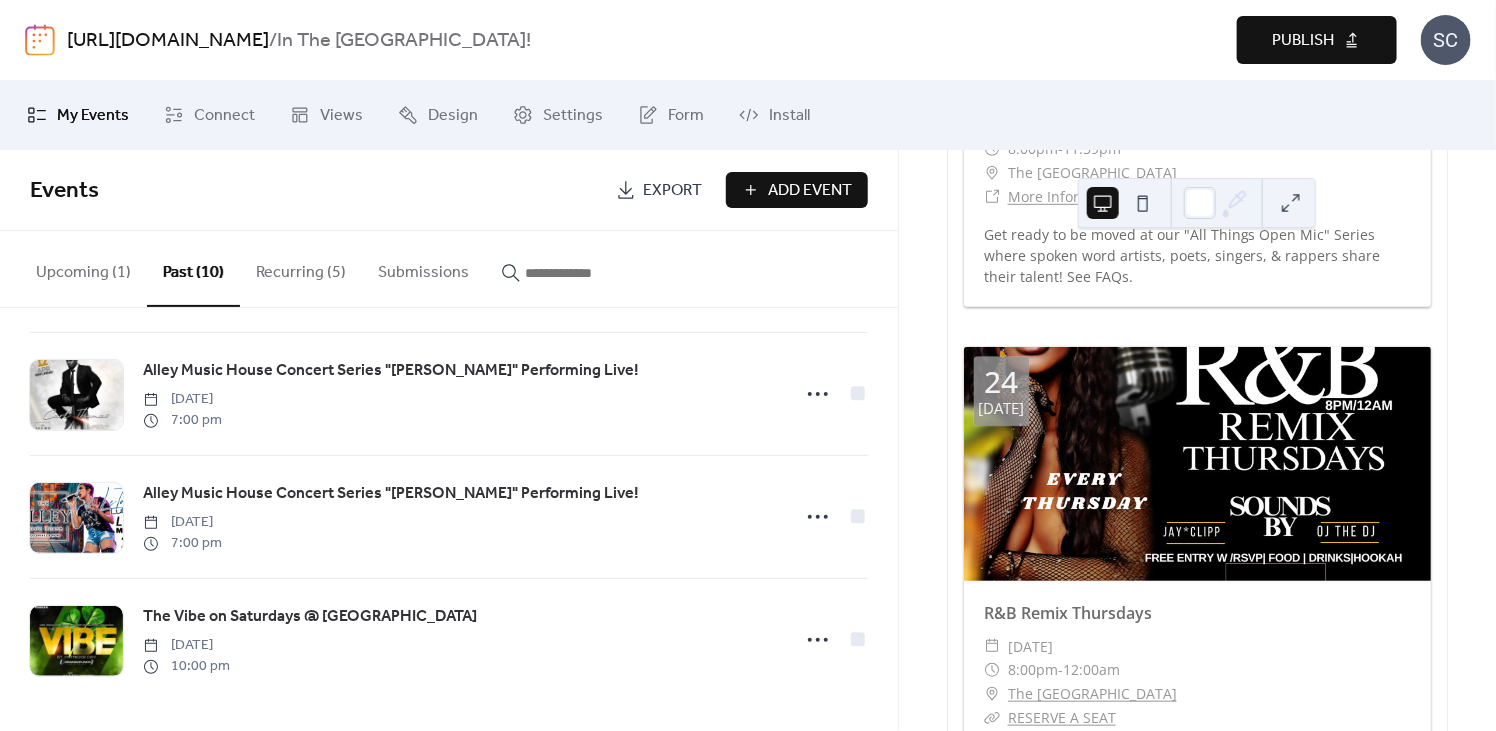 scroll, scrollTop: 869, scrollLeft: 0, axis: vertical 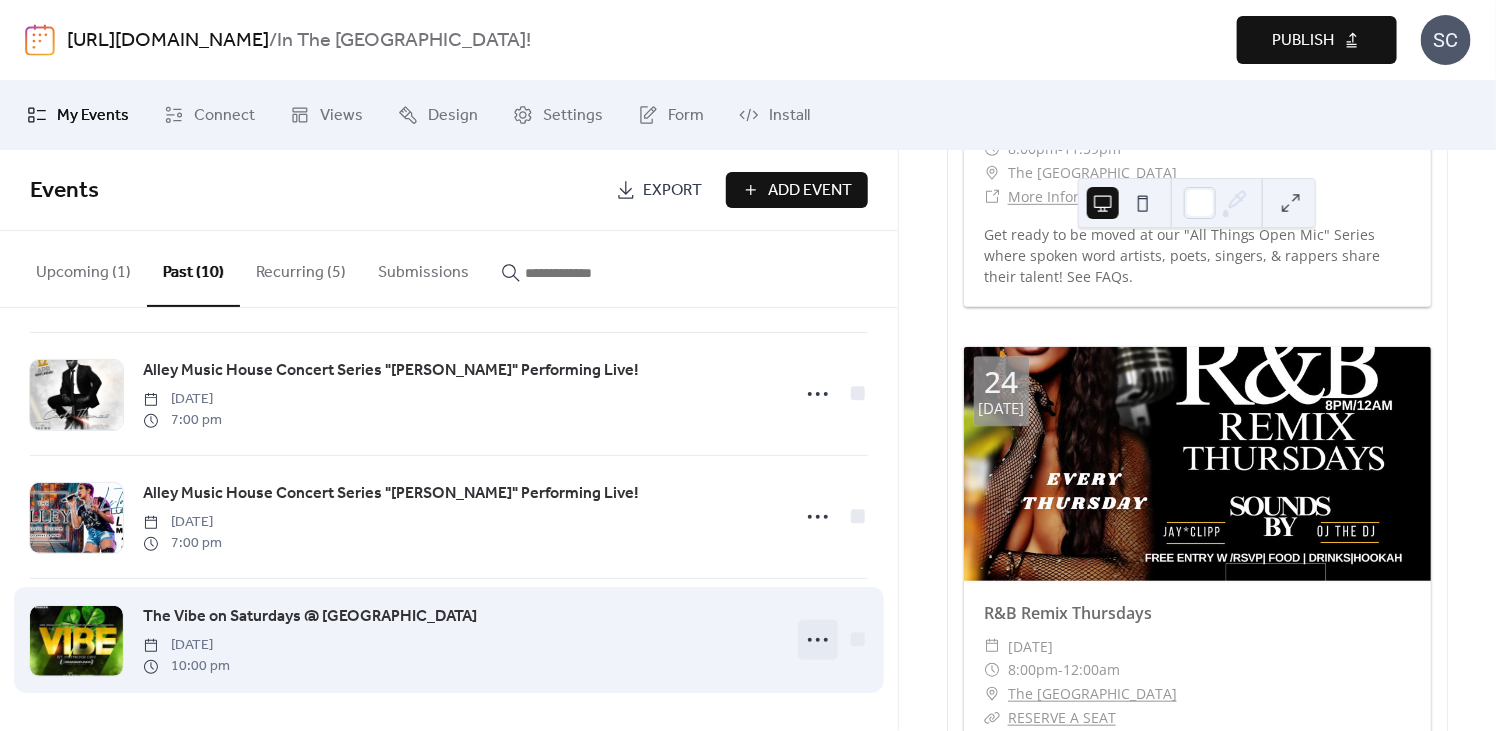 click 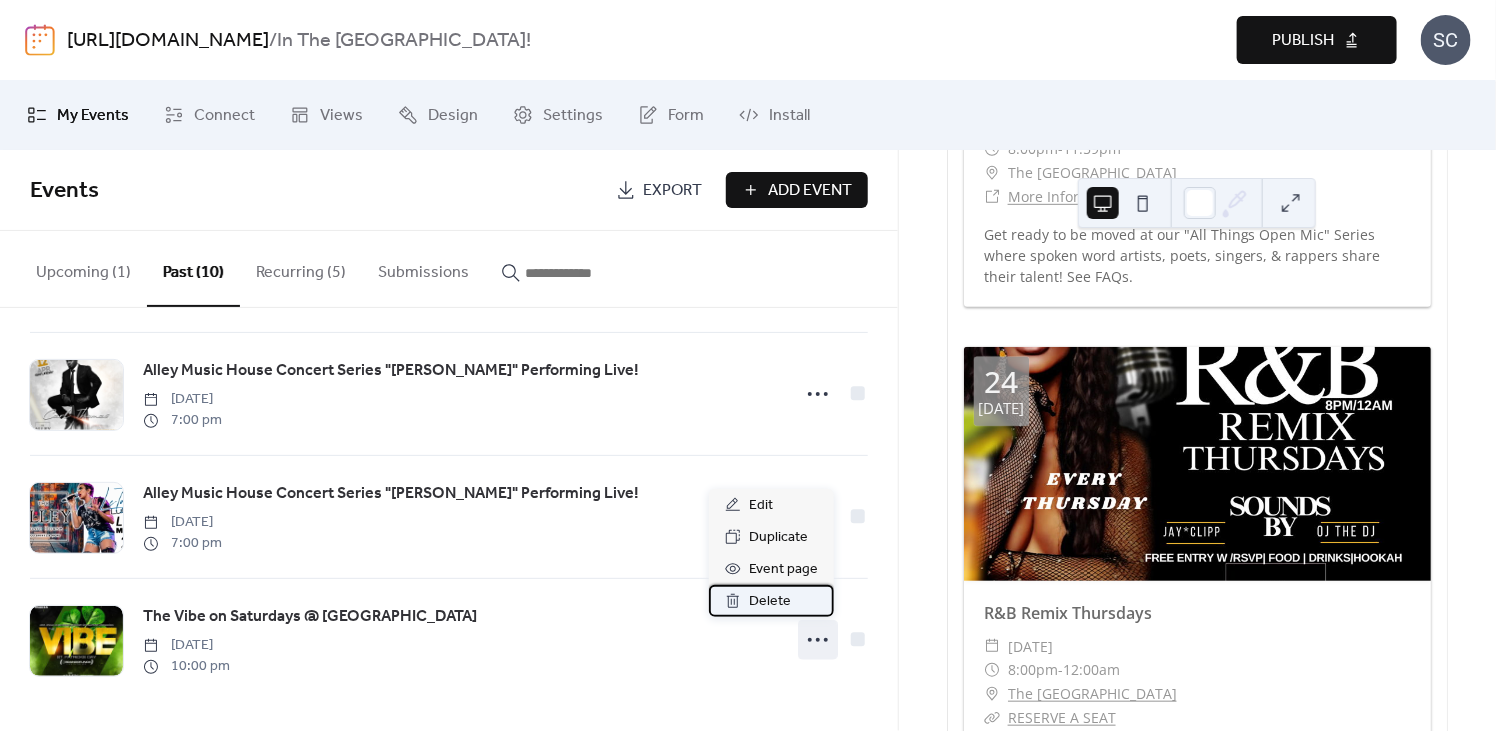 click on "Delete" at bounding box center (770, 602) 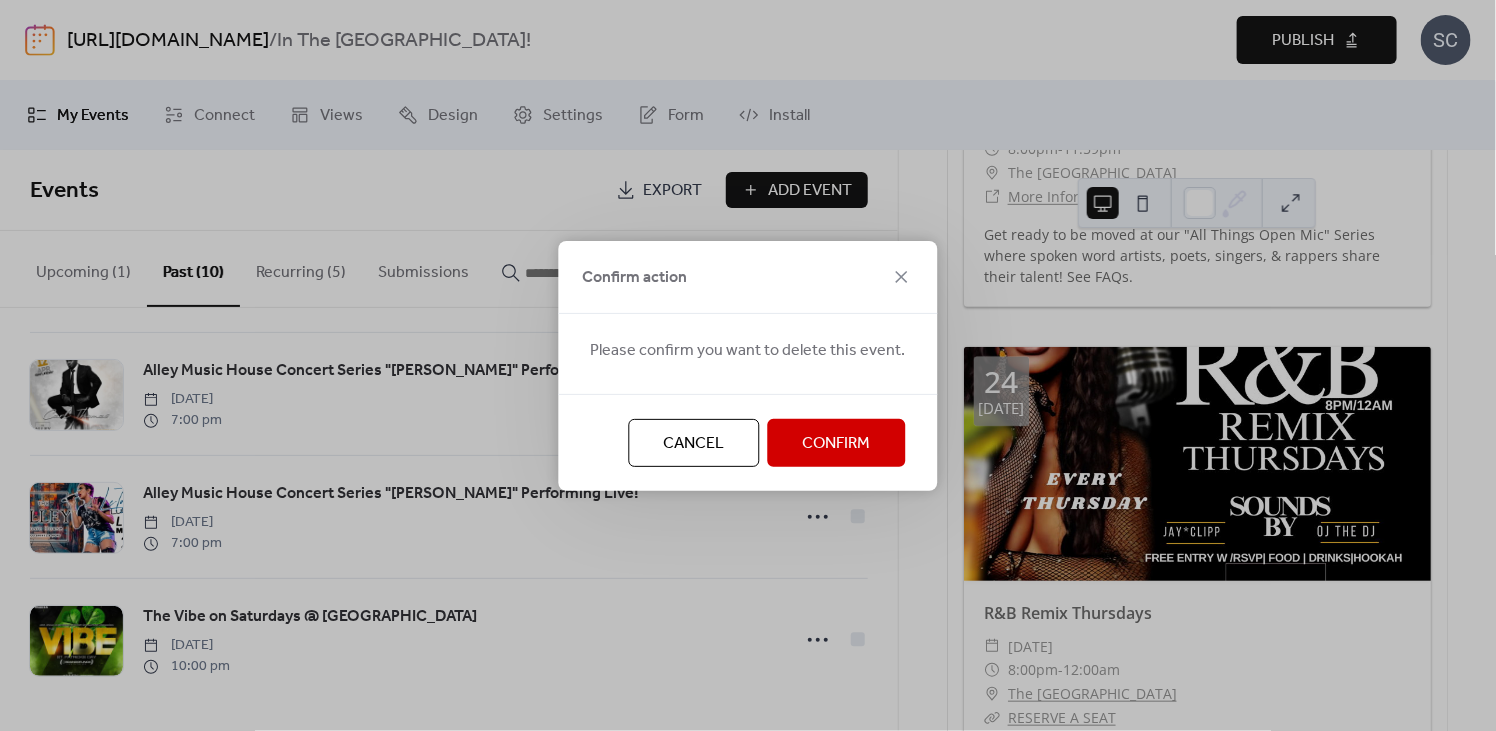 click on "Confirm" at bounding box center (837, 443) 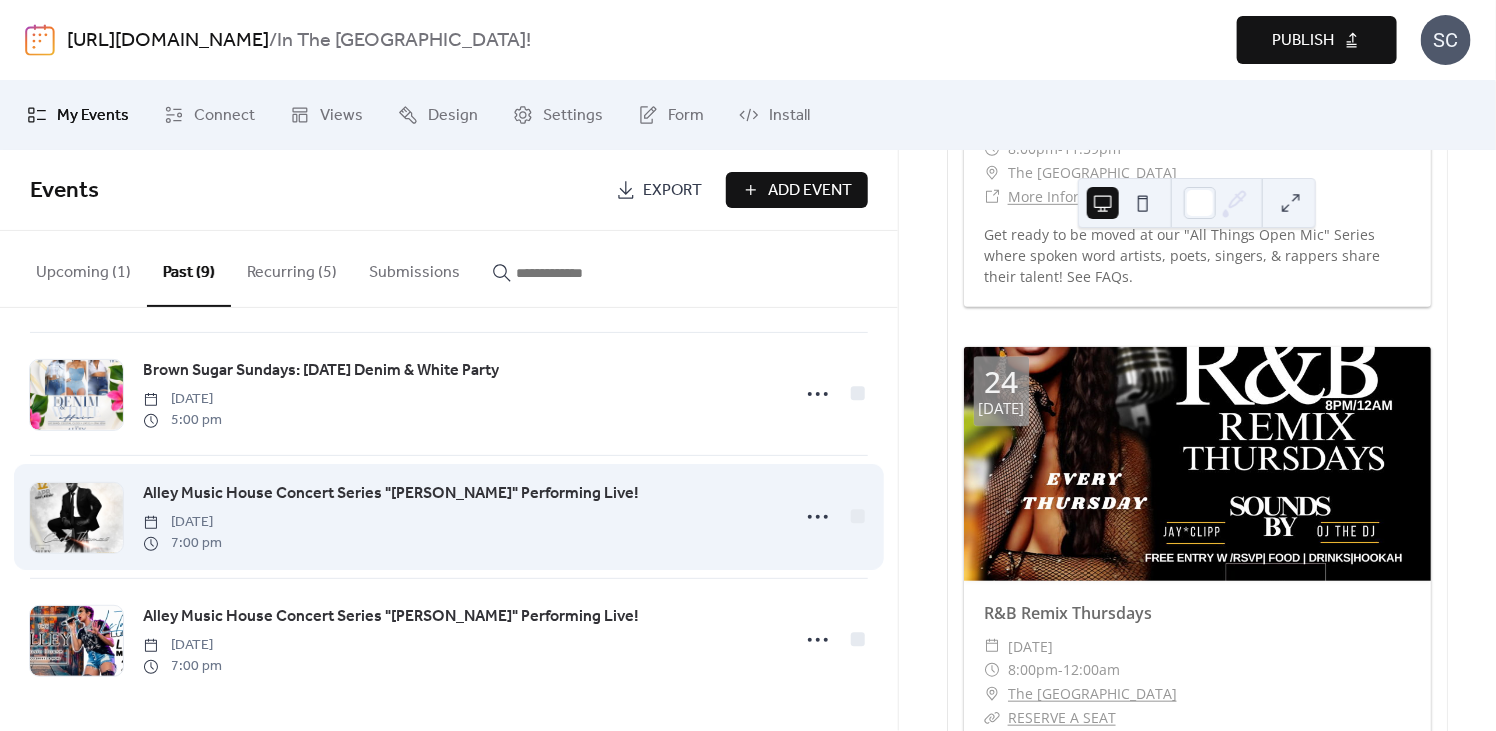 scroll, scrollTop: 745, scrollLeft: 0, axis: vertical 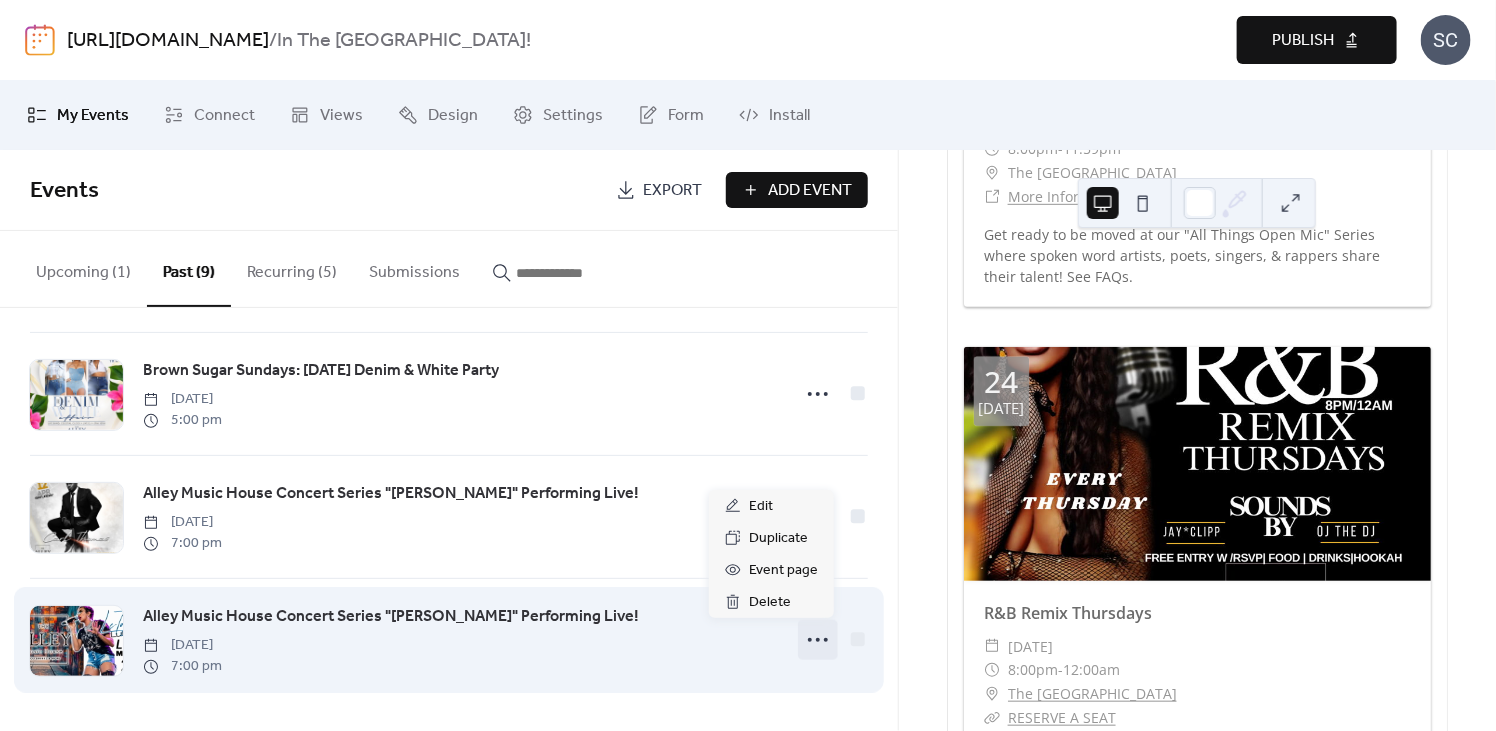 click 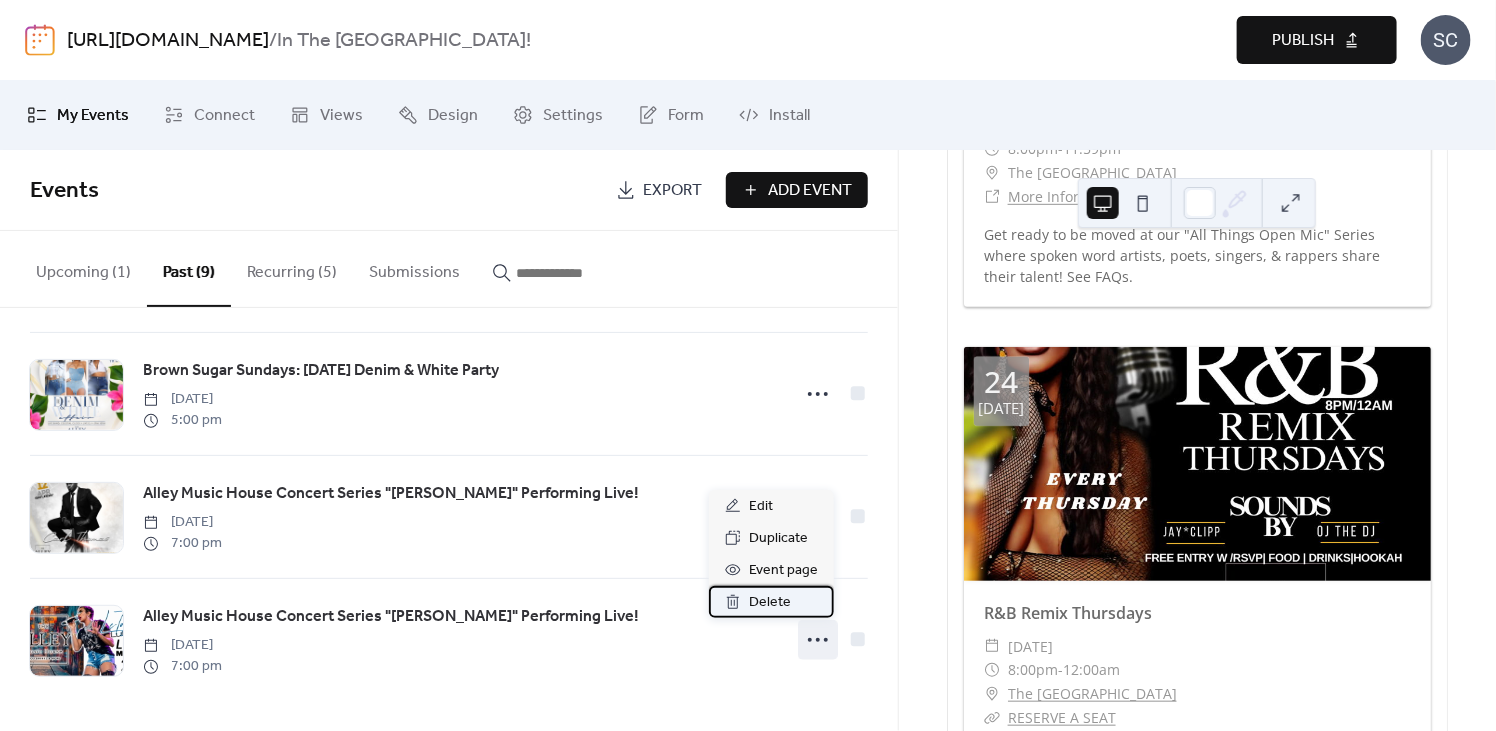 click on "Delete" at bounding box center [770, 603] 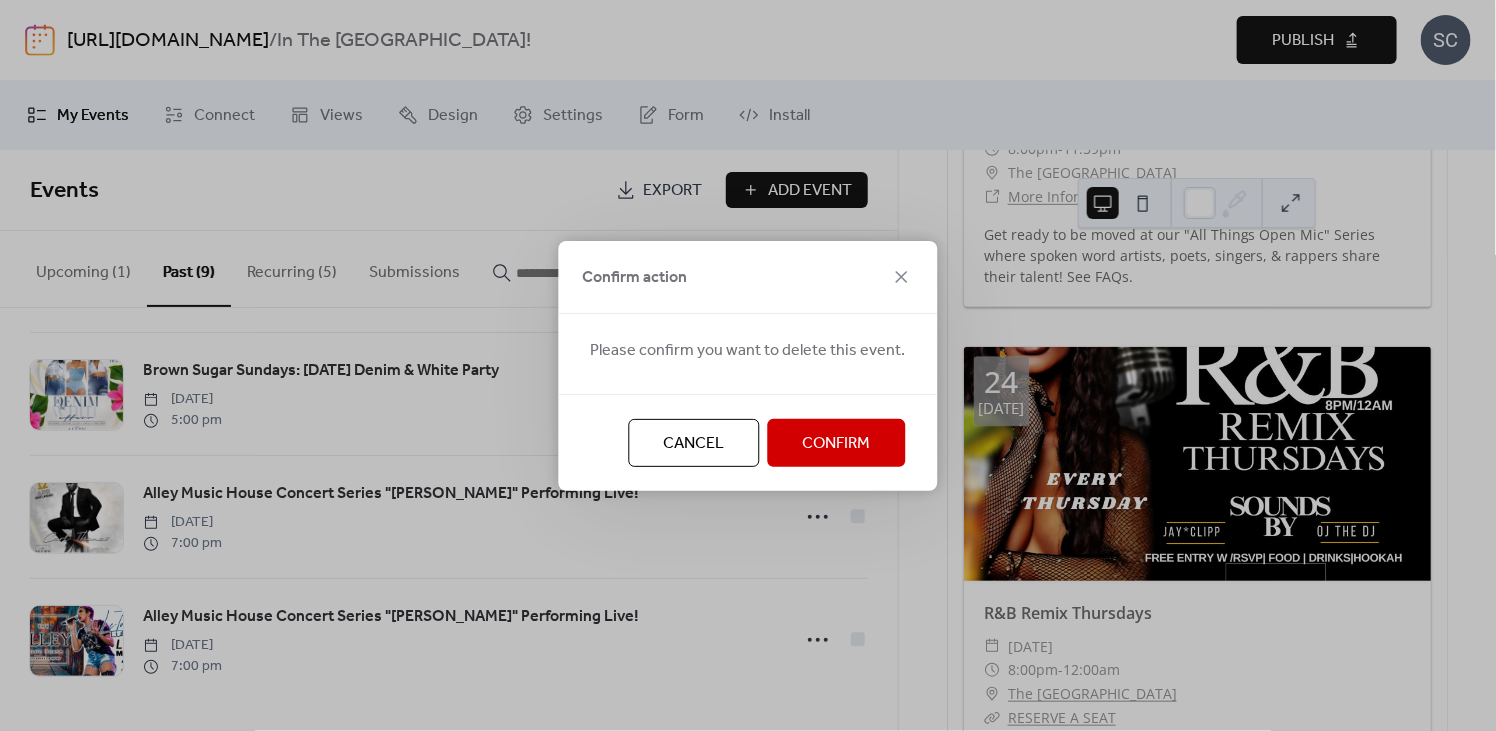 click on "Confirm" at bounding box center (837, 444) 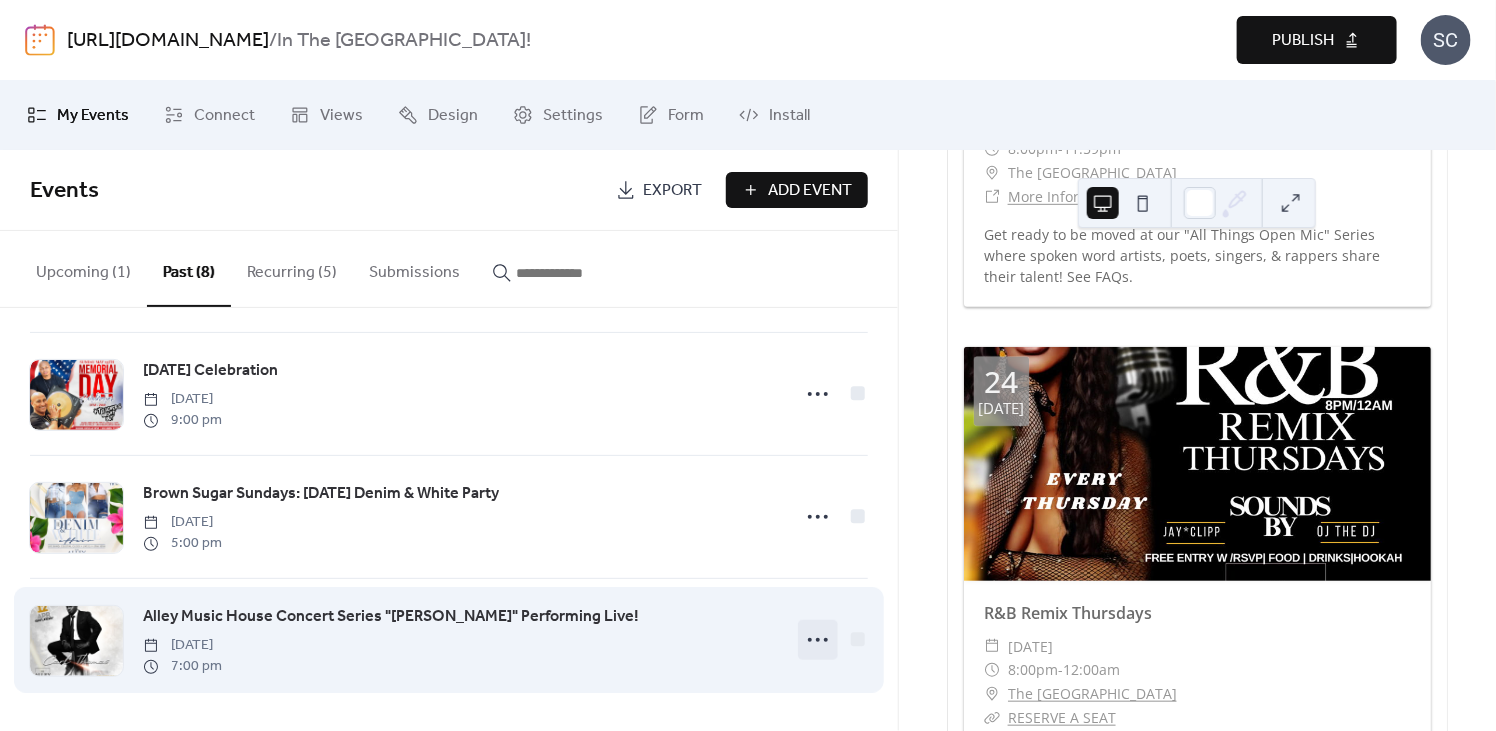 scroll, scrollTop: 623, scrollLeft: 0, axis: vertical 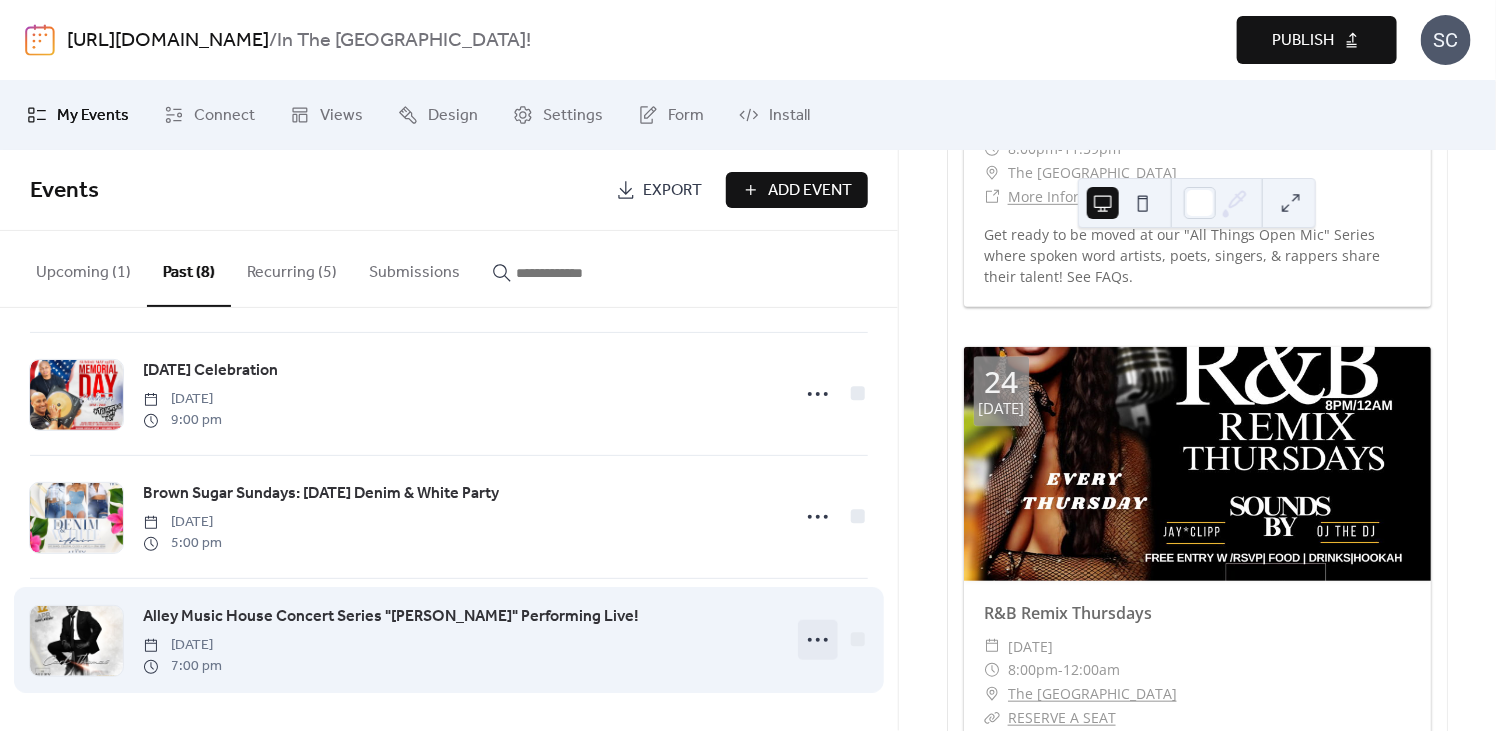 click 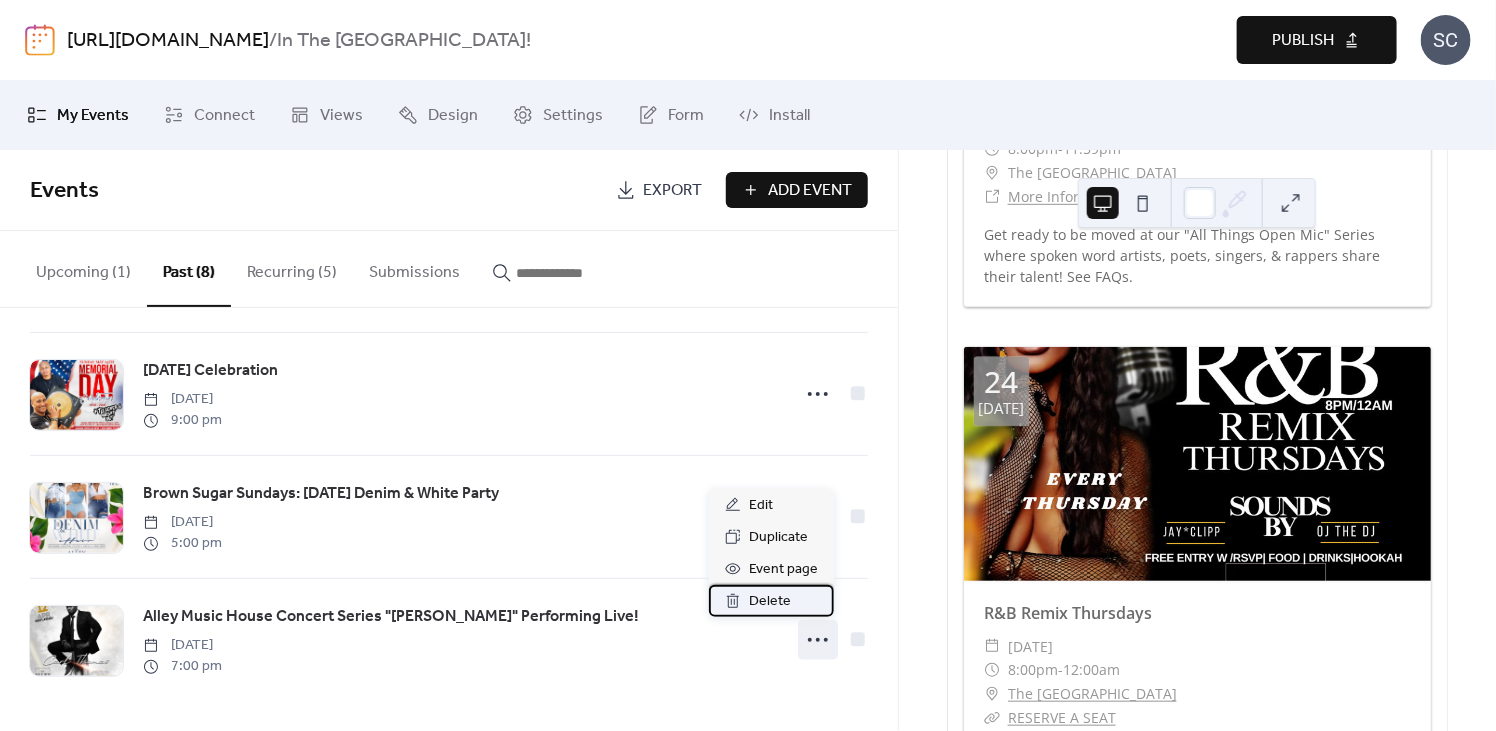 click on "Delete" at bounding box center [771, 601] 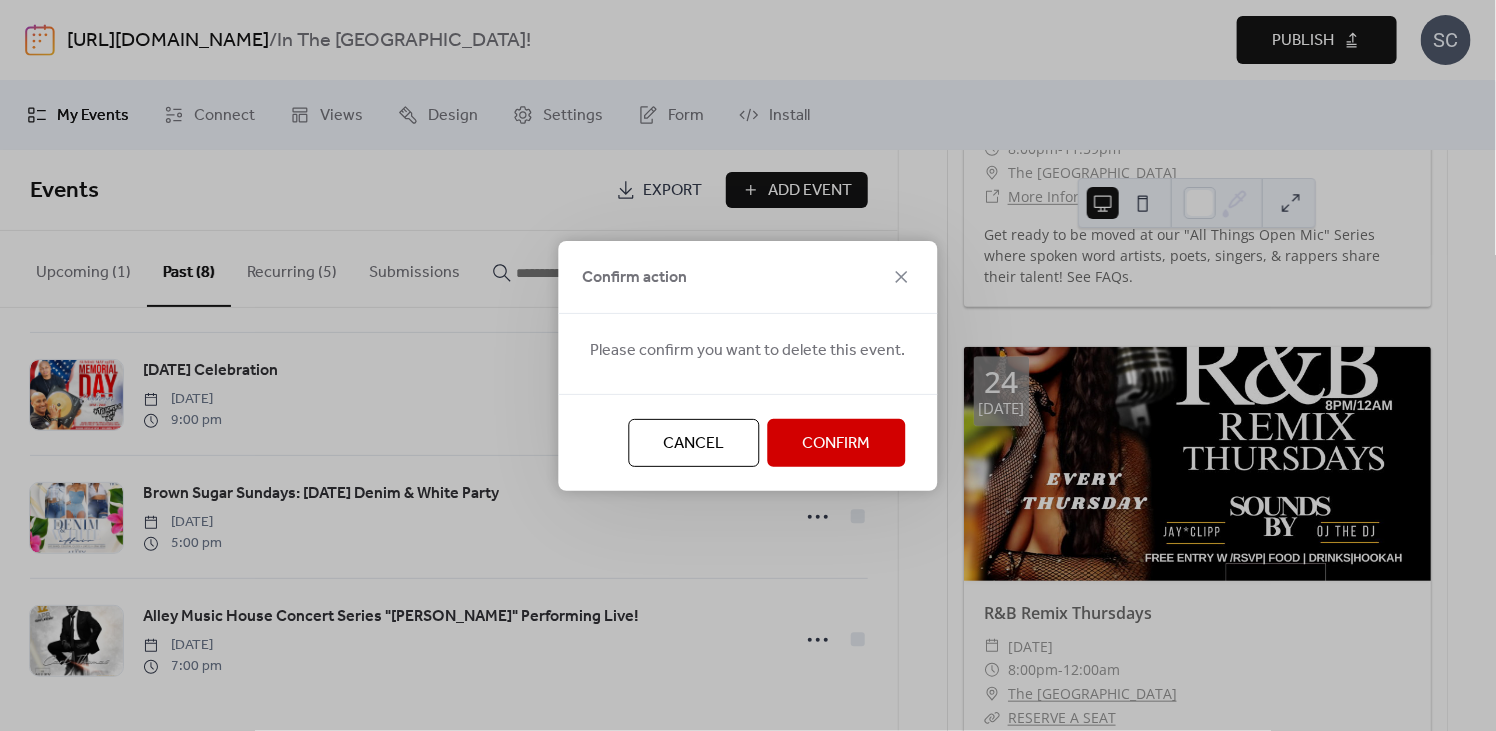 click on "Confirm" at bounding box center [837, 444] 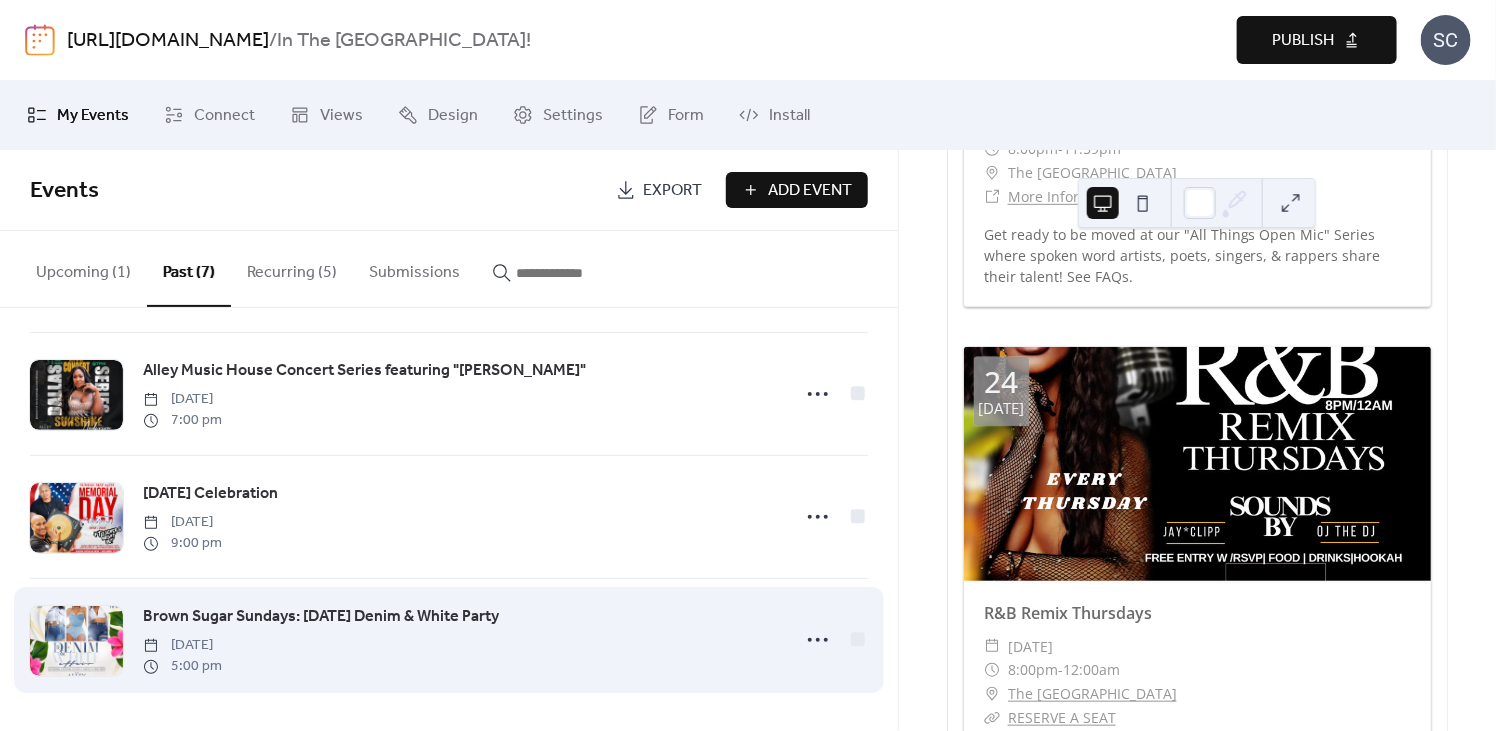 scroll, scrollTop: 500, scrollLeft: 0, axis: vertical 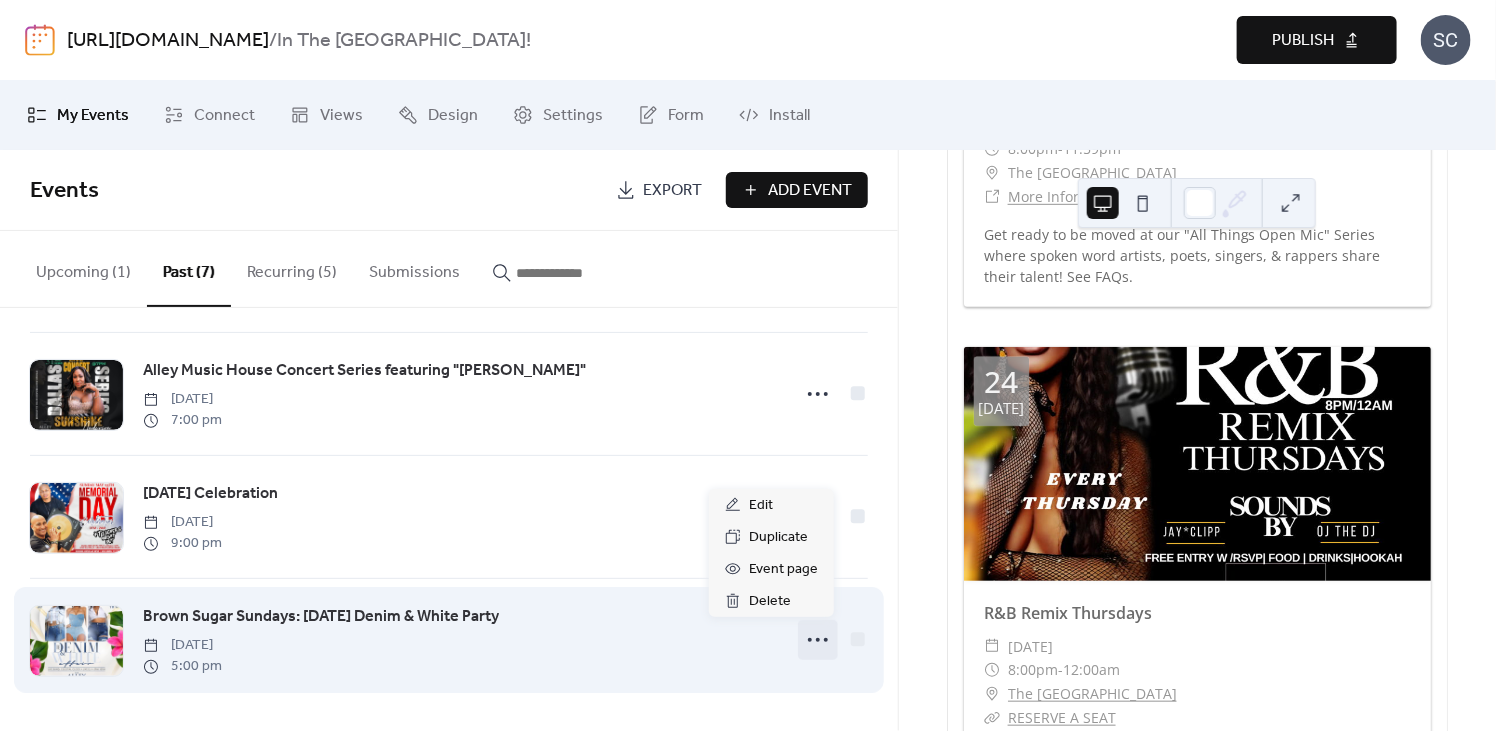 click 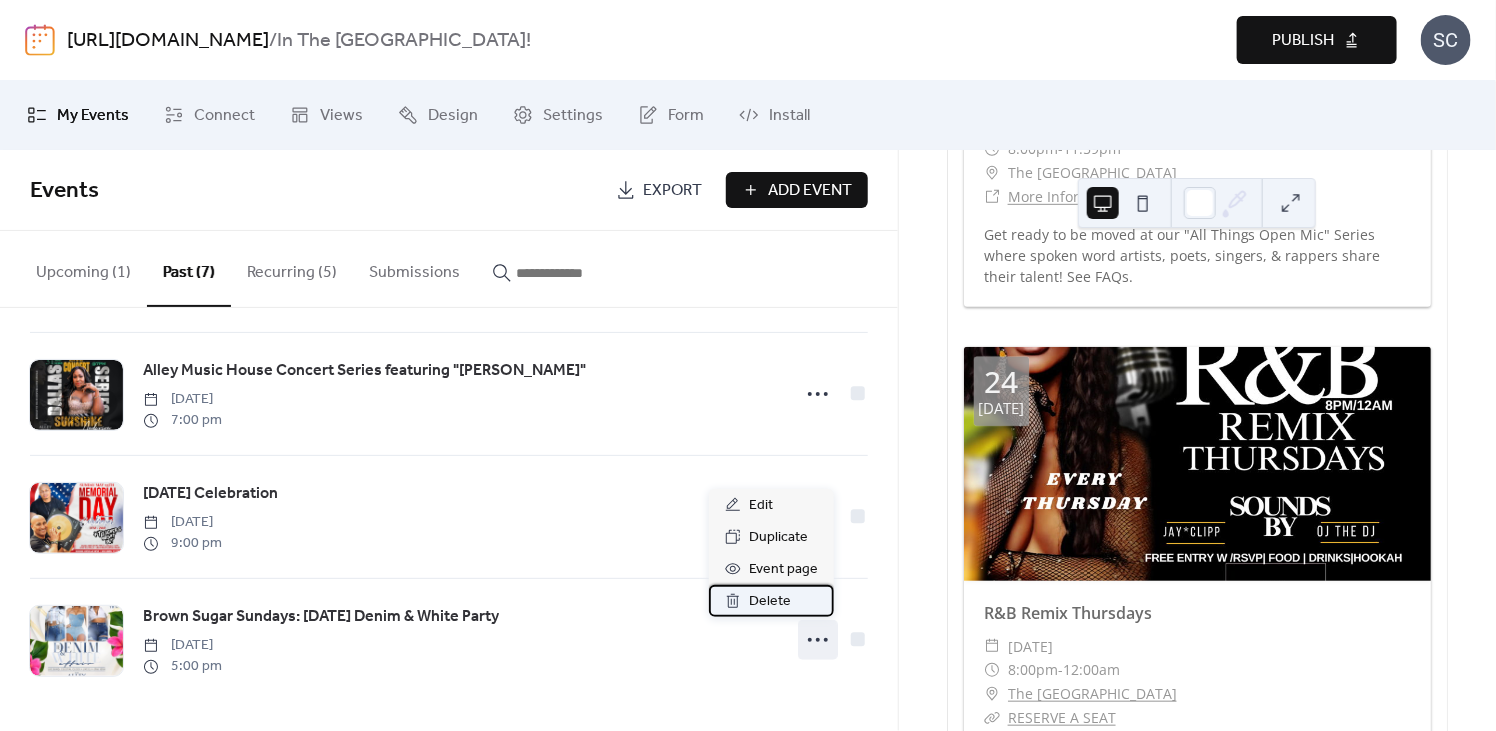 click on "Delete" at bounding box center (770, 602) 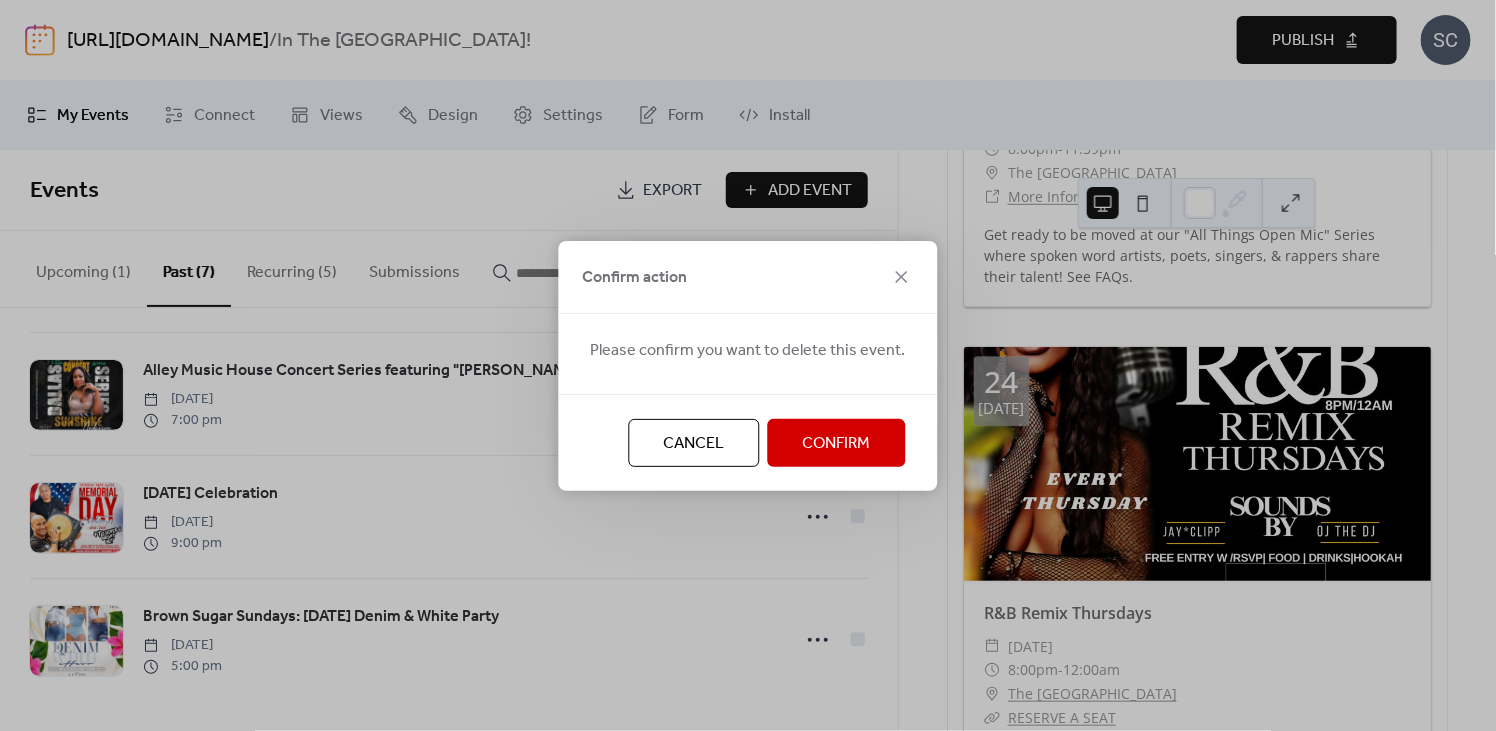 click on "Confirm" at bounding box center [837, 444] 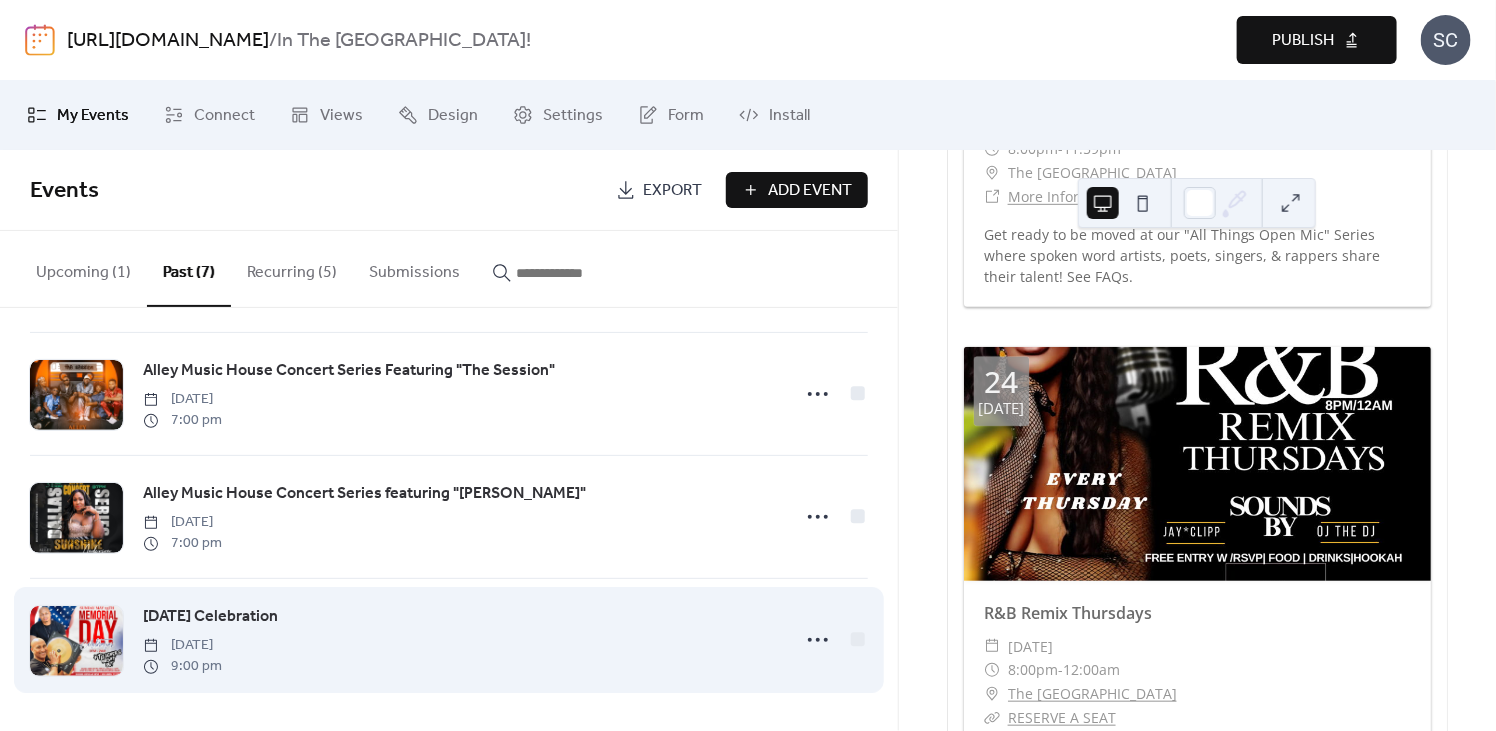 scroll, scrollTop: 376, scrollLeft: 0, axis: vertical 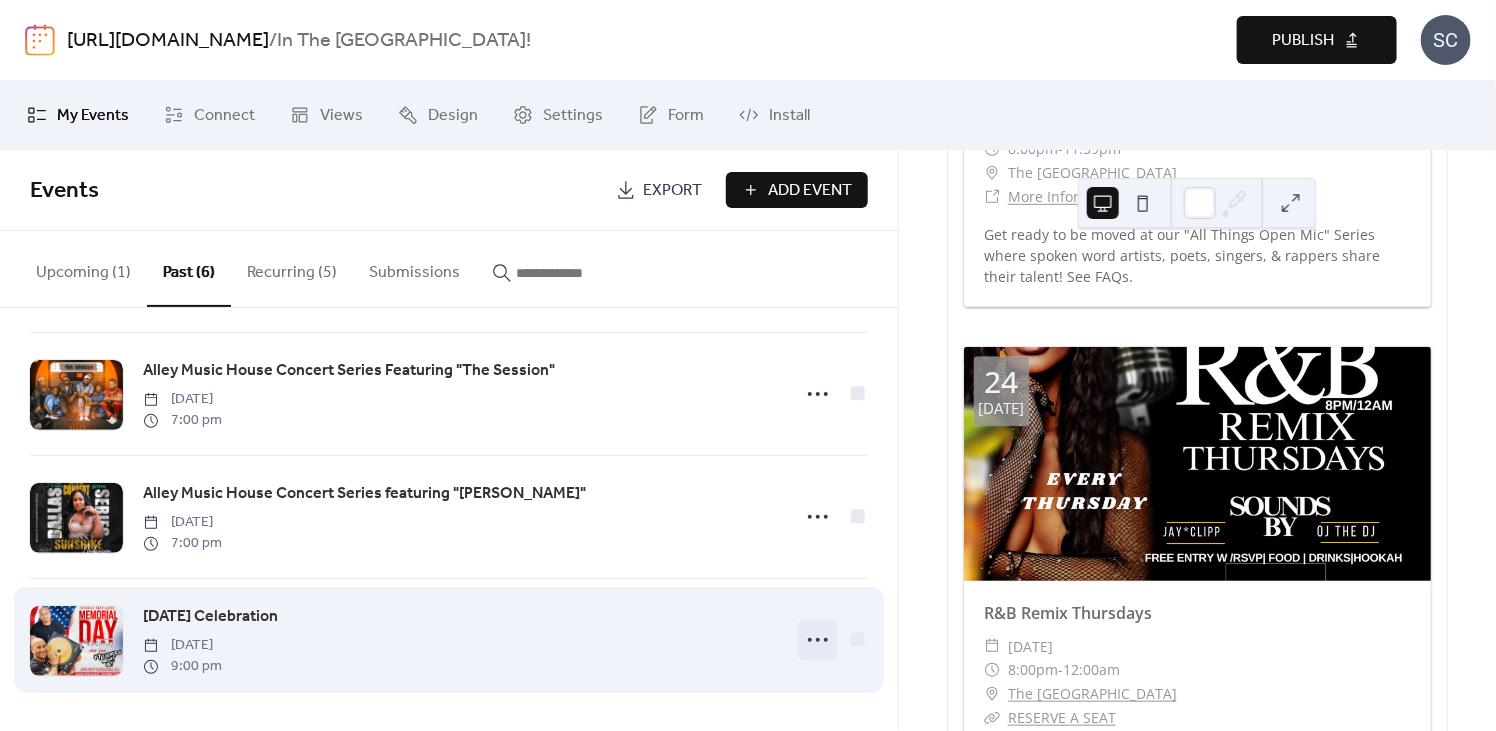 click 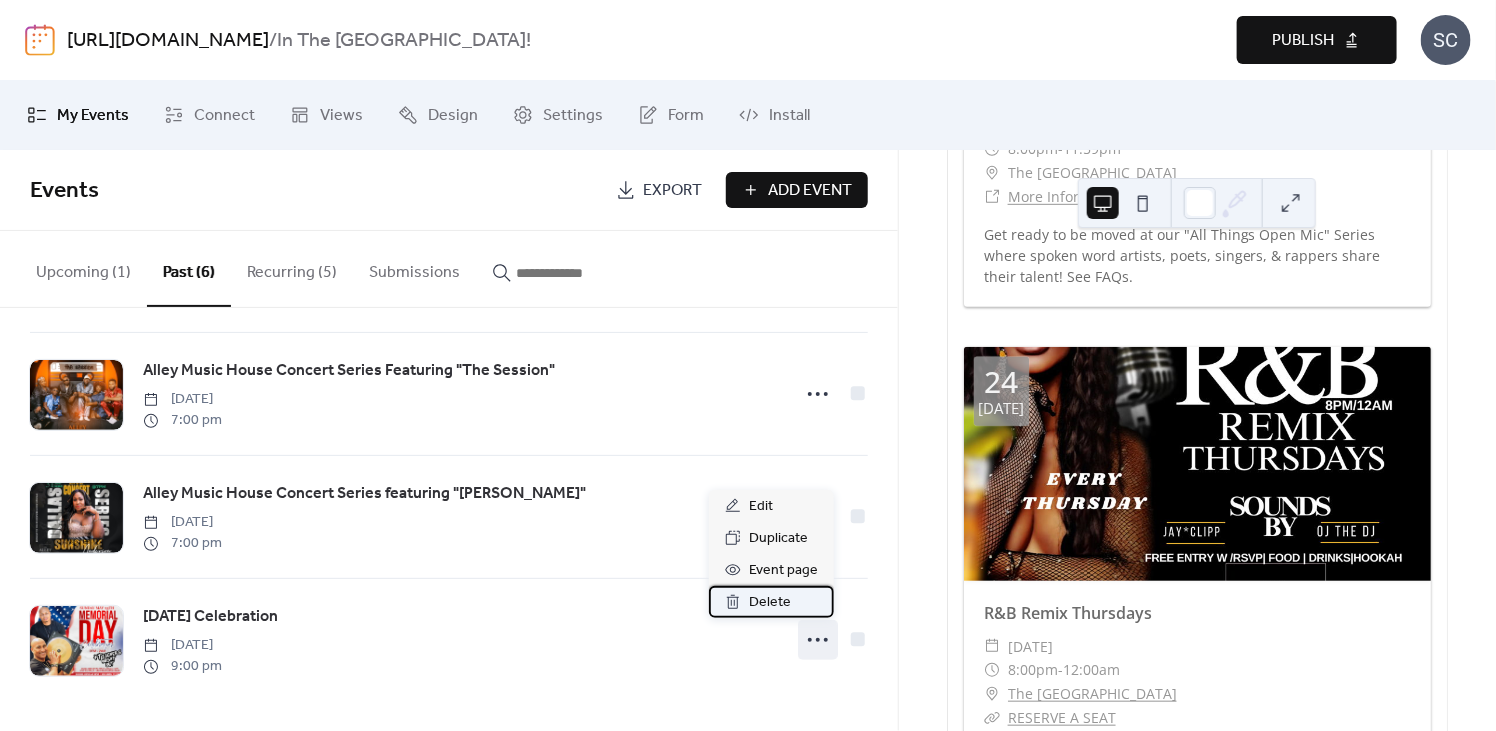click on "Delete" at bounding box center [770, 603] 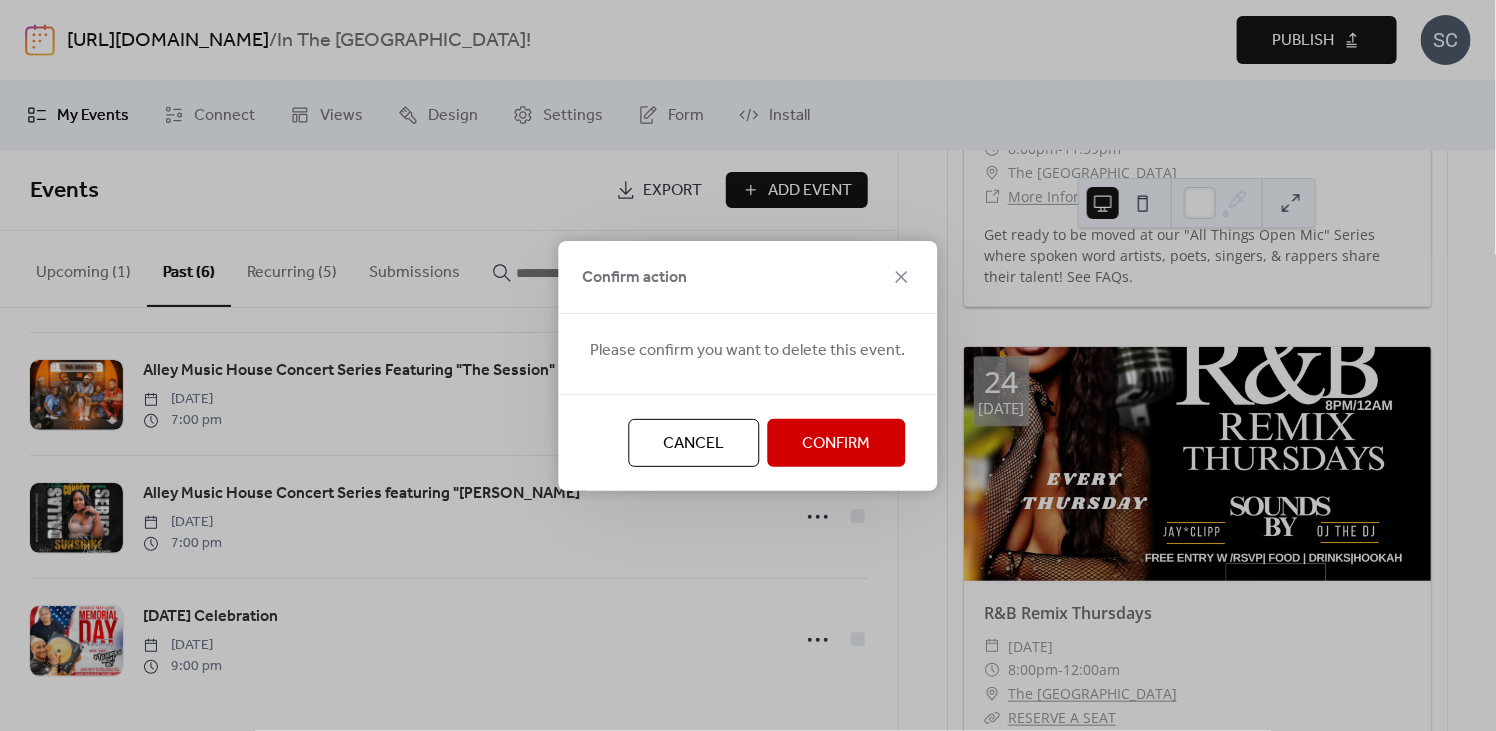 click on "Confirm" at bounding box center [837, 444] 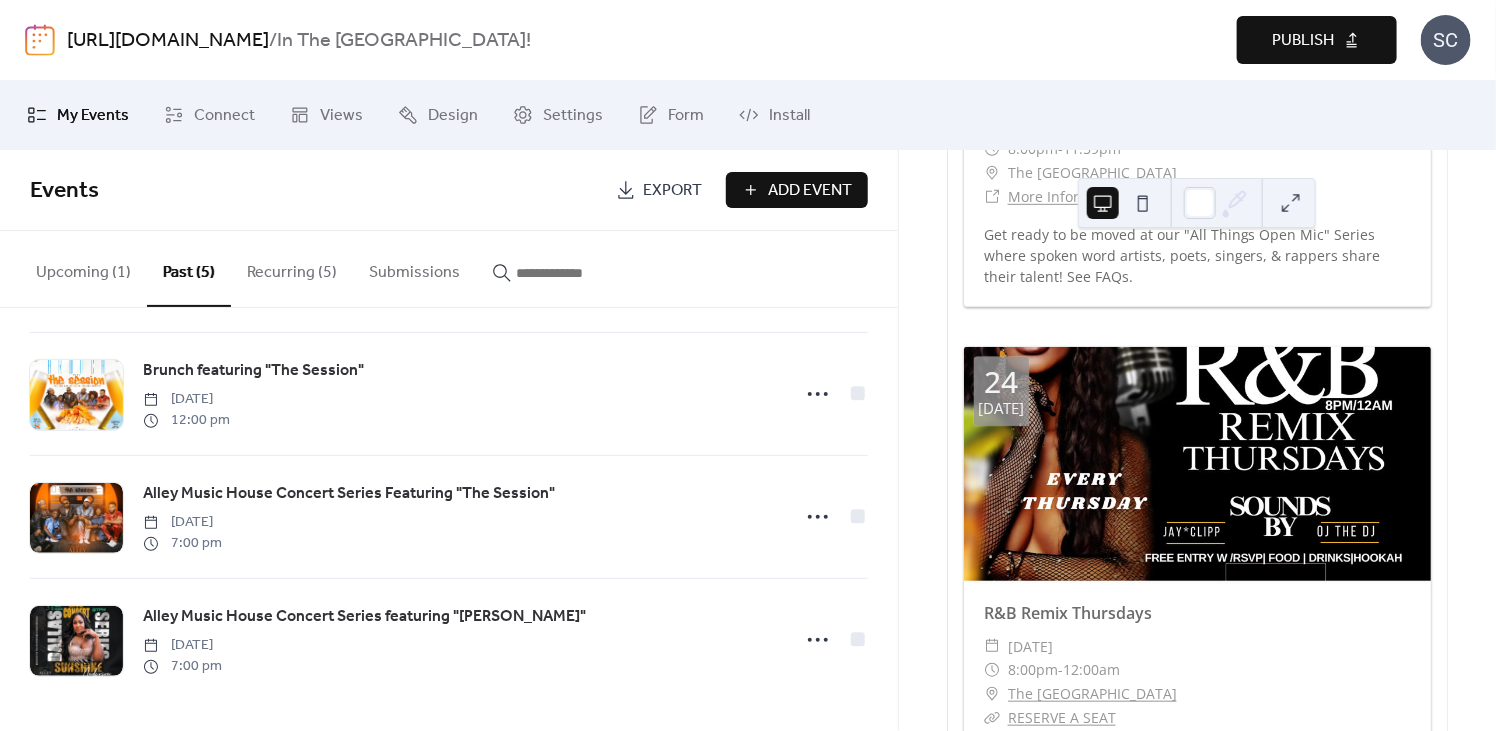 scroll, scrollTop: 252, scrollLeft: 0, axis: vertical 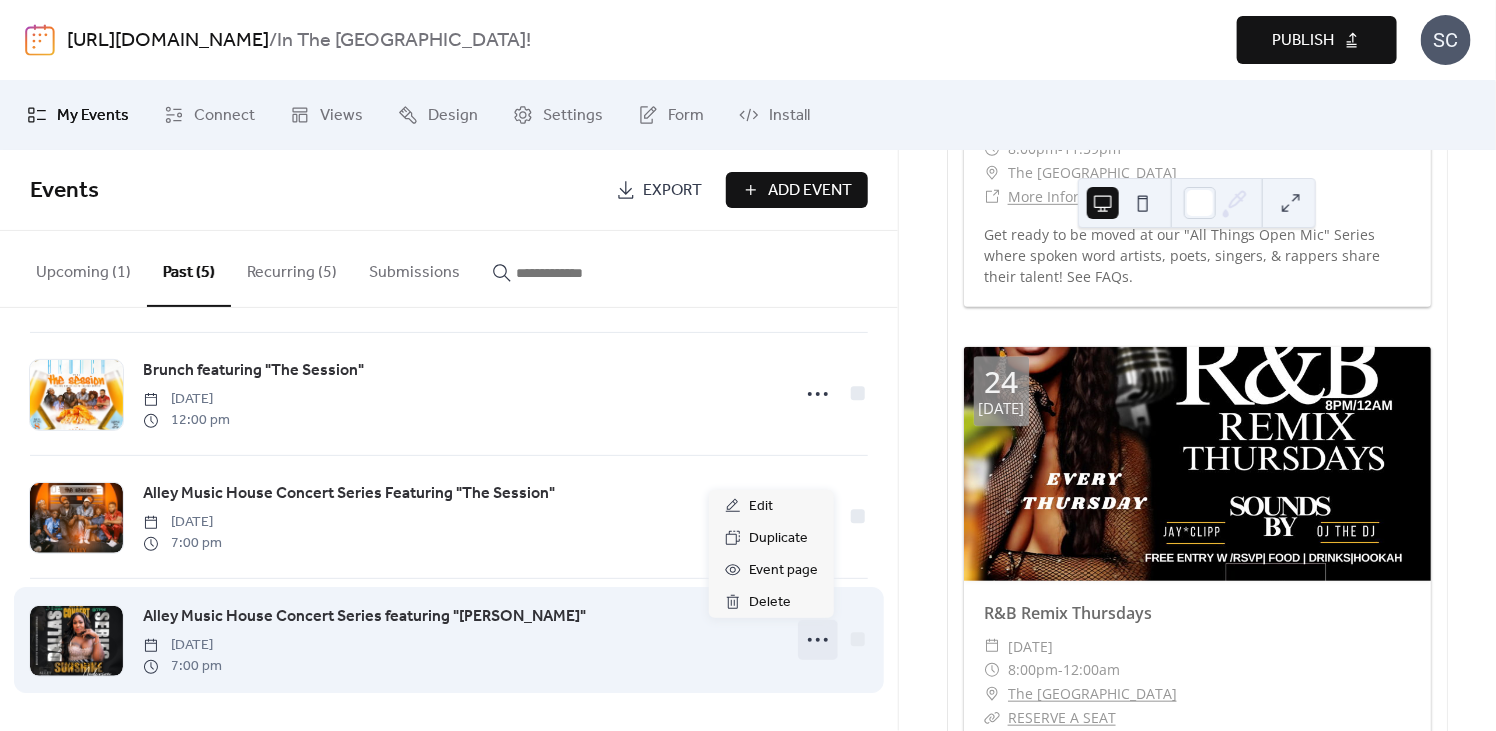 click 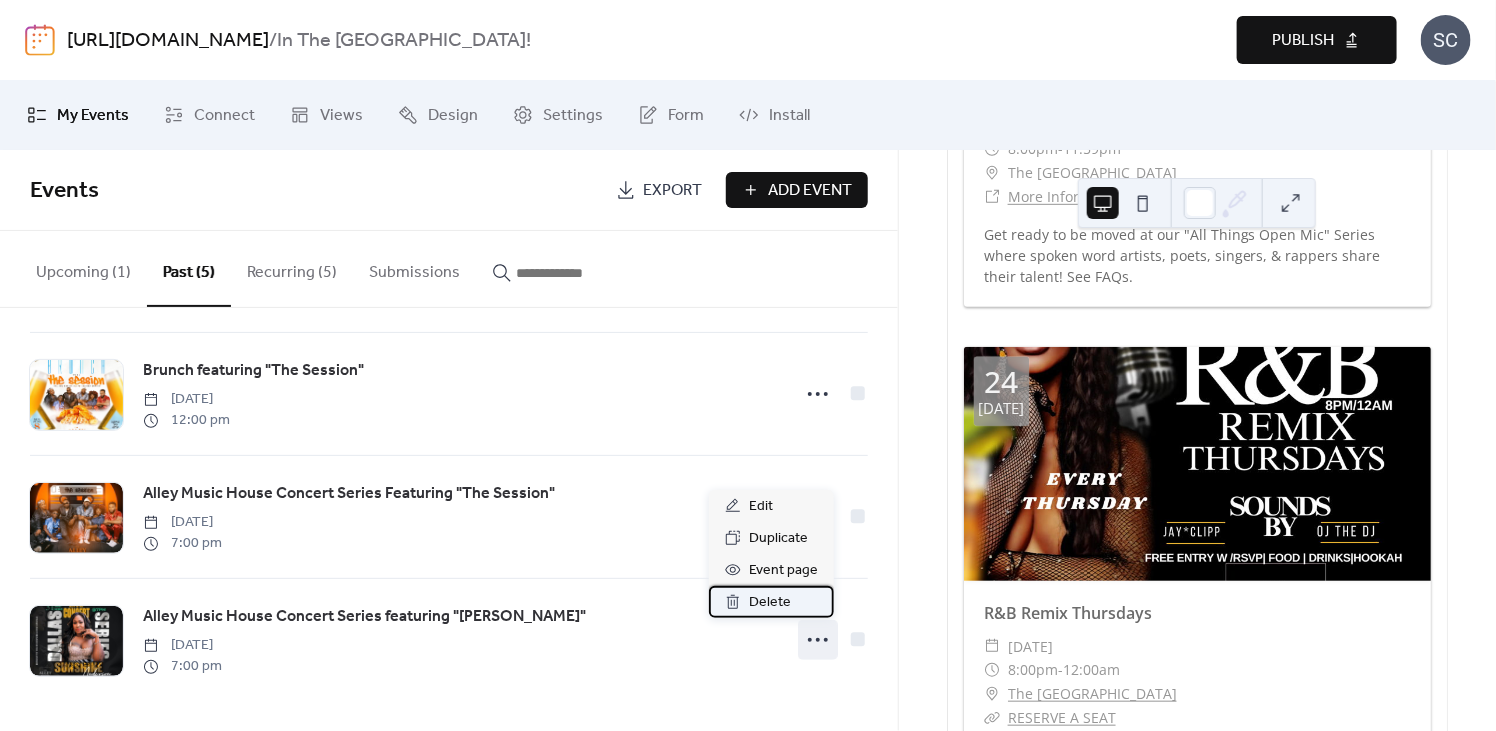 click on "Delete" at bounding box center [770, 603] 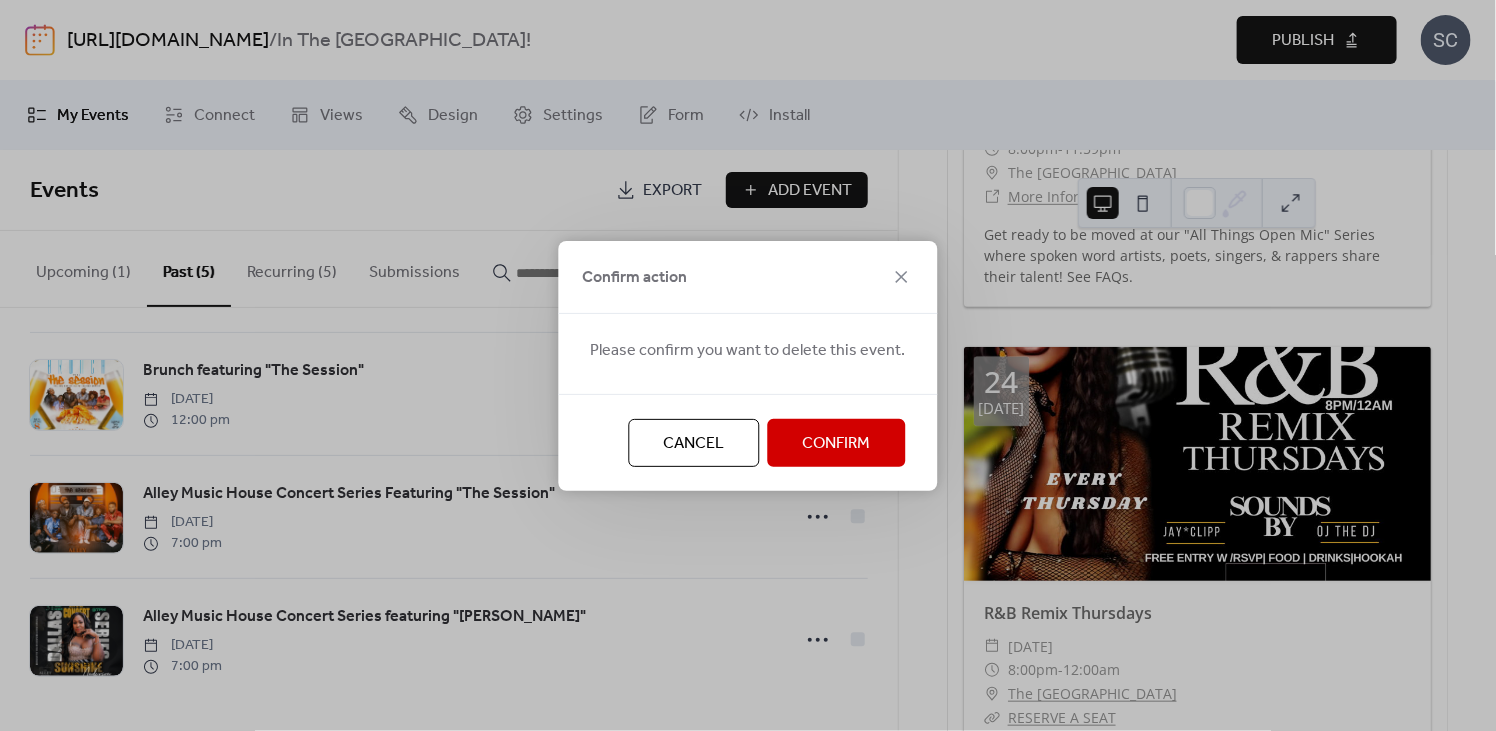 click on "Confirm" at bounding box center (837, 444) 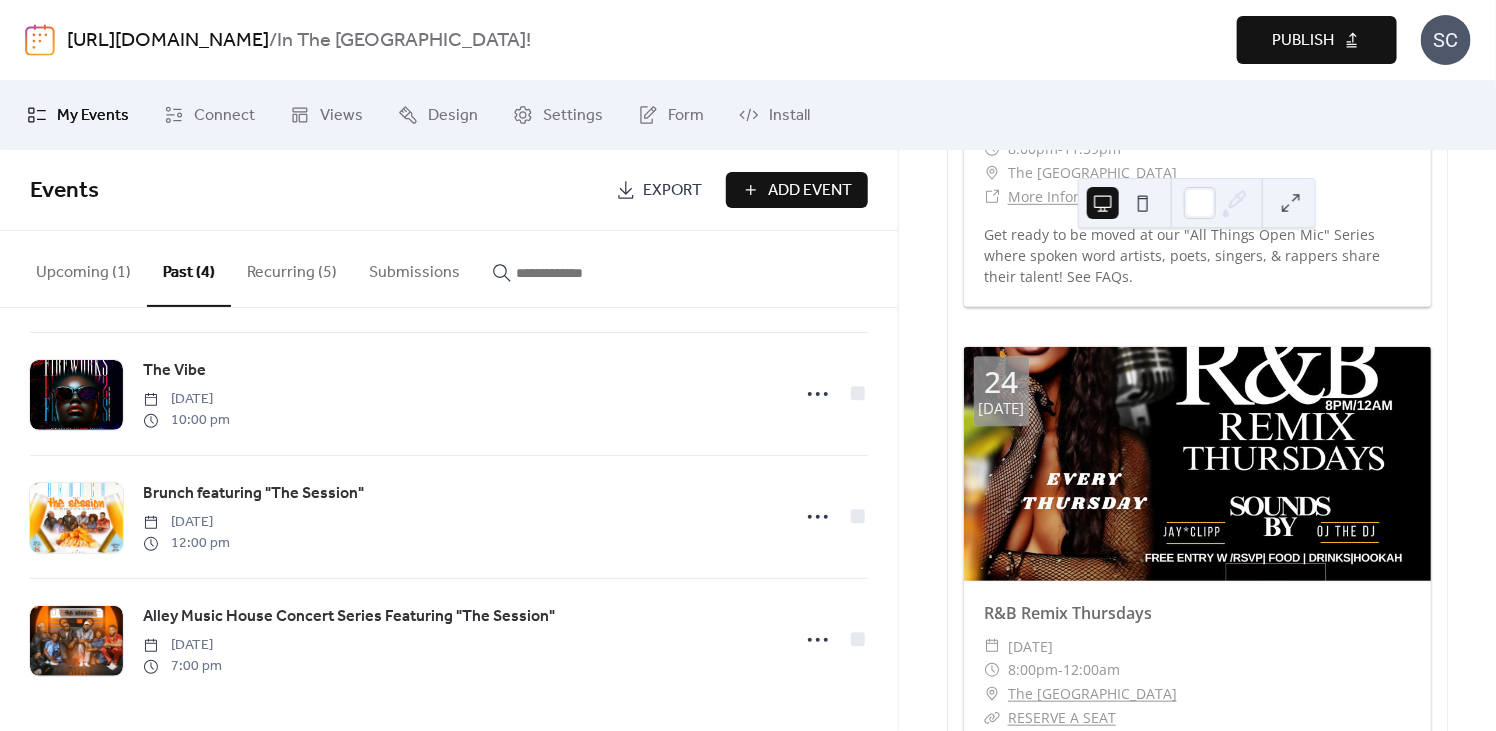 scroll, scrollTop: 130, scrollLeft: 0, axis: vertical 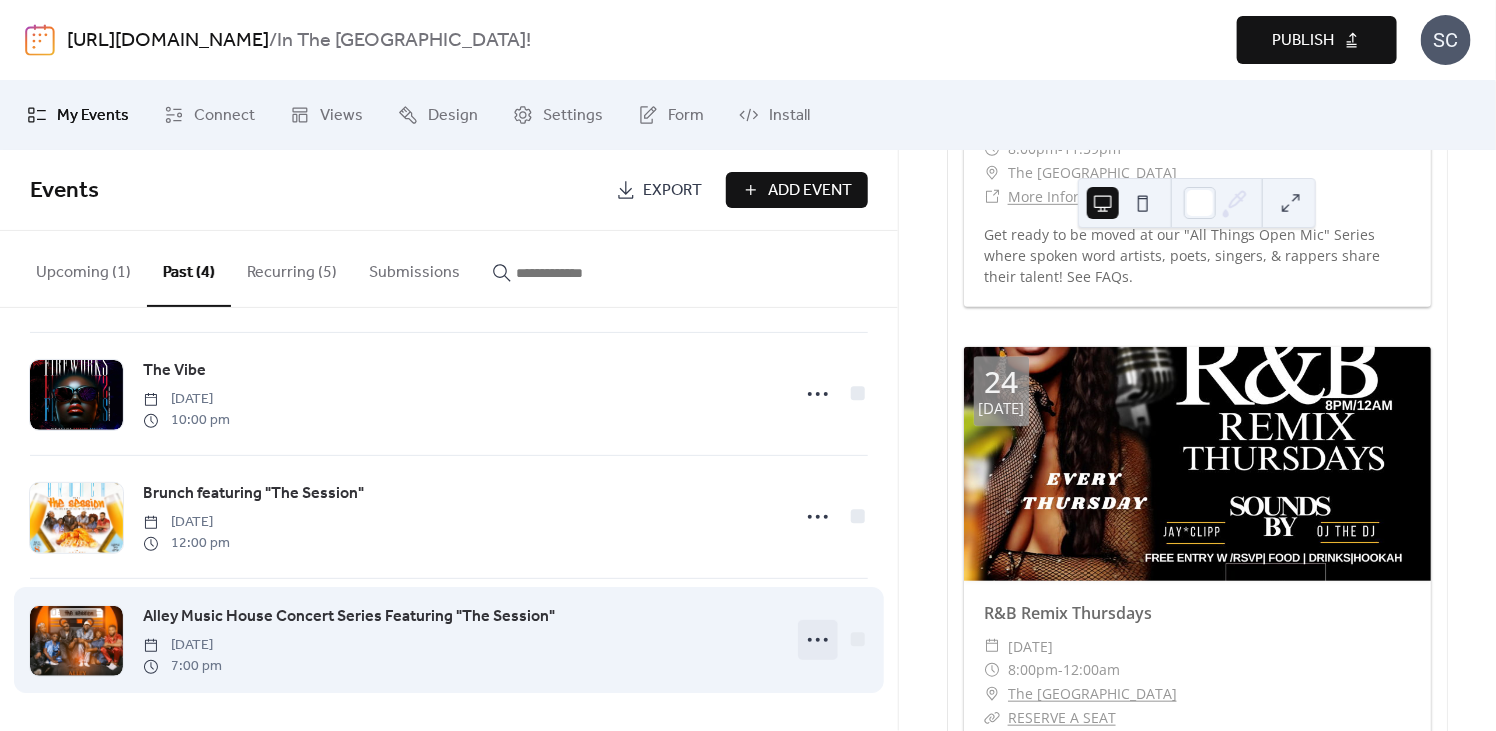 click 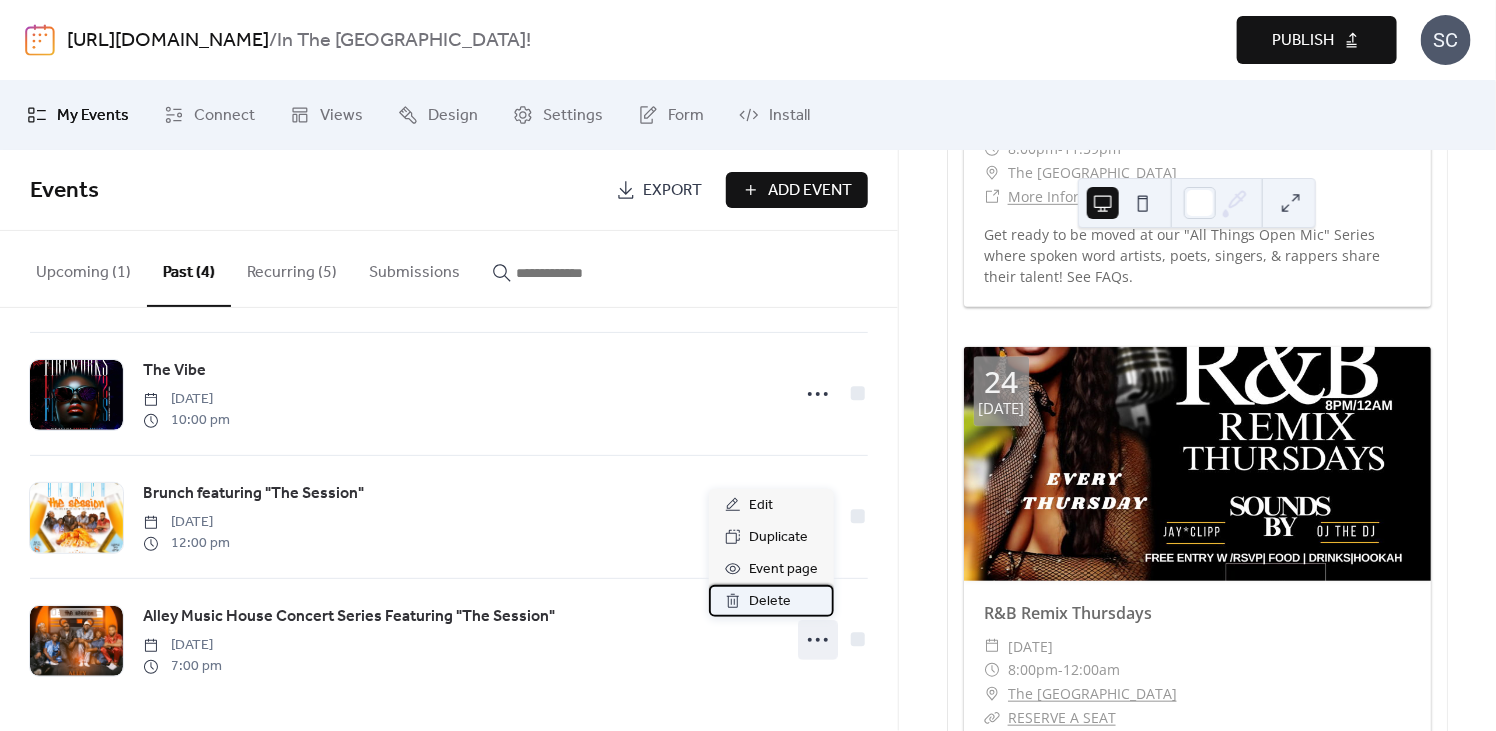 click on "Delete" at bounding box center (770, 602) 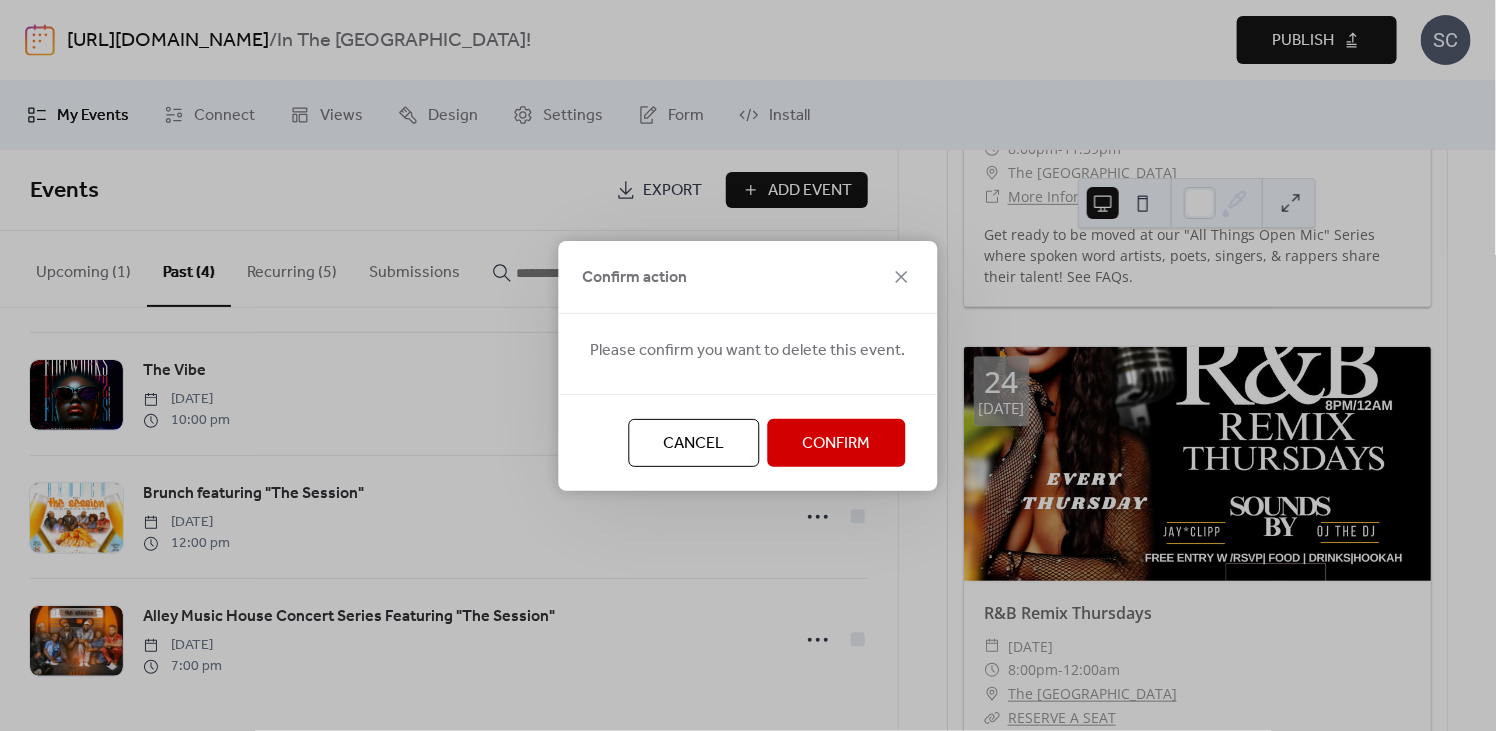 click on "Confirm" at bounding box center [837, 444] 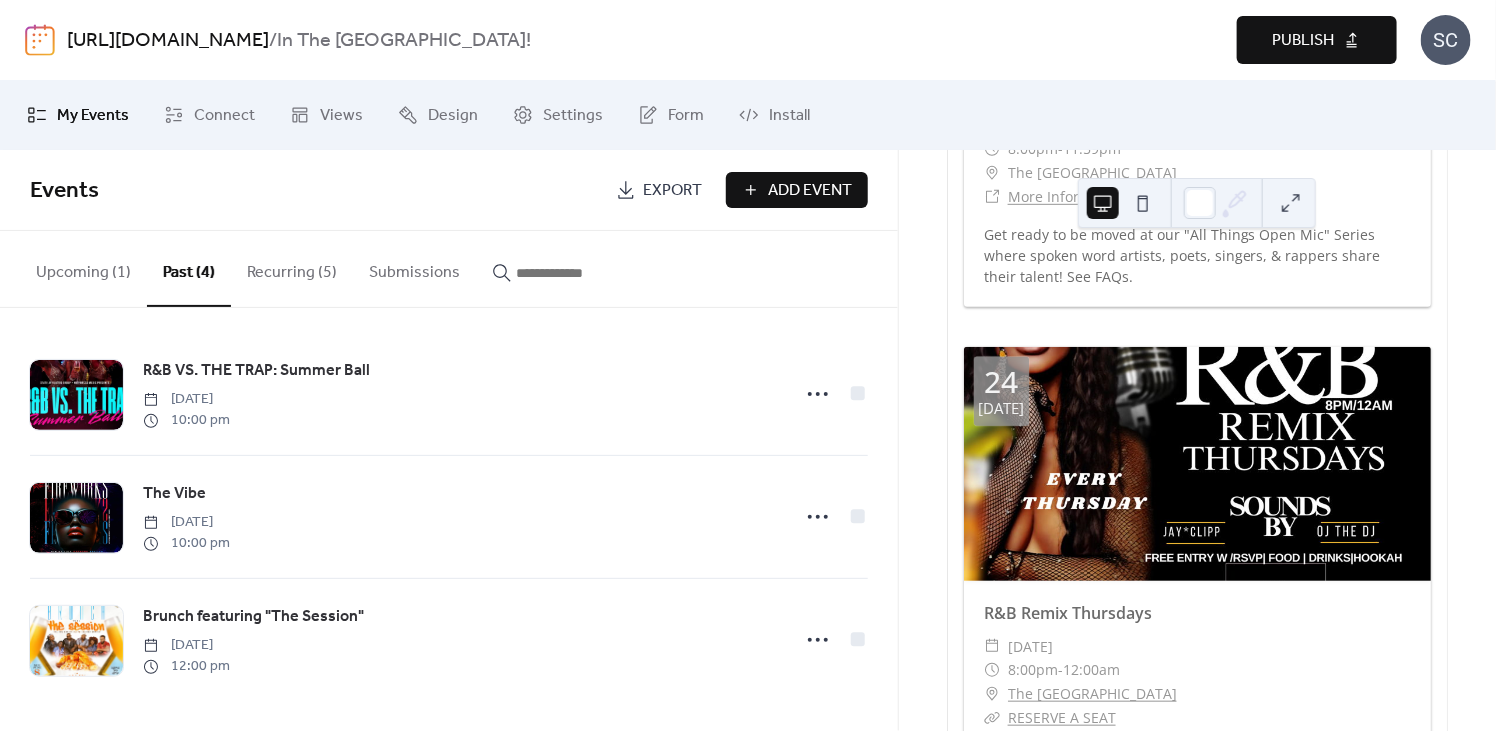 scroll, scrollTop: 7, scrollLeft: 0, axis: vertical 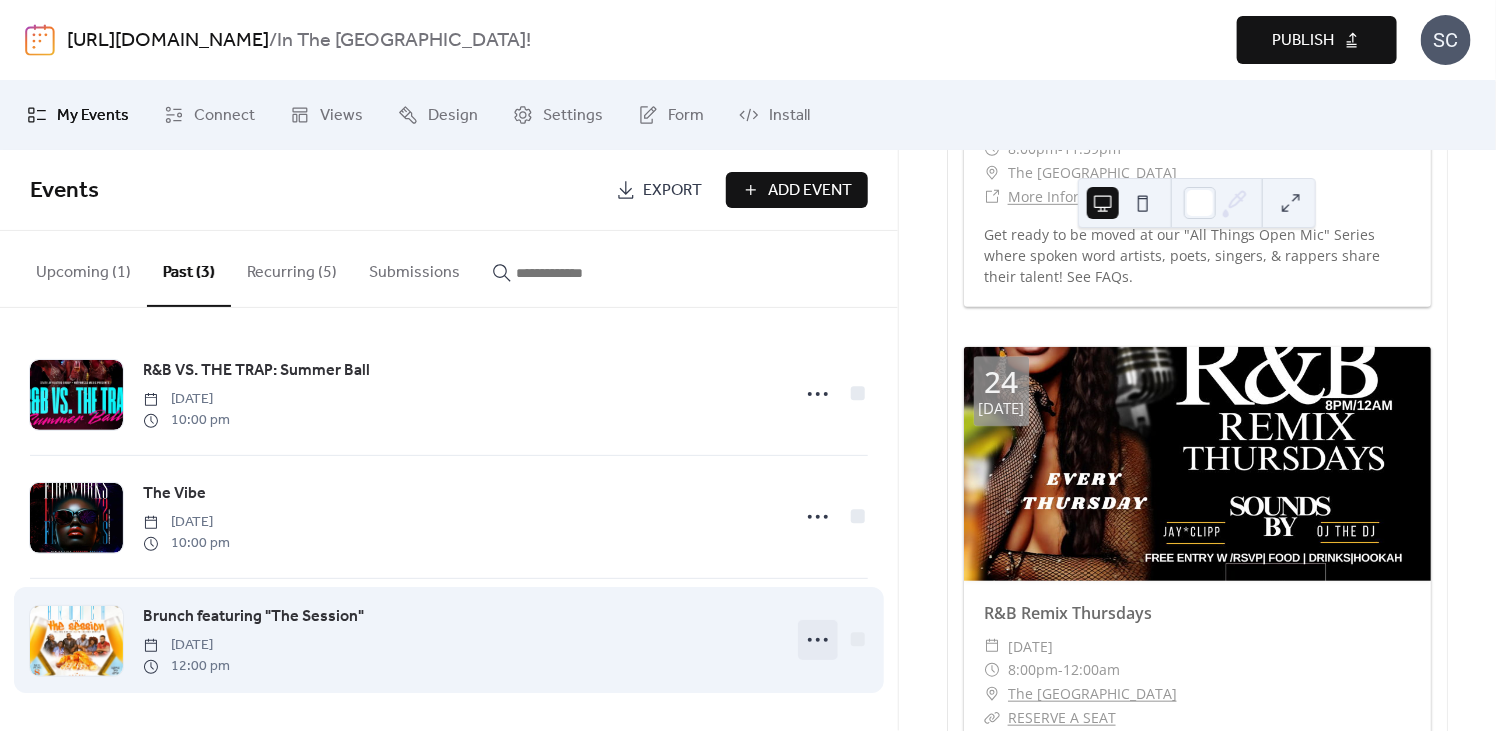 click 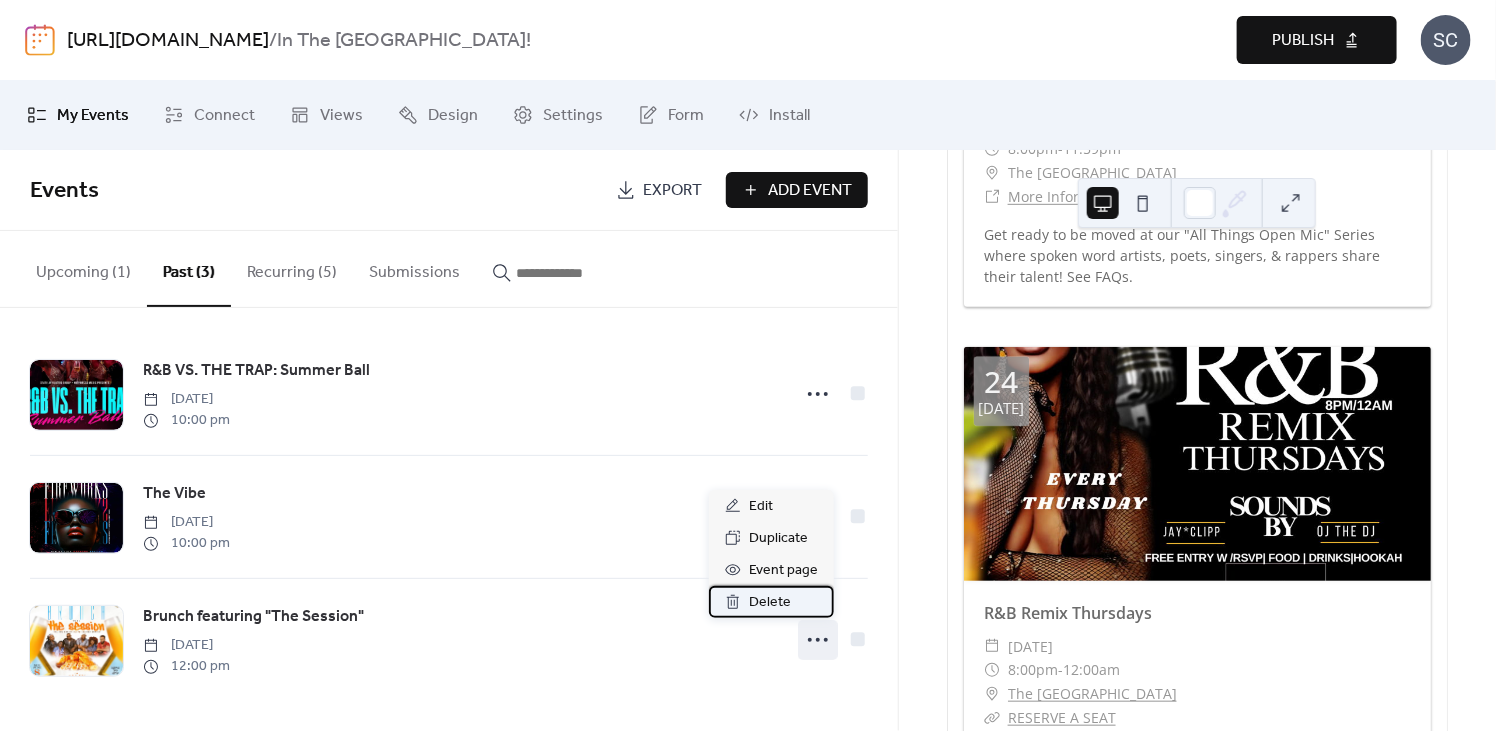click on "Delete" at bounding box center (770, 603) 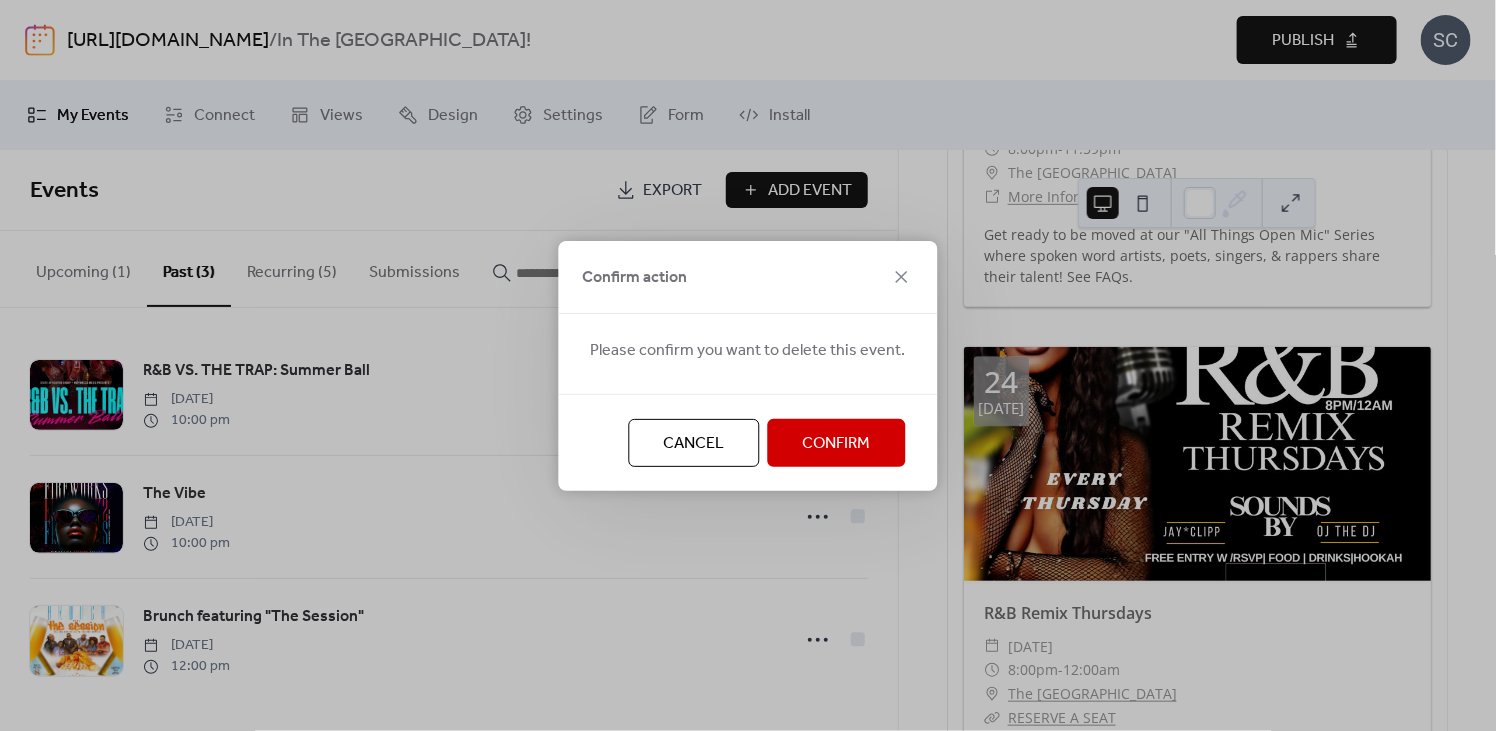 click on "Confirm" at bounding box center (837, 444) 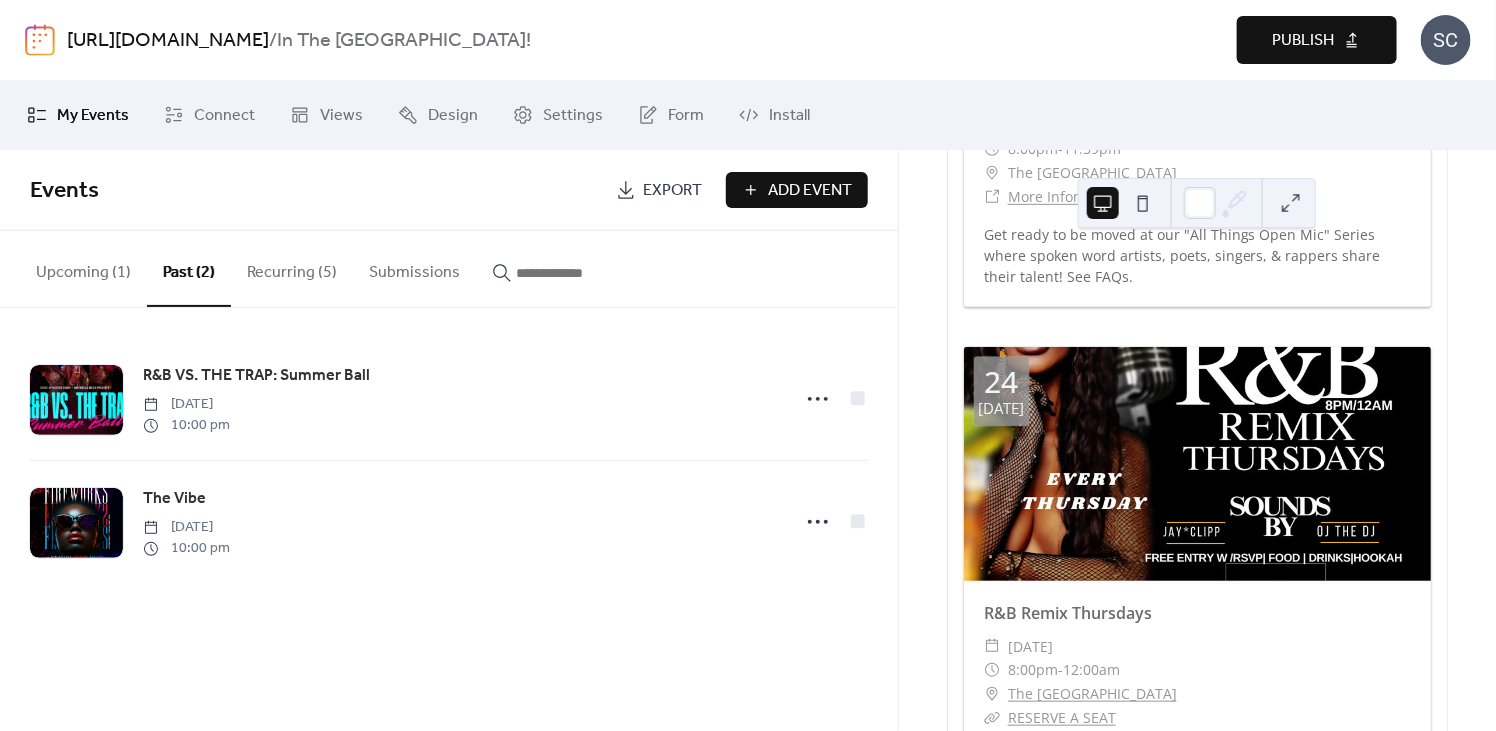 scroll, scrollTop: 0, scrollLeft: 0, axis: both 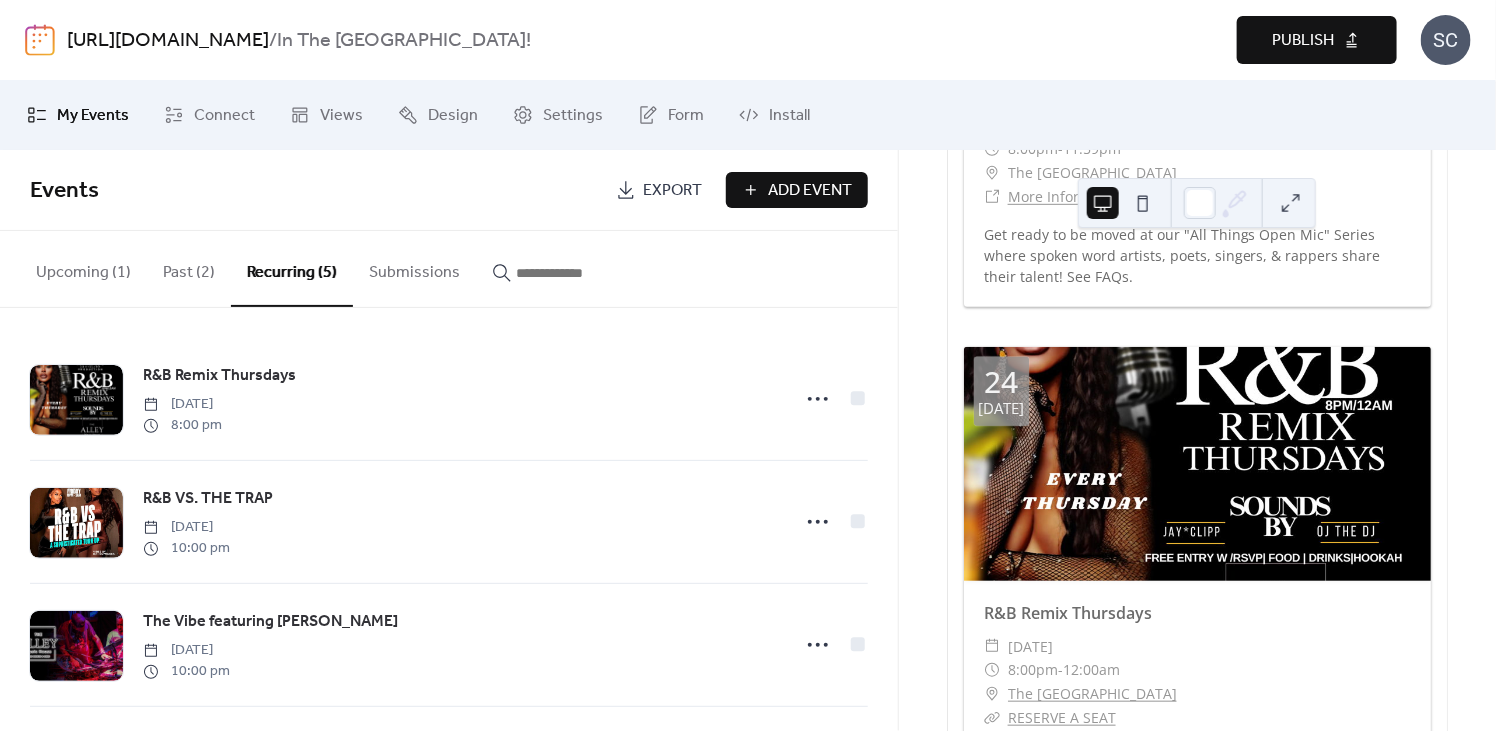 click on "Submissions" at bounding box center (414, 268) 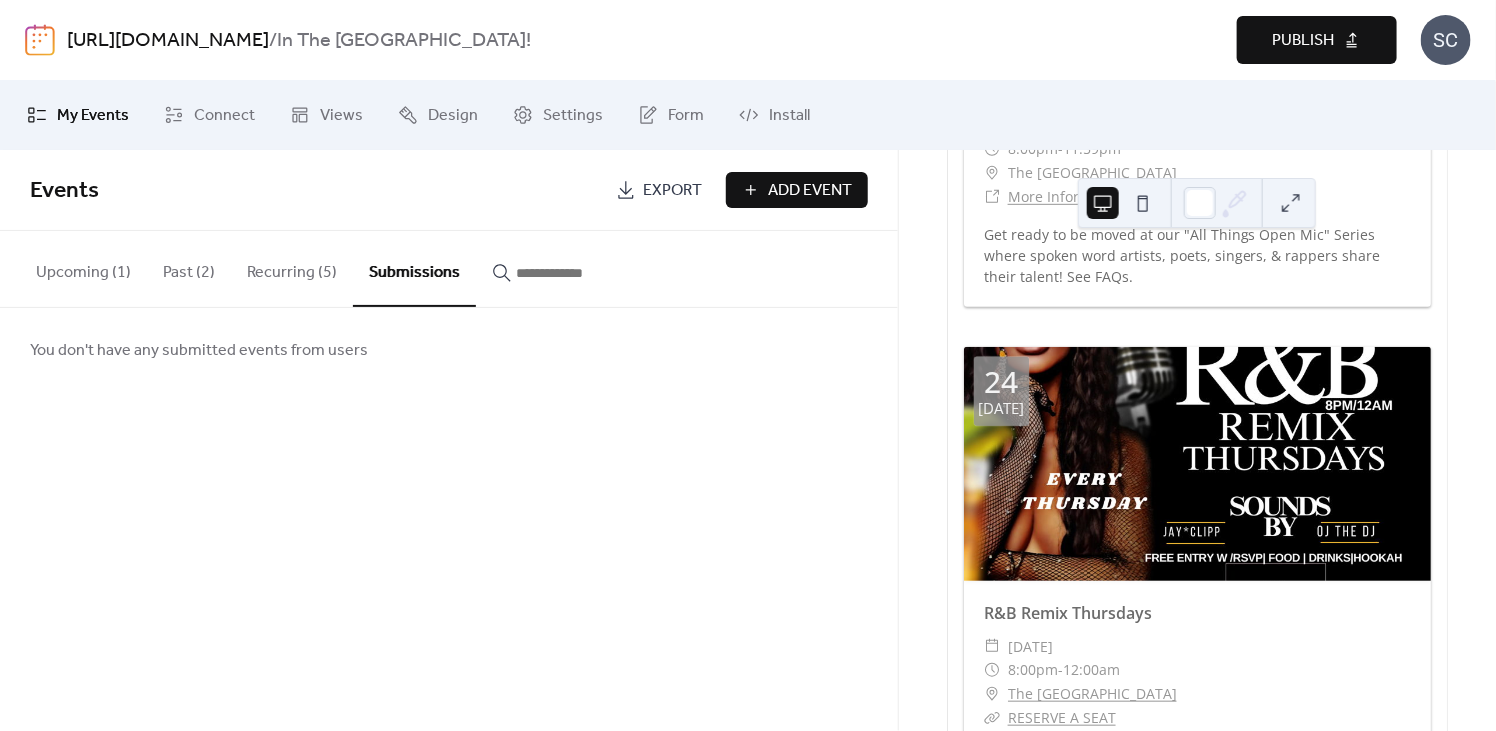 click on "Upcoming (1)" at bounding box center [83, 268] 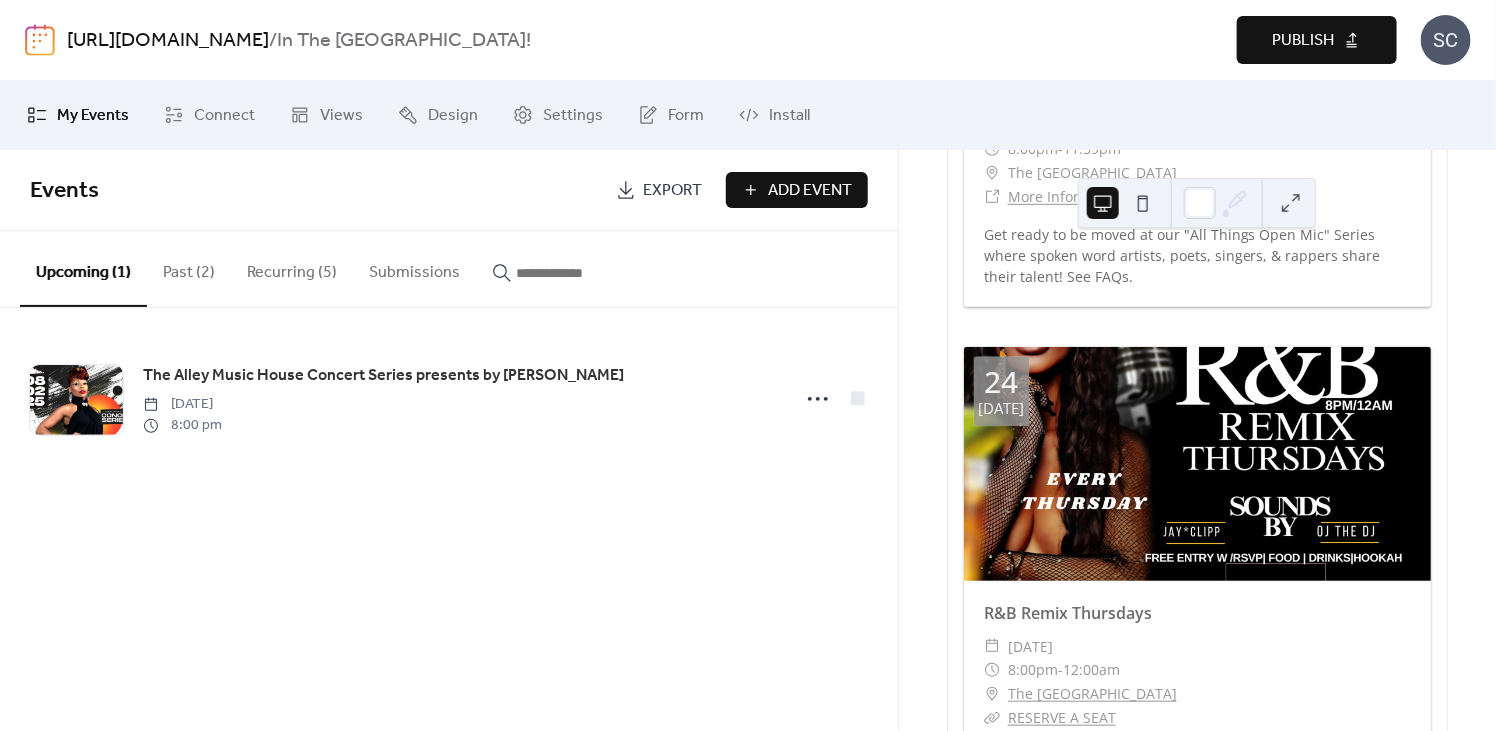 click on "Events Export Add Event" at bounding box center (449, 190) 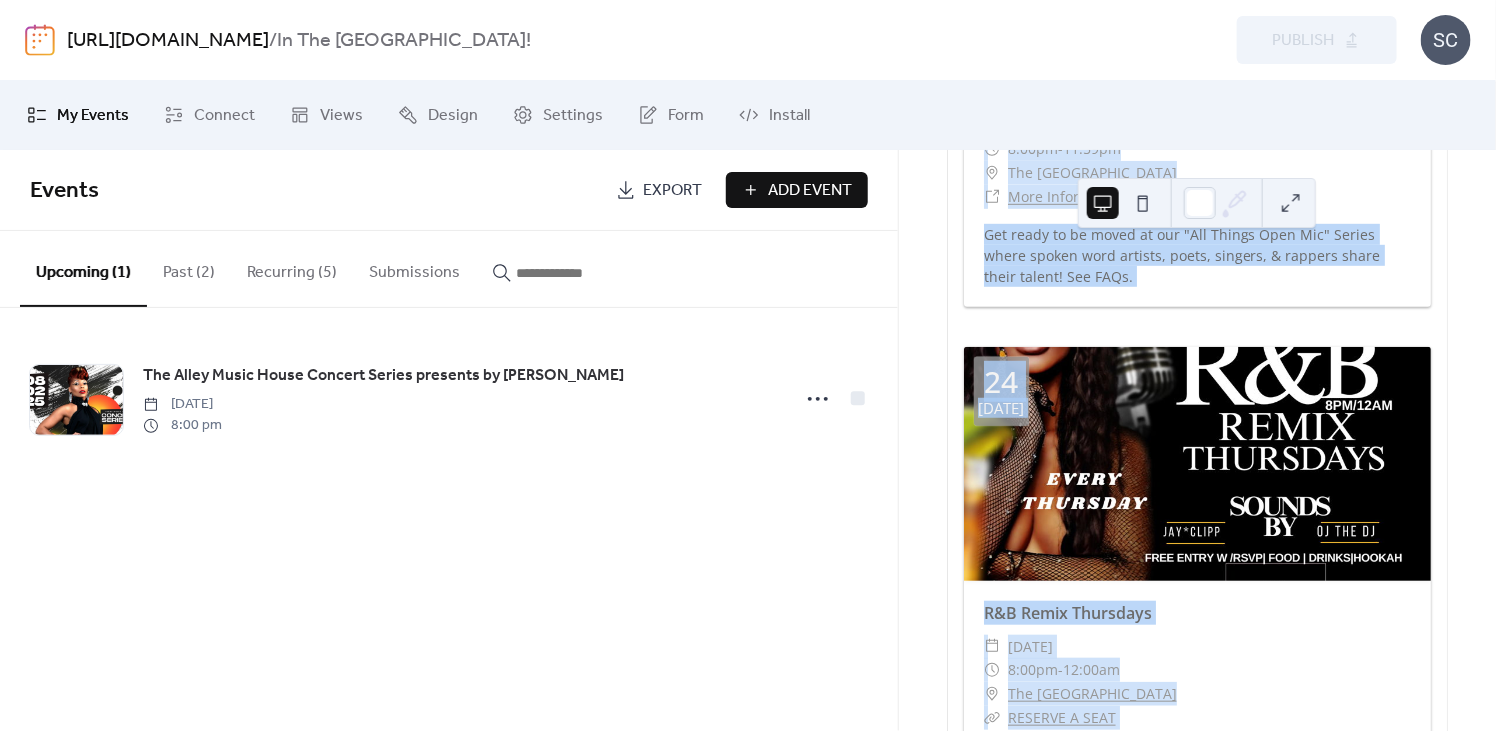 drag, startPoint x: 1489, startPoint y: 231, endPoint x: 1496, endPoint y: 408, distance: 177.13837 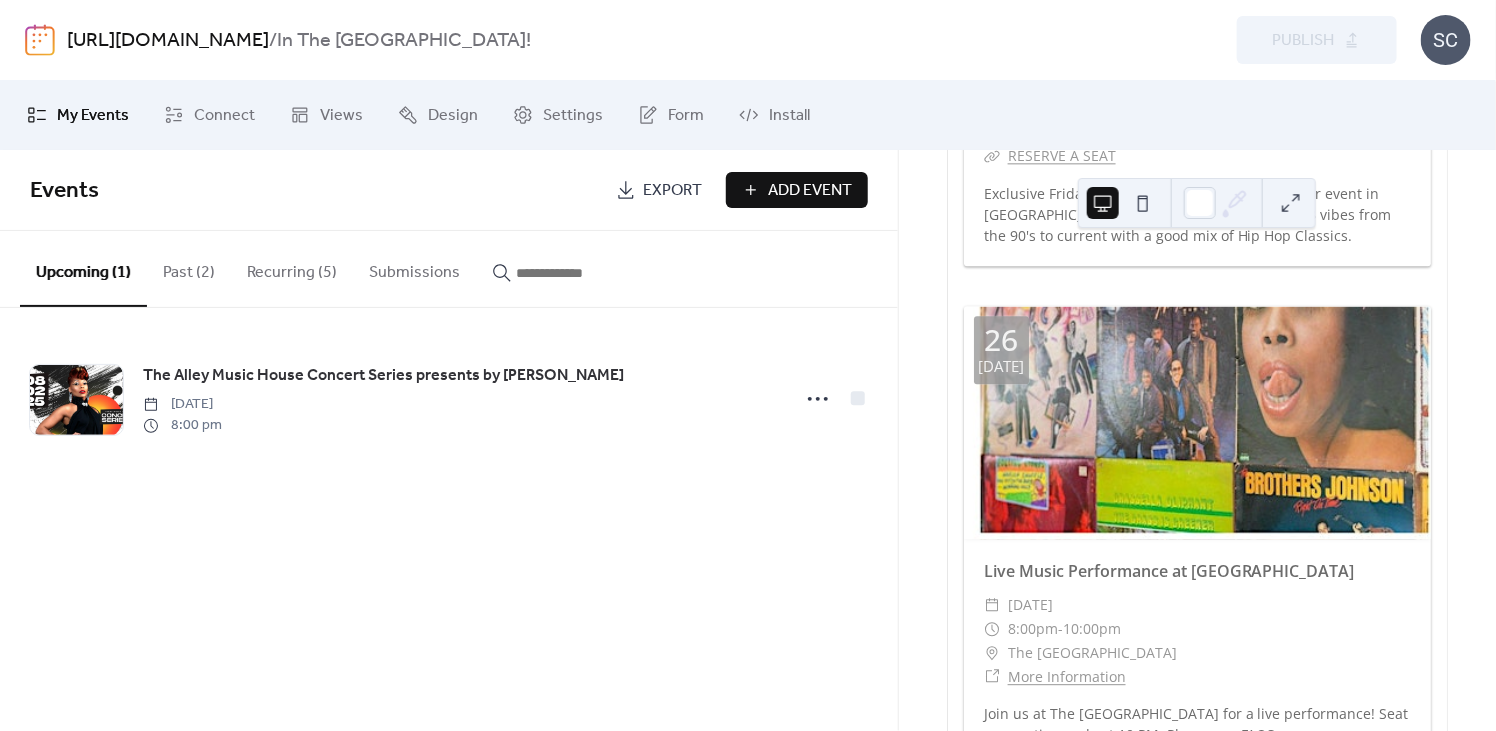 scroll, scrollTop: 2078, scrollLeft: 0, axis: vertical 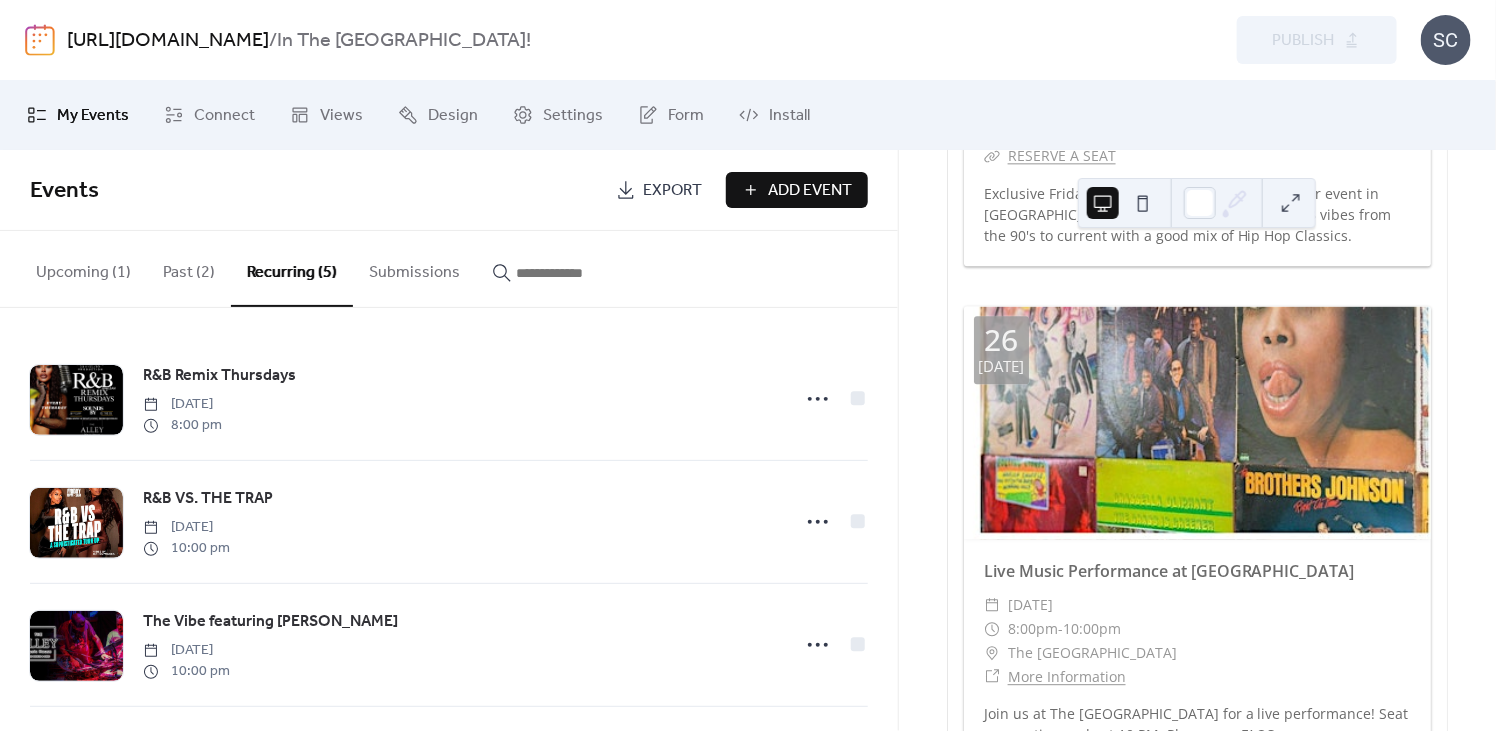 click on "Upcoming (1)" at bounding box center (83, 268) 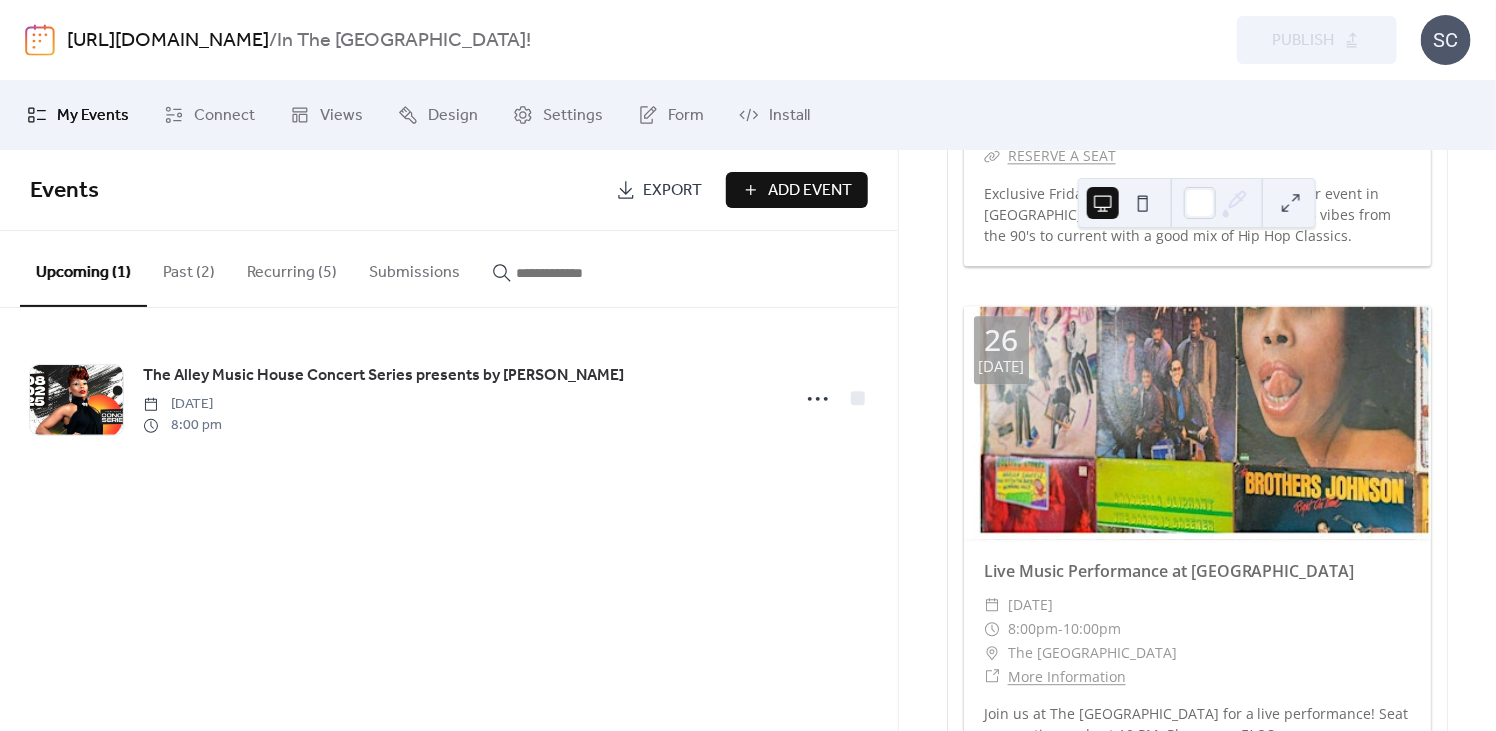 click on "Past (2)" at bounding box center (189, 268) 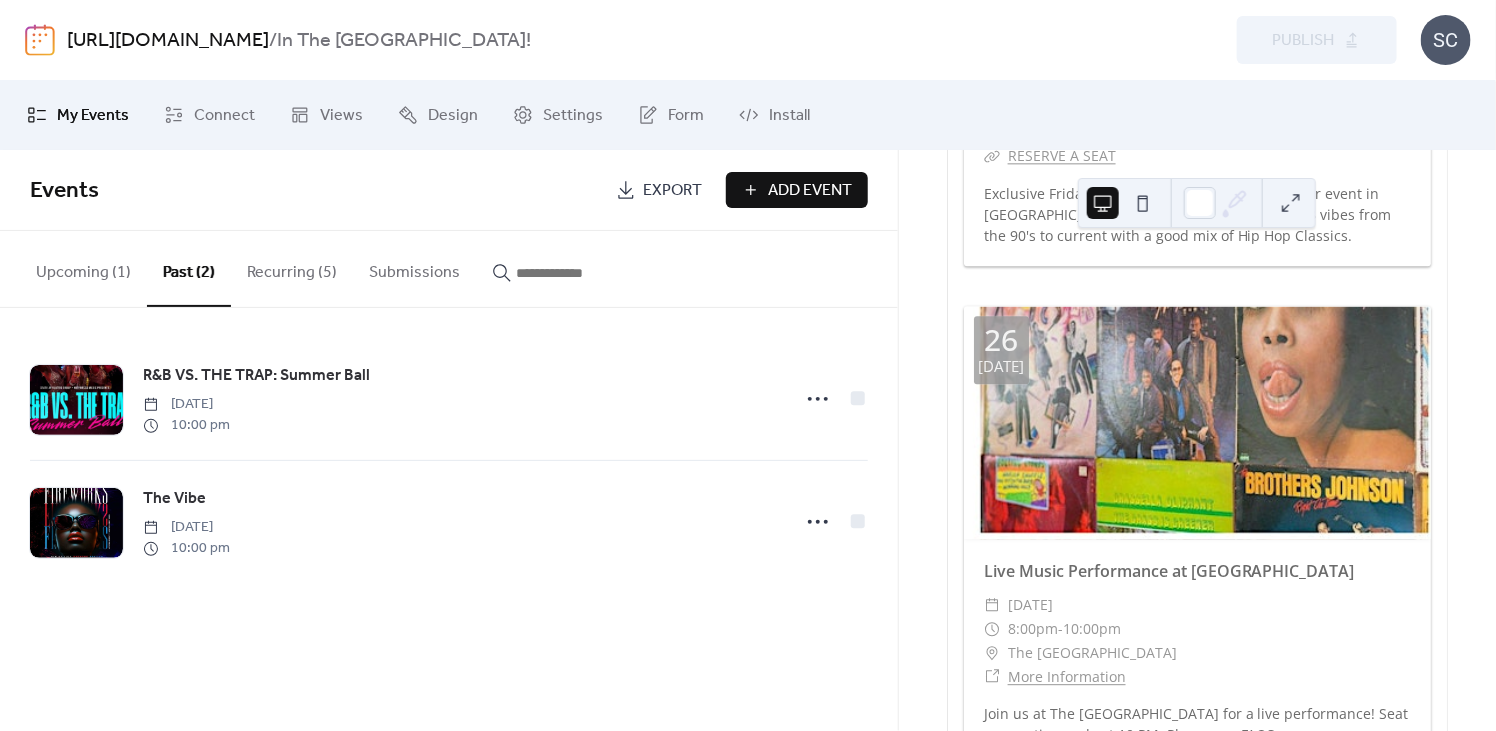 click on "Upcoming events 22 [DATE] America/[GEOGRAPHIC_DATA] [DATE] All Things Open Mic Series: Spoken Word & Music ​ [DATE] ​ 8:00pm - 11:59pm ​ The [GEOGRAPHIC_DATA] ​ More Information Get ready to be moved at our "All Things Open Mic" Series where spoken word artists, poets, singers, & rappers share their talent! See FAQs. [DATE] R&B Remix Thursdays ​ [DATE] ​ 8:00pm - 12:00am ​ The [GEOGRAPHIC_DATA] ​ RESERVE A SEAT ALL R & B ALL NIGHT REMIXES, MASHSHUPS, CLASSICS Sounds by OJ The DJ and [PERSON_NAME]! [DATE] Live Music Performance by TMarsh & Muzikal Alkemizt ​ [DATE] ​ 8:00pm - 10:00pm ​ [GEOGRAPHIC_DATA] ​ More Information Join us at [GEOGRAPHIC_DATA] for a live performance by TMarsh! Seat reservation ends at 10 PM. Please see FAQS. [DATE] R&B VS. THE TRAP ​ [DATE] ​ 10:00pm - 2:00am ​ [GEOGRAPHIC_DATA] ​ RESERVE A SEAT [DATE] Live Music Performance at [GEOGRAPHIC_DATA] ​ [DATE] ​ 8:00pm - 10:00pm ​ ​ -" at bounding box center (1197, 1335) 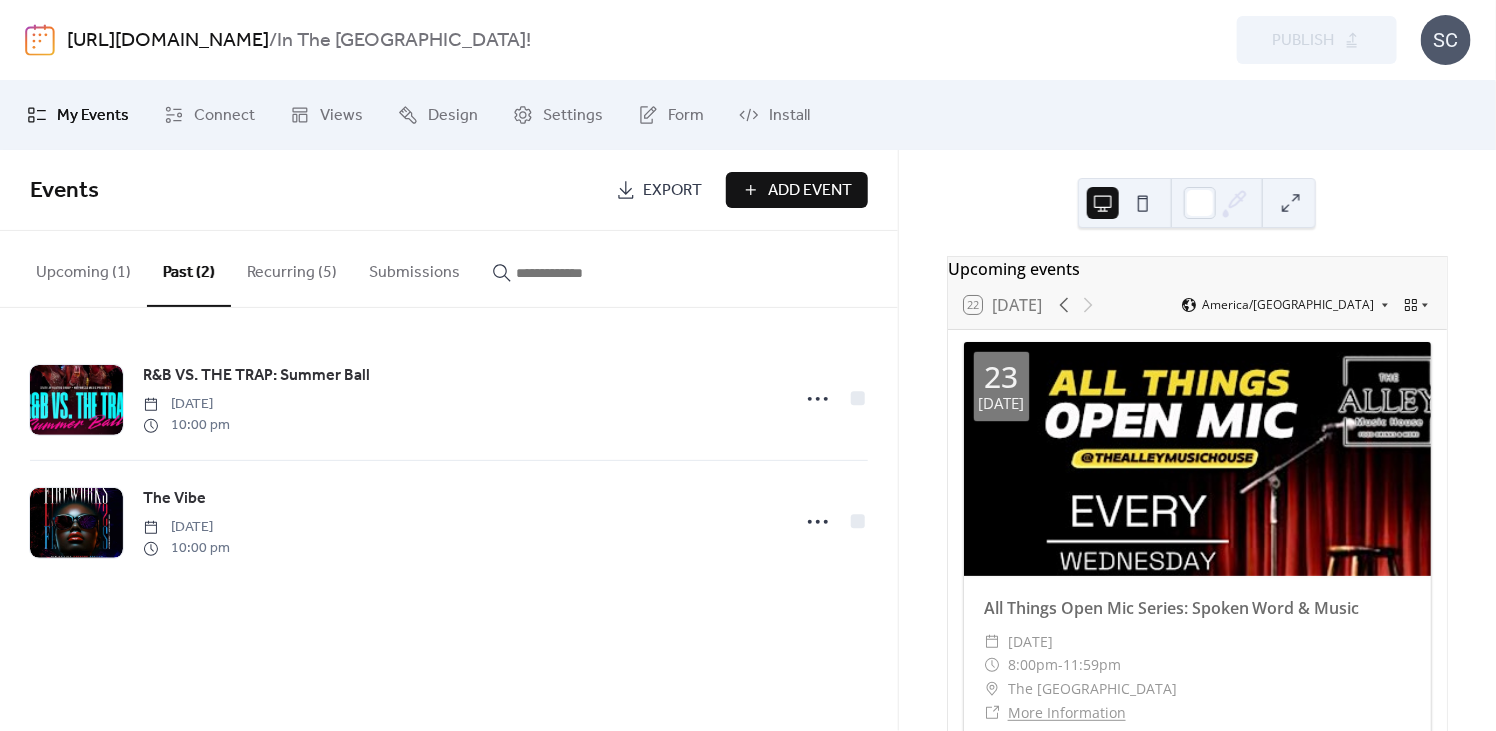 click on "Upcoming (1)" at bounding box center [83, 268] 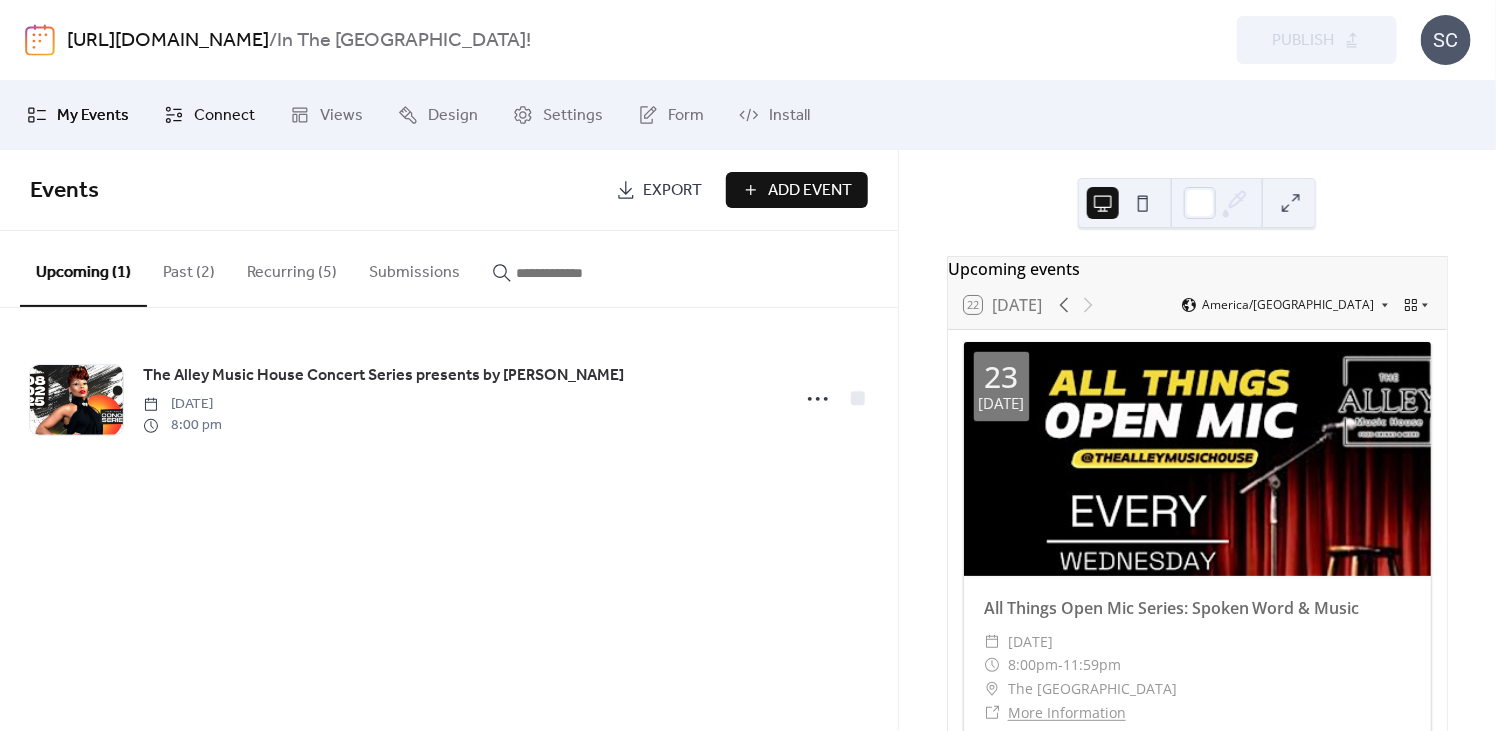 click on "Connect" at bounding box center [224, 116] 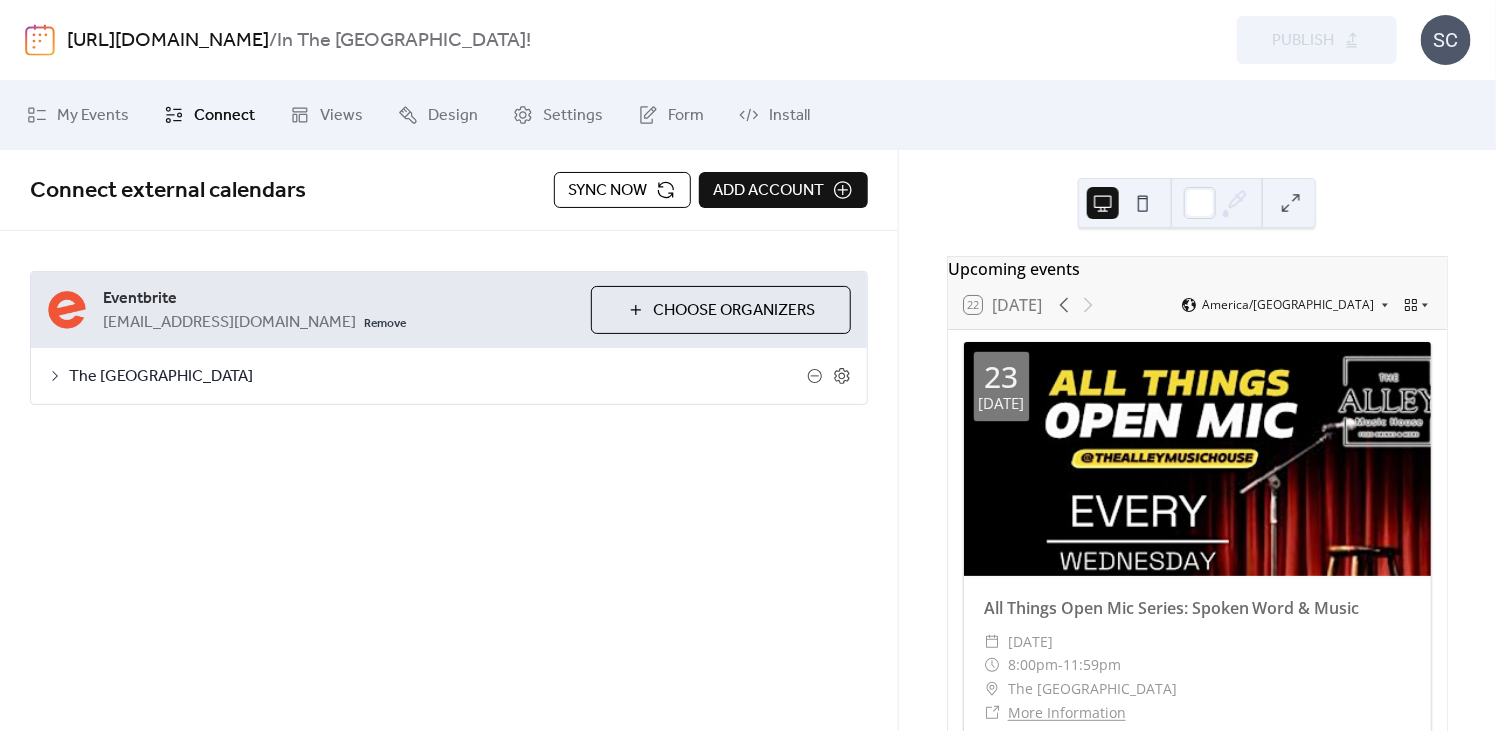 click on "Sync now" at bounding box center [608, 191] 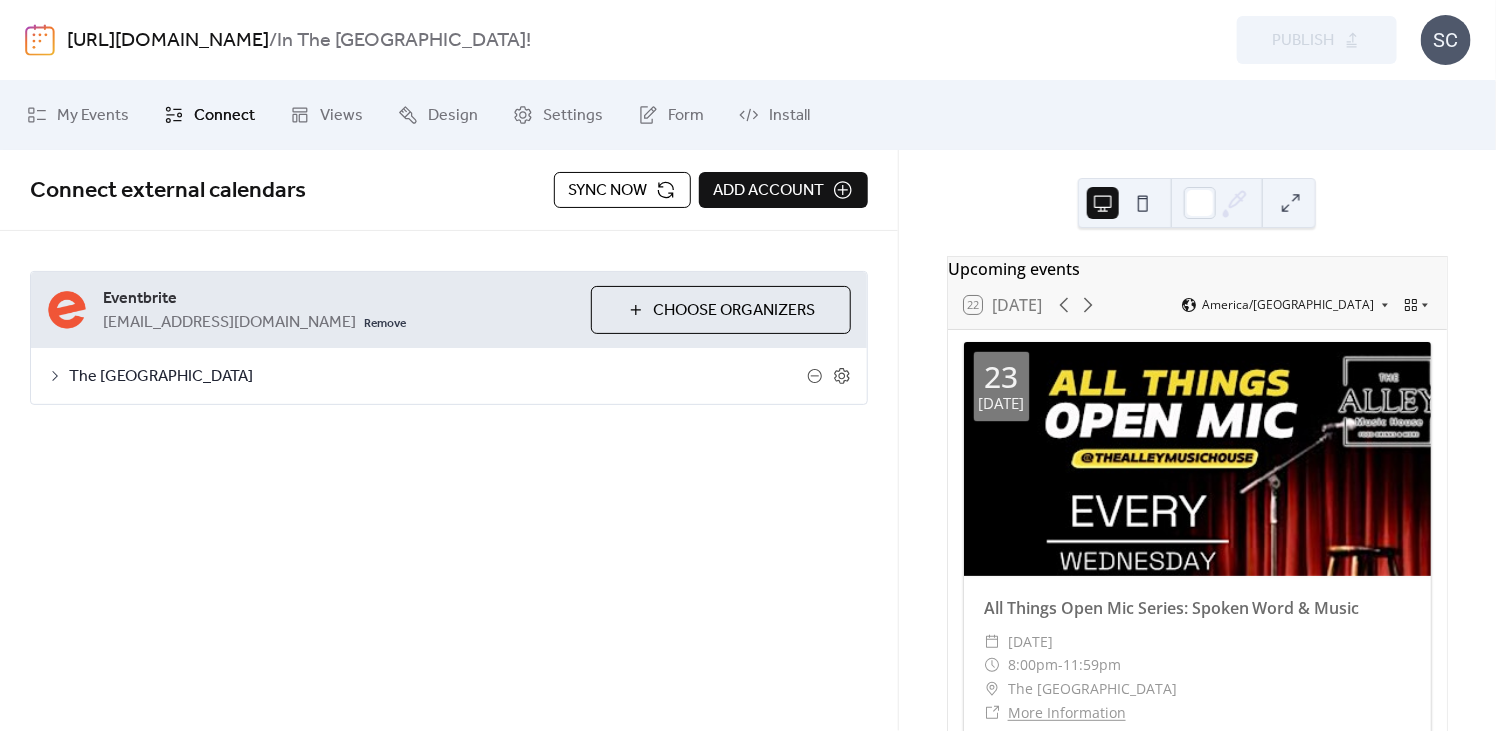 type 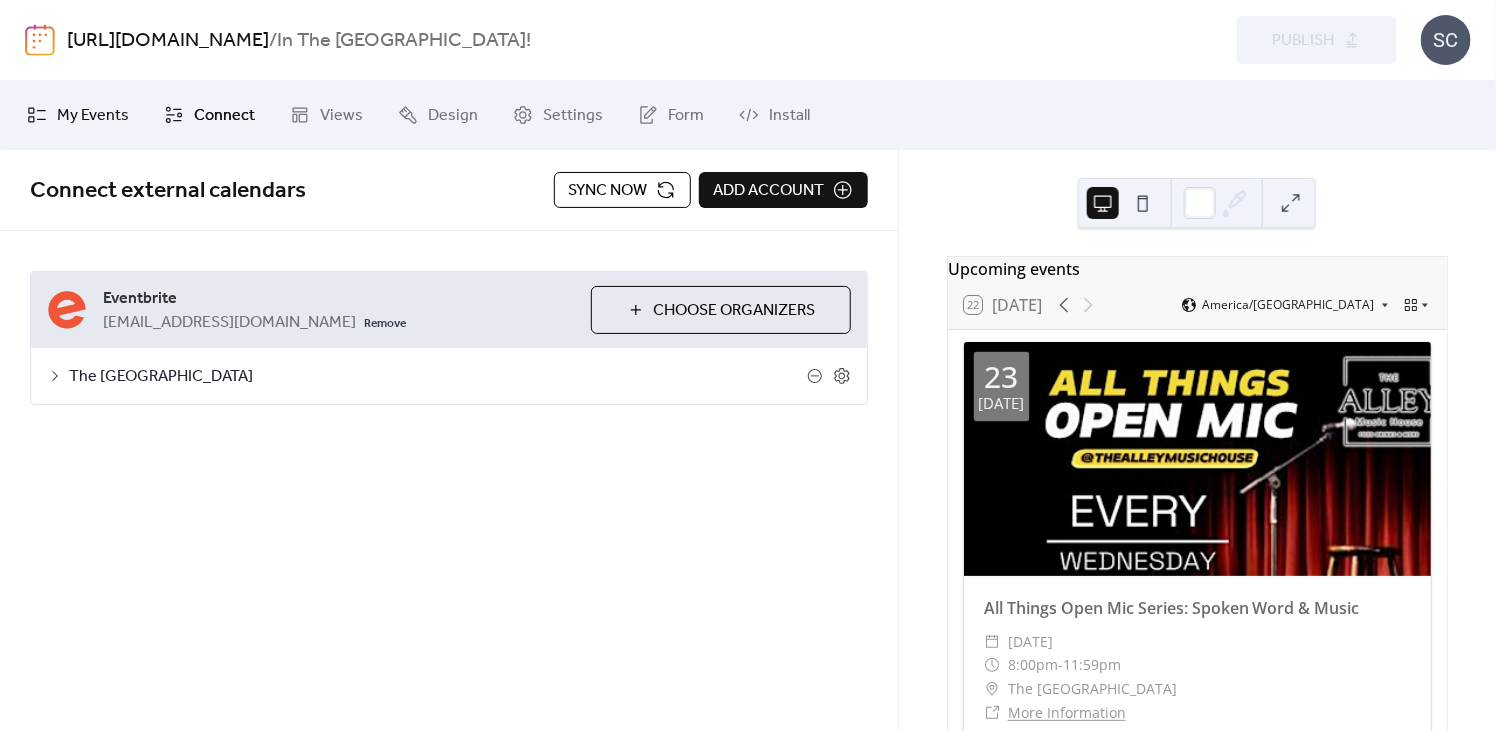 click on "My Events" at bounding box center [93, 116] 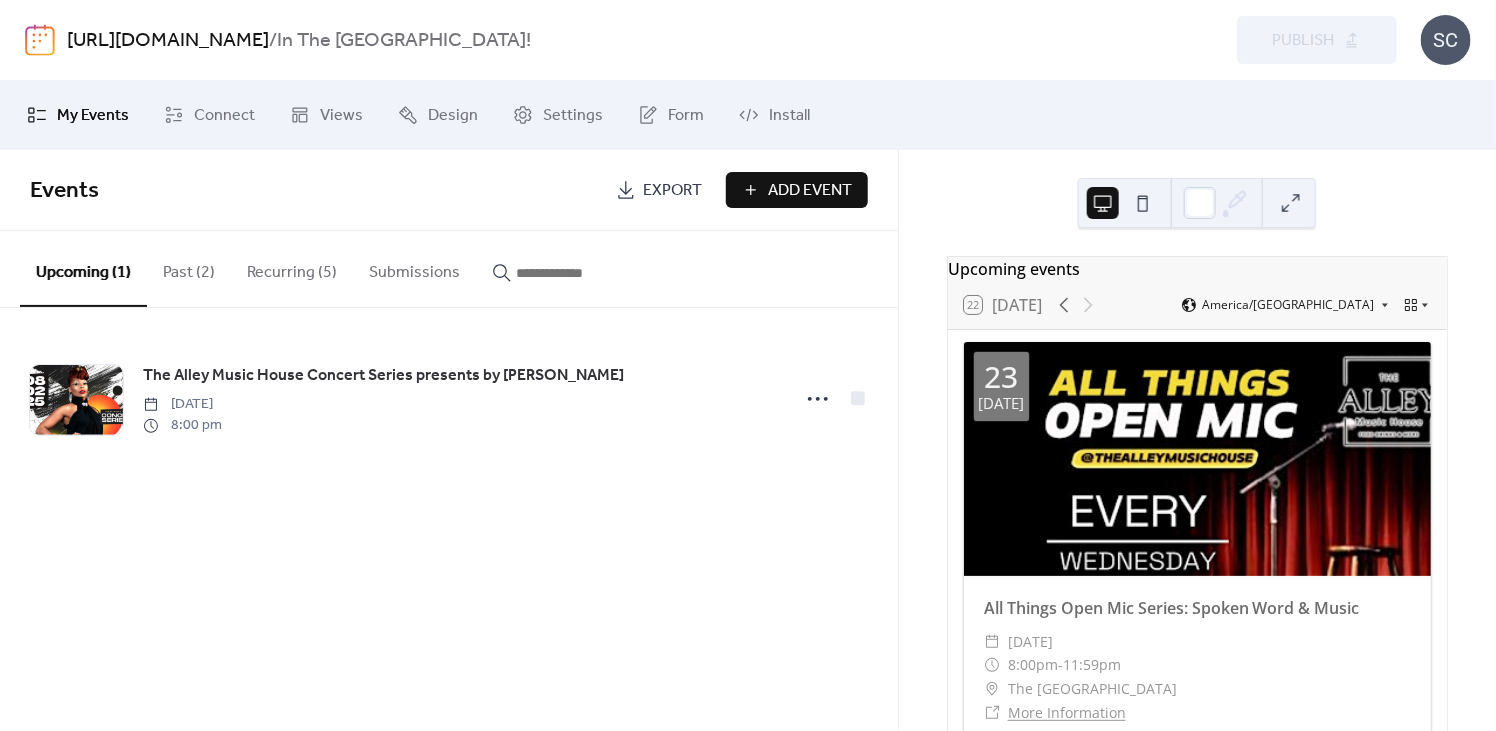 click on "Recurring (5)" at bounding box center (292, 268) 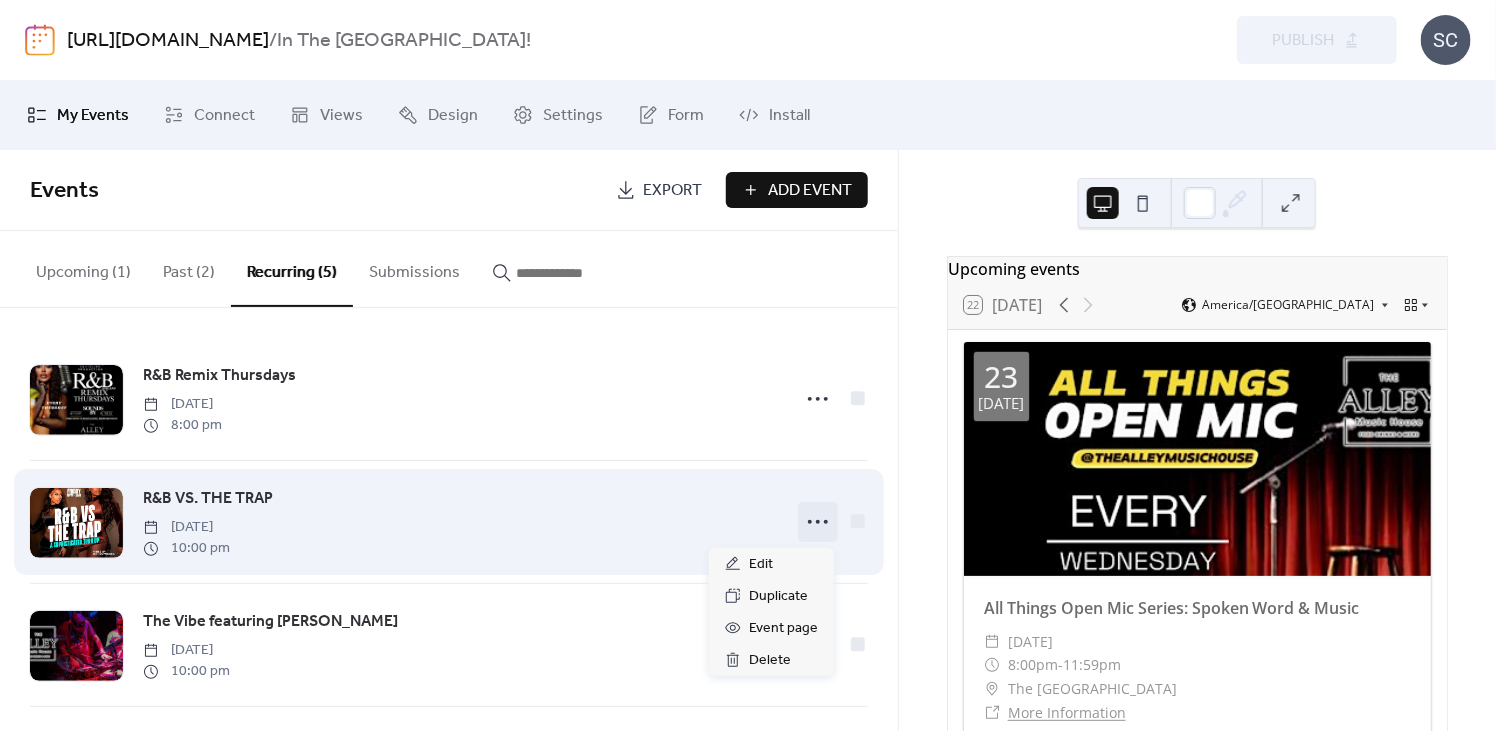 click 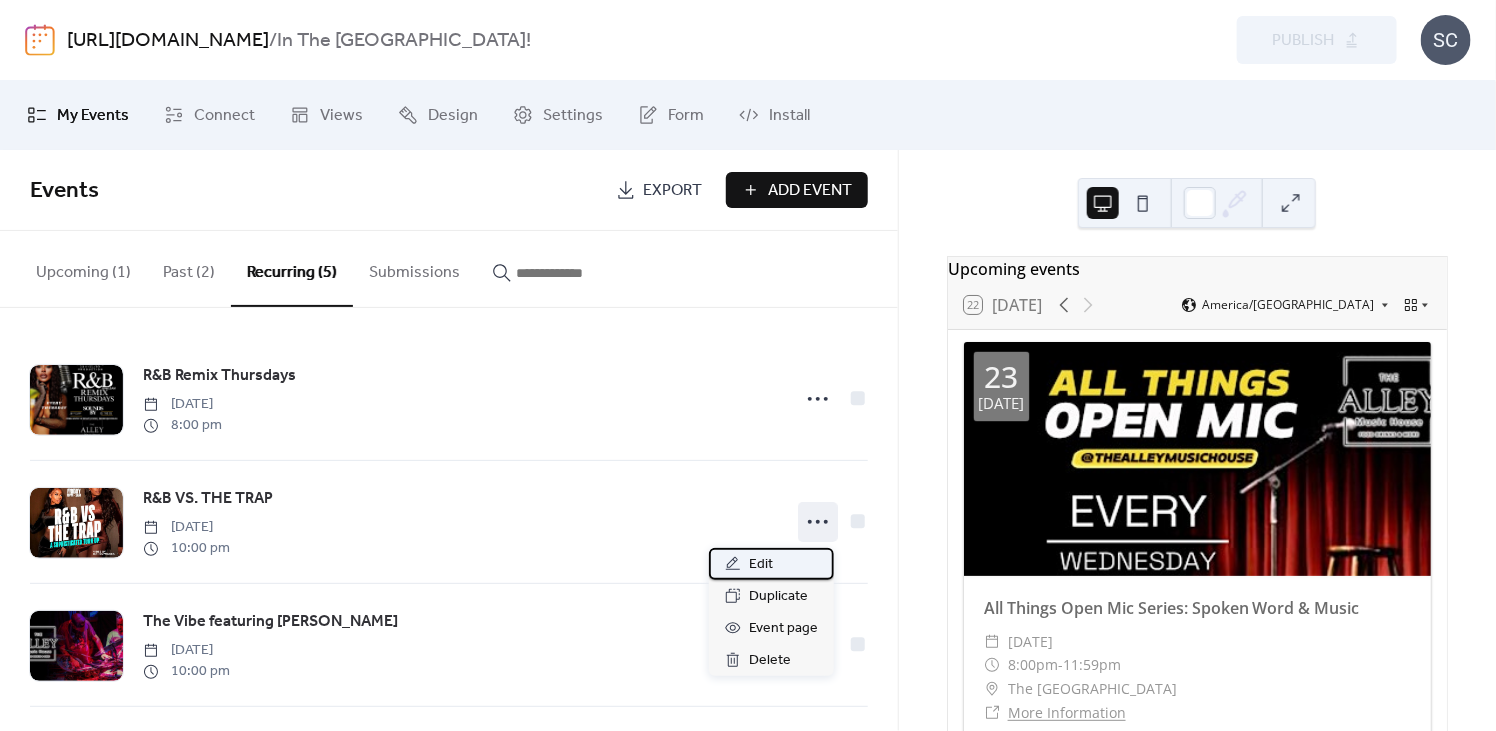 click on "Edit" at bounding box center [771, 564] 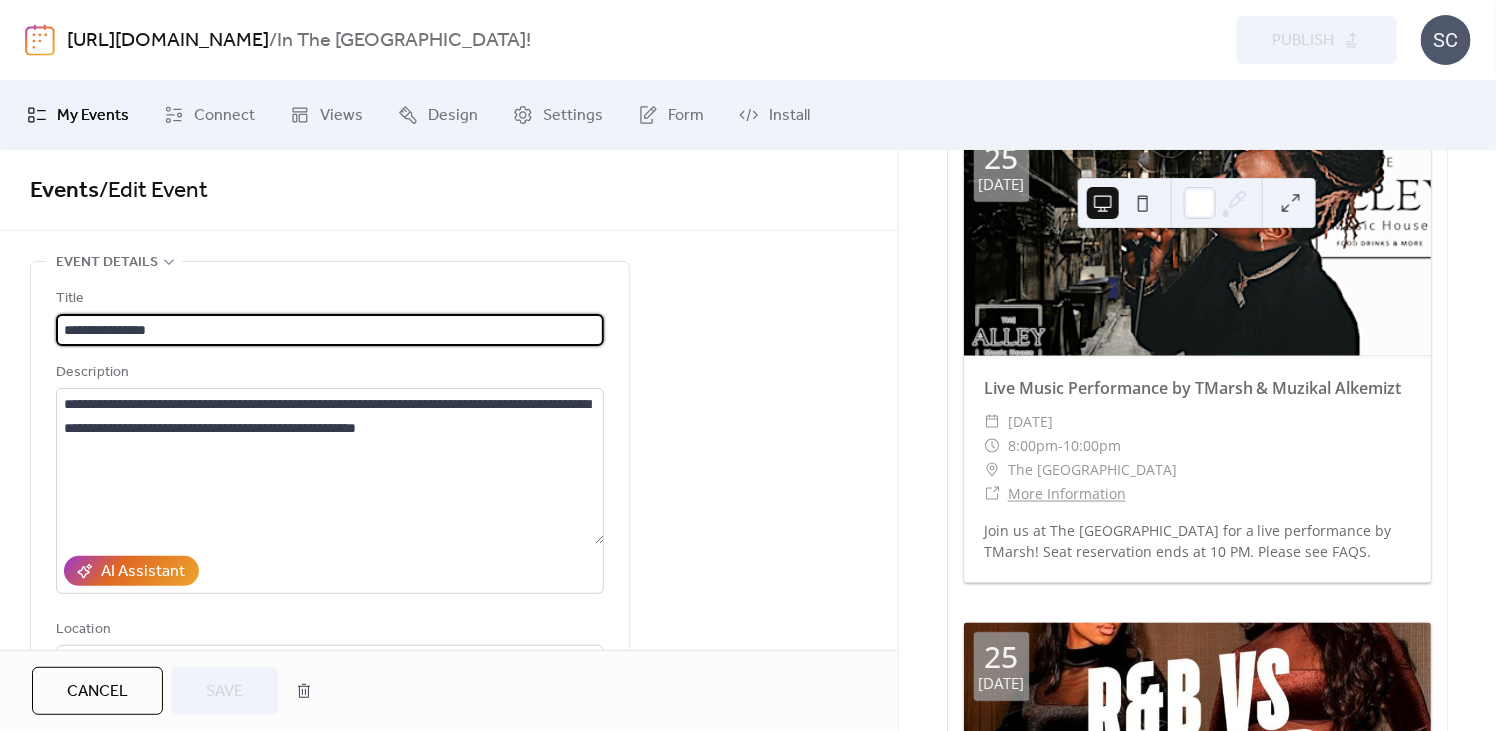 scroll, scrollTop: 1136, scrollLeft: 0, axis: vertical 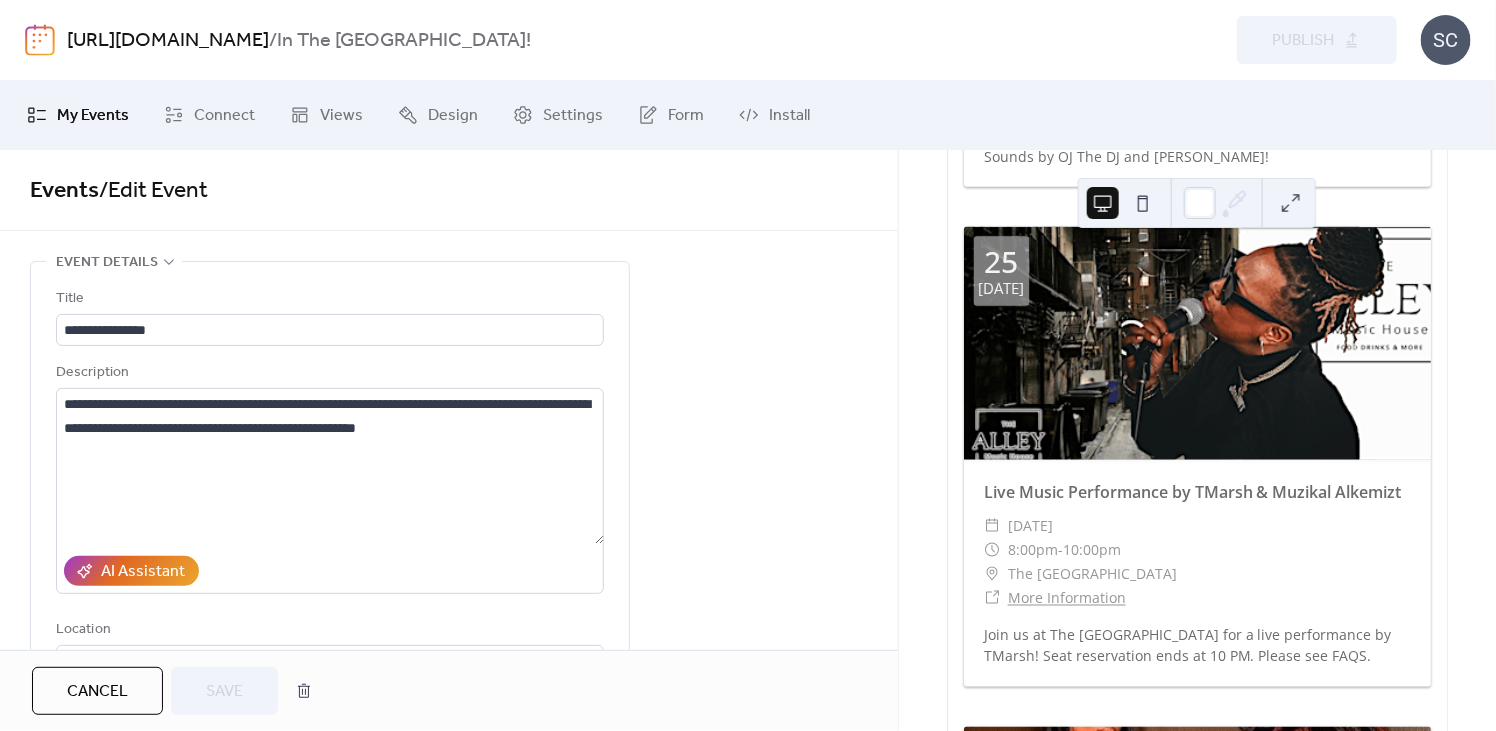 click on "**********" at bounding box center [449, 1111] 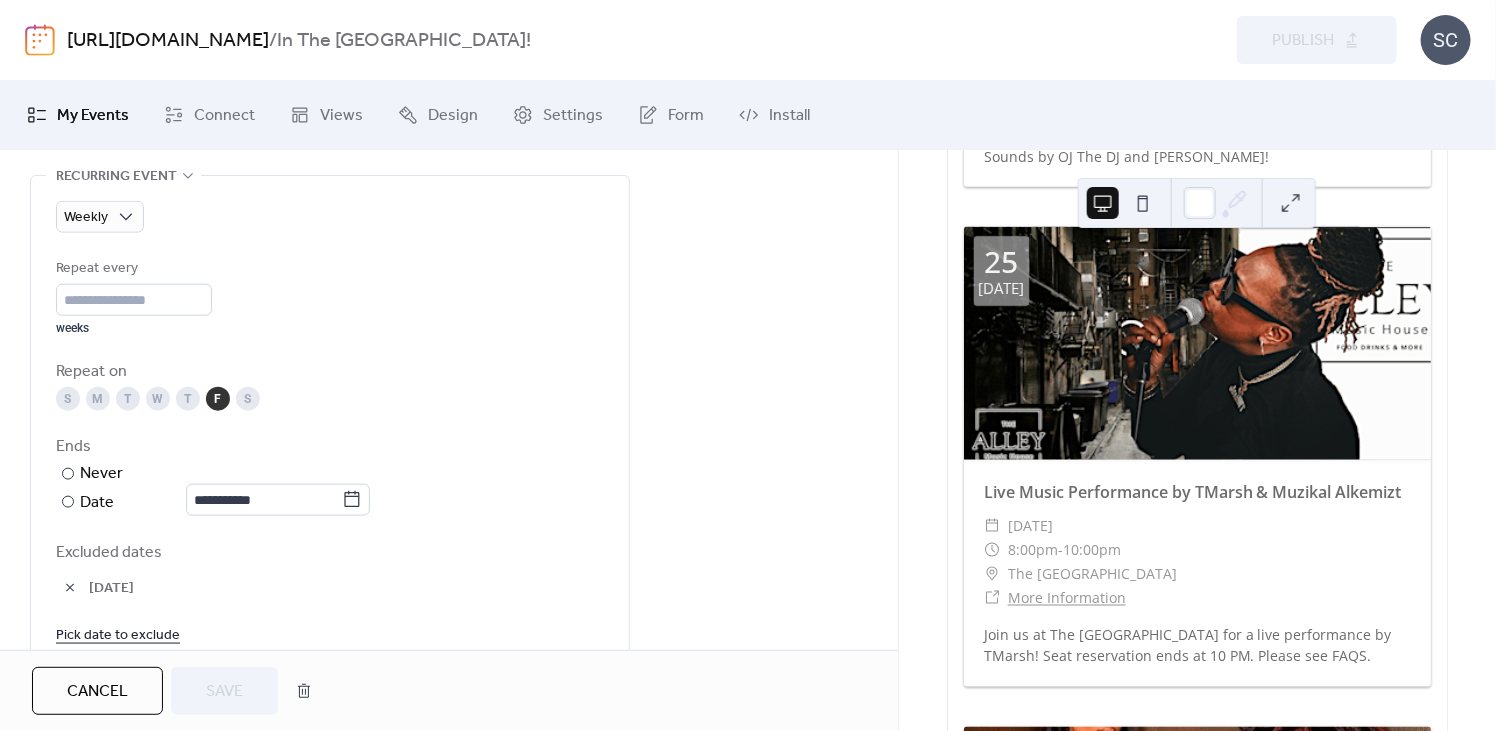 scroll, scrollTop: 925, scrollLeft: 0, axis: vertical 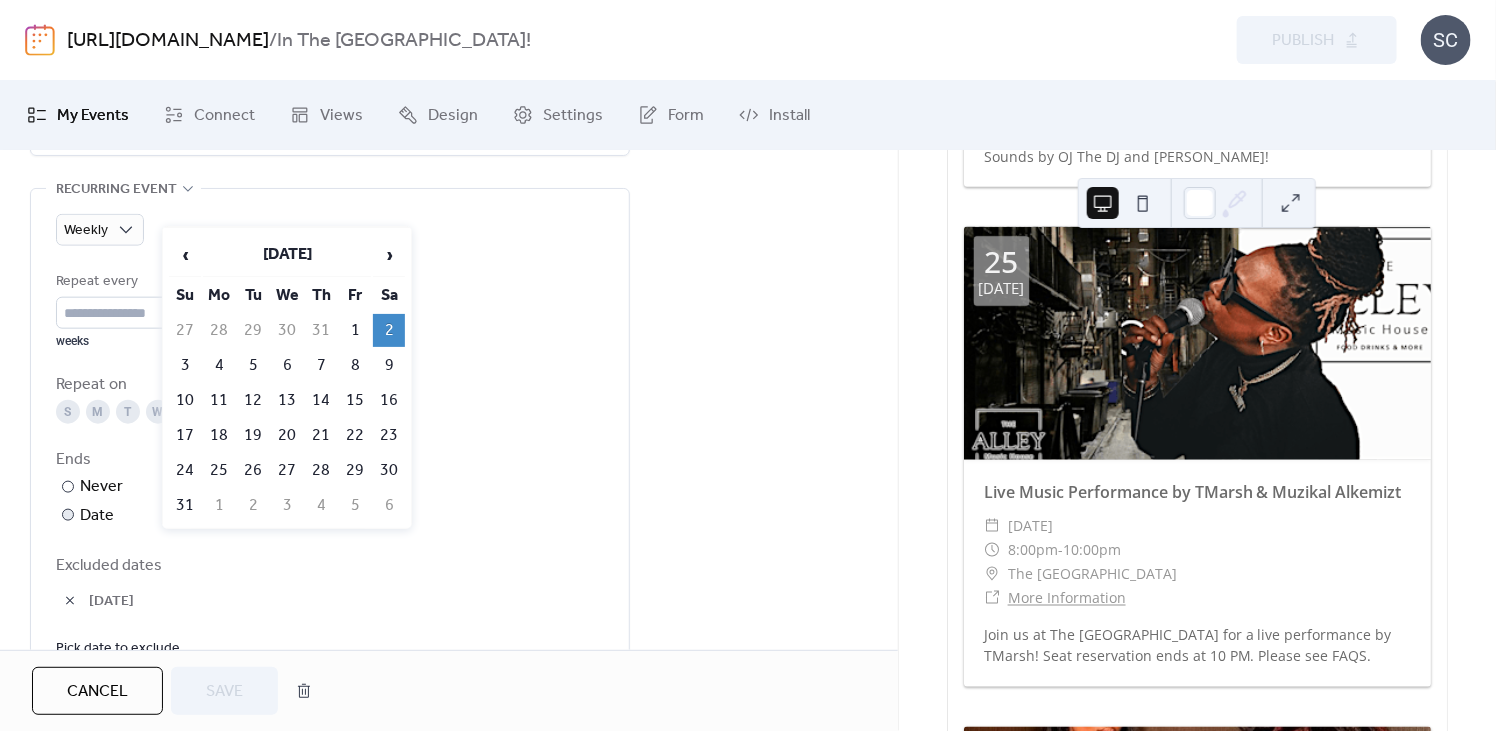 click 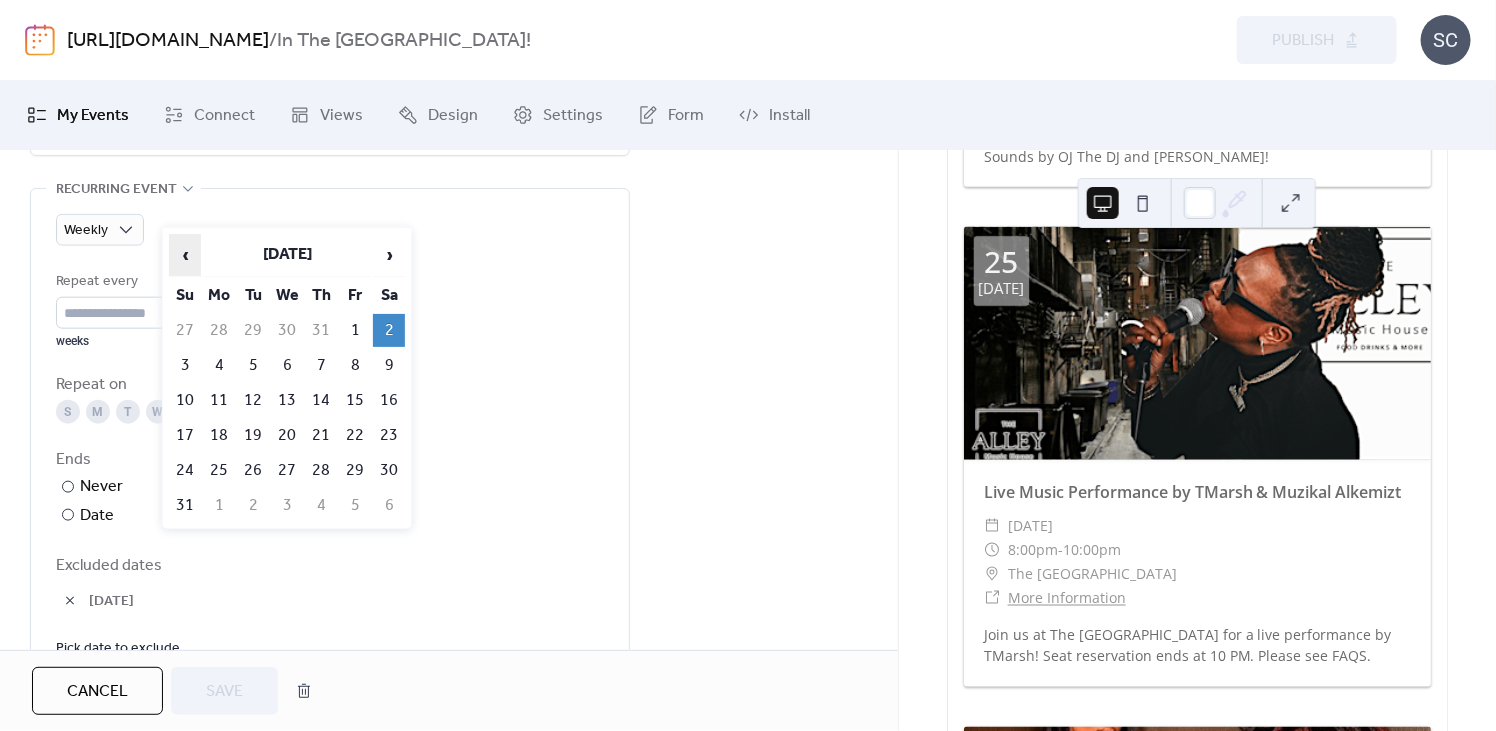 click on "‹" at bounding box center [185, 255] 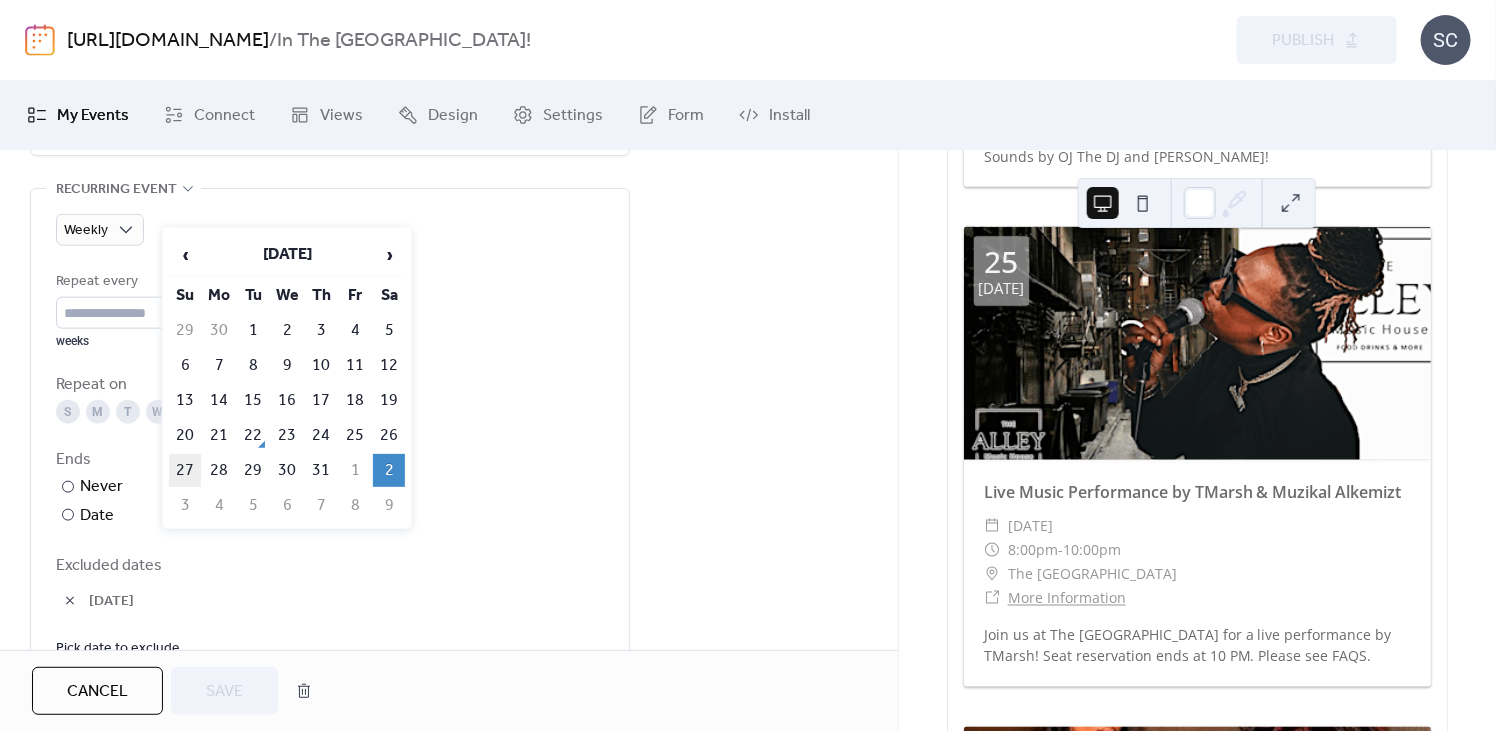 click on "27" at bounding box center [185, 470] 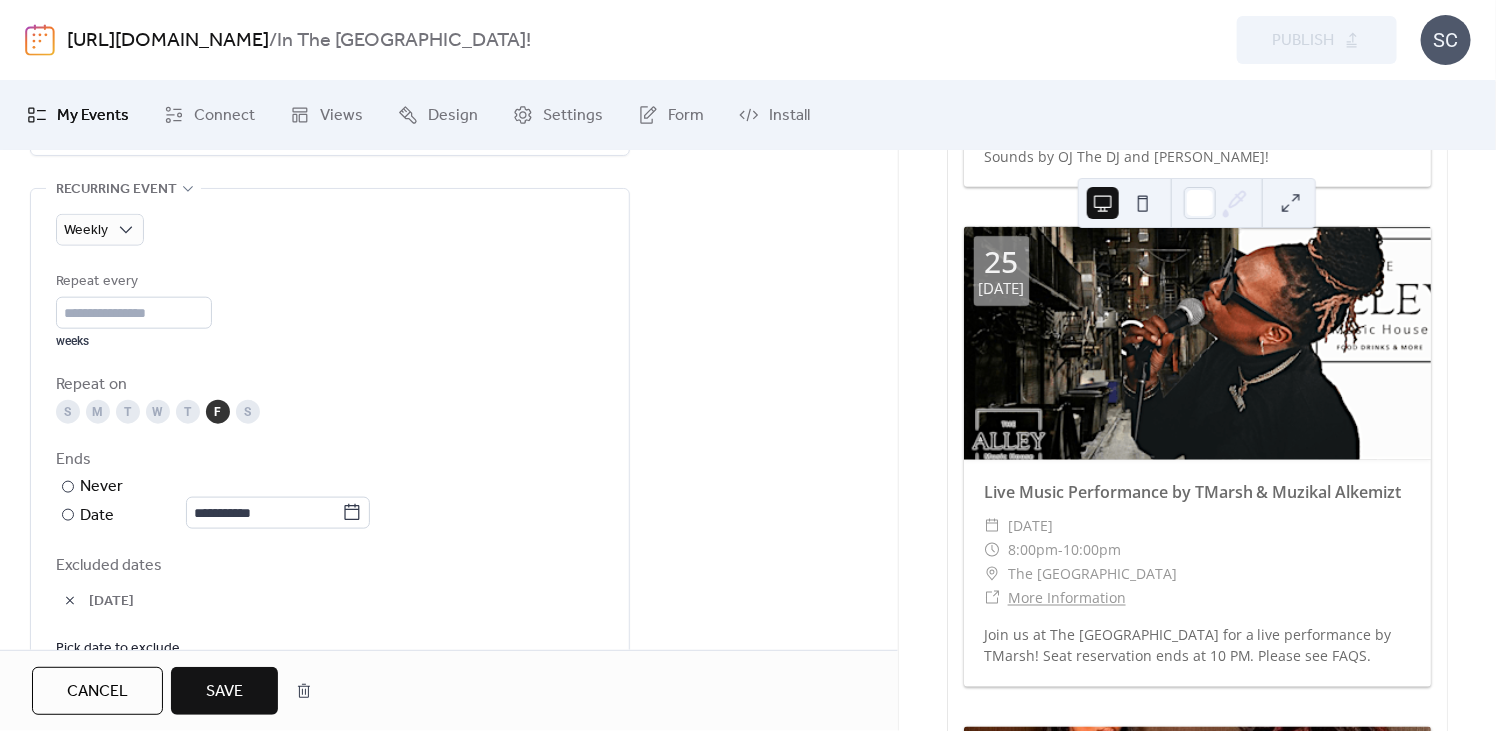 click on "Save" at bounding box center (224, 691) 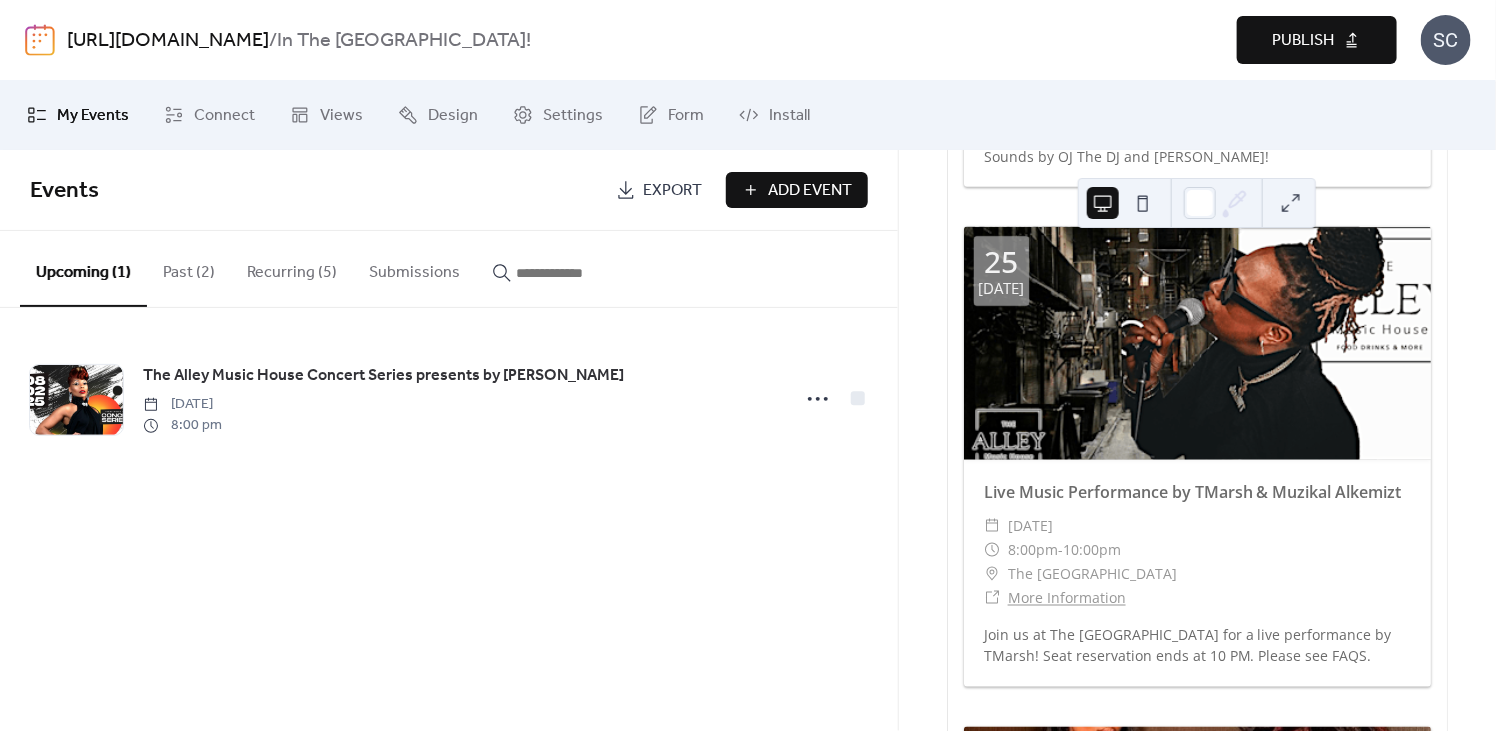 click on "Recurring (5)" at bounding box center [292, 268] 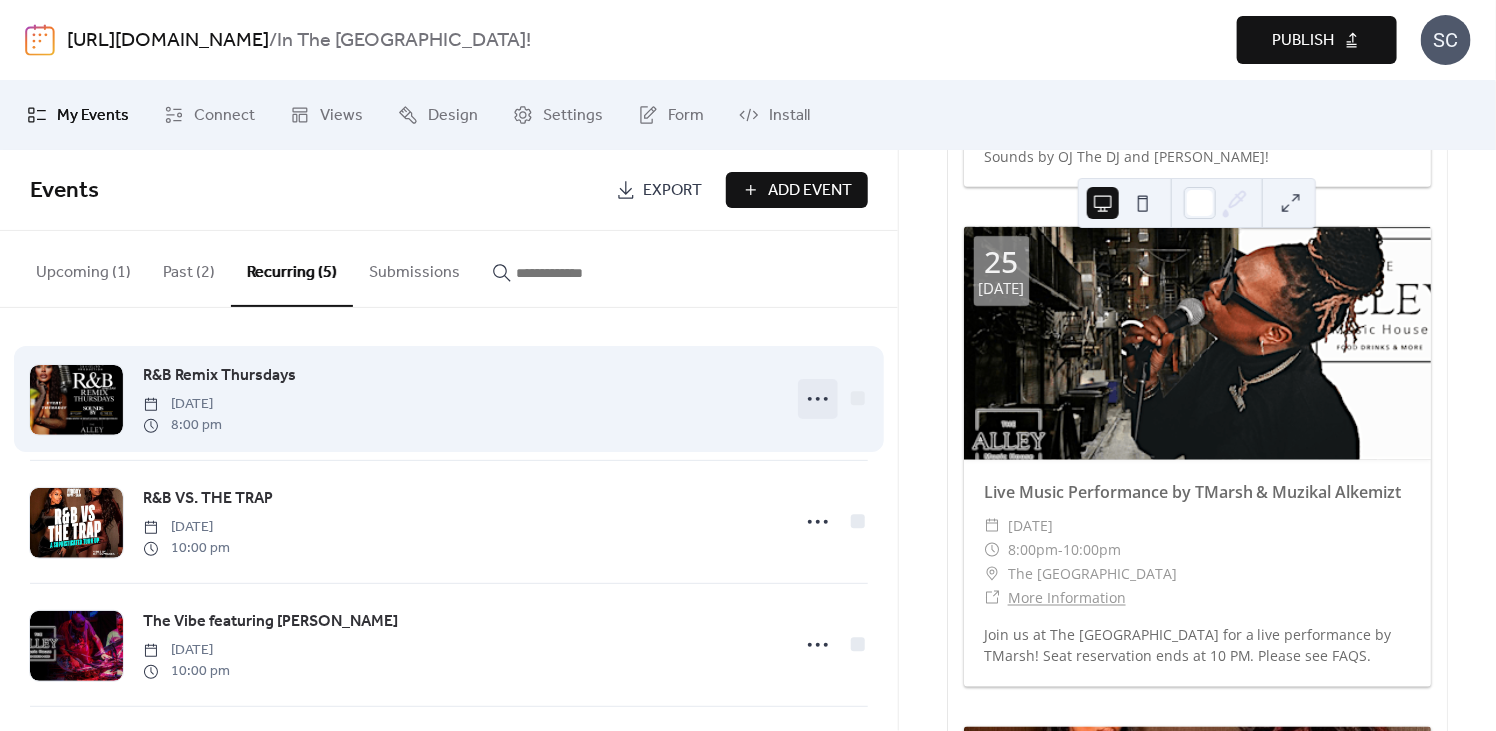 click 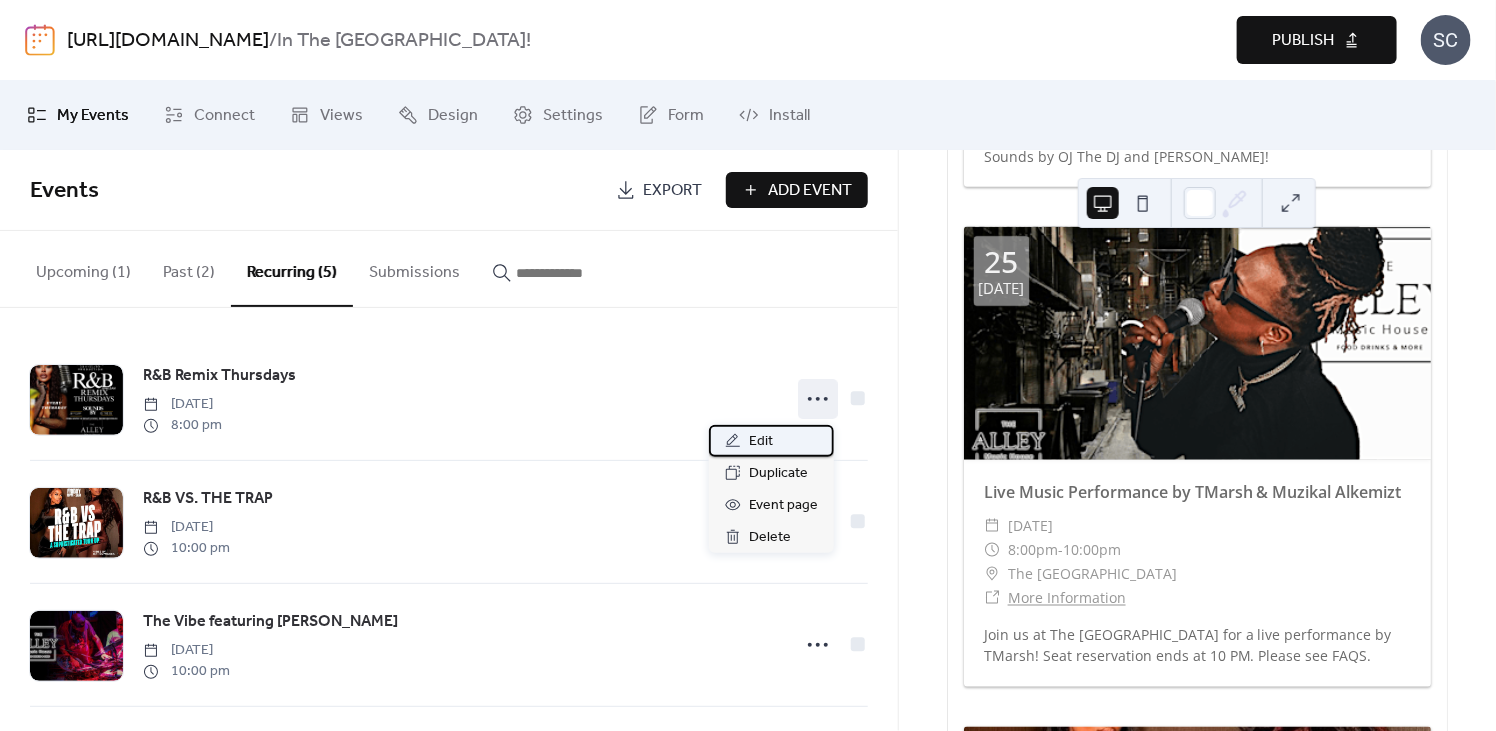 click on "Edit" at bounding box center [761, 442] 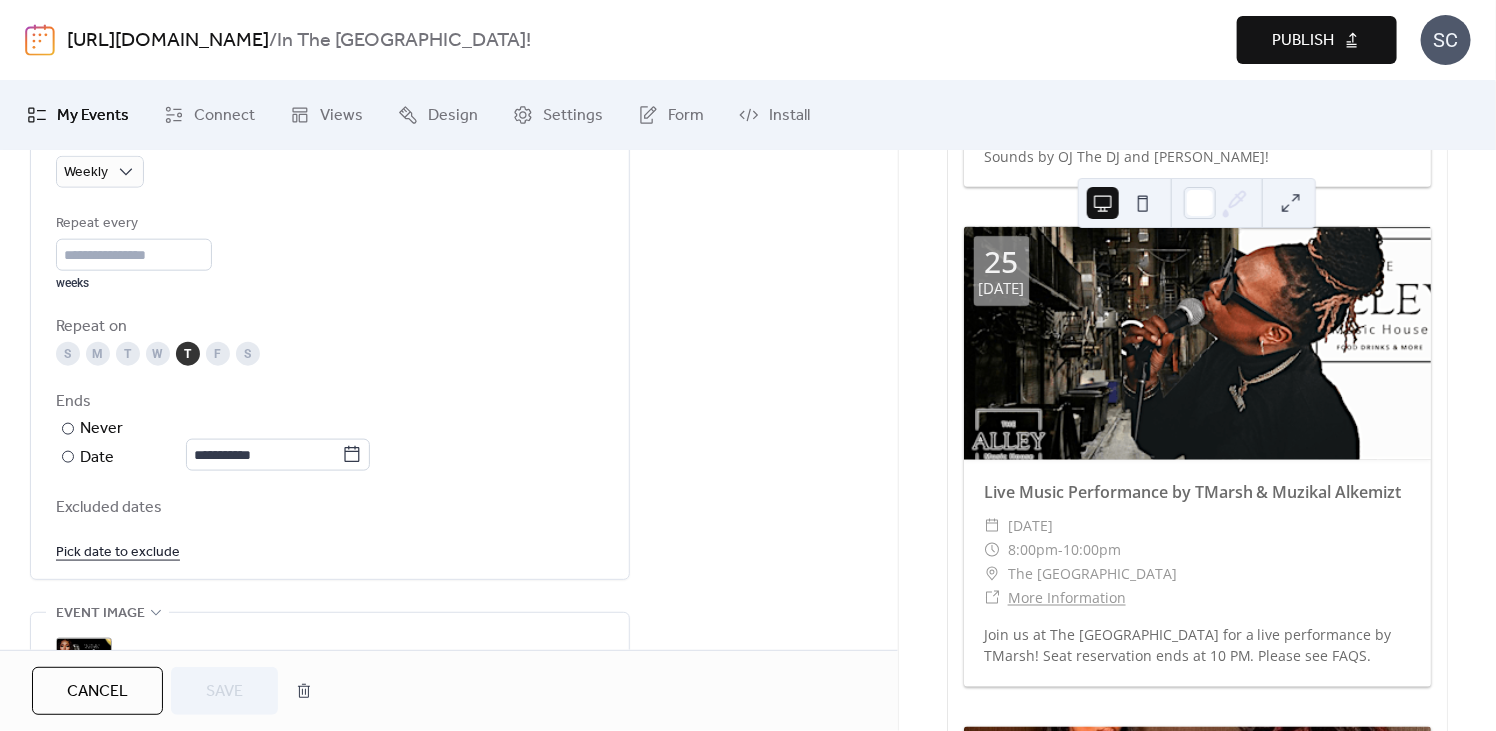 scroll, scrollTop: 991, scrollLeft: 0, axis: vertical 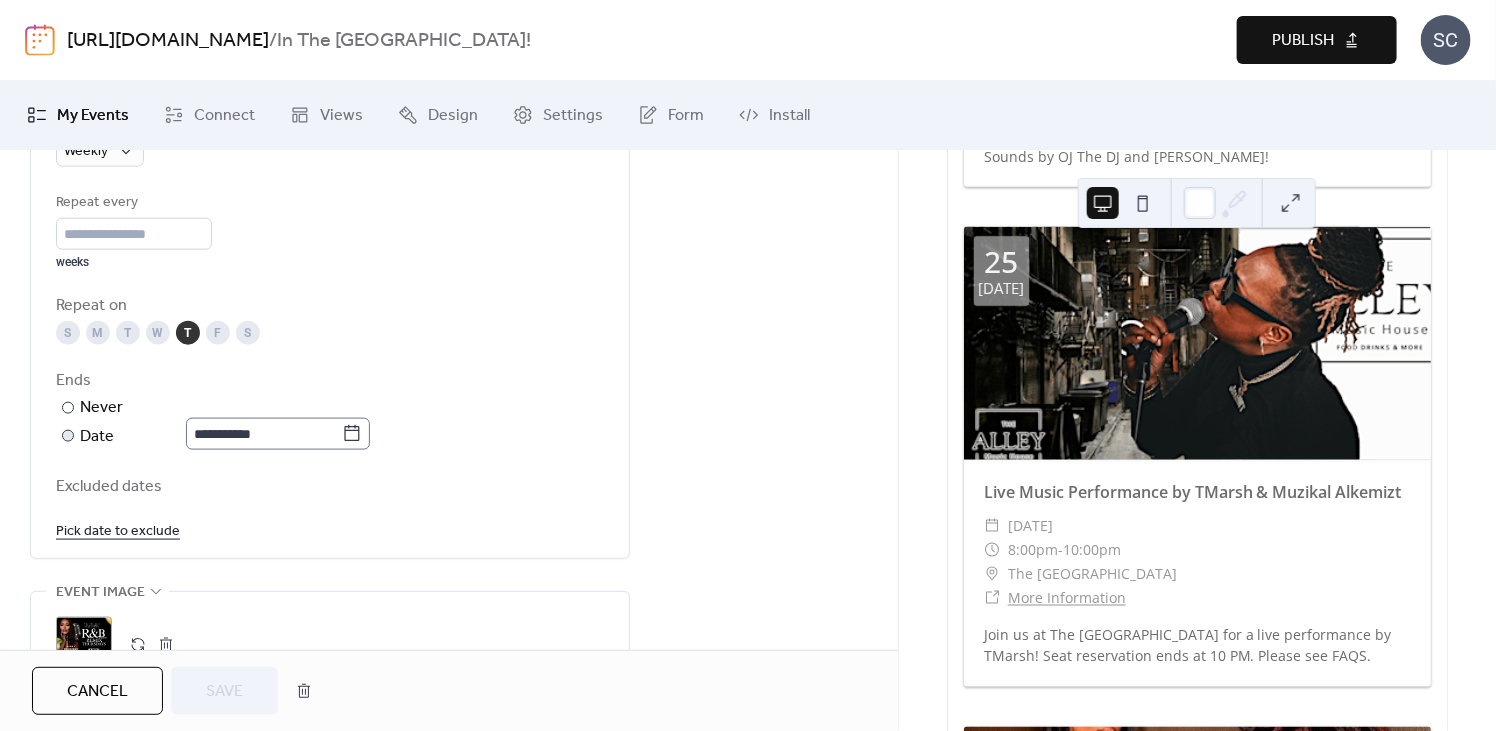 click 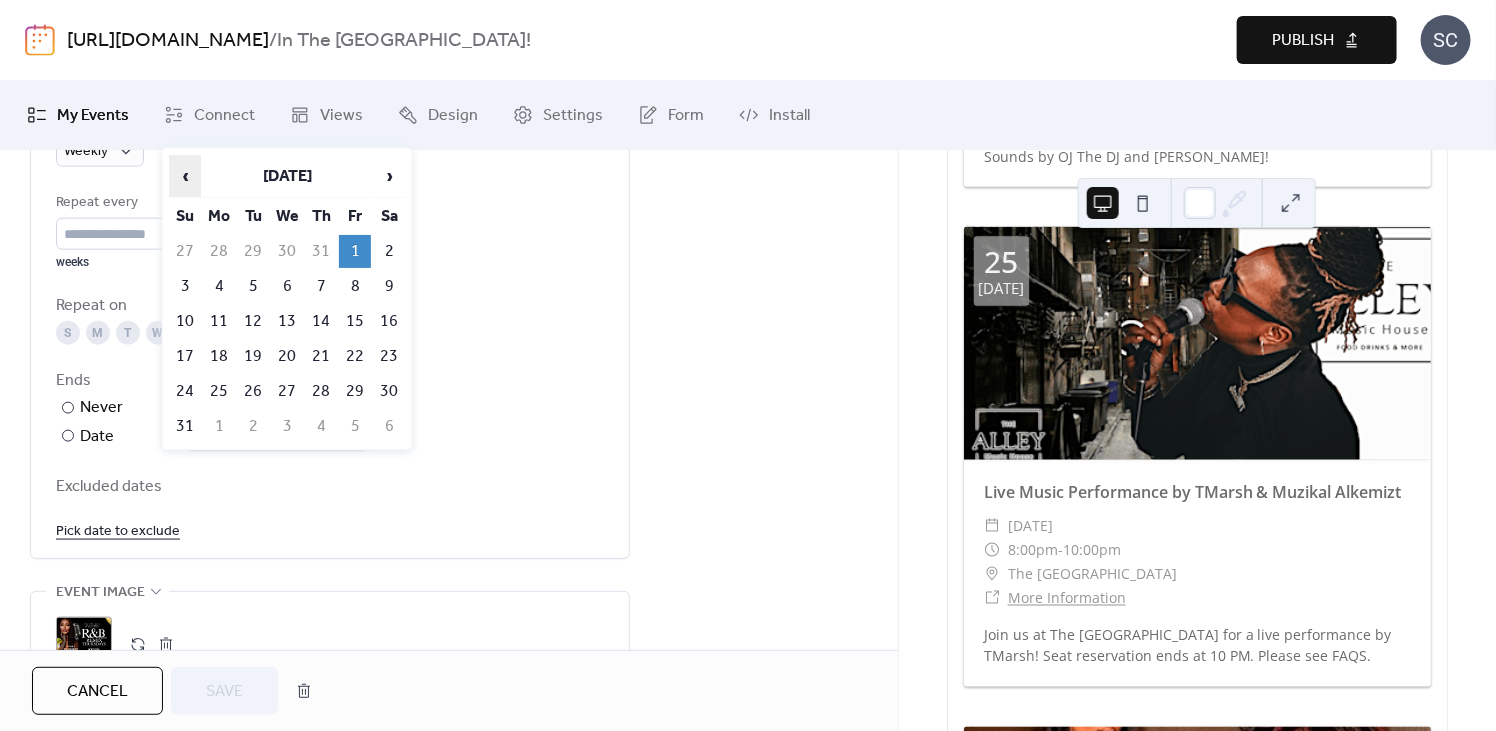 click on "‹" at bounding box center (185, 176) 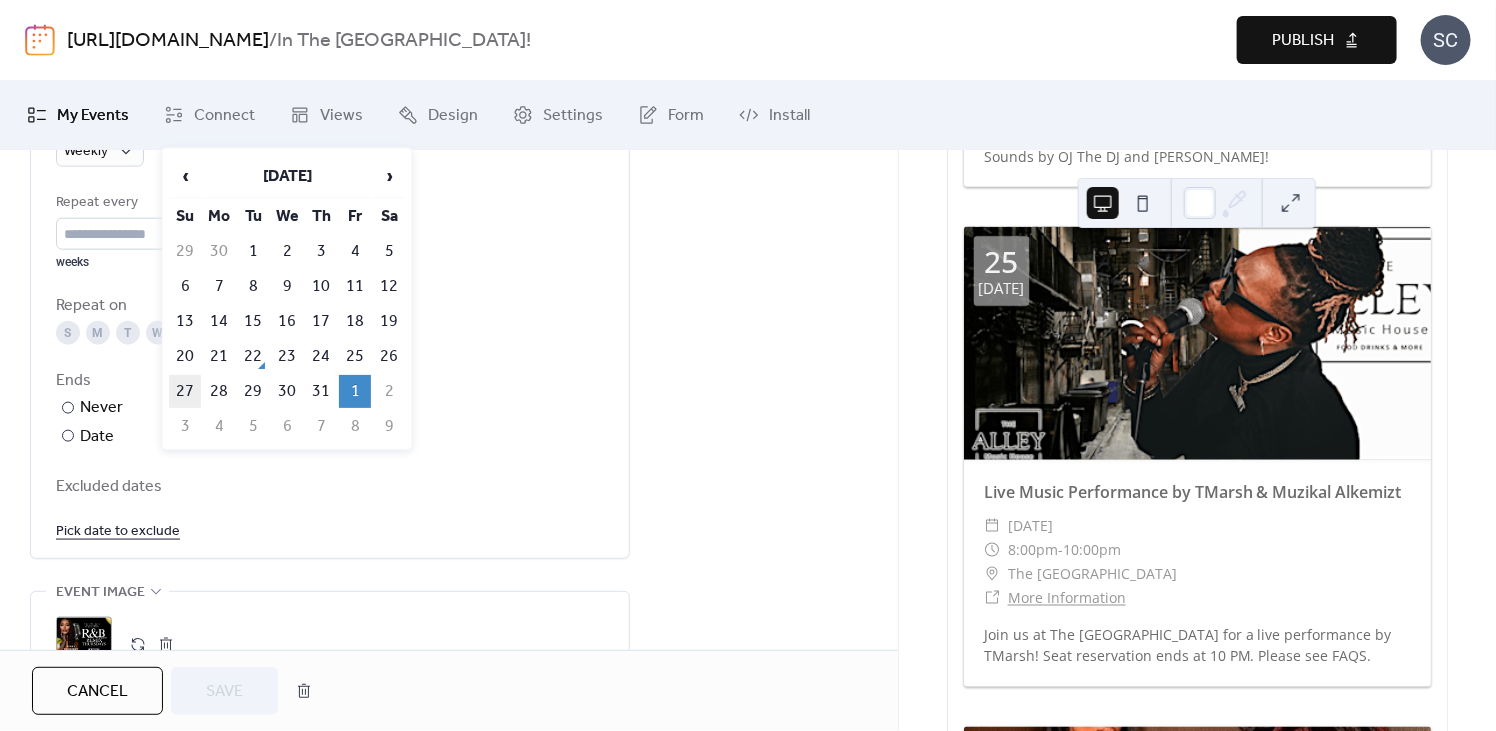 click on "27" at bounding box center (185, 391) 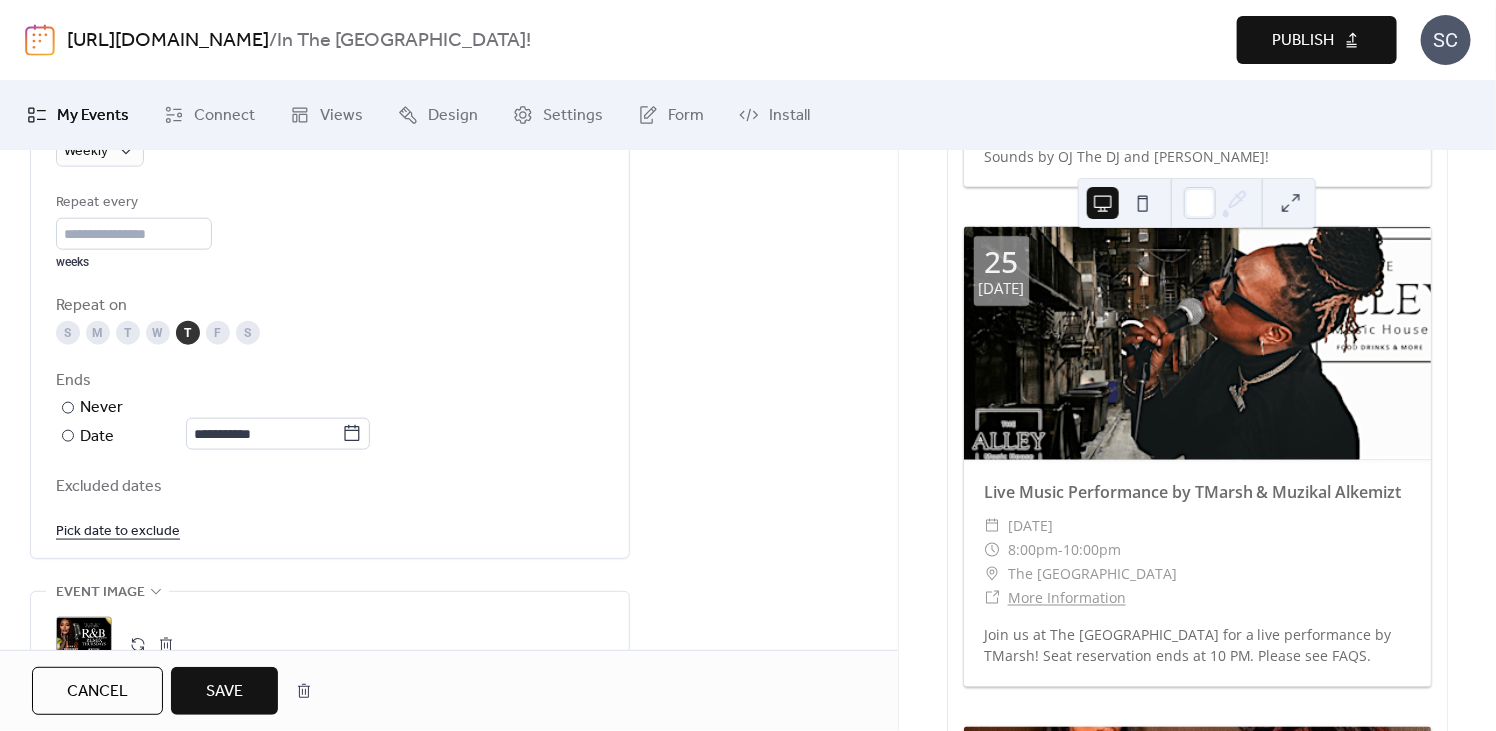 type on "**********" 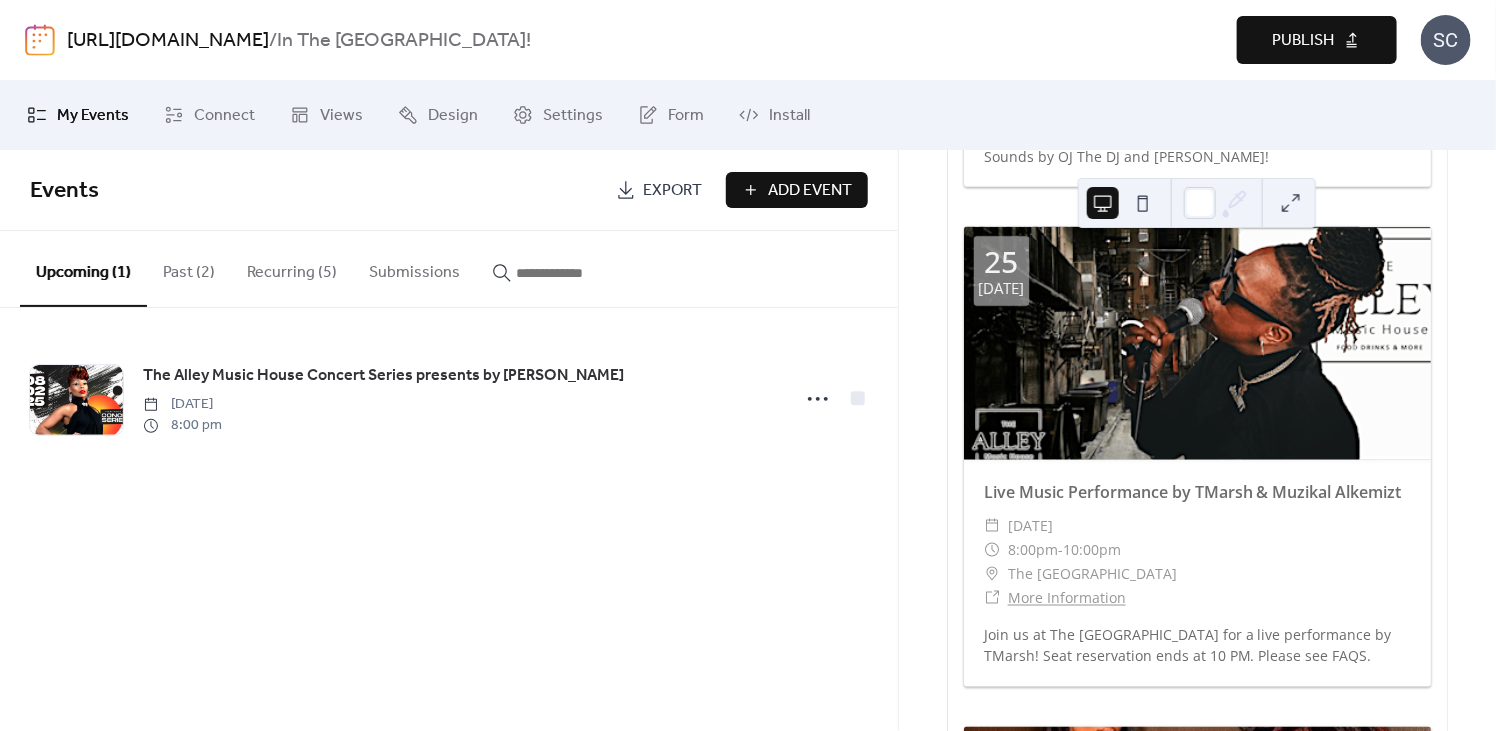 click on "Recurring (5)" at bounding box center (292, 268) 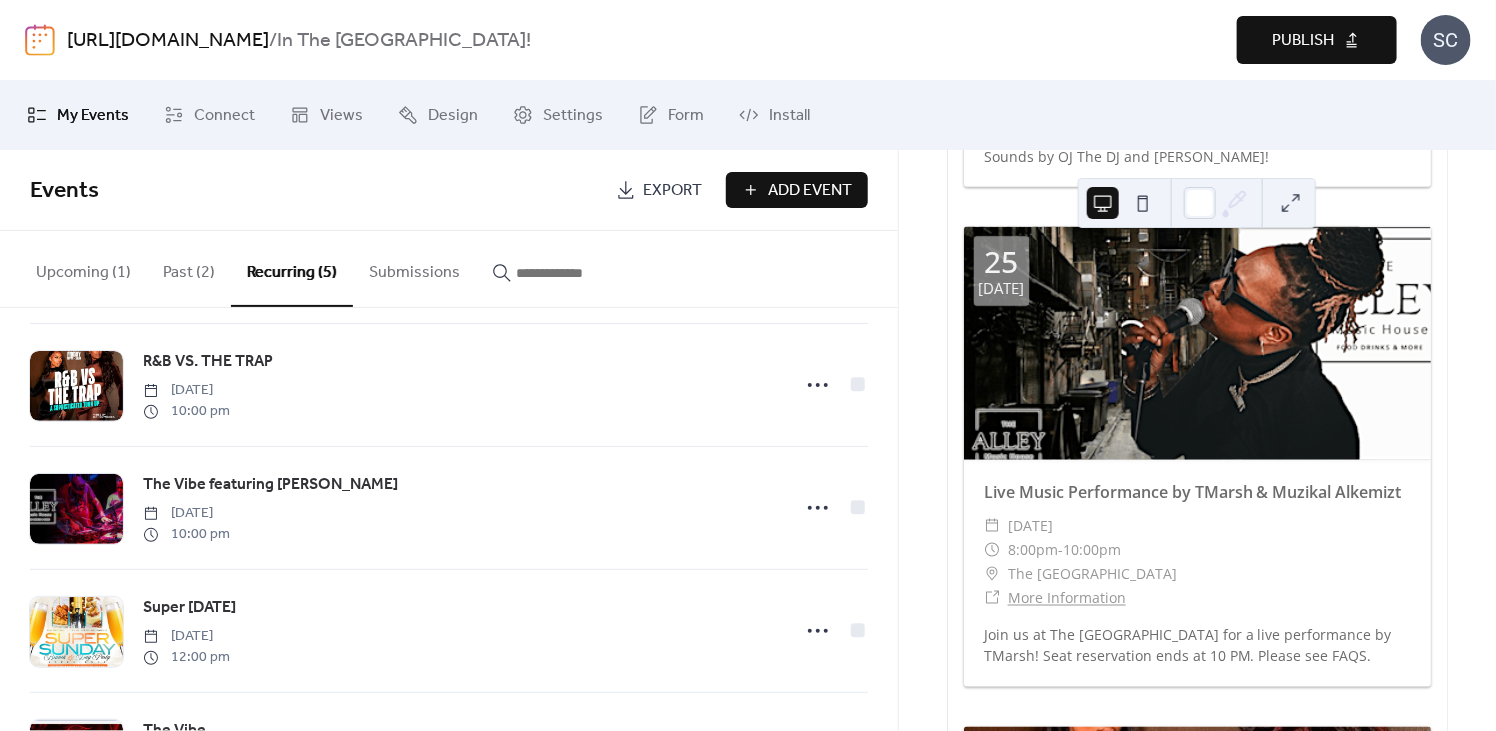 scroll, scrollTop: 143, scrollLeft: 0, axis: vertical 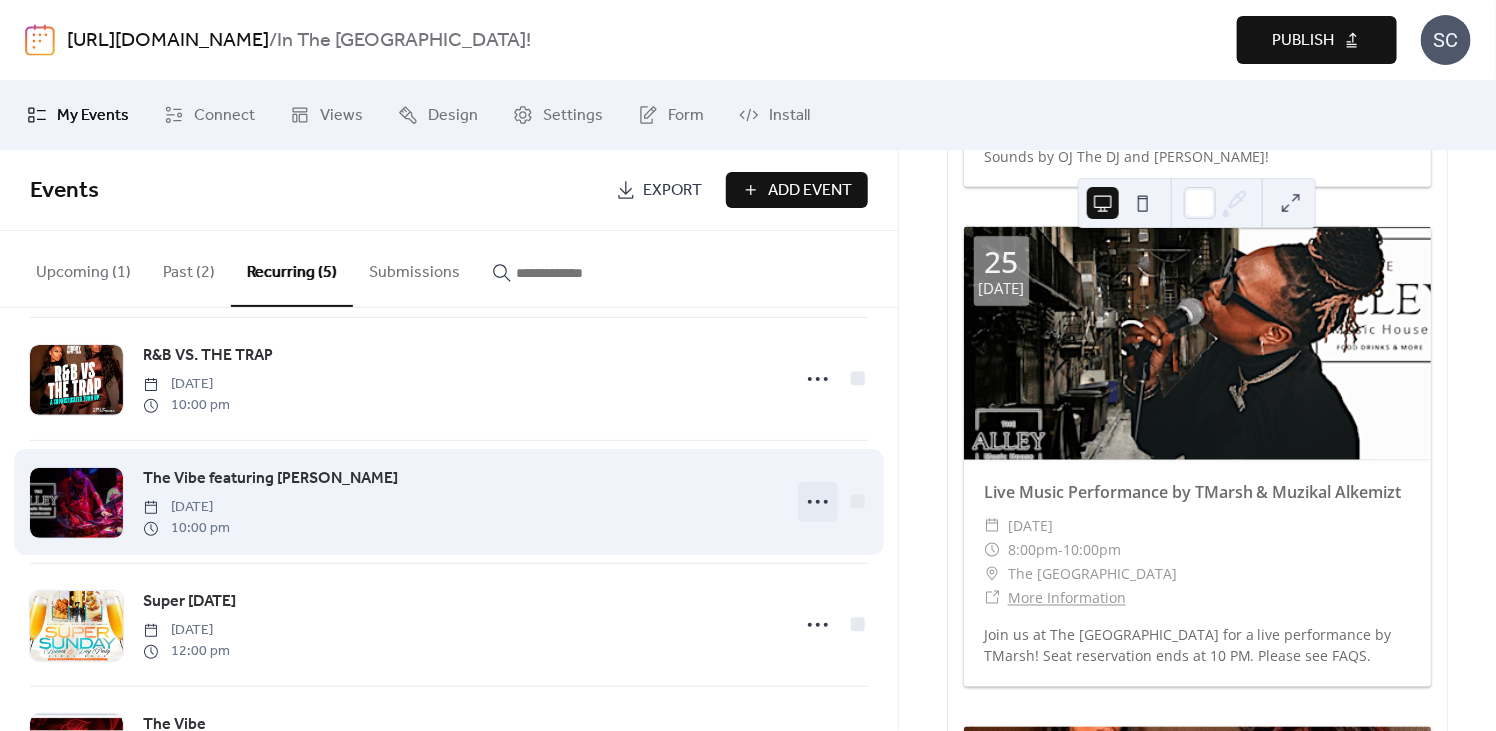 click 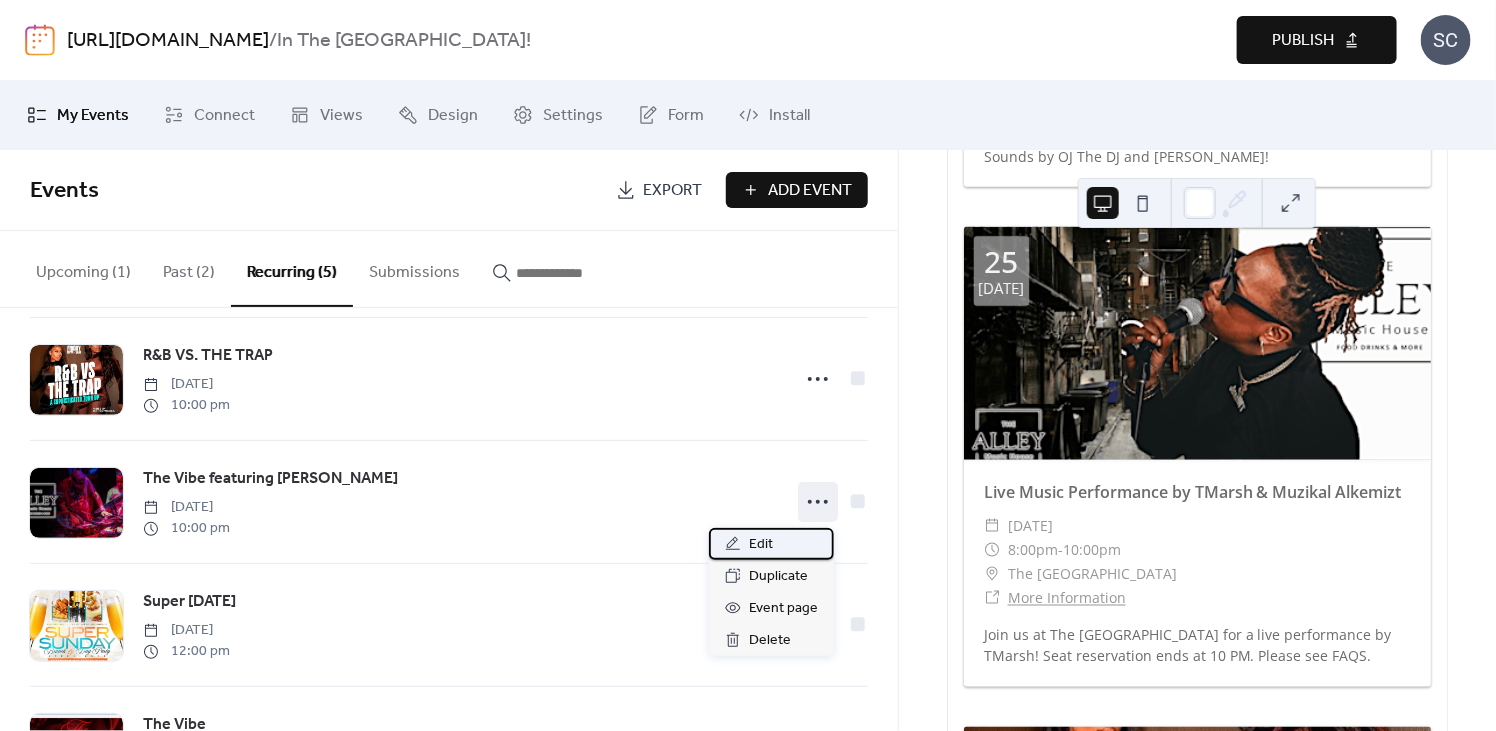 click on "Edit" at bounding box center (761, 545) 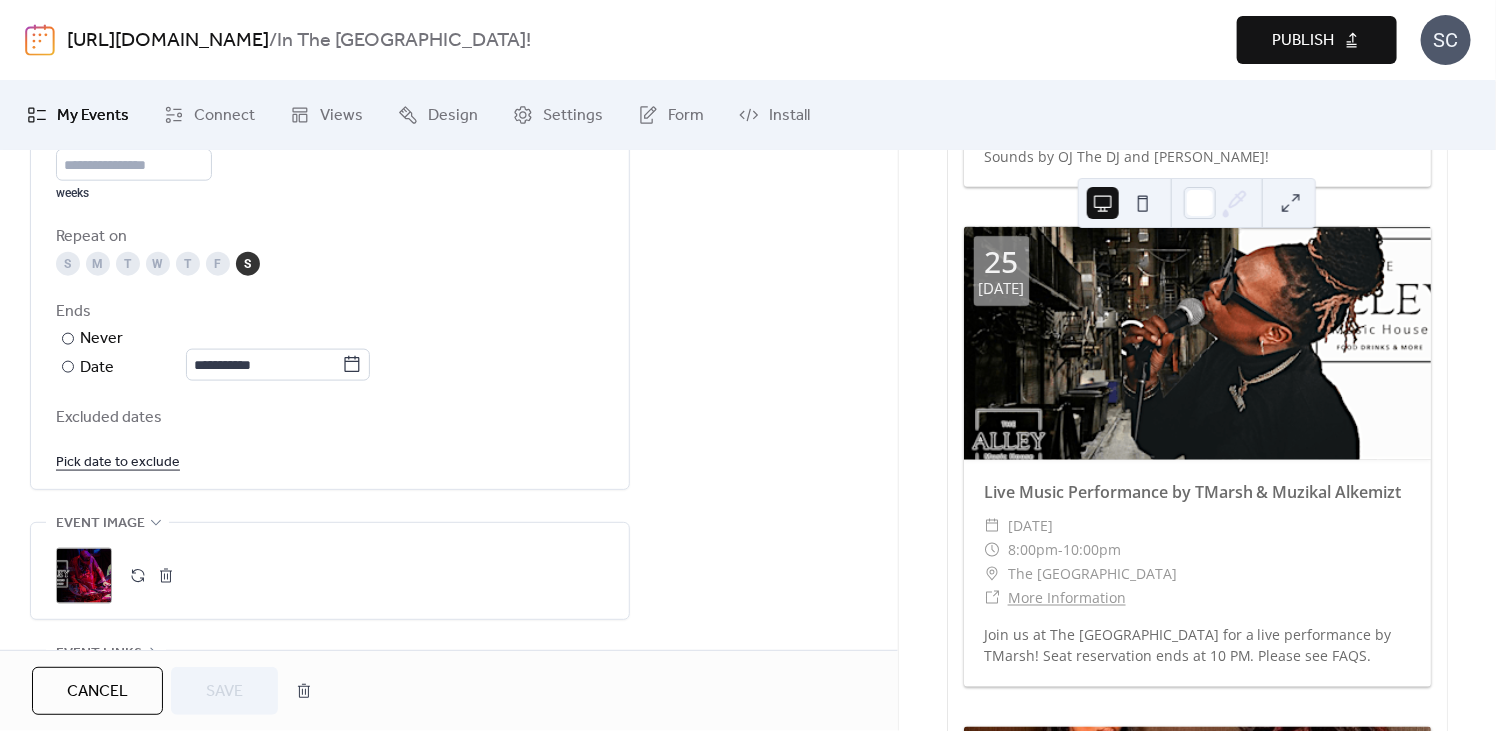 scroll, scrollTop: 1098, scrollLeft: 0, axis: vertical 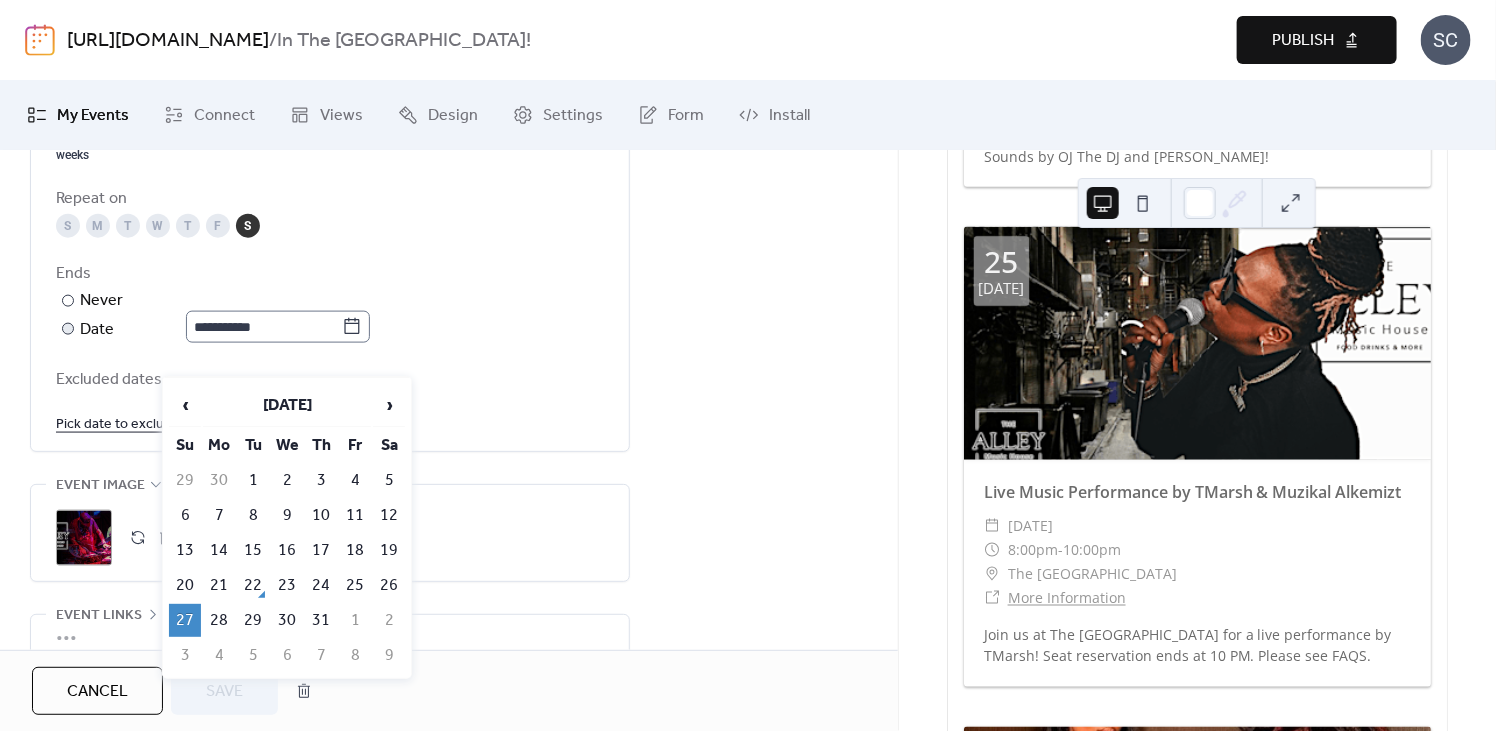 click 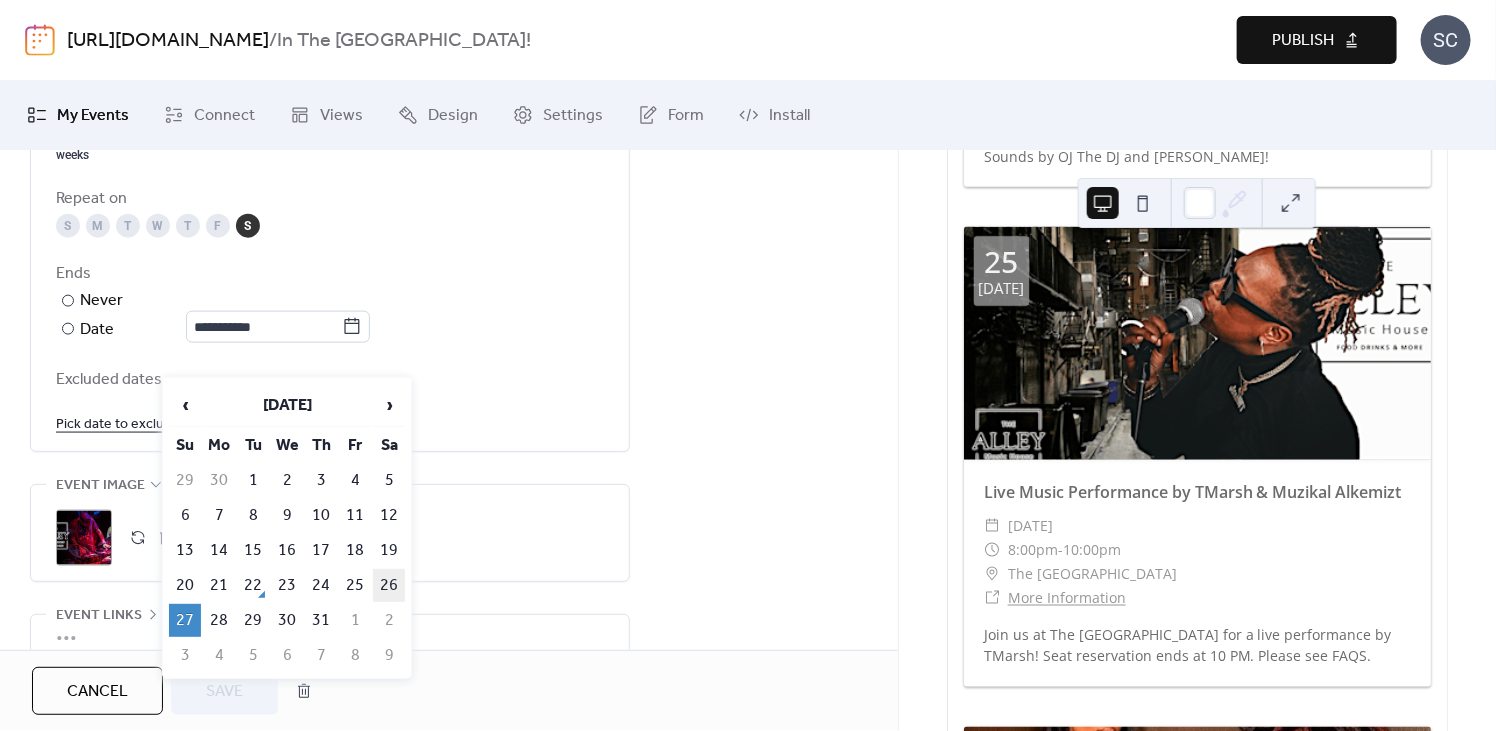 click on "26" at bounding box center (389, 585) 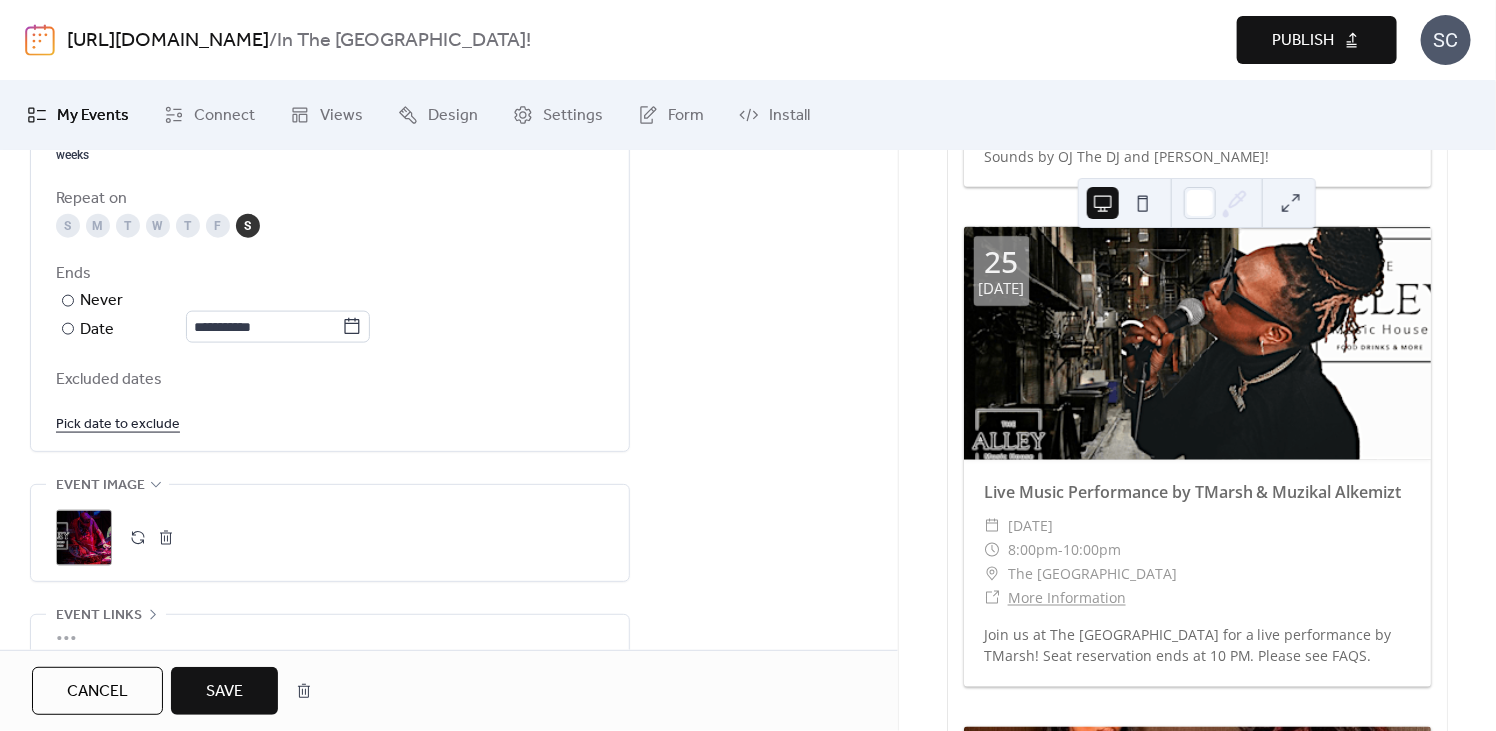 click on "Save" at bounding box center [224, 692] 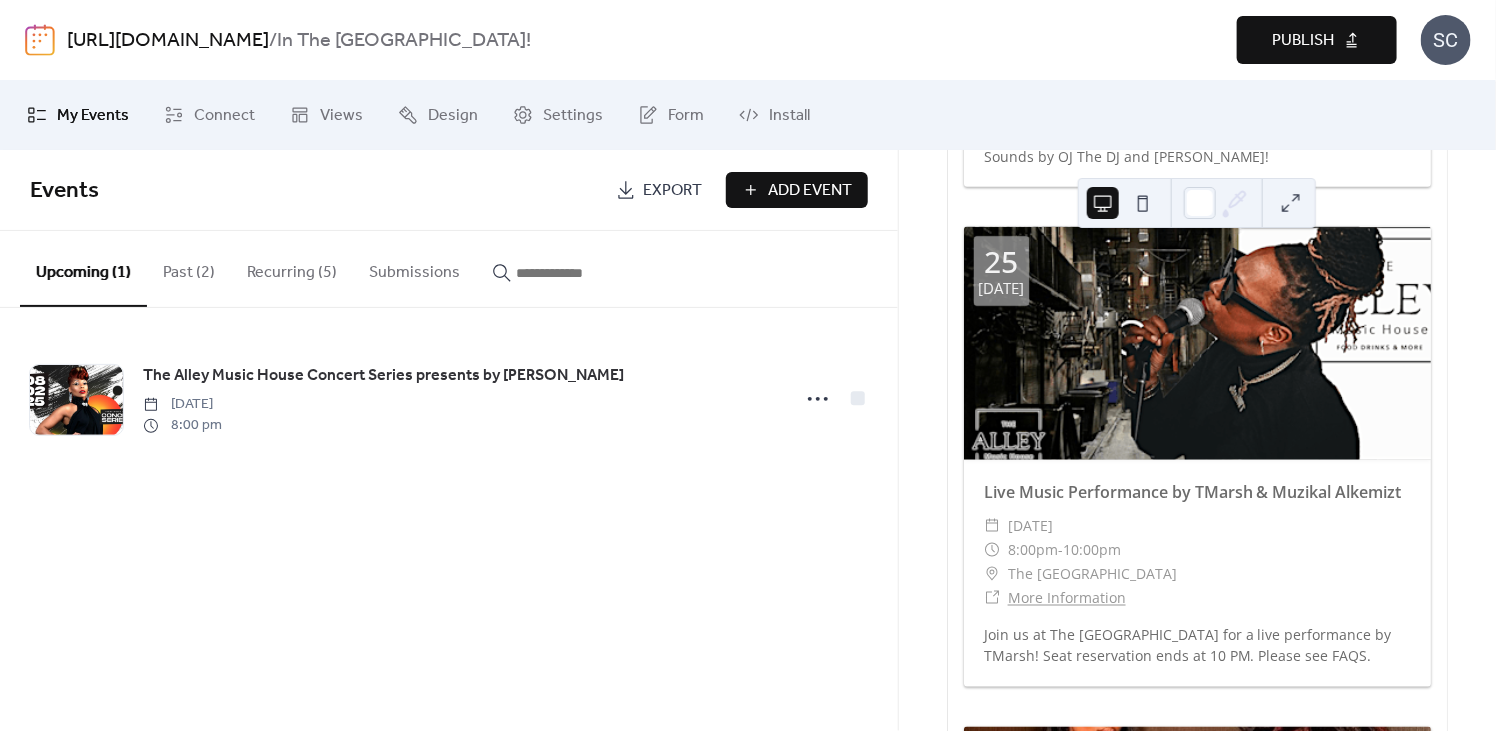 click on "Recurring (5)" at bounding box center (292, 268) 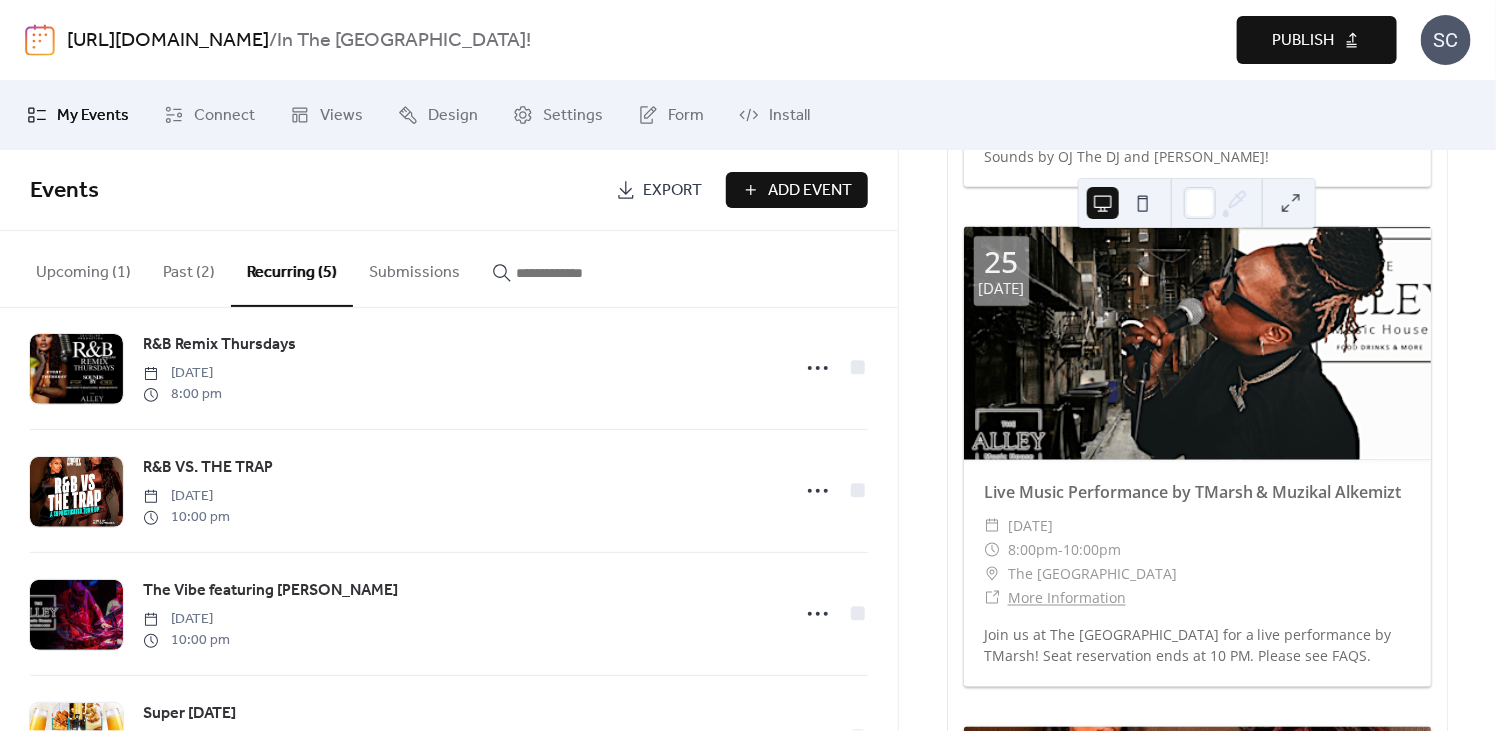 scroll, scrollTop: 0, scrollLeft: 0, axis: both 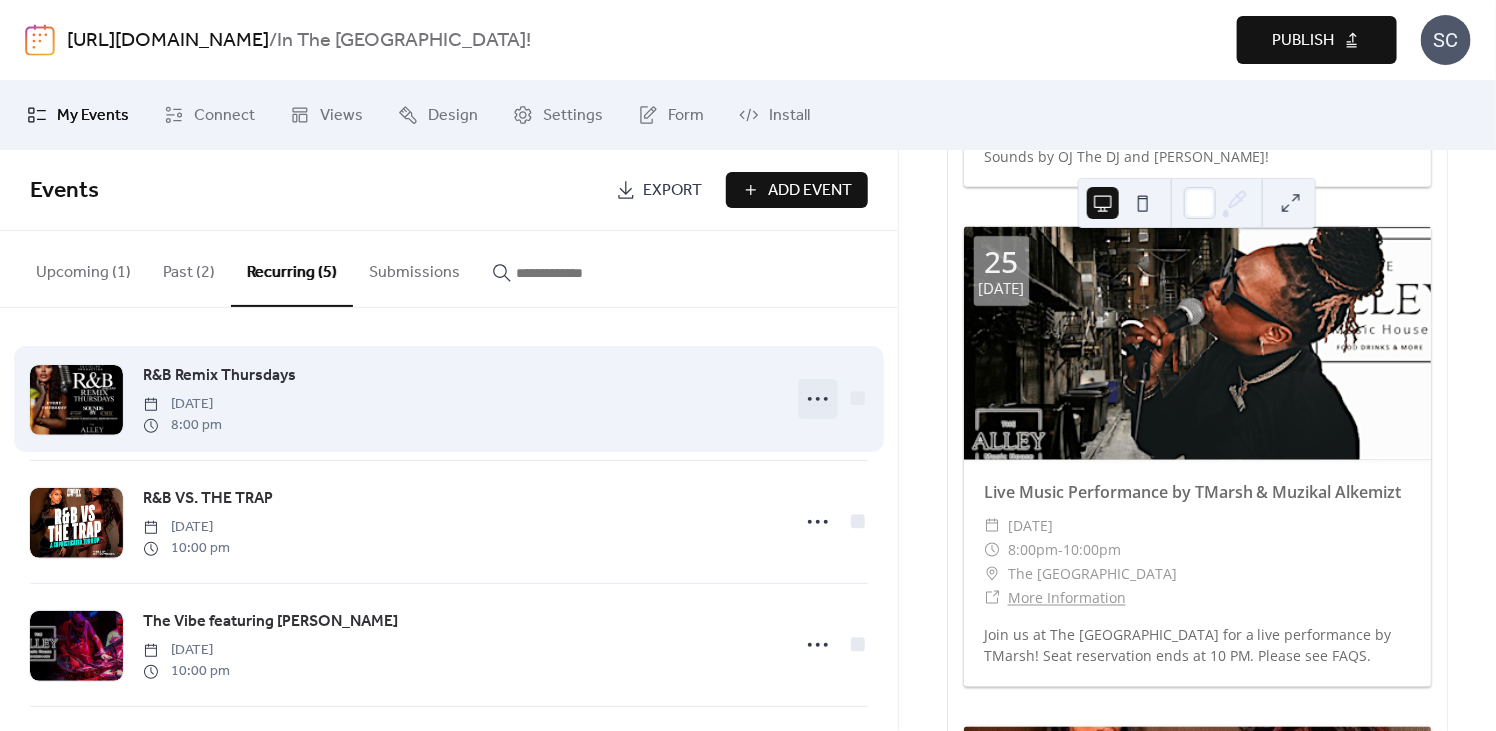 click 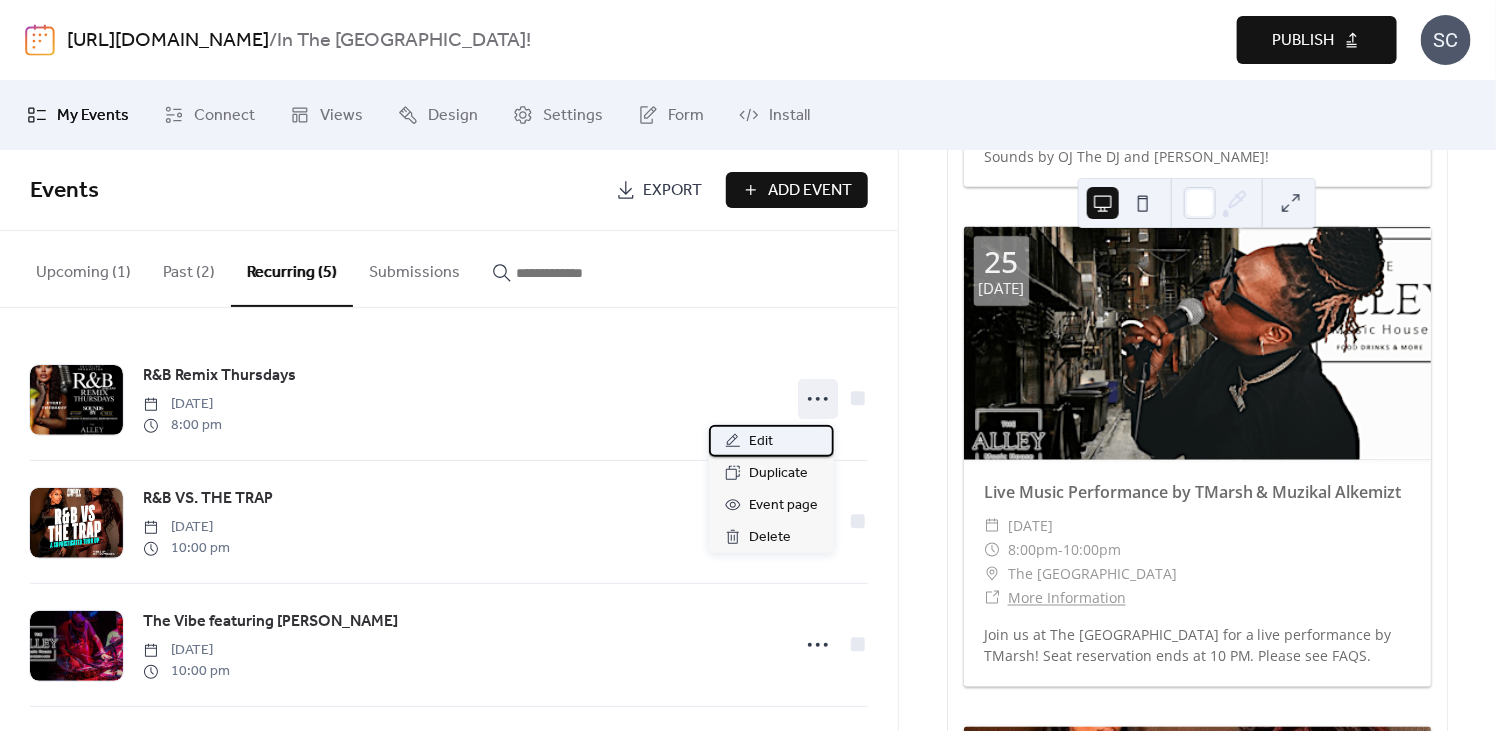 click on "Edit" at bounding box center (761, 442) 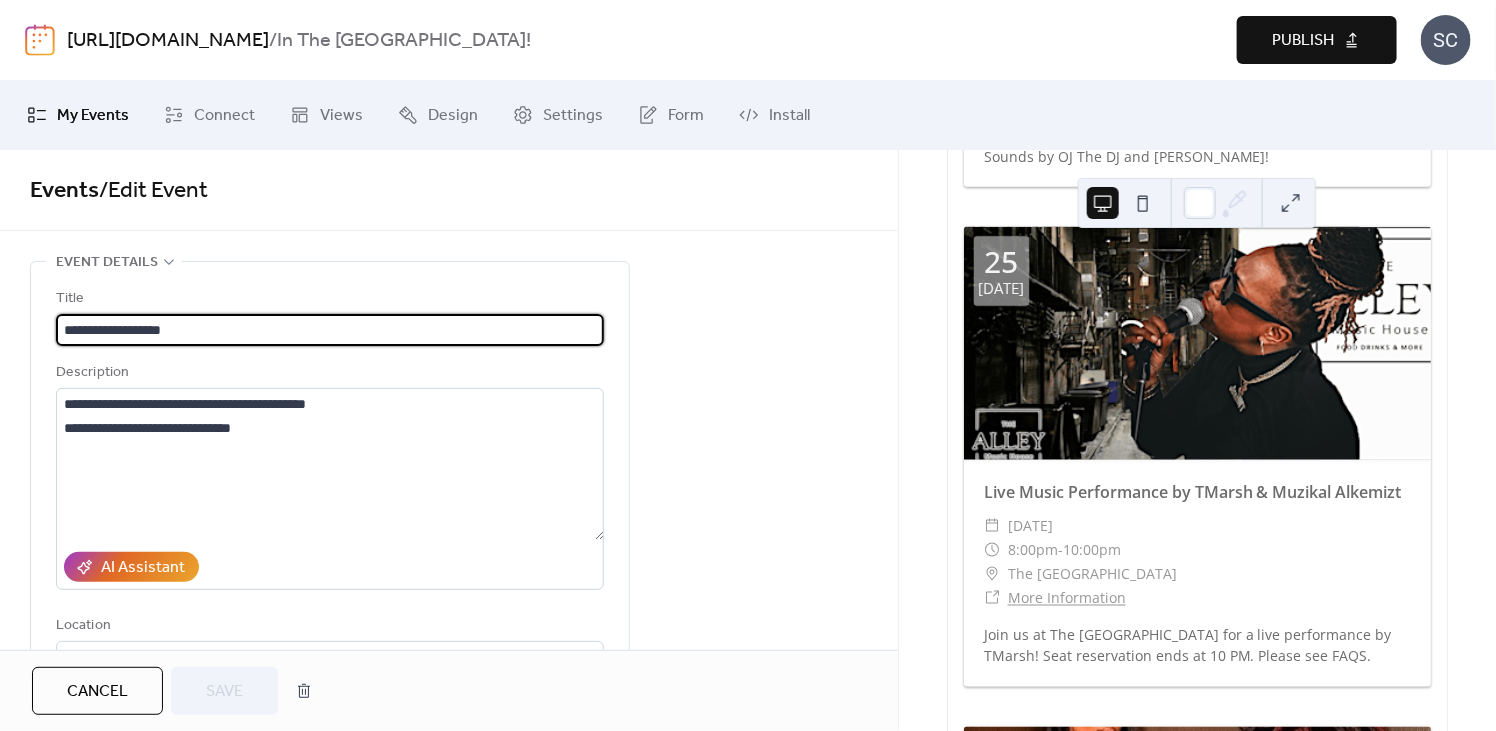 type on "**********" 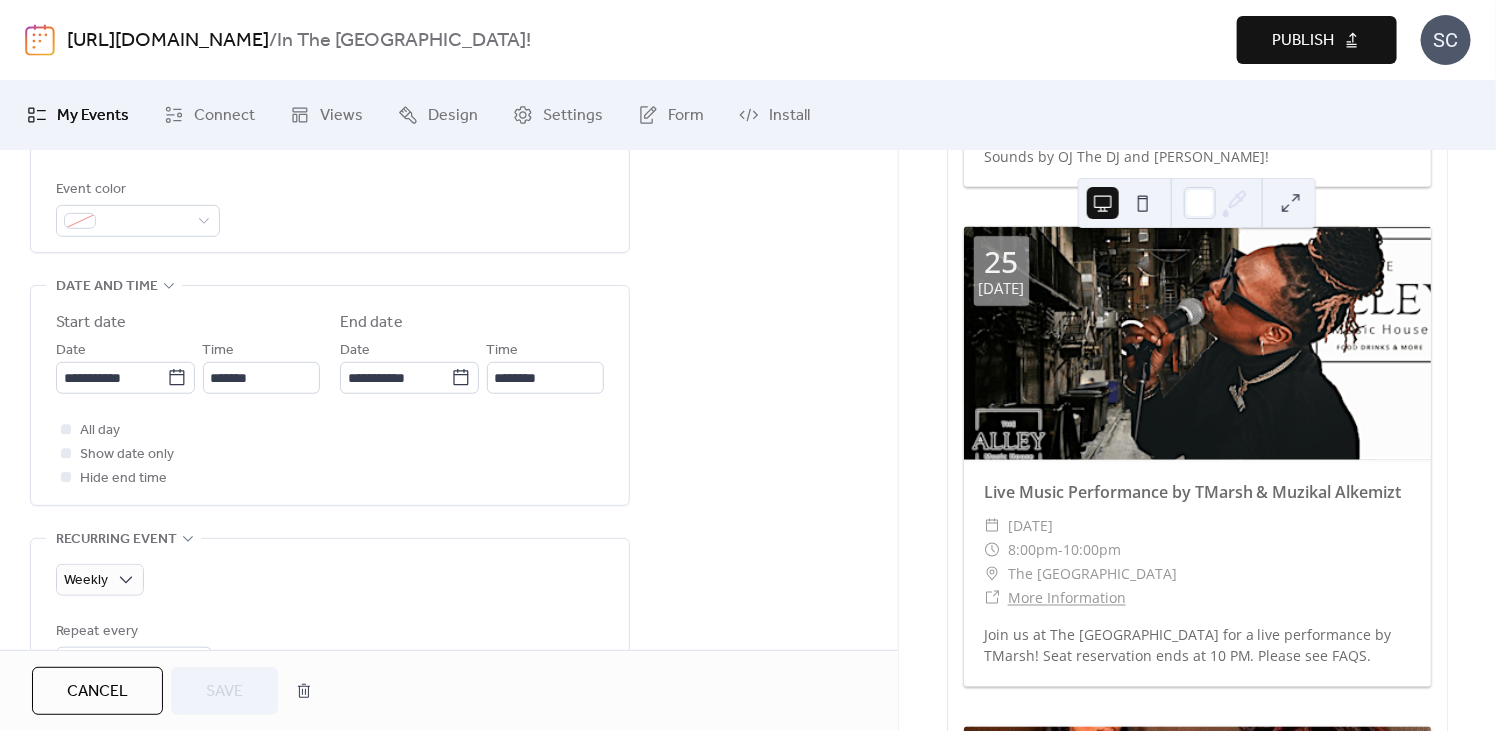 scroll, scrollTop: 557, scrollLeft: 0, axis: vertical 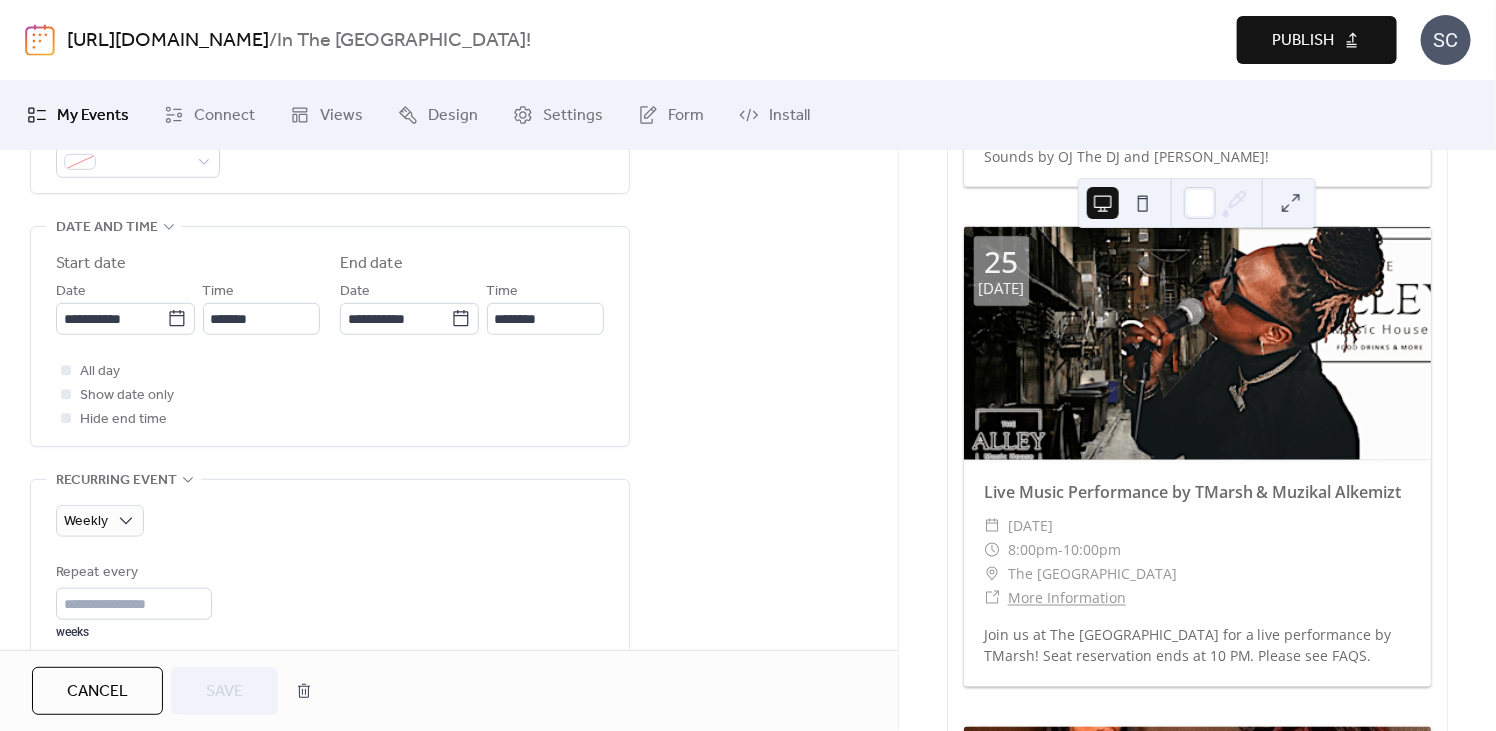 click on "Publish" at bounding box center [1303, 41] 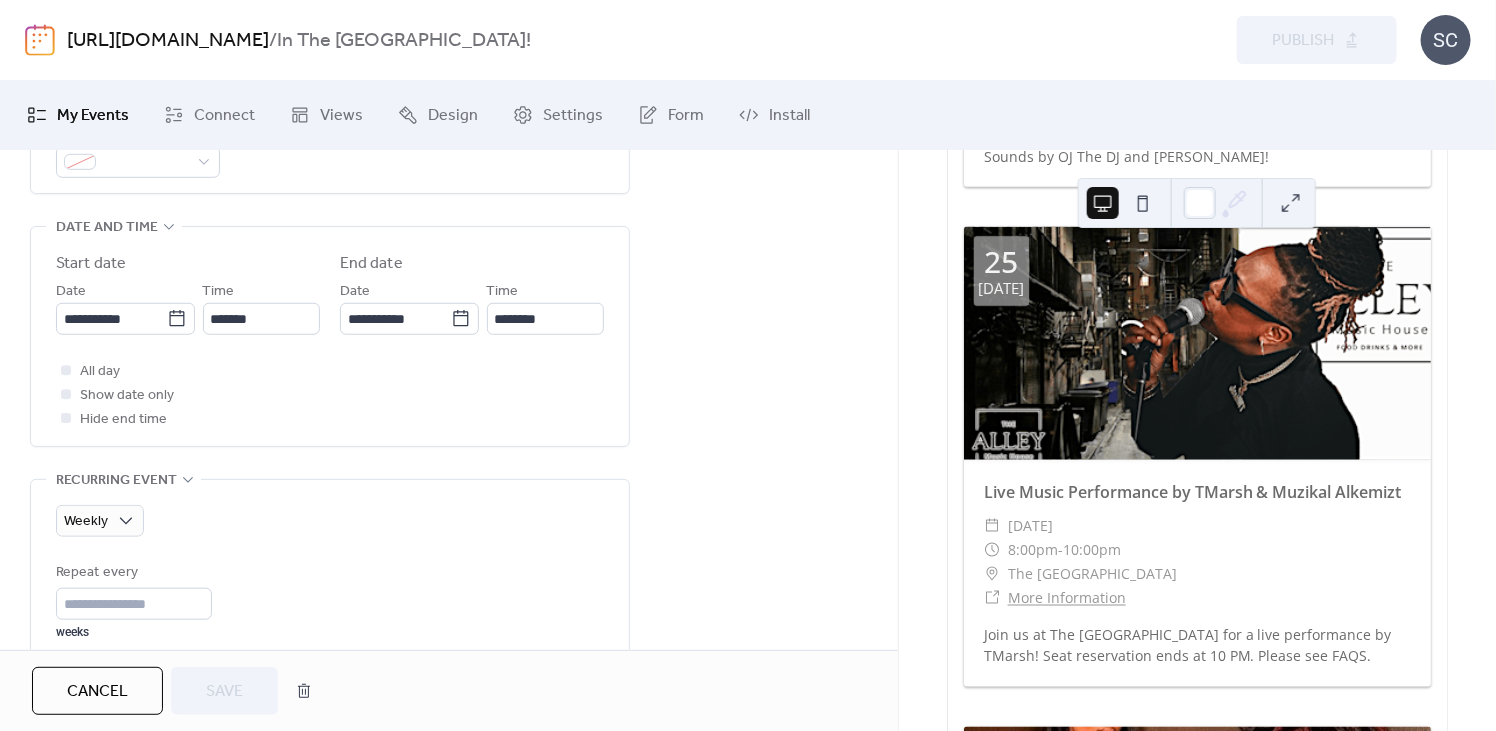 type 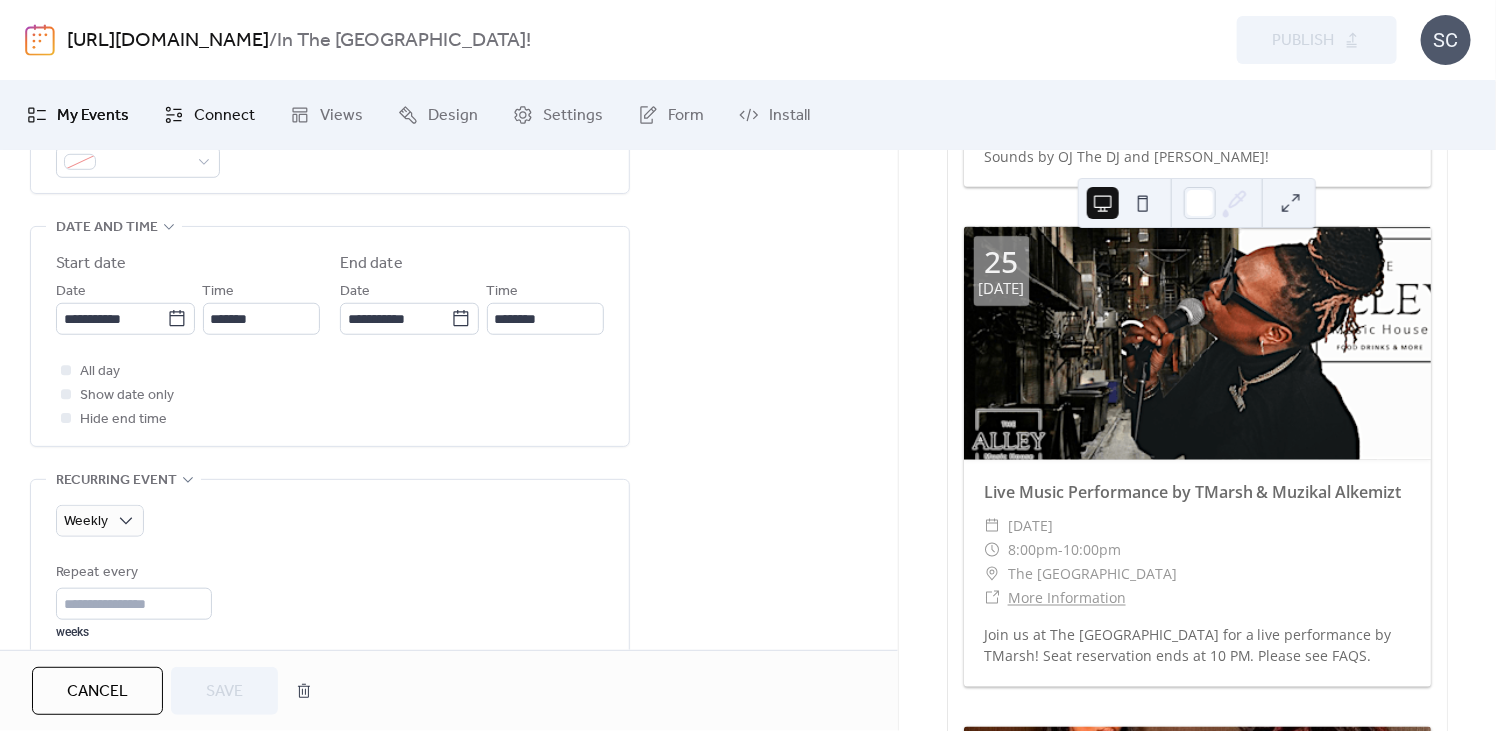 click on "Connect" at bounding box center (224, 116) 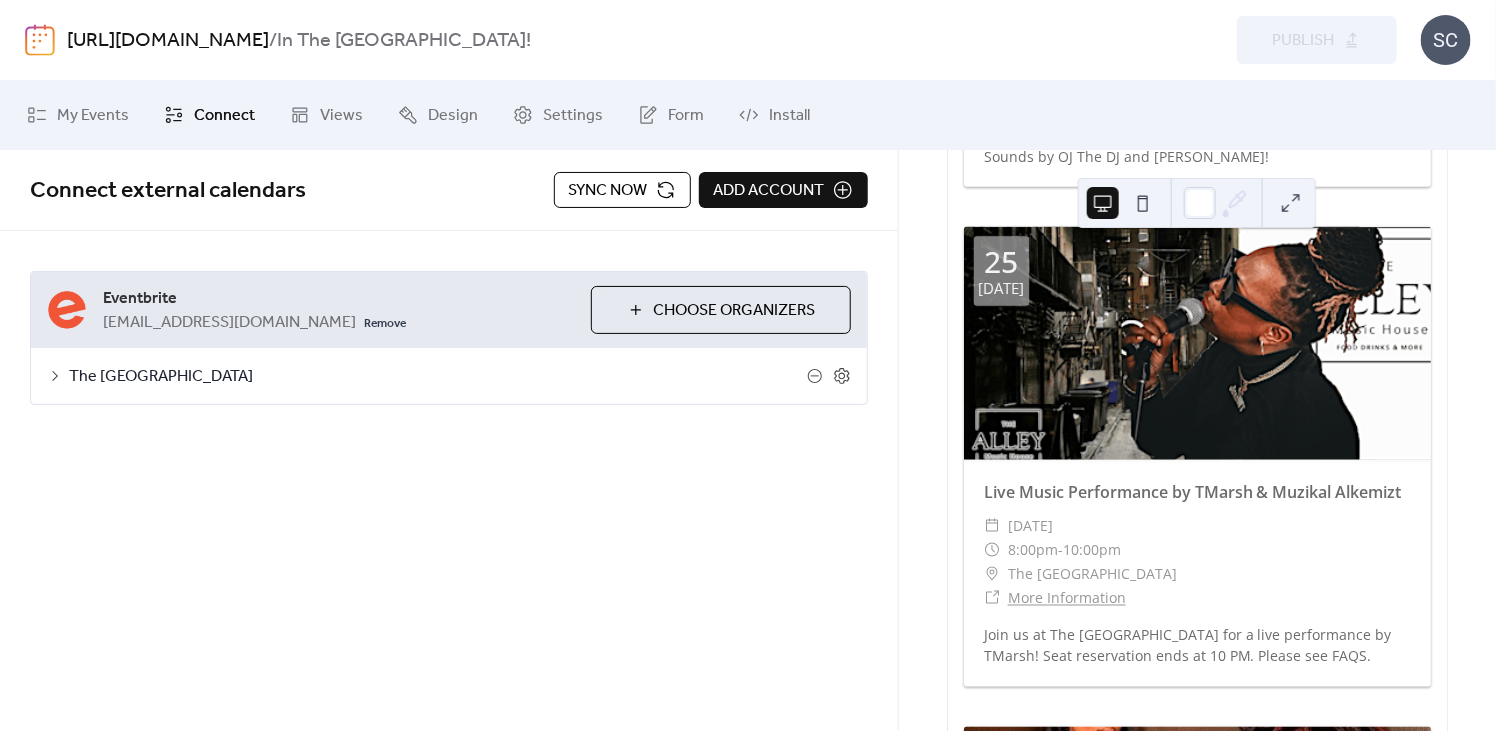 click on "Sync now" at bounding box center (608, 191) 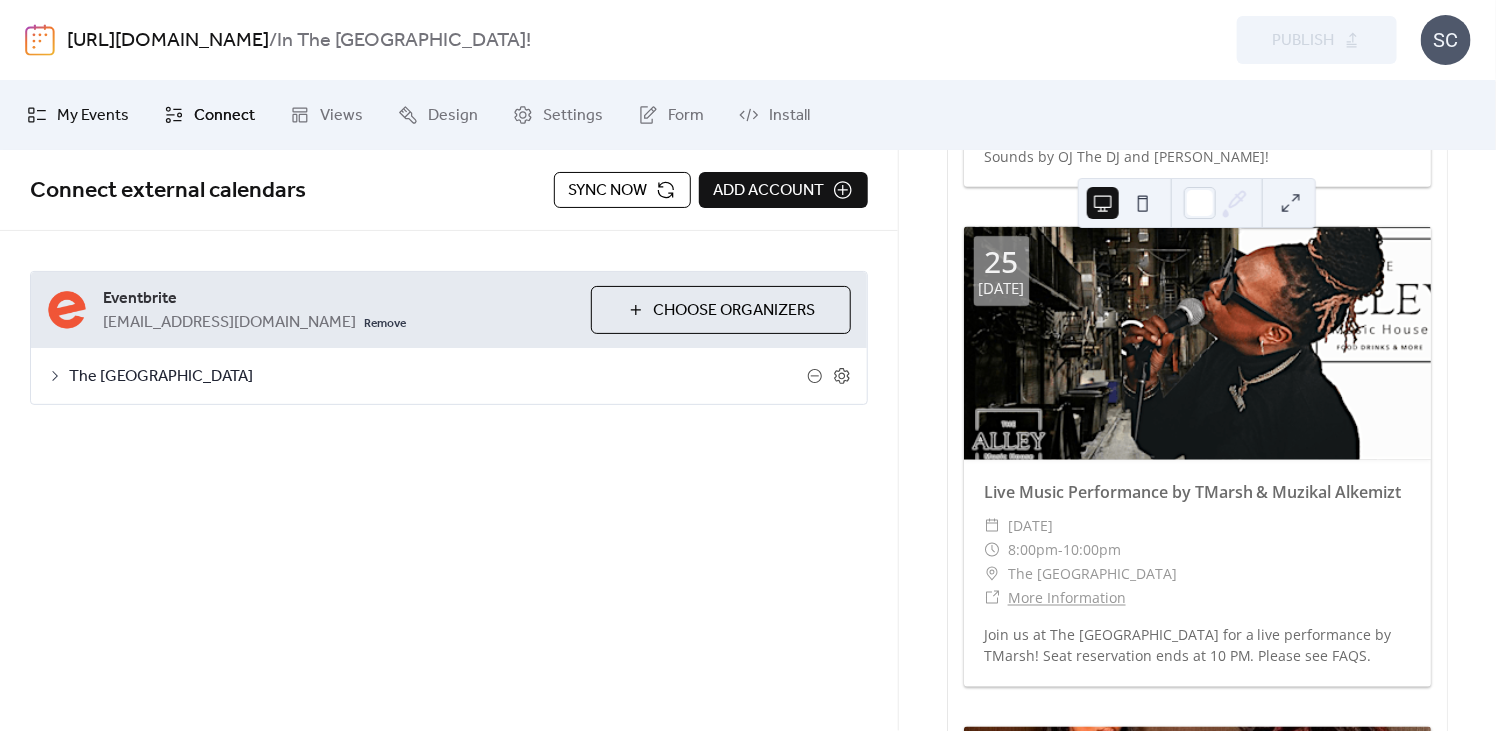 click on "My Events" at bounding box center (93, 116) 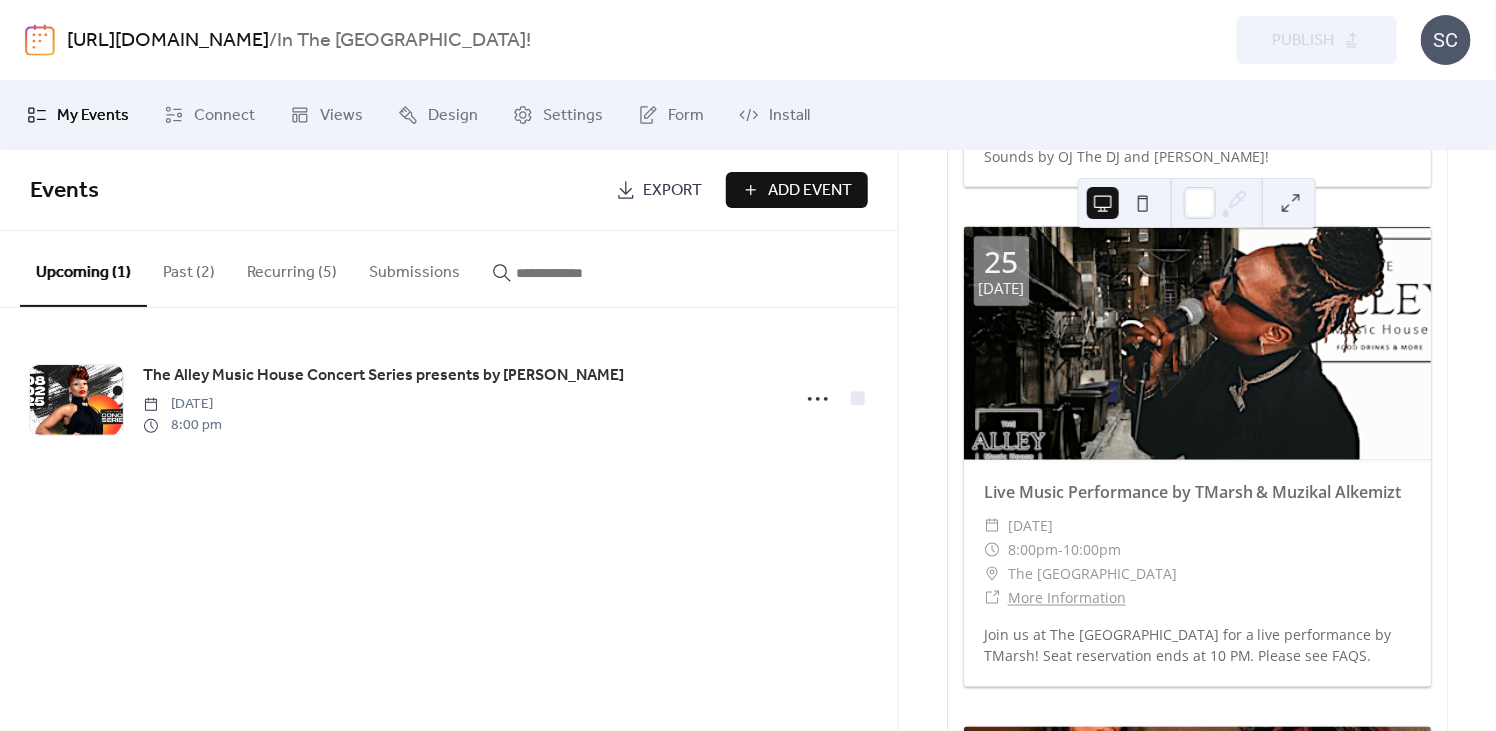 click on "Recurring (5)" at bounding box center [292, 268] 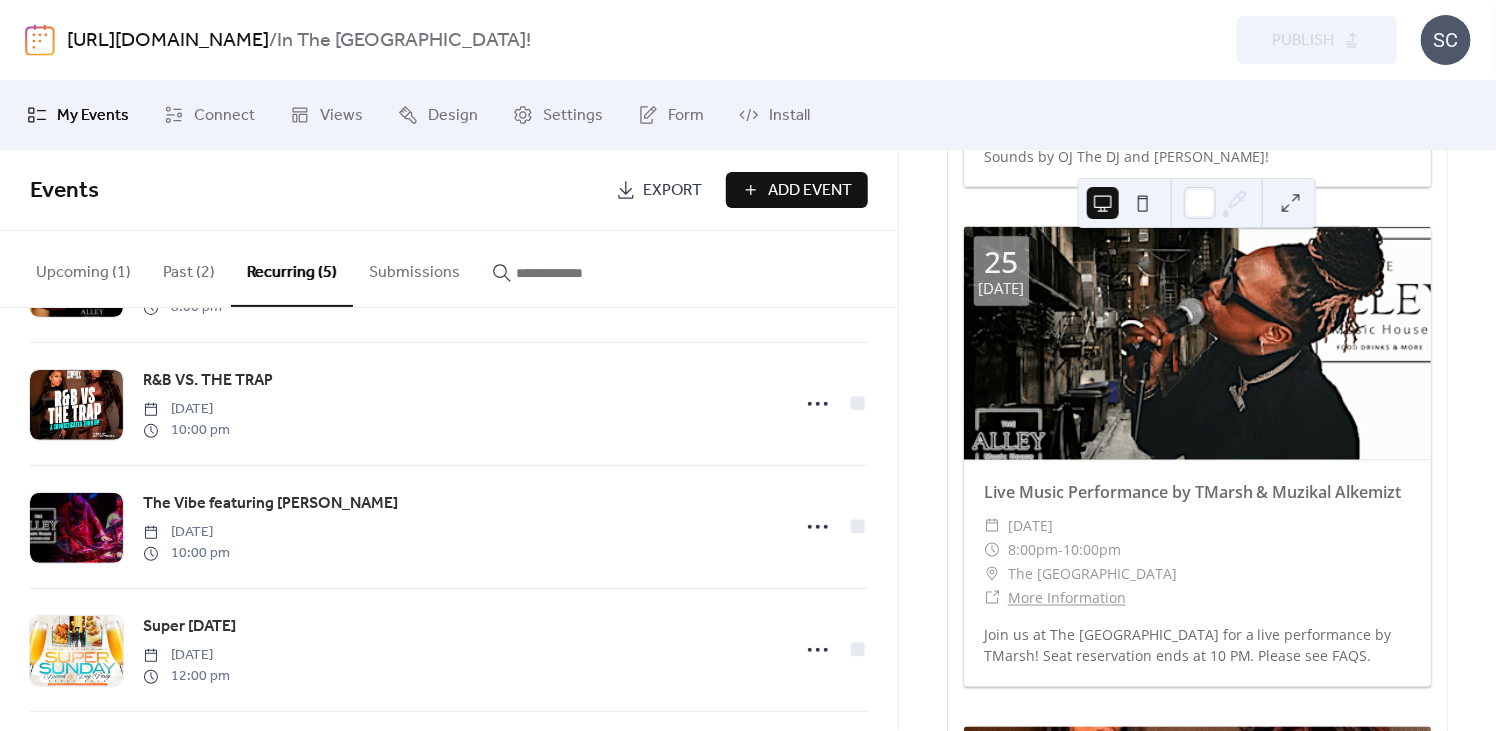 scroll, scrollTop: 127, scrollLeft: 0, axis: vertical 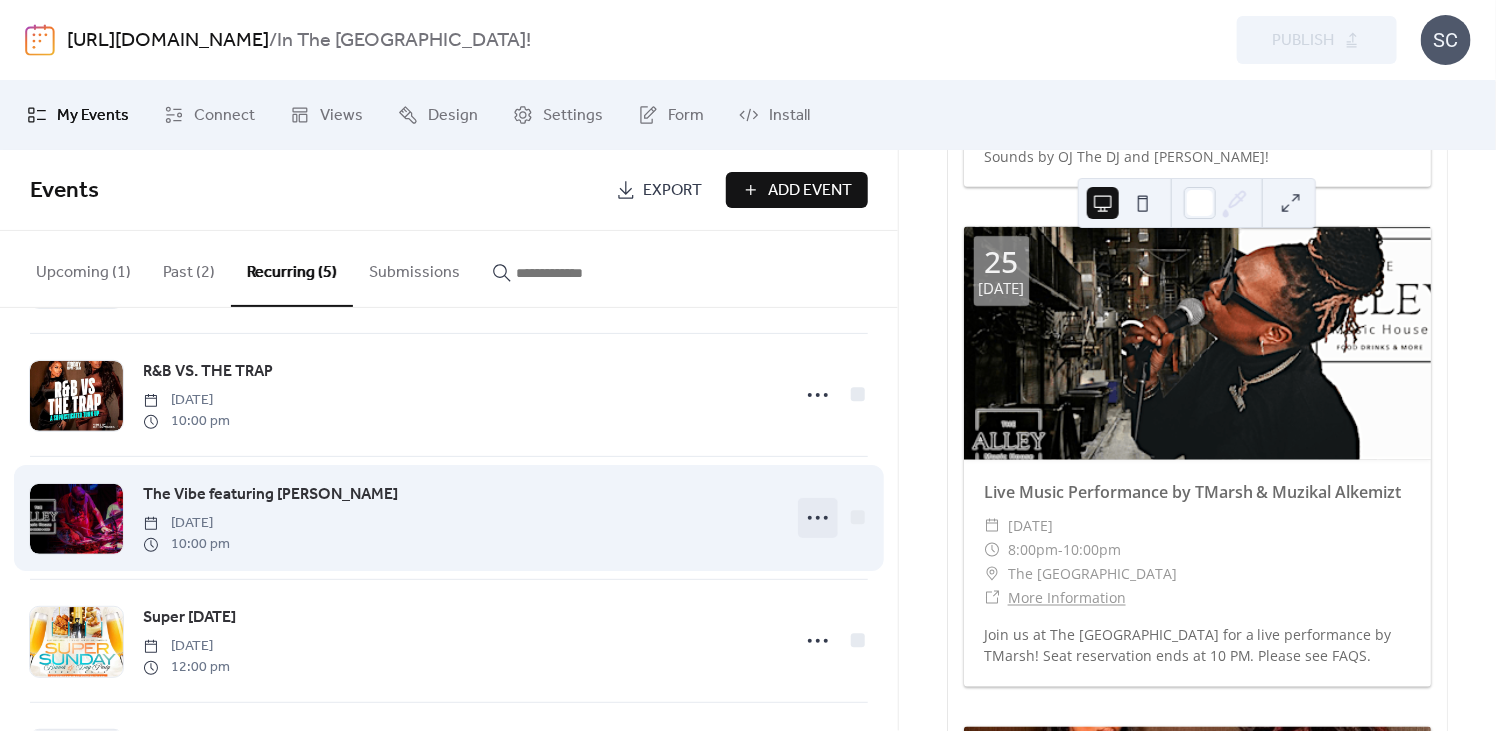 click 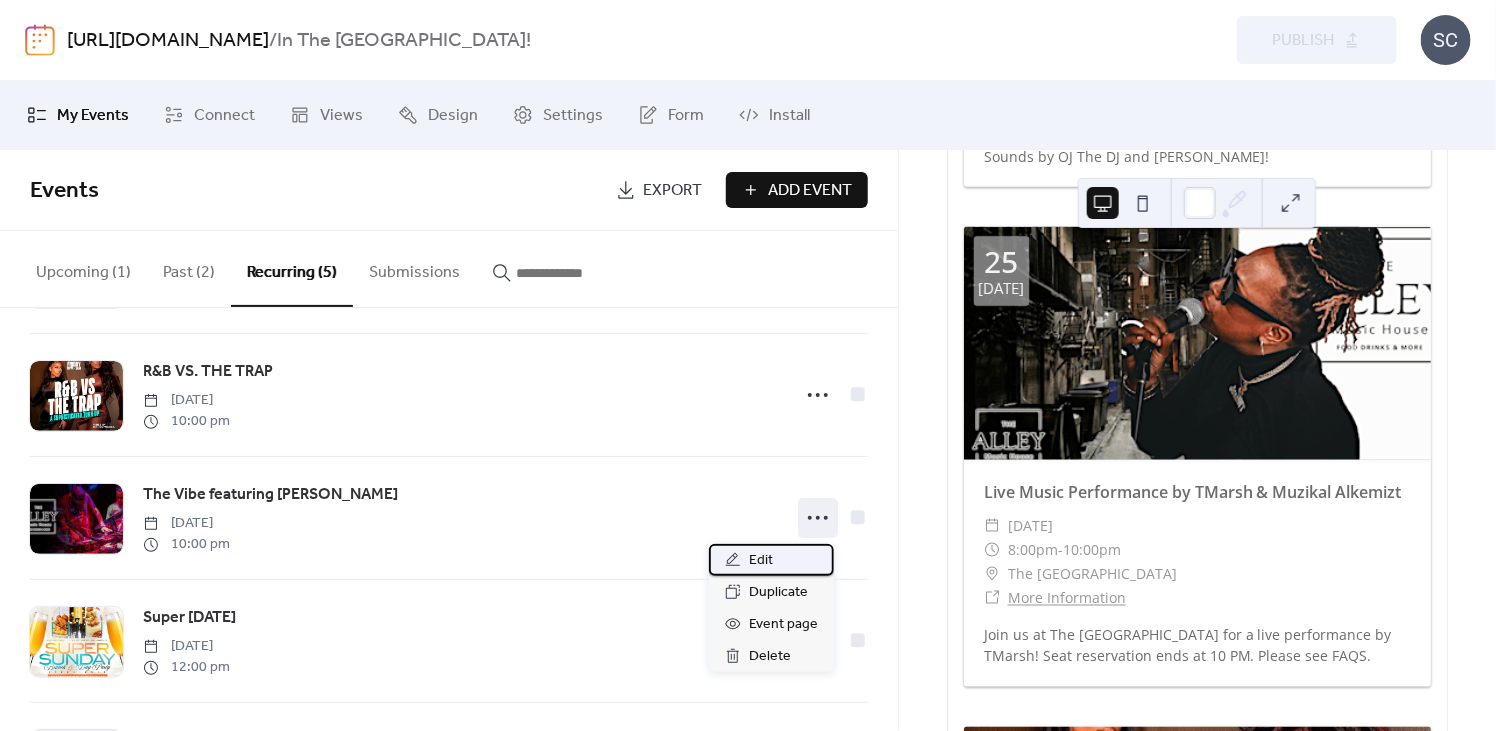 click on "Edit" at bounding box center (771, 560) 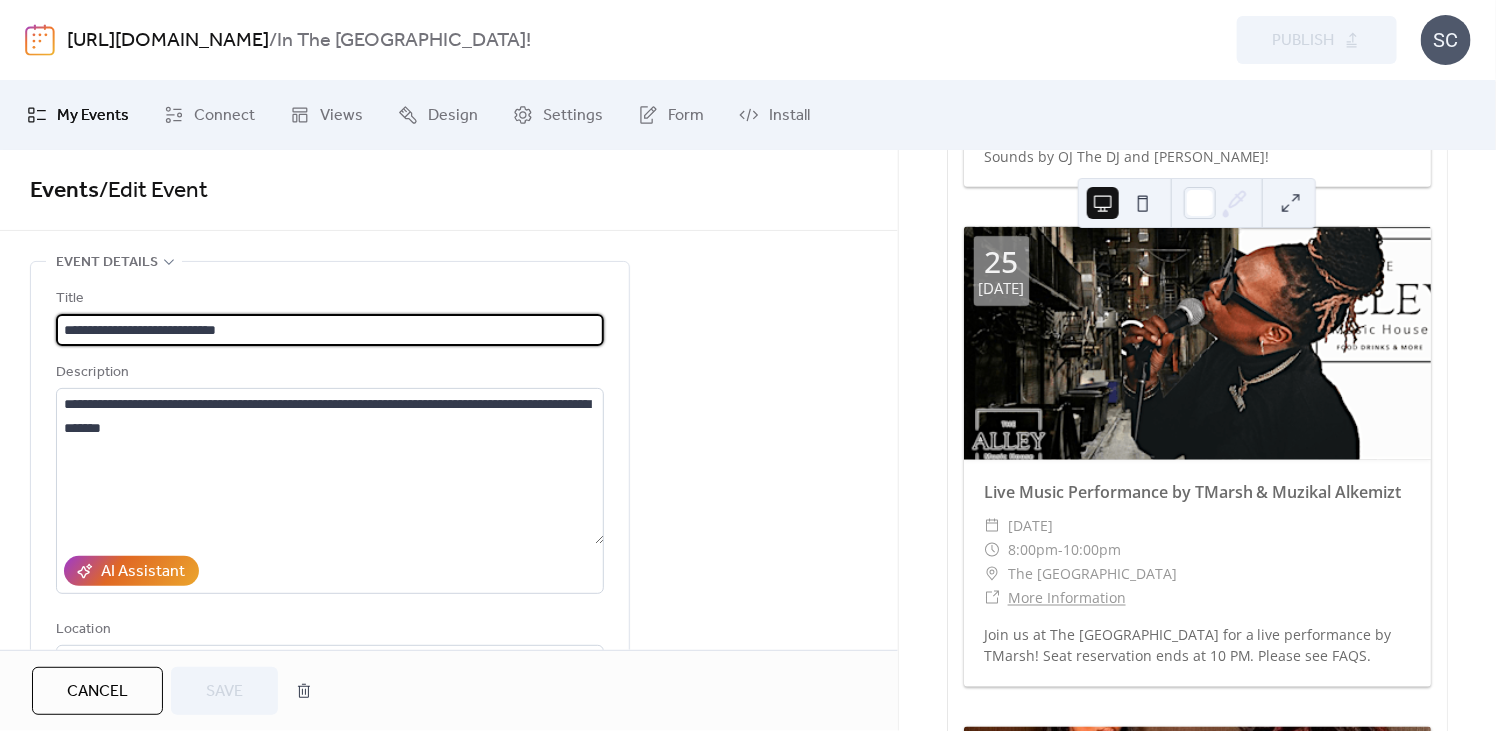 type on "**********" 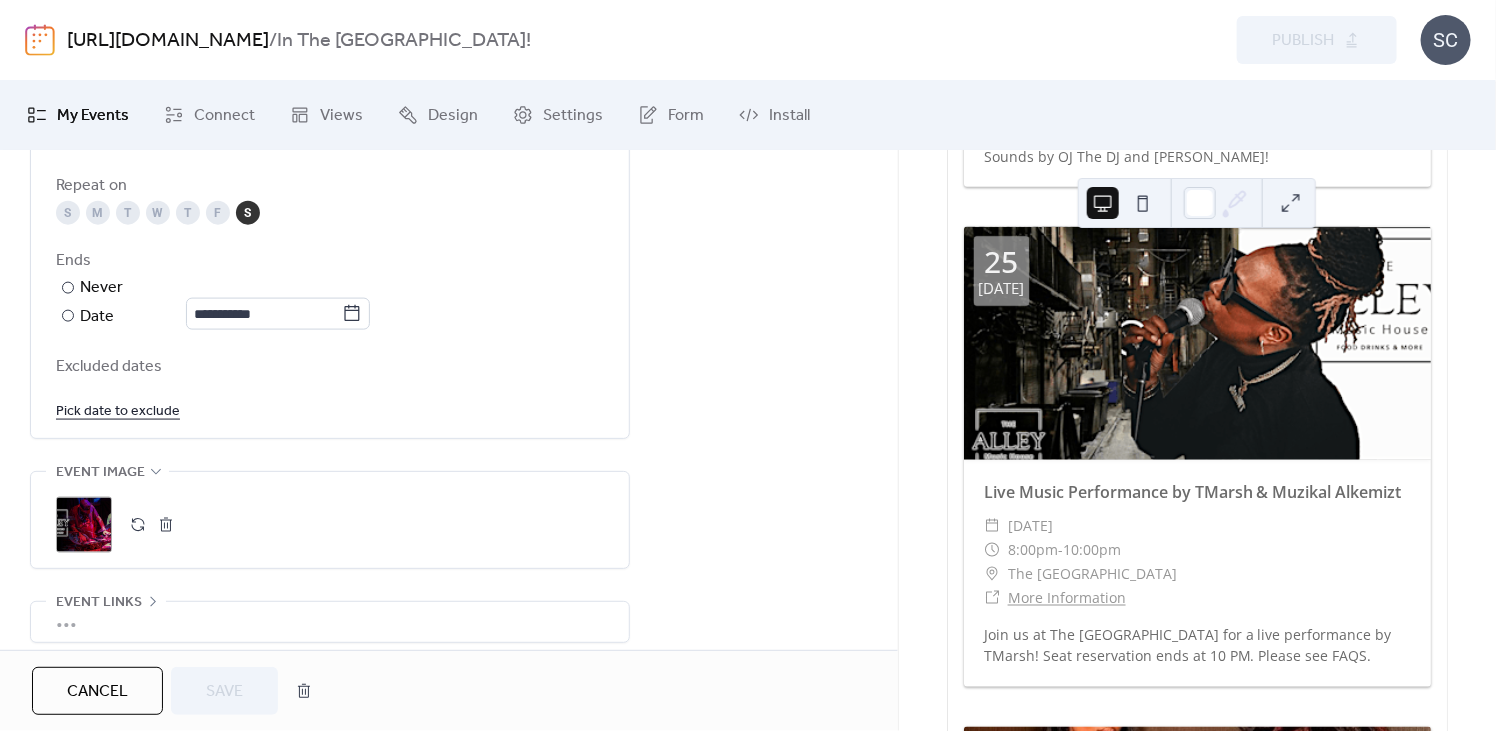 scroll, scrollTop: 1060, scrollLeft: 0, axis: vertical 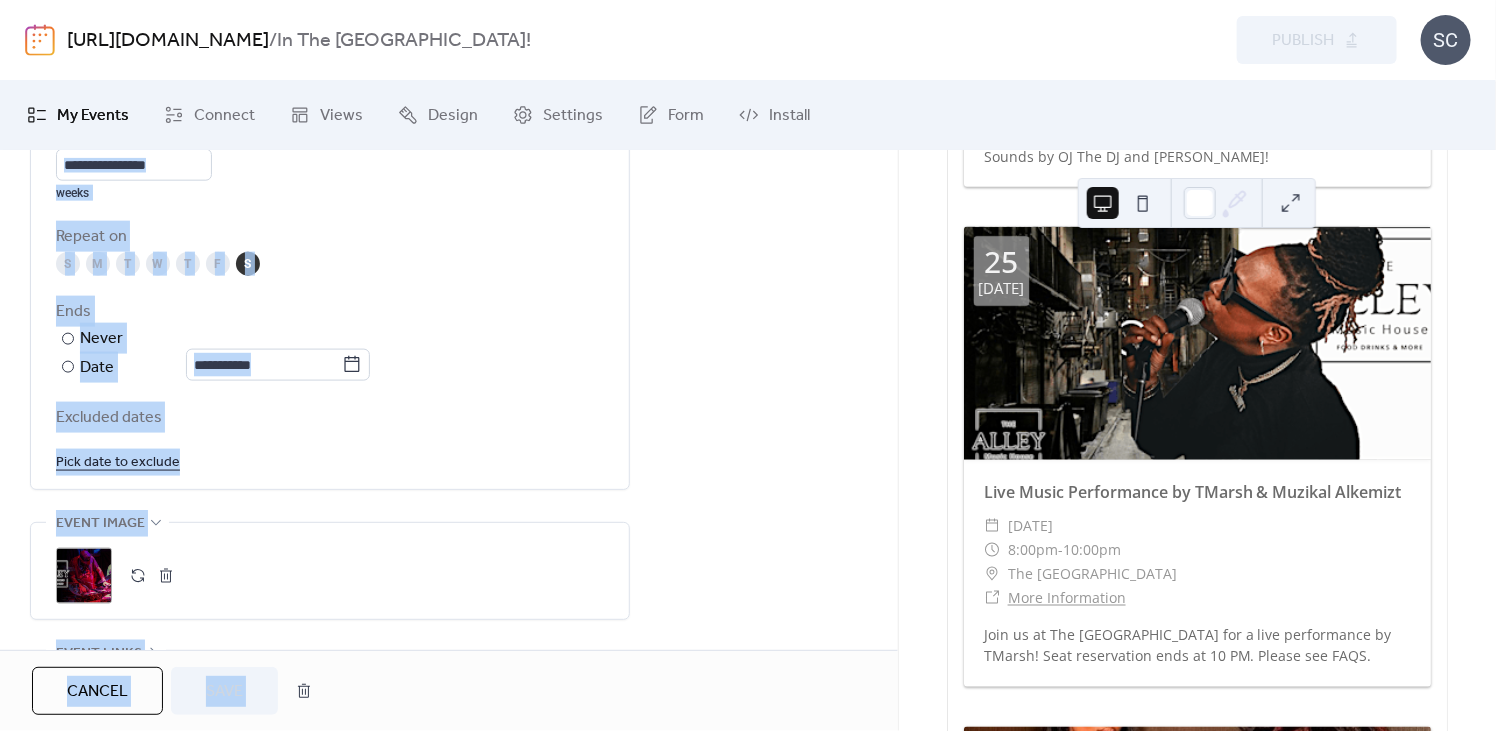 drag, startPoint x: 897, startPoint y: 472, endPoint x: 896, endPoint y: 402, distance: 70.00714 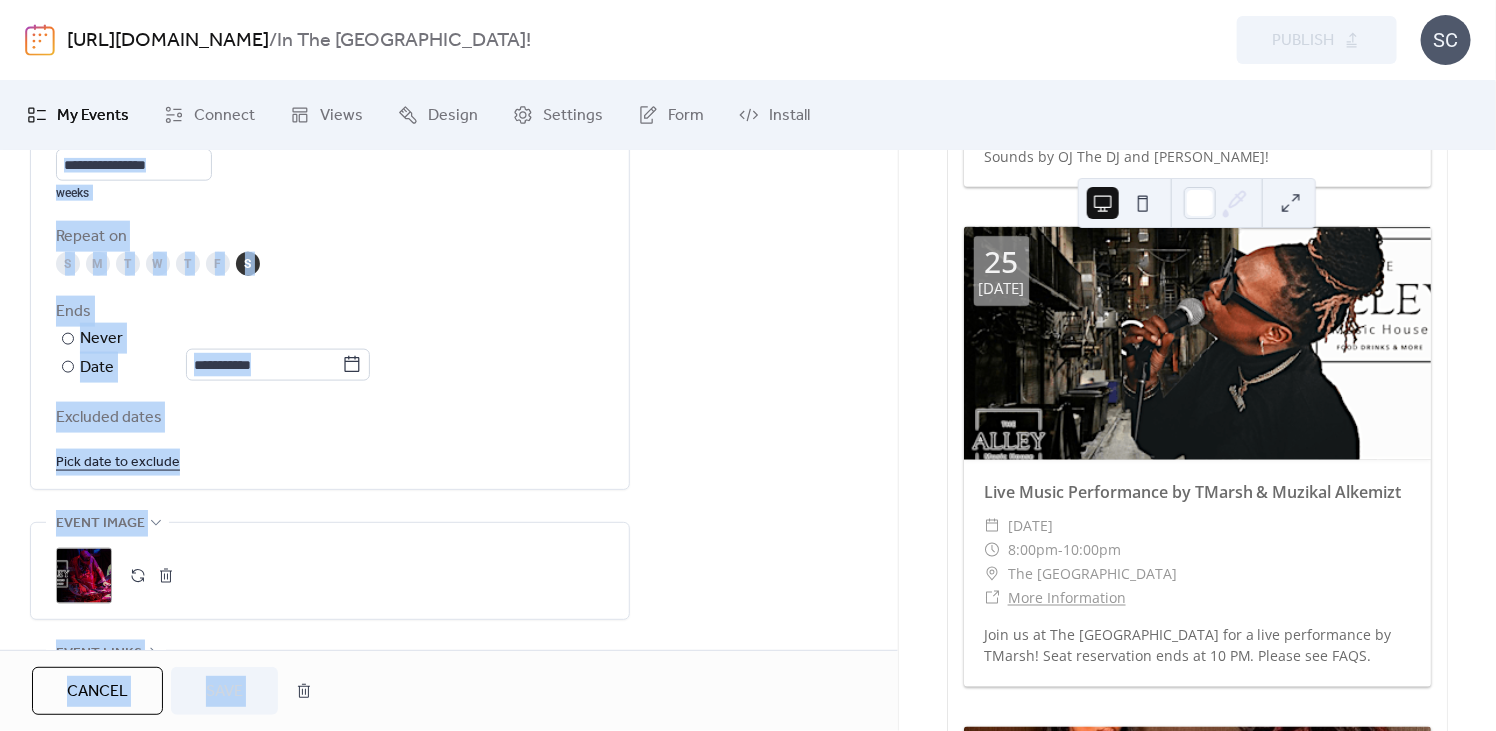 click on "**********" at bounding box center [748, 405] 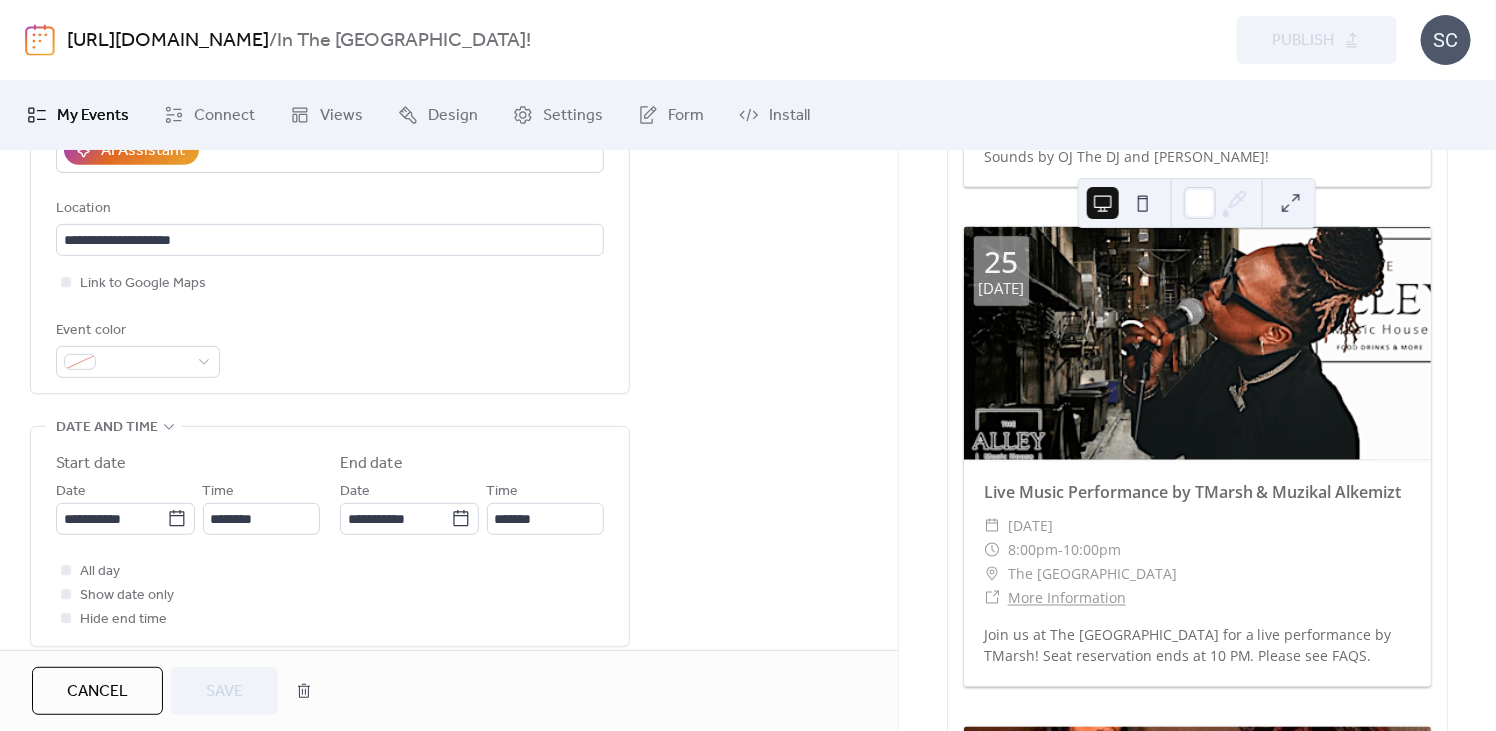 scroll, scrollTop: 425, scrollLeft: 0, axis: vertical 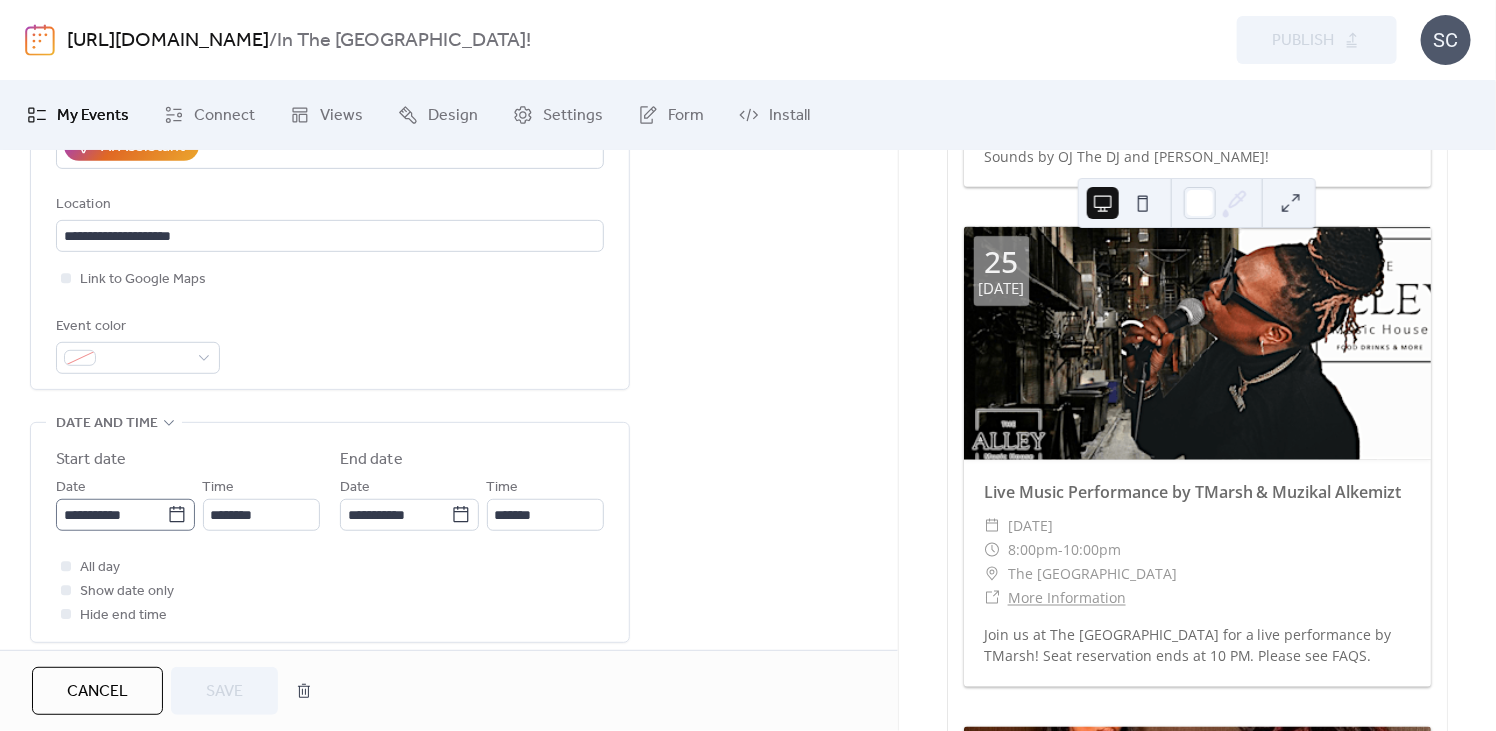 click 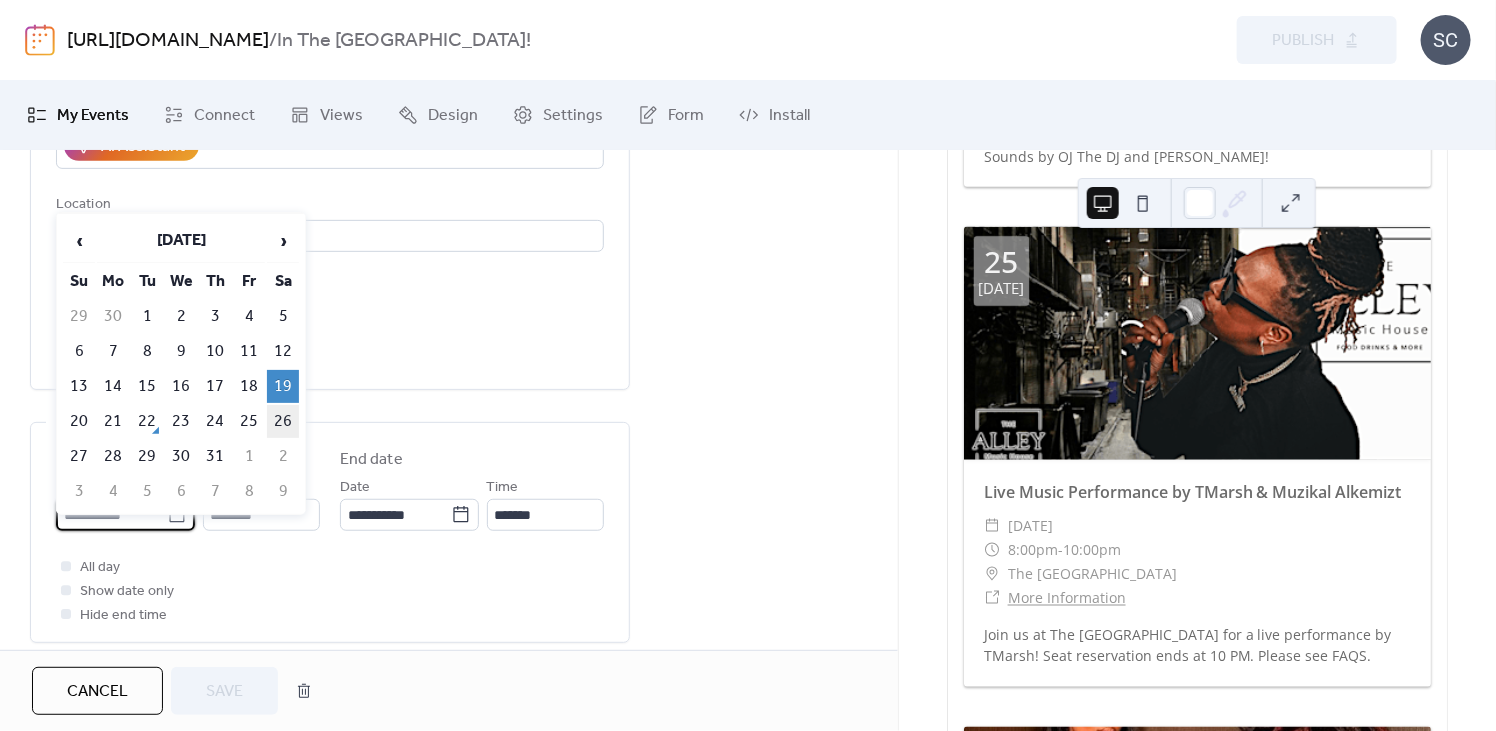 click on "26" at bounding box center [283, 421] 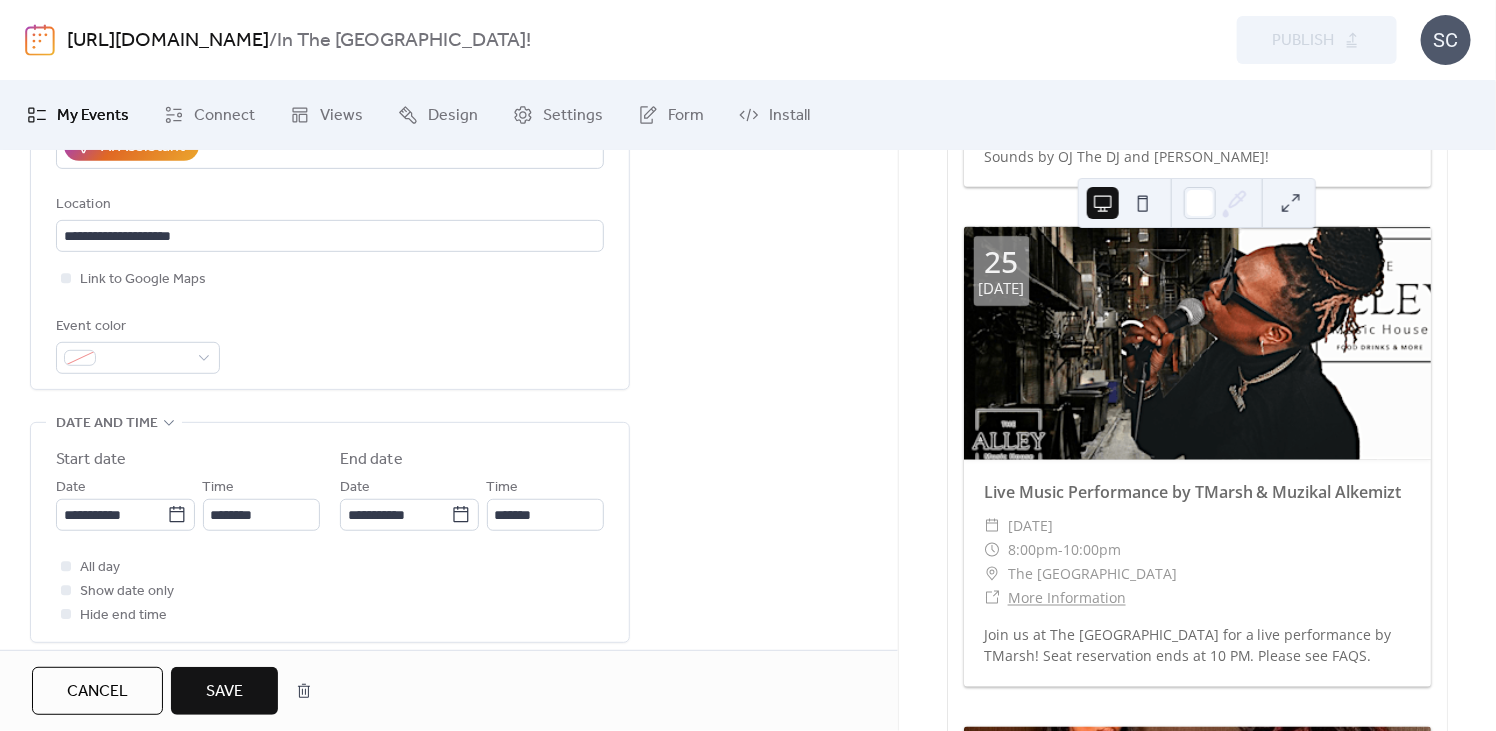 type on "**********" 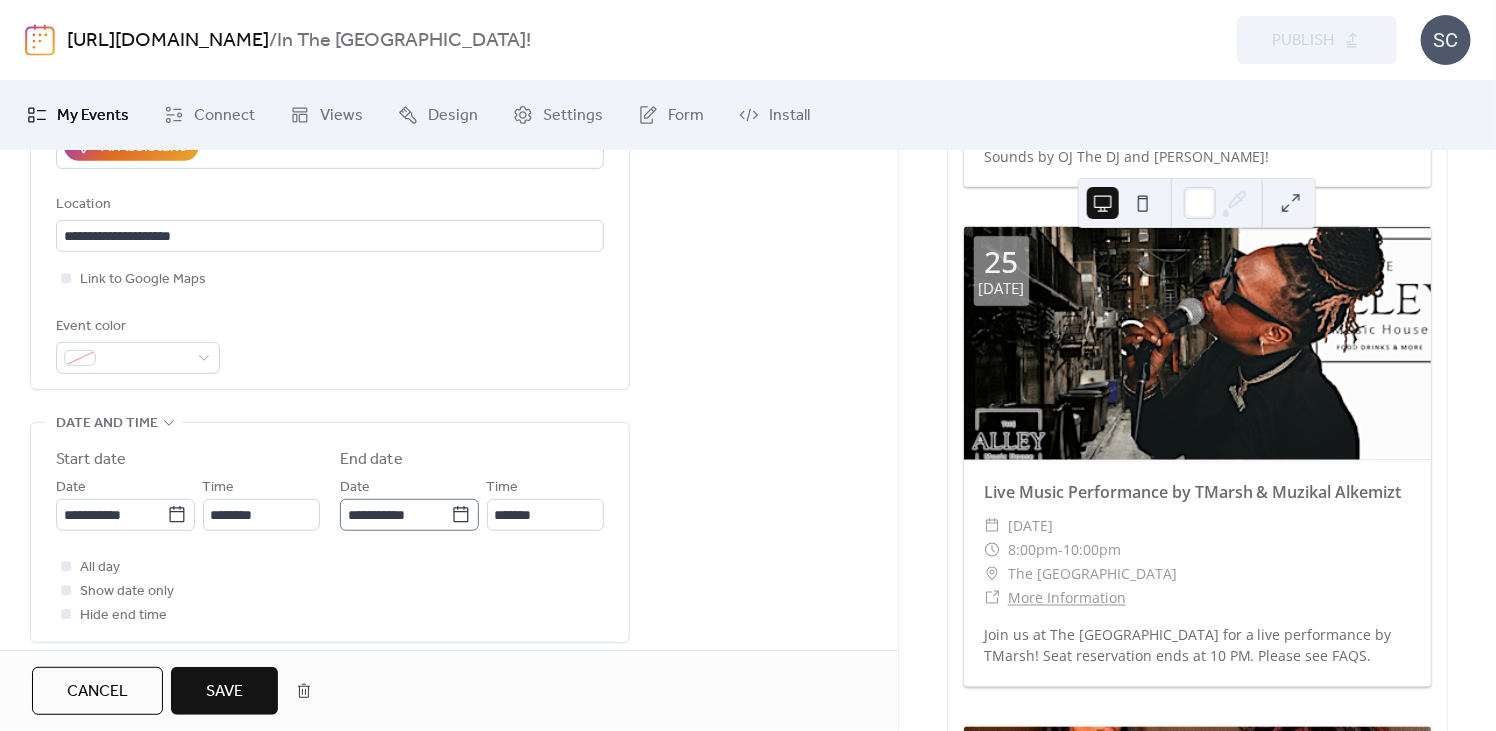 click 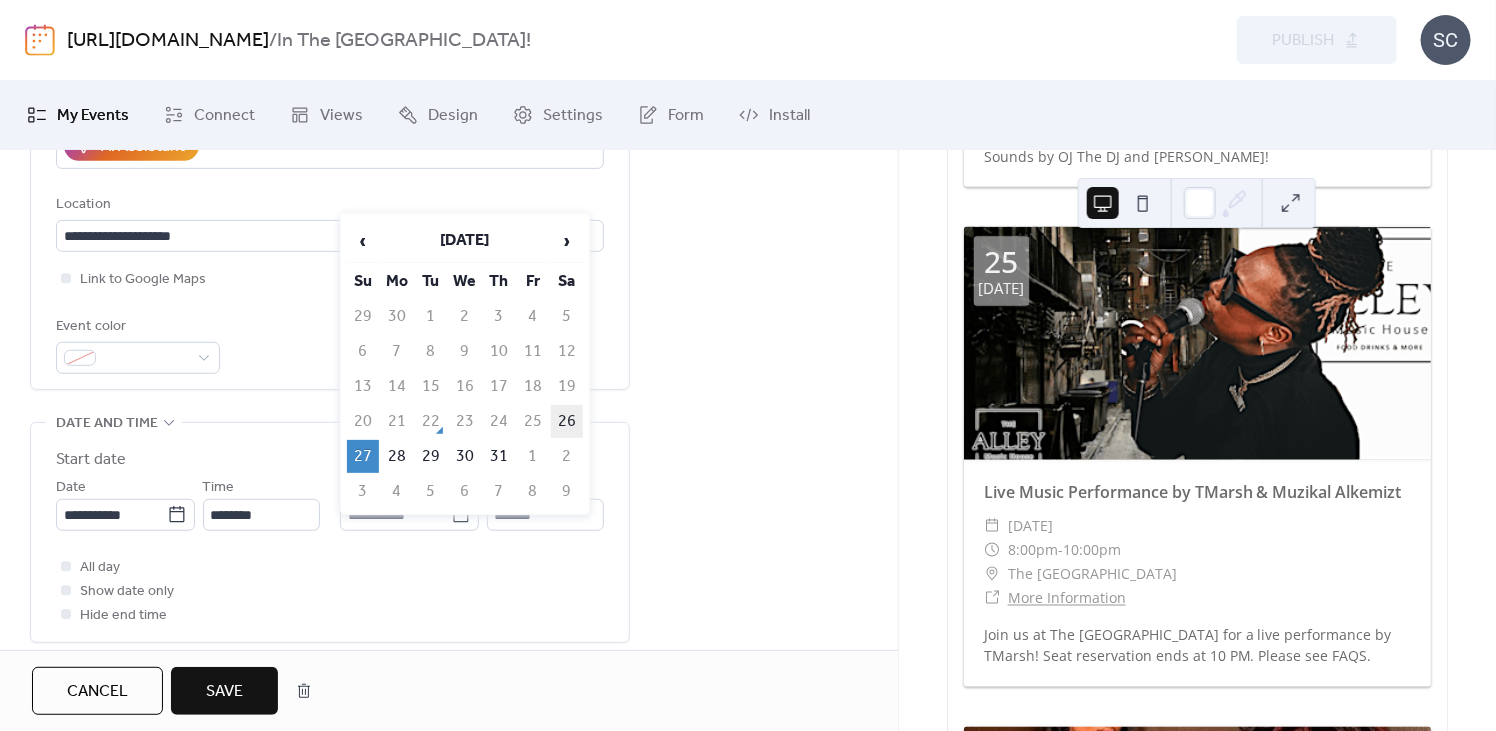 click on "26" at bounding box center [567, 421] 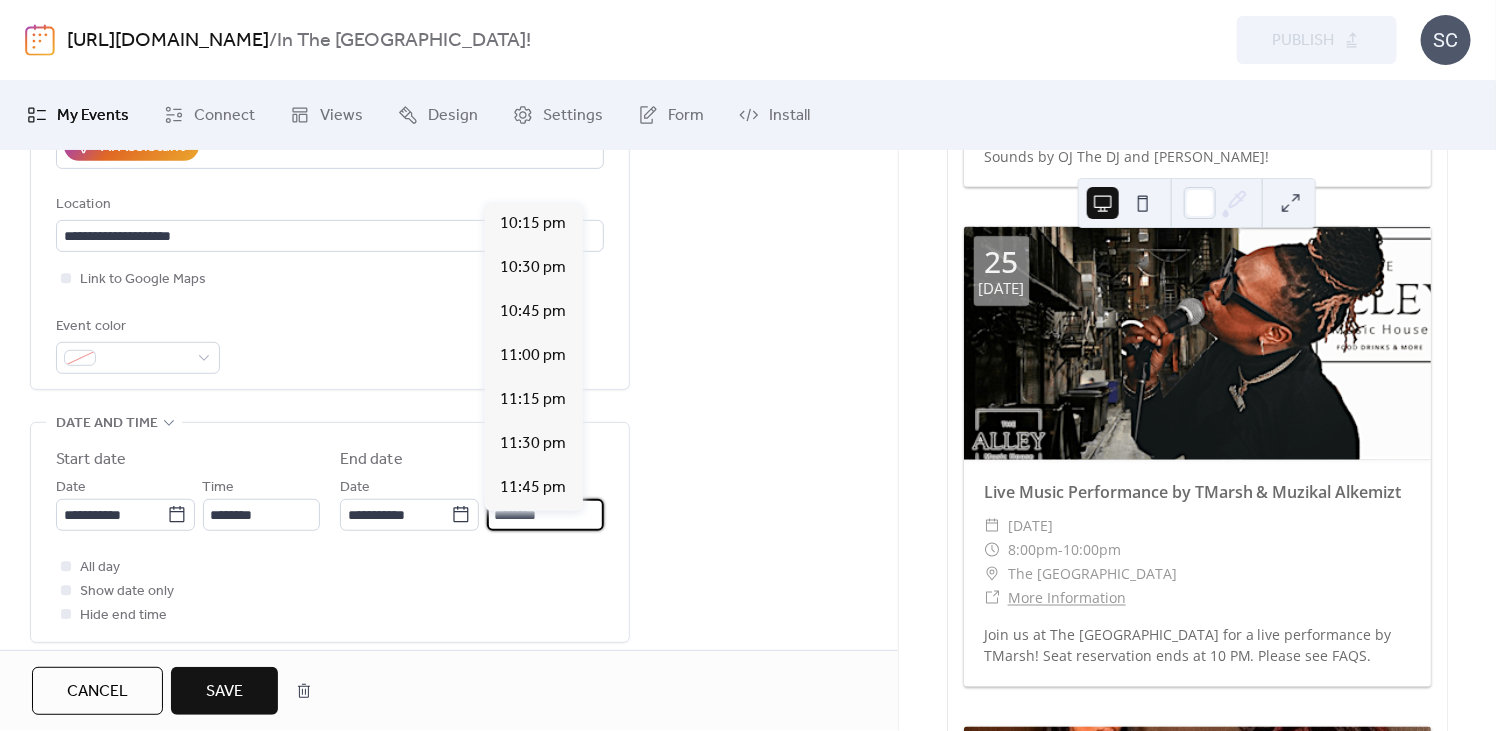 click on "********" at bounding box center [545, 515] 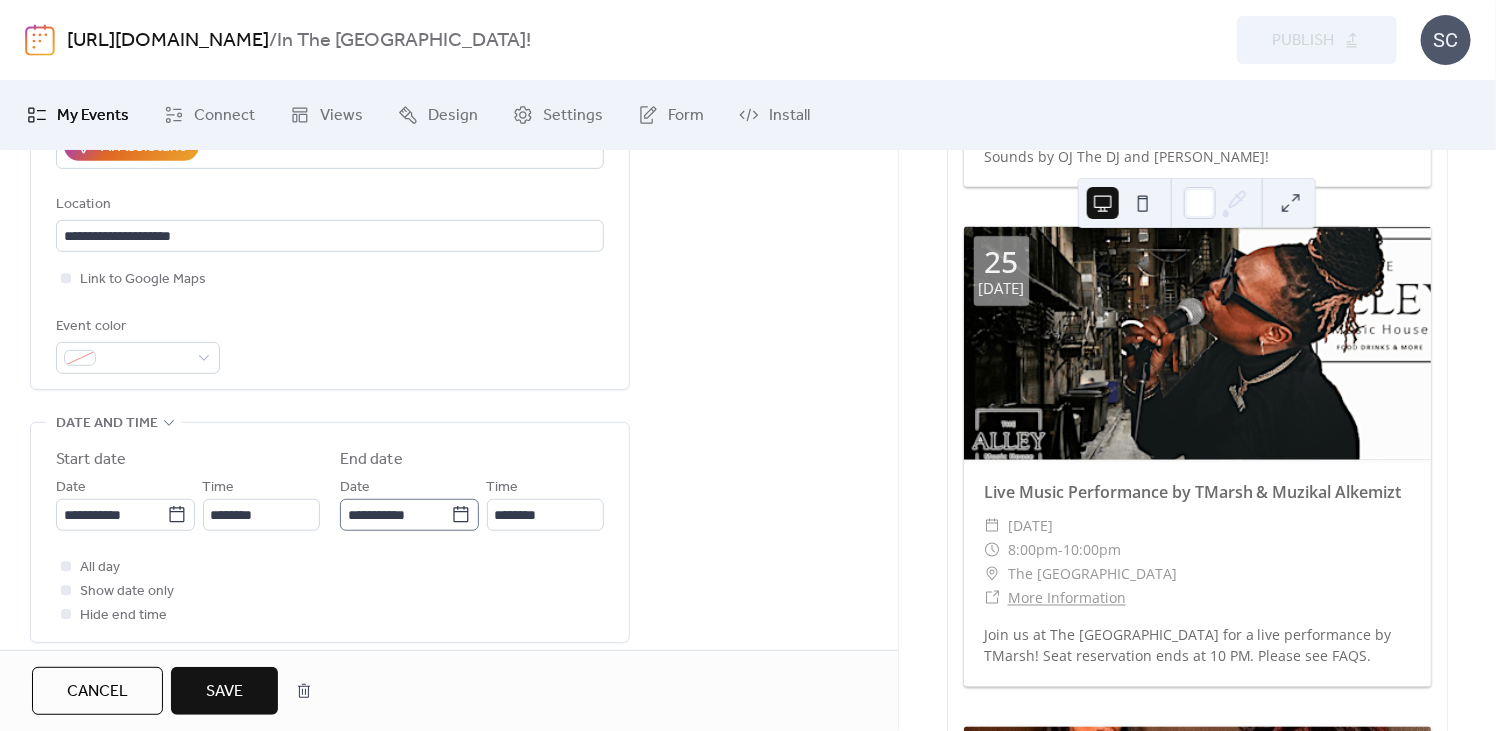 click 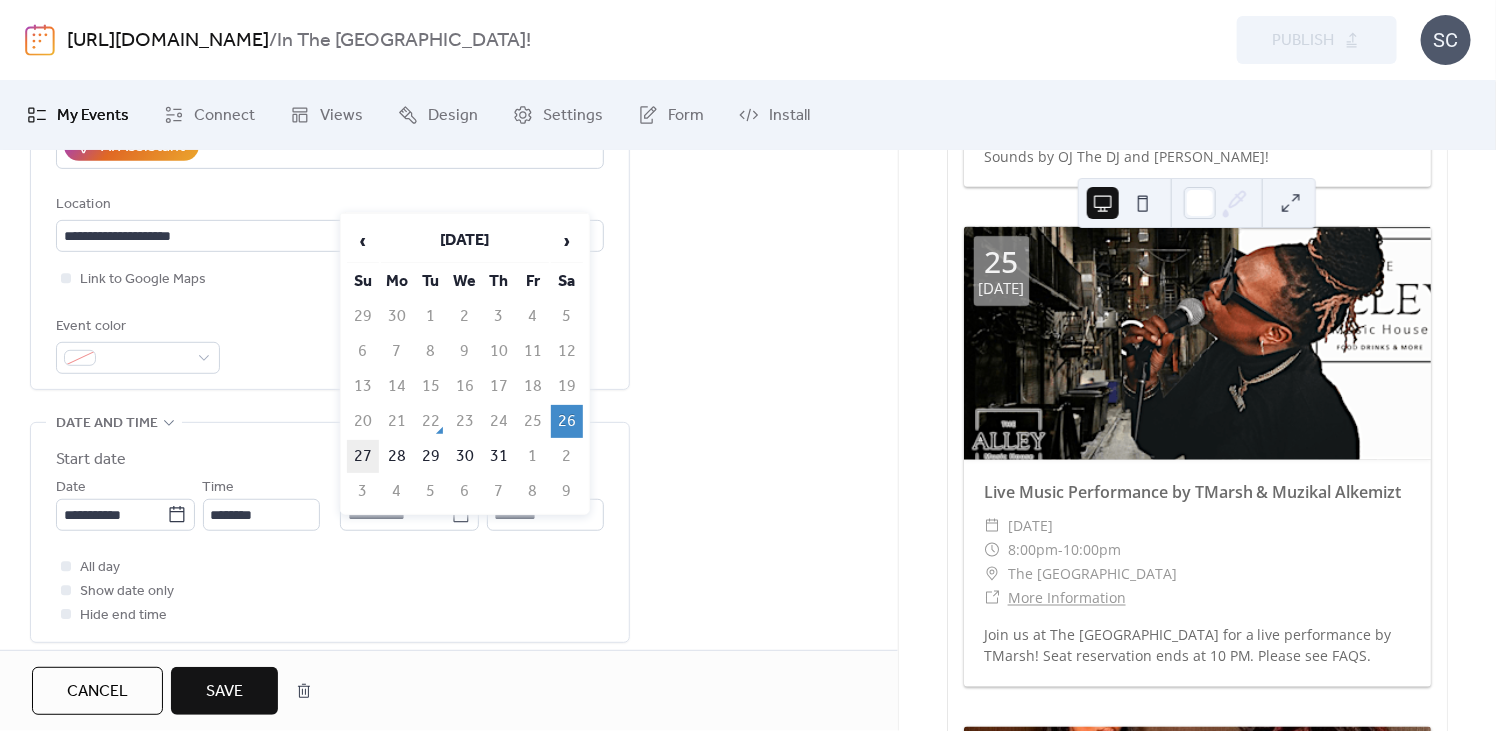 click on "27" at bounding box center (363, 456) 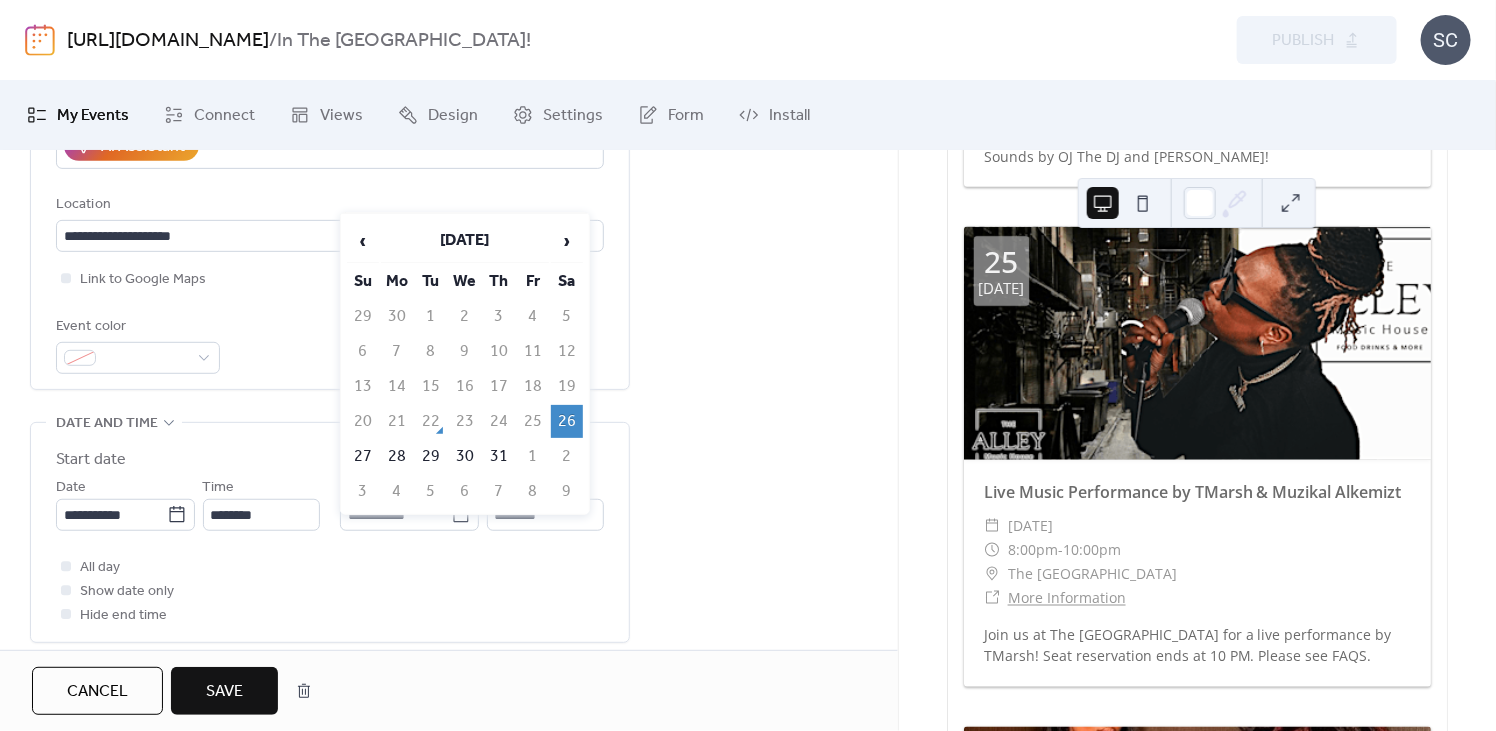 type on "**********" 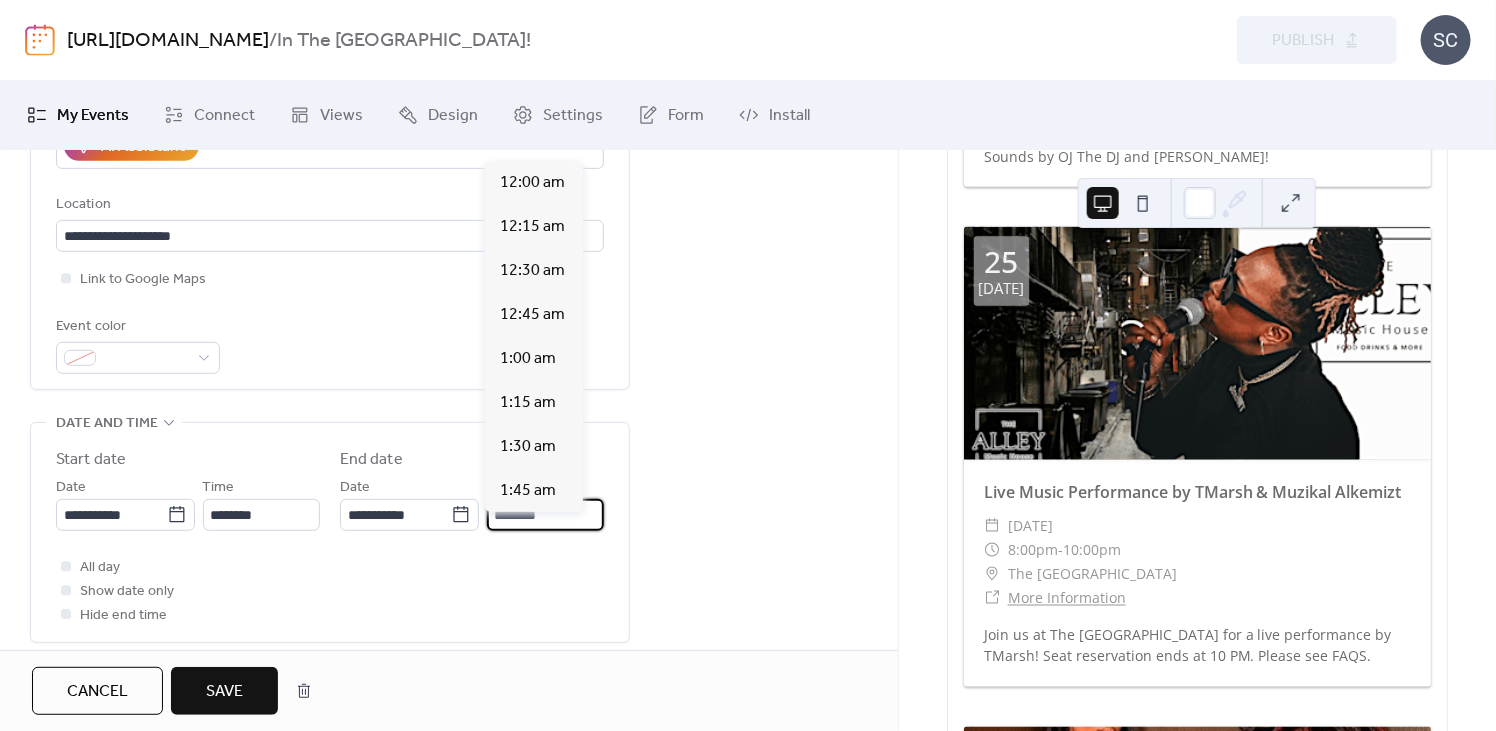 scroll, scrollTop: 3891, scrollLeft: 0, axis: vertical 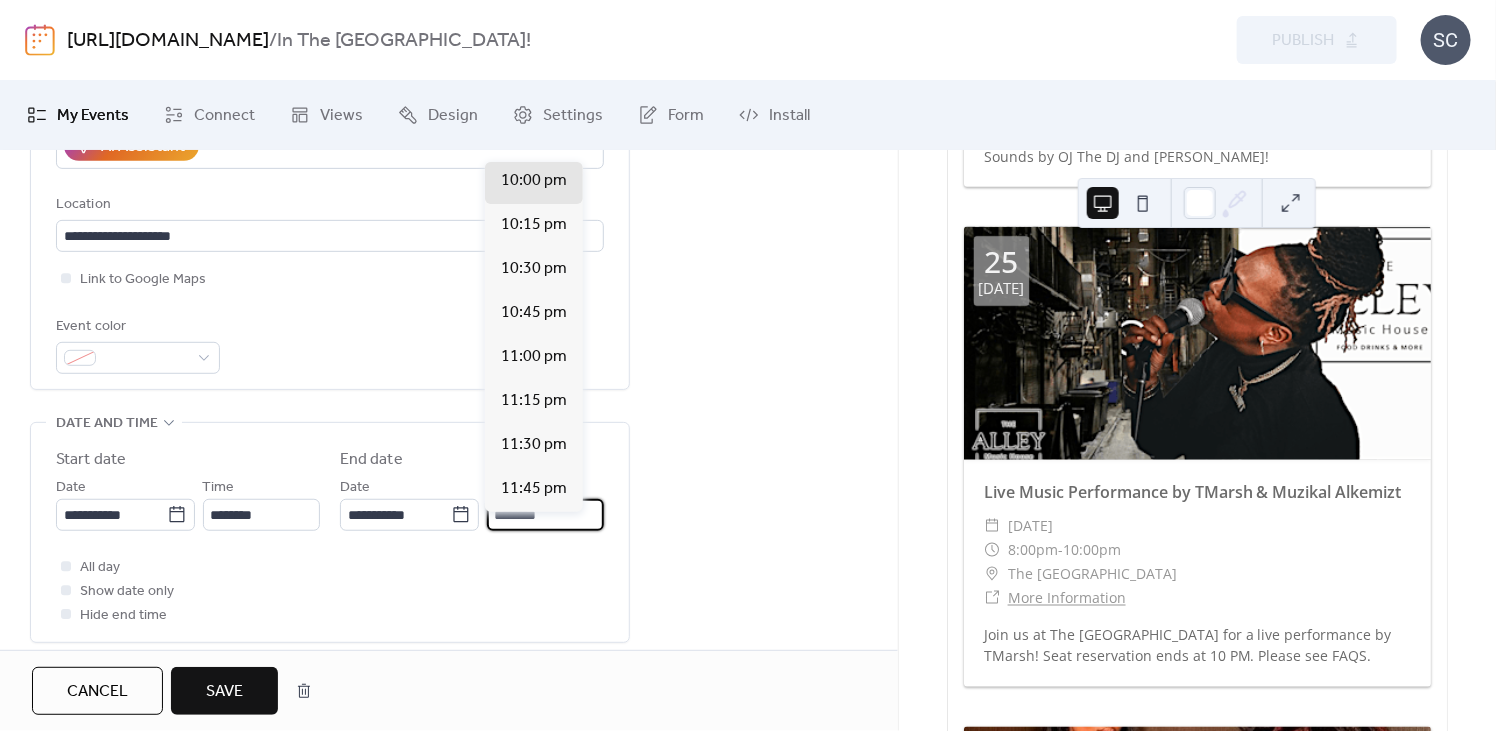 click on "********" at bounding box center [545, 515] 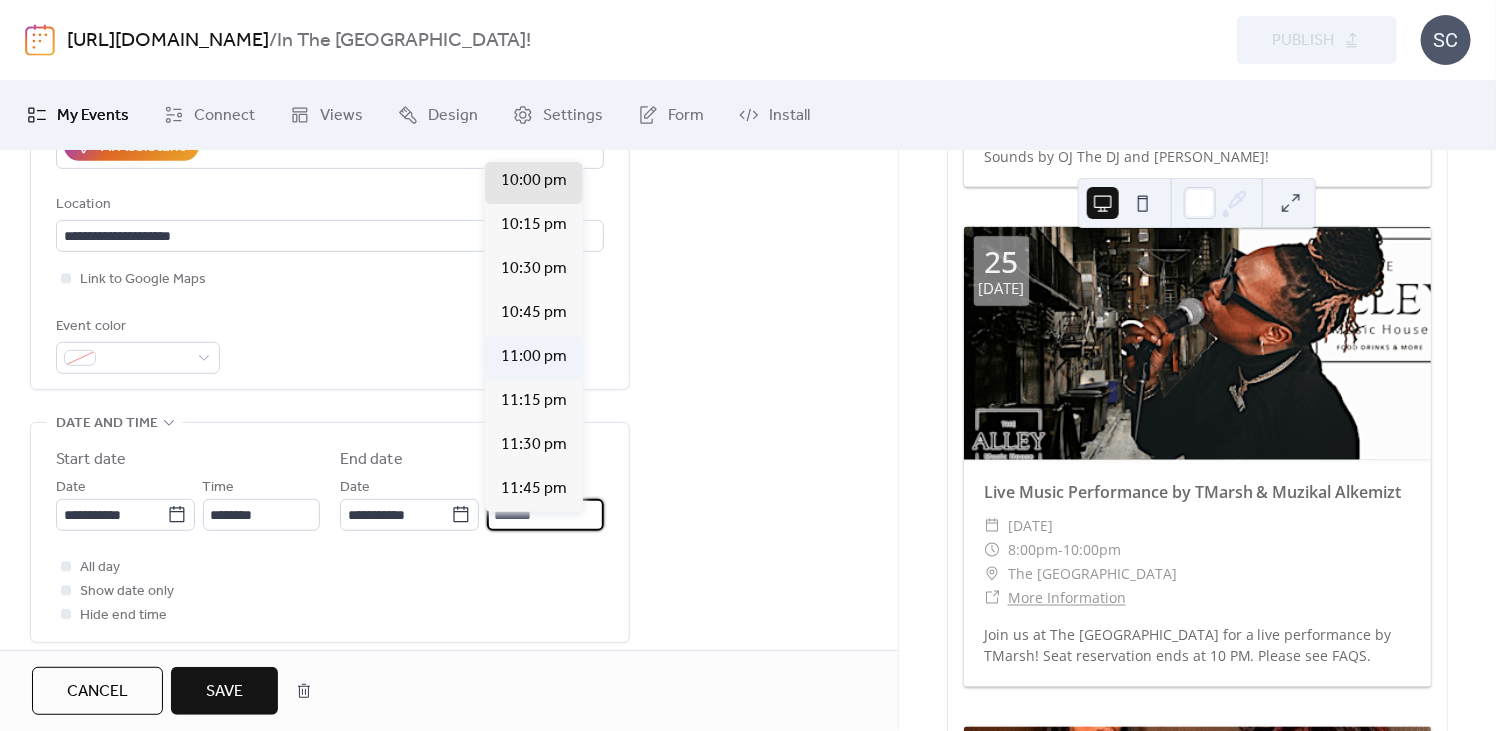 scroll, scrollTop: 2298, scrollLeft: 0, axis: vertical 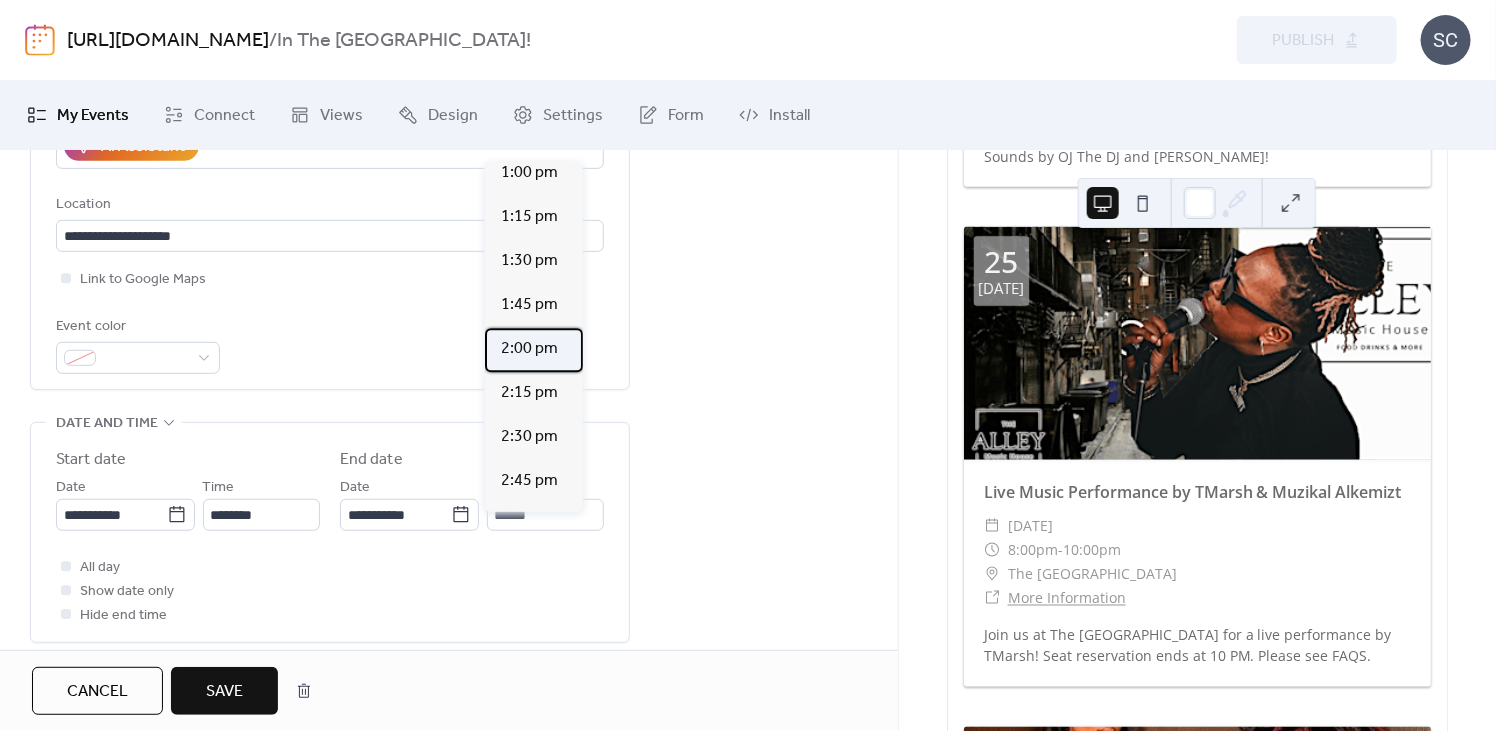 click on "2:00 pm" at bounding box center (529, 349) 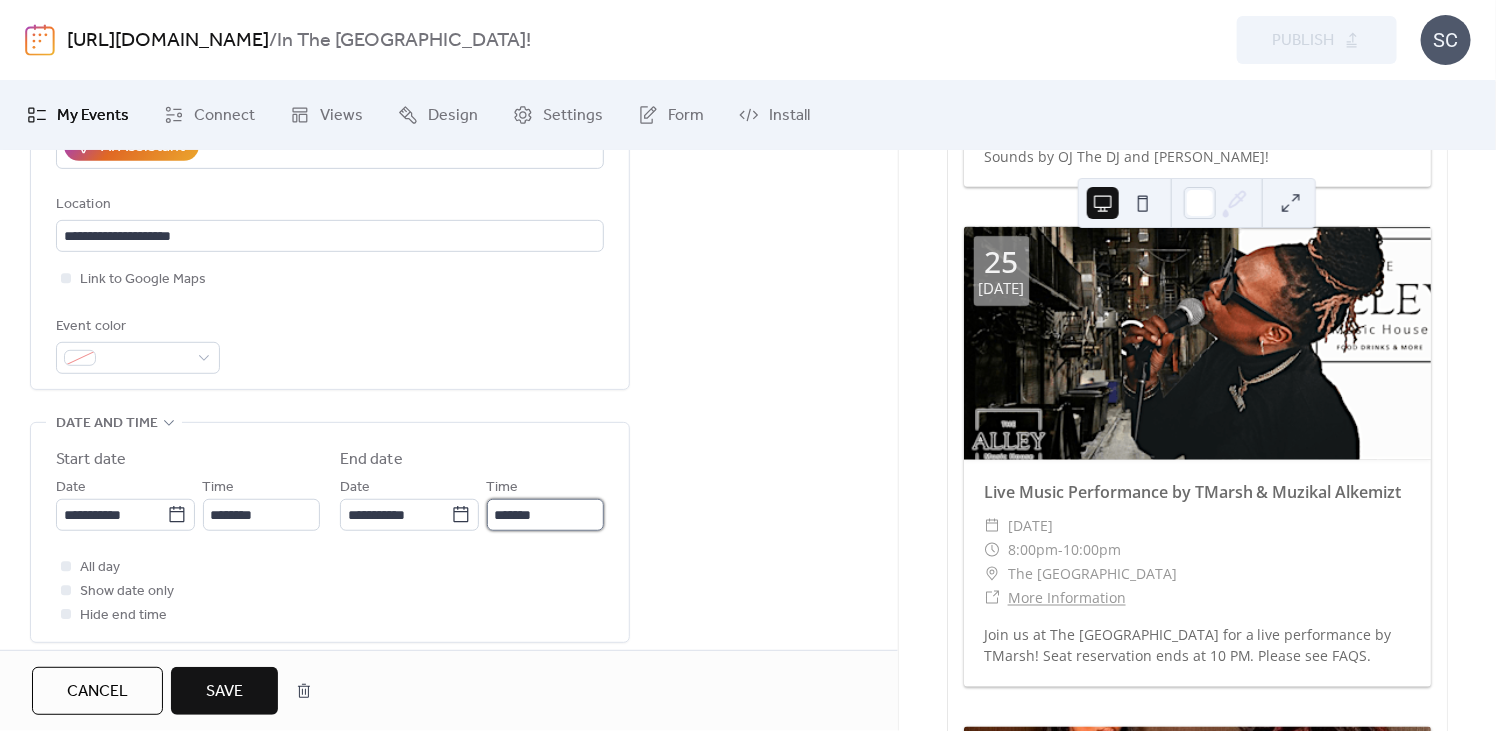 click on "*******" at bounding box center [545, 515] 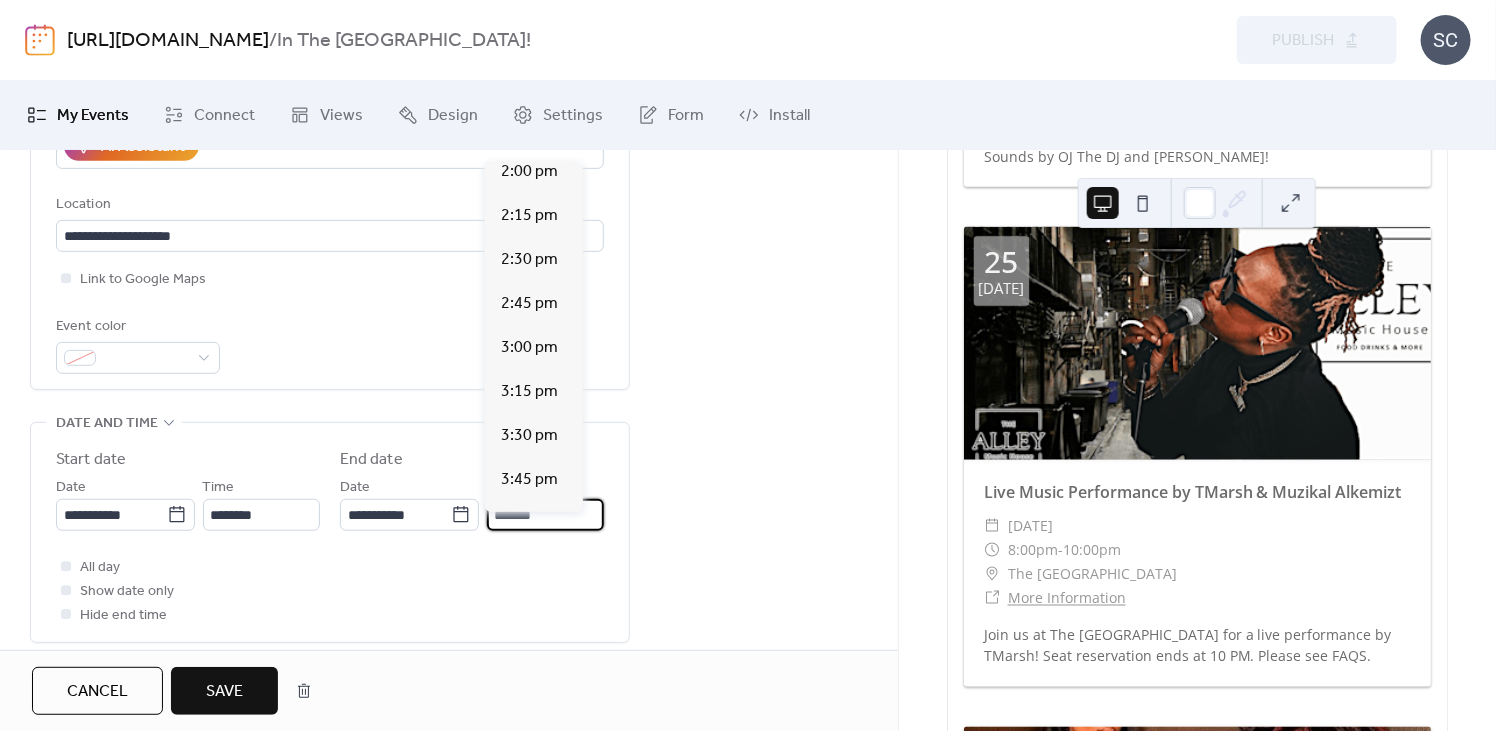 scroll, scrollTop: 352, scrollLeft: 0, axis: vertical 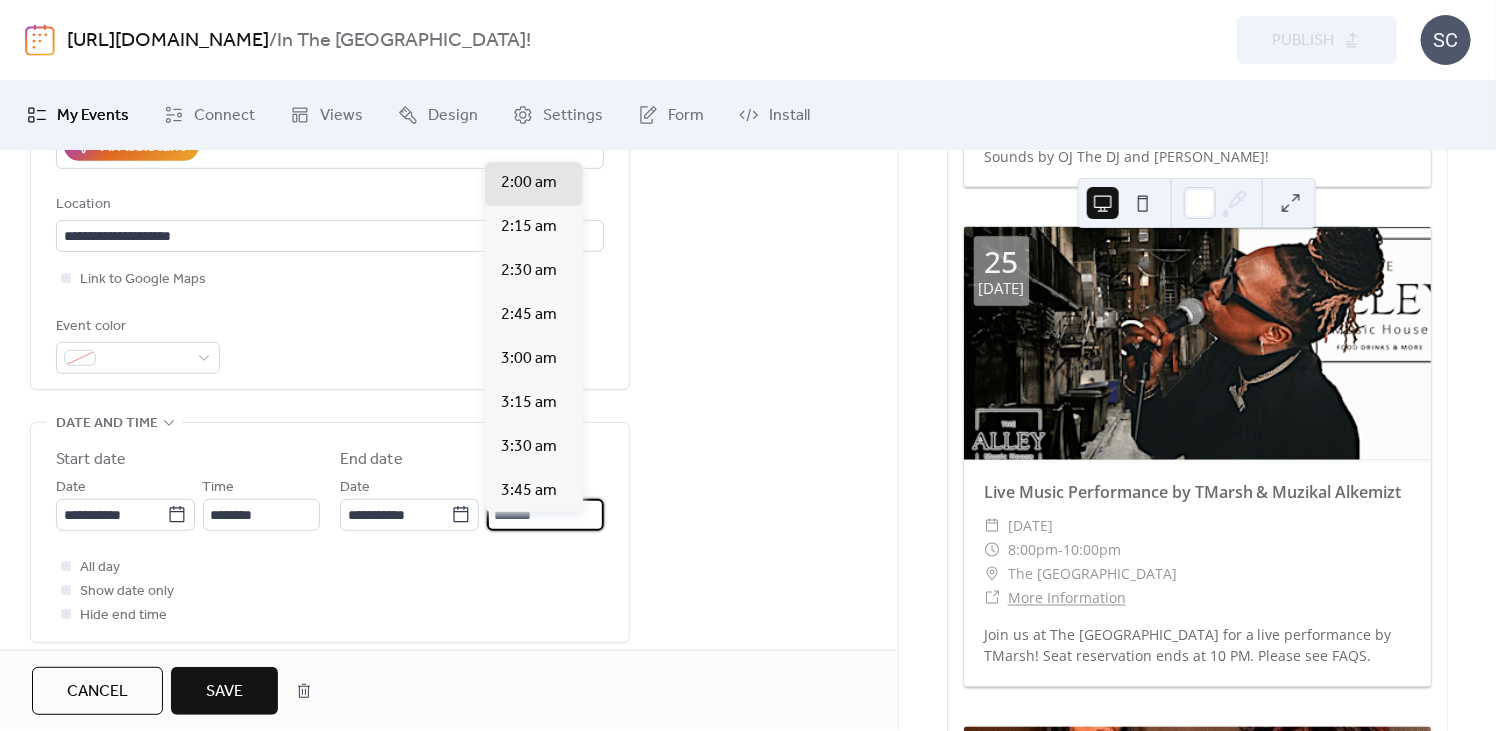 type on "*******" 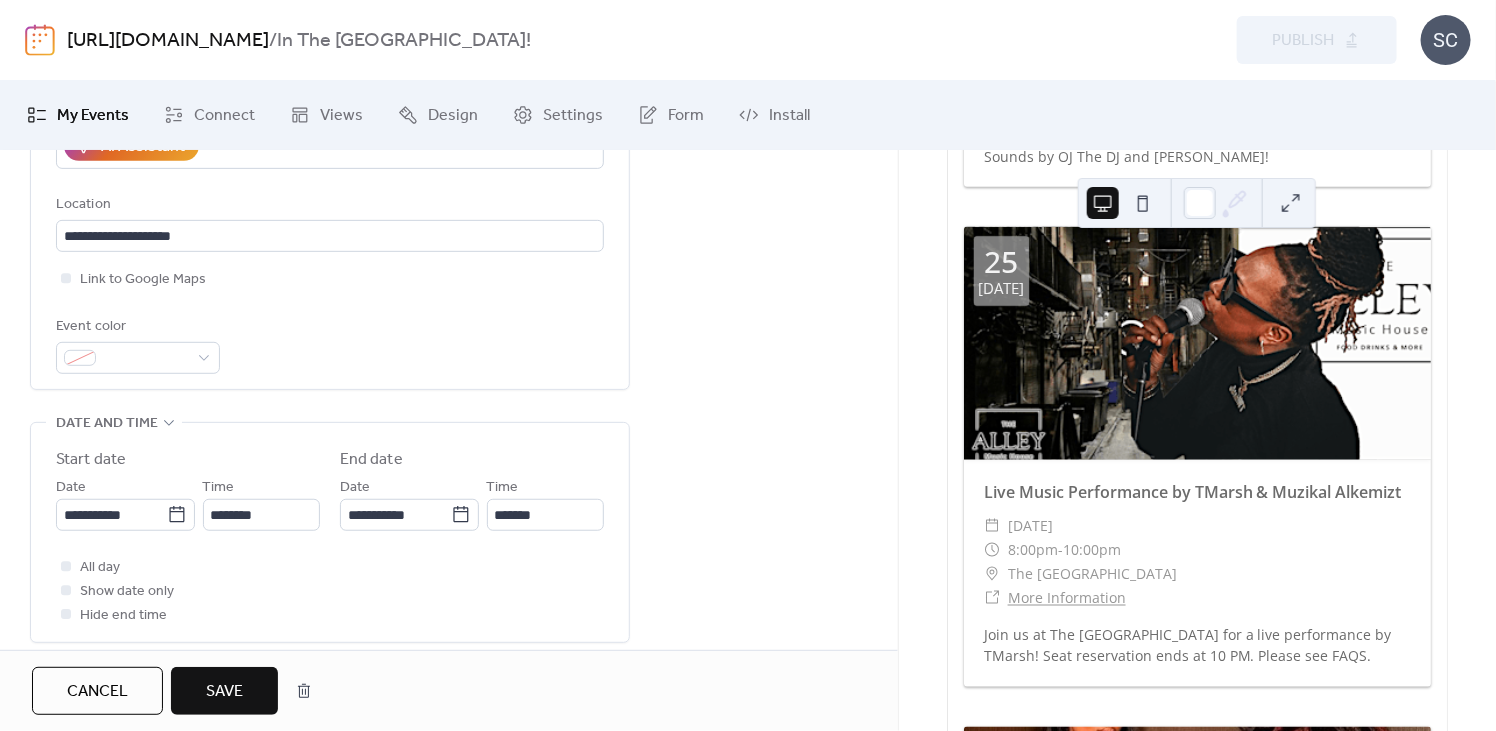 click on "**********" at bounding box center [449, 667] 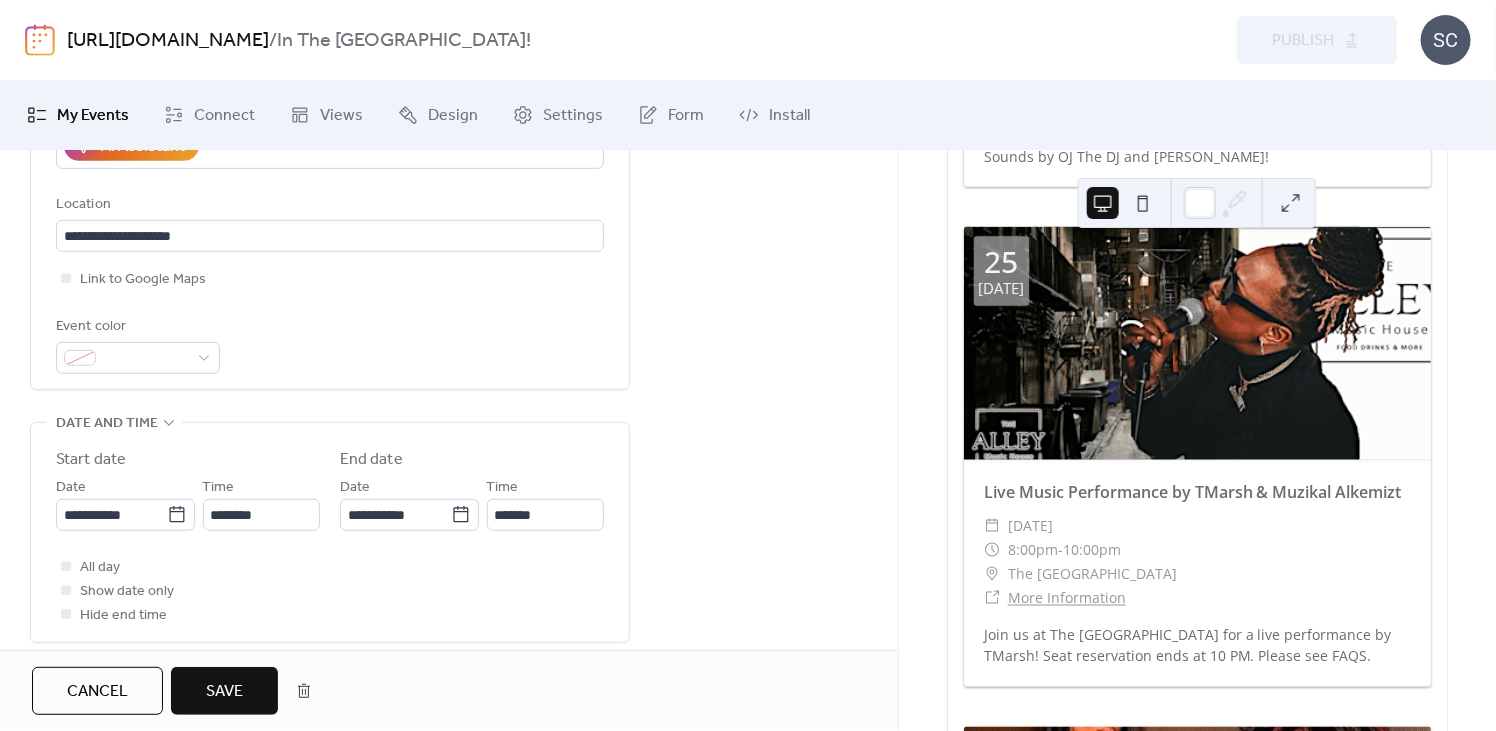 drag, startPoint x: 897, startPoint y: 379, endPoint x: 894, endPoint y: 456, distance: 77.05842 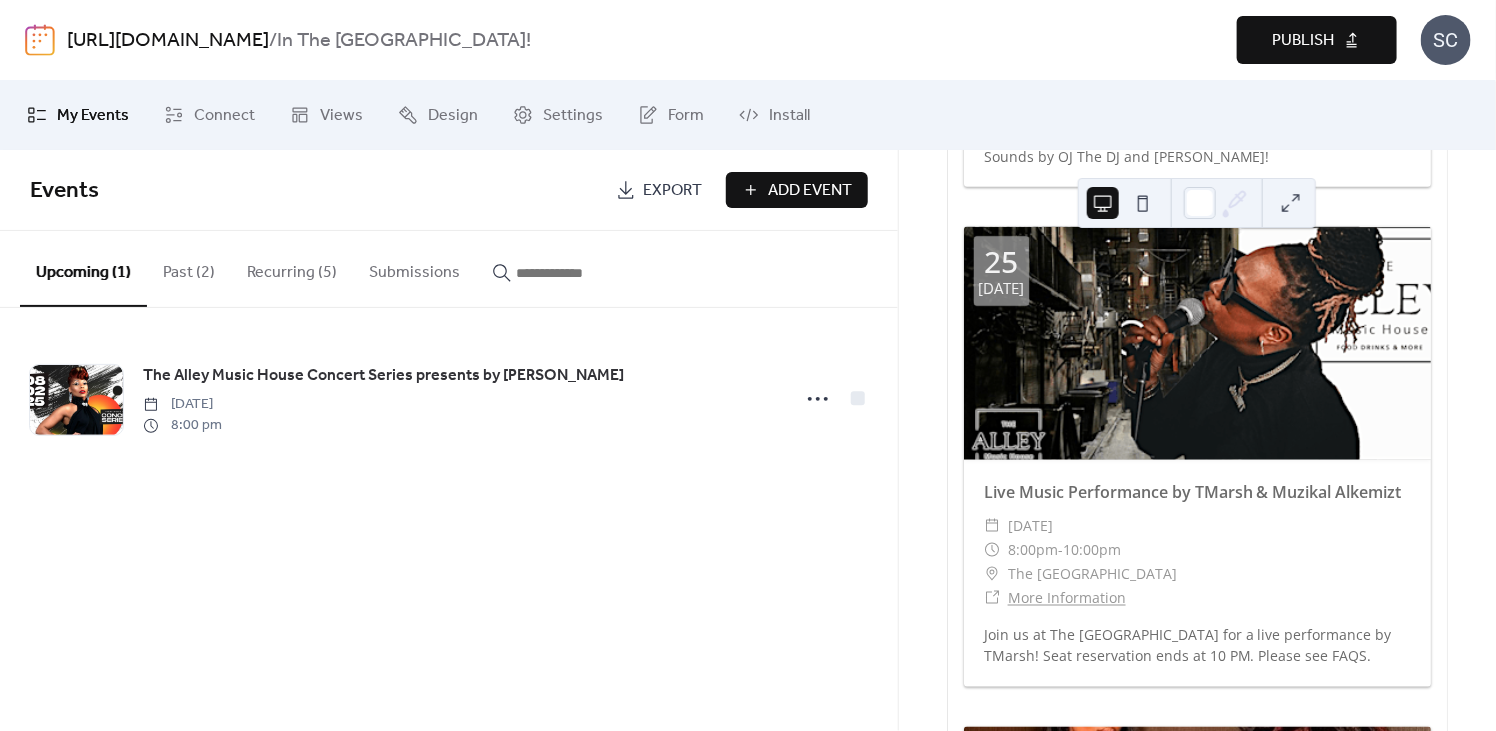click on "Recurring (5)" at bounding box center [292, 268] 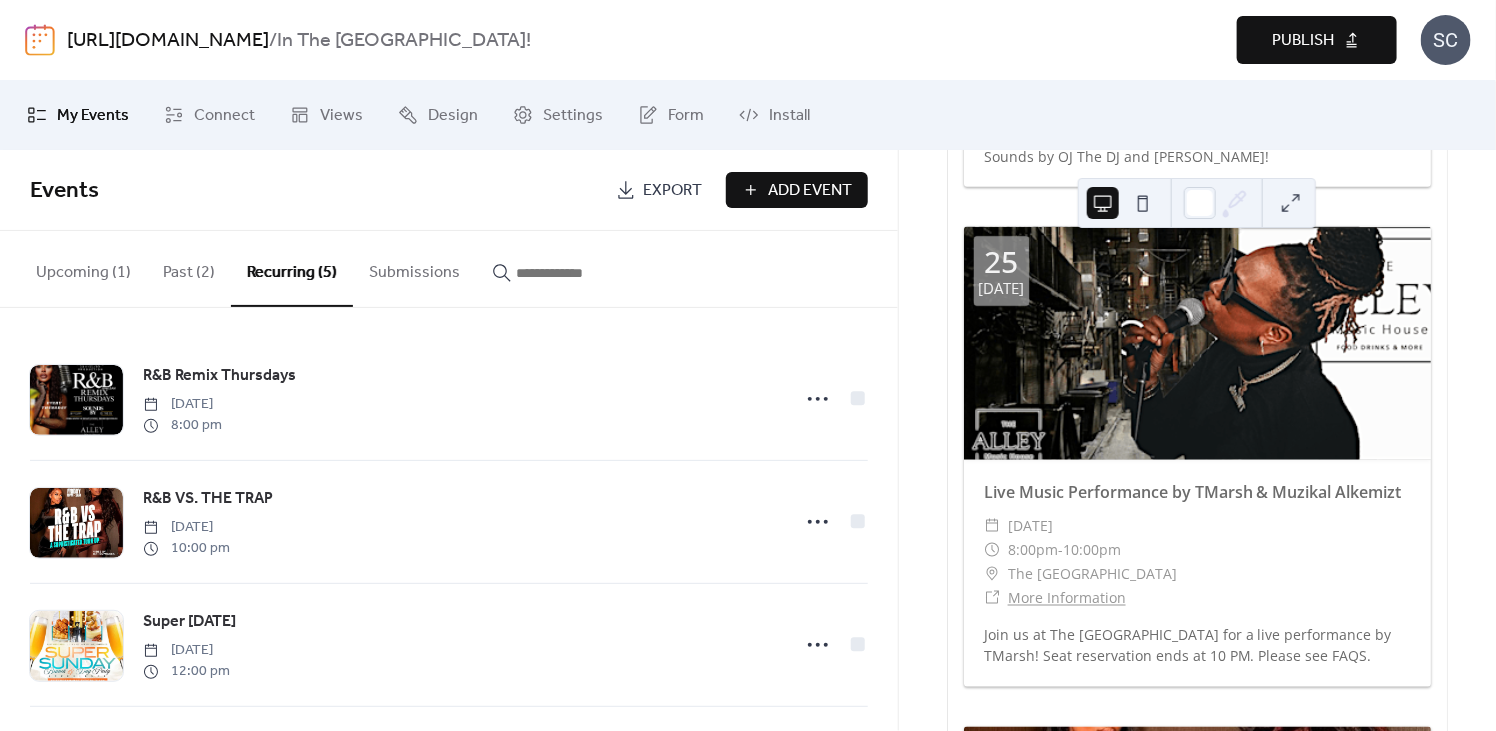click on "Publish" at bounding box center [1303, 41] 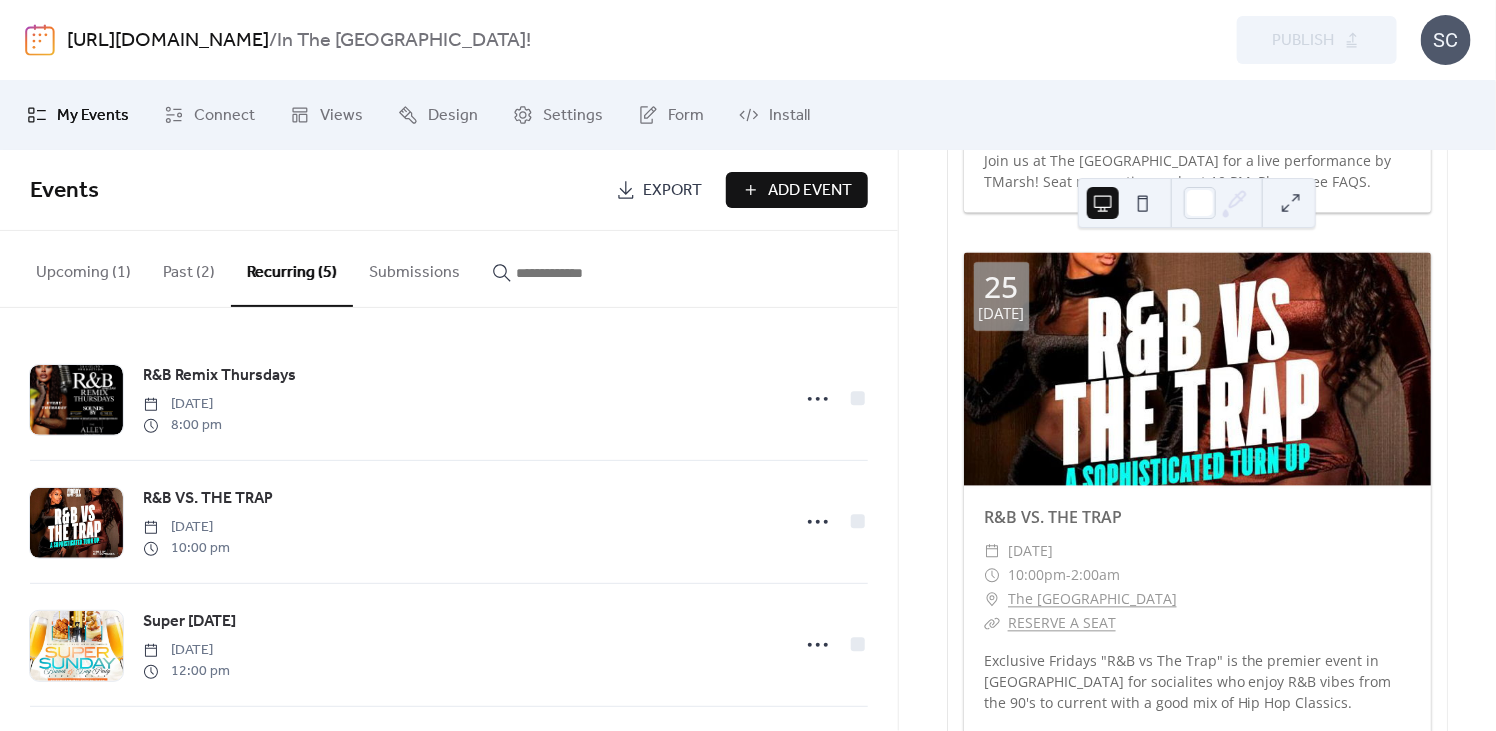 scroll, scrollTop: 1689, scrollLeft: 0, axis: vertical 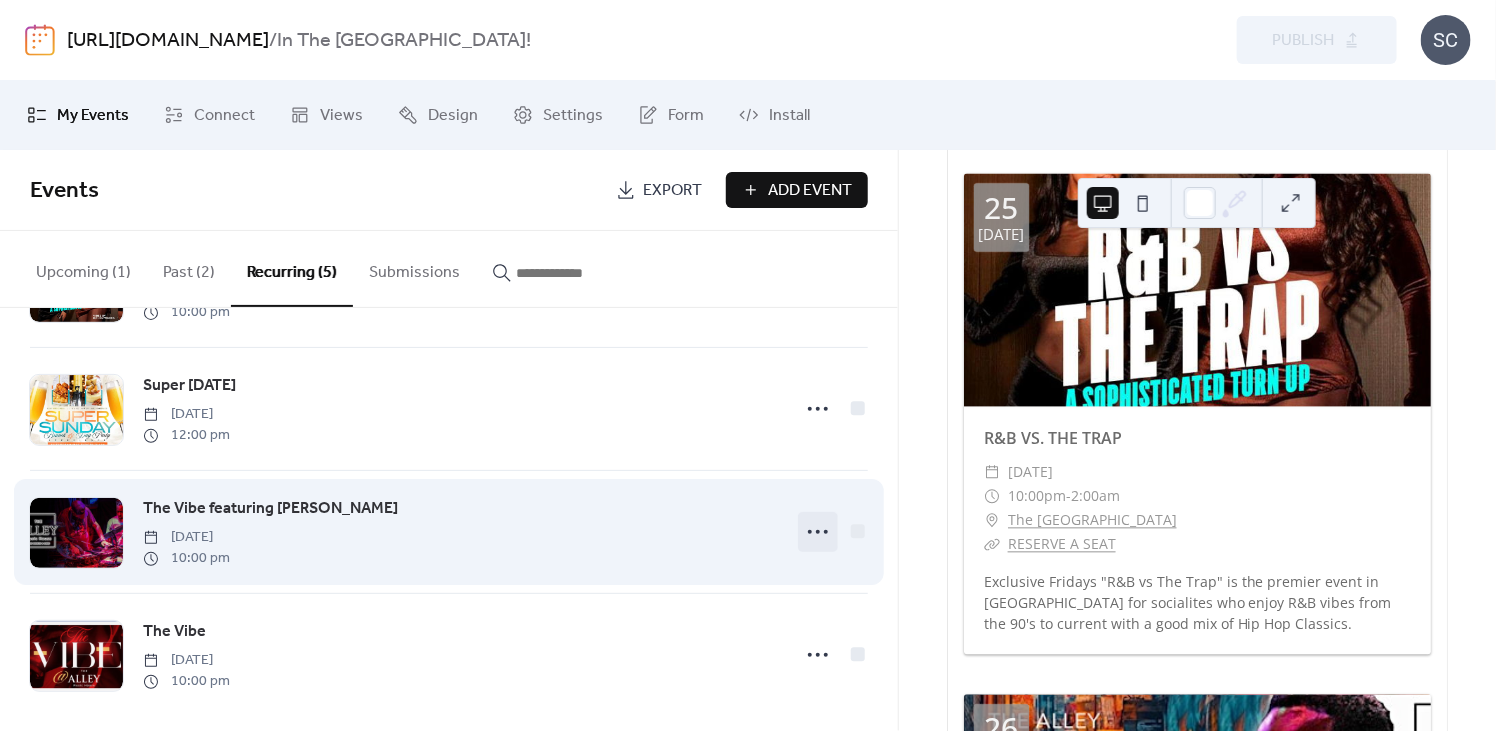 click 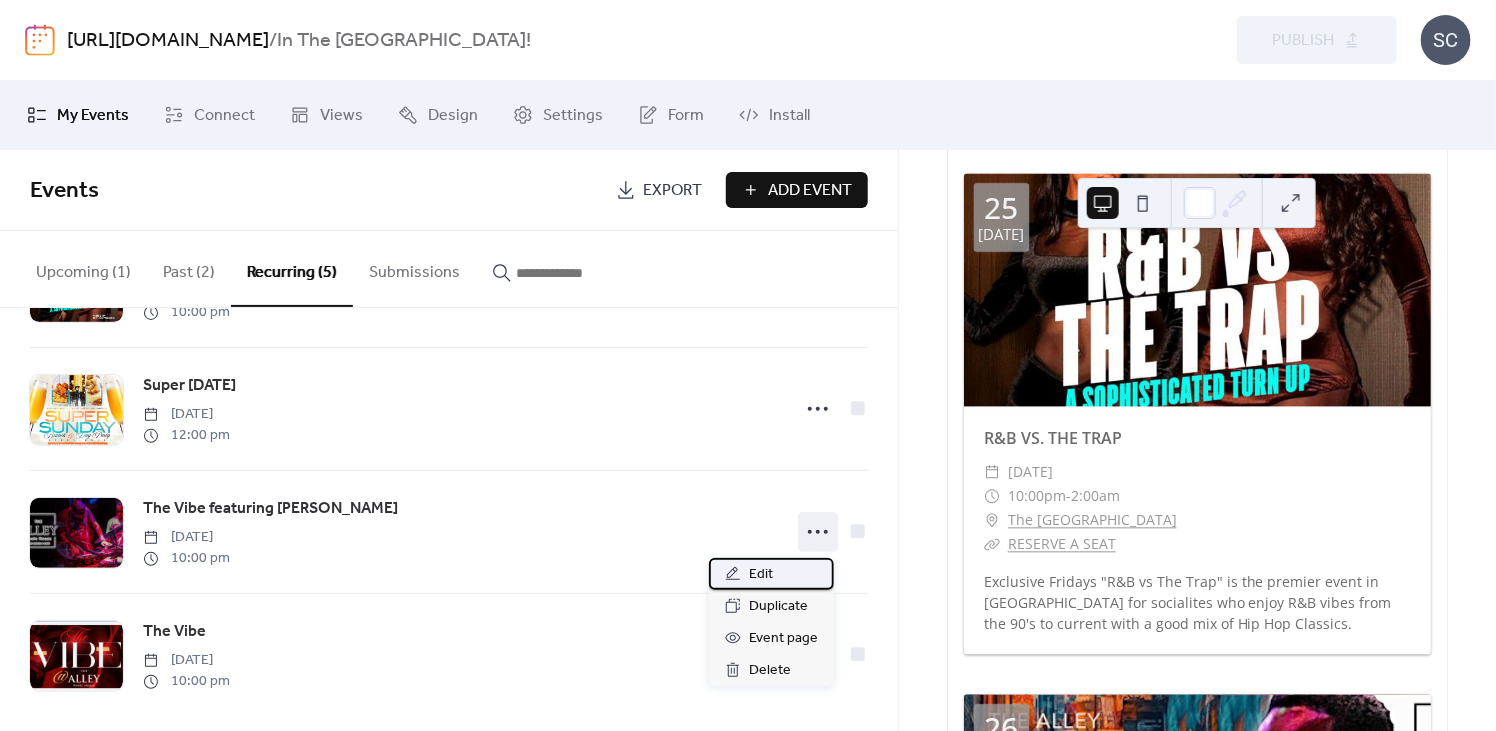 click on "Edit" at bounding box center (761, 575) 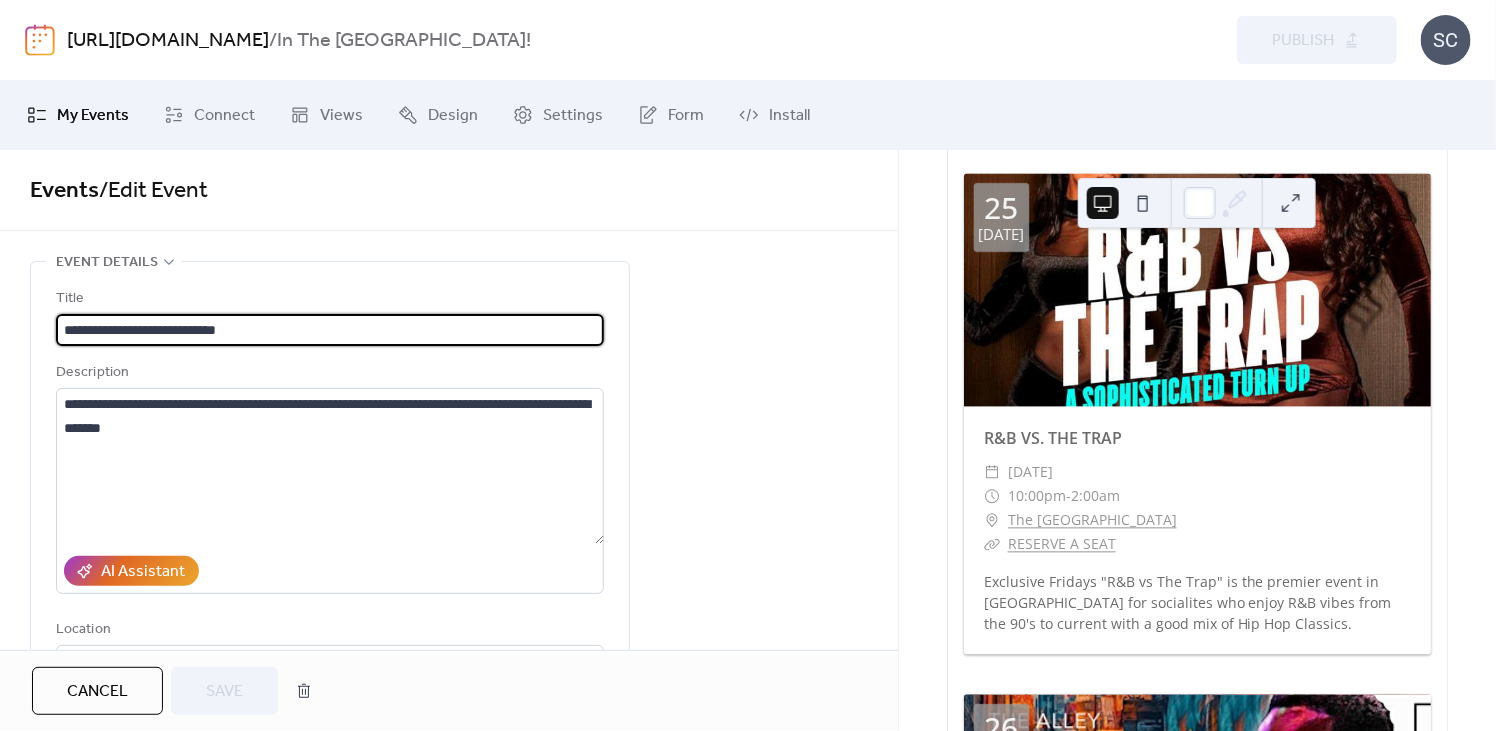 type on "**********" 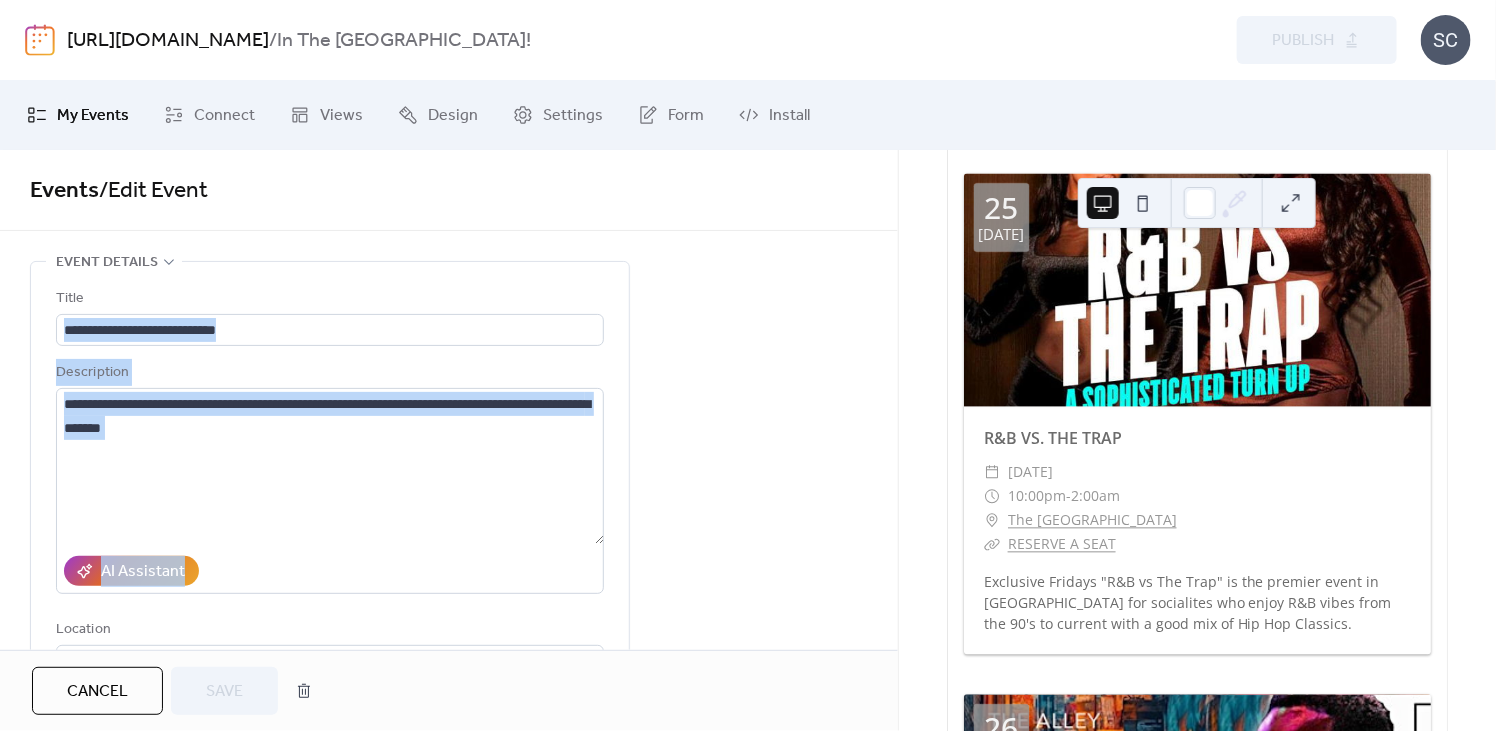 drag, startPoint x: 891, startPoint y: 335, endPoint x: 894, endPoint y: 397, distance: 62.072536 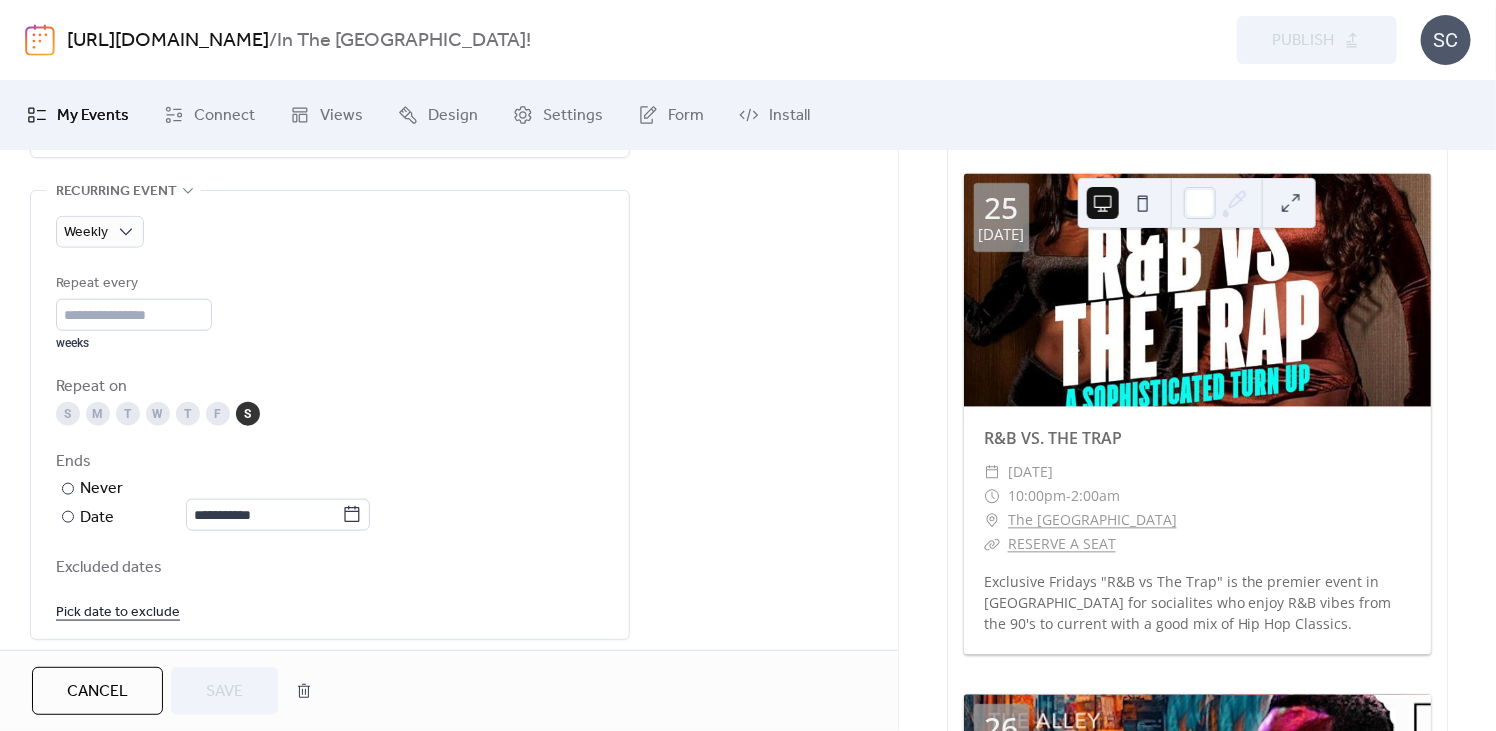 scroll, scrollTop: 920, scrollLeft: 0, axis: vertical 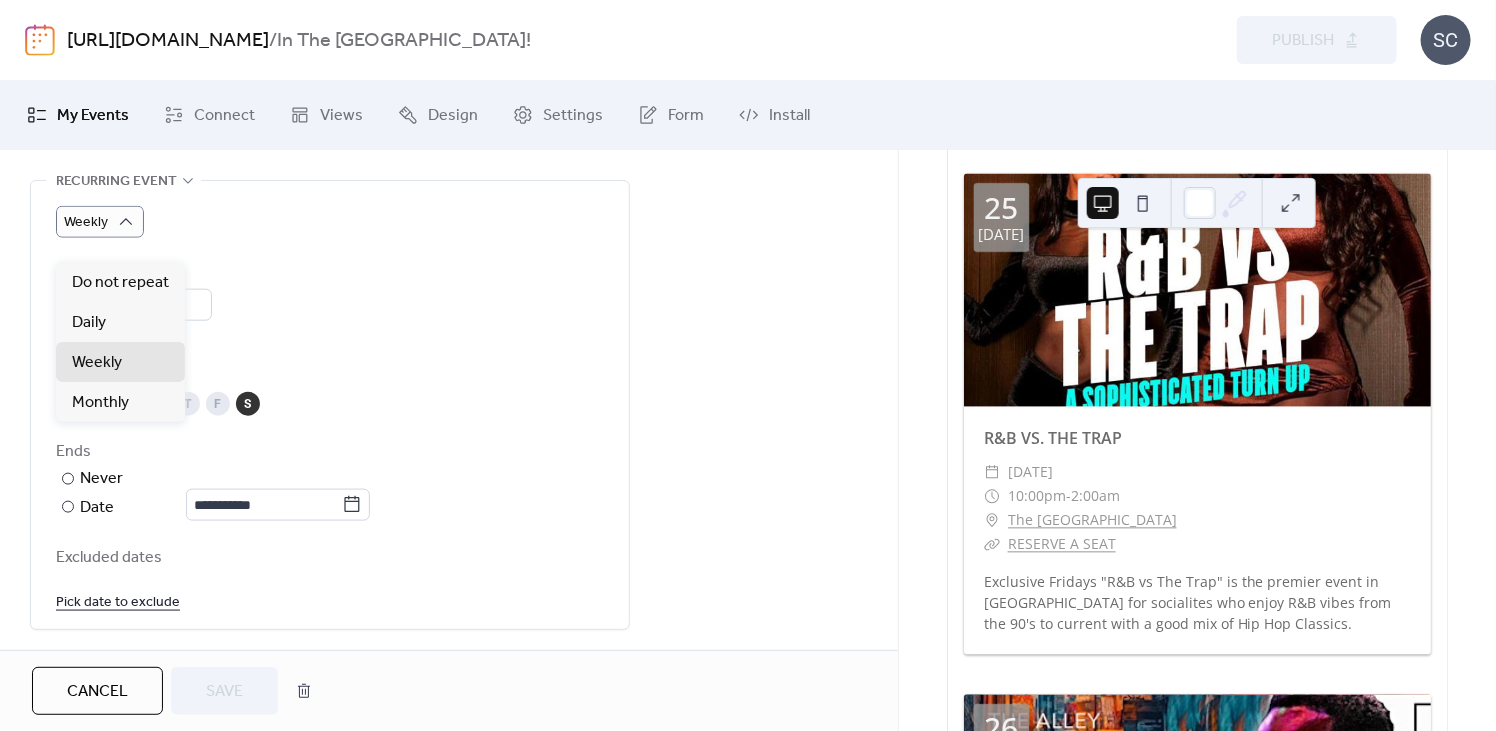 click on "Weekly" at bounding box center (330, 222) 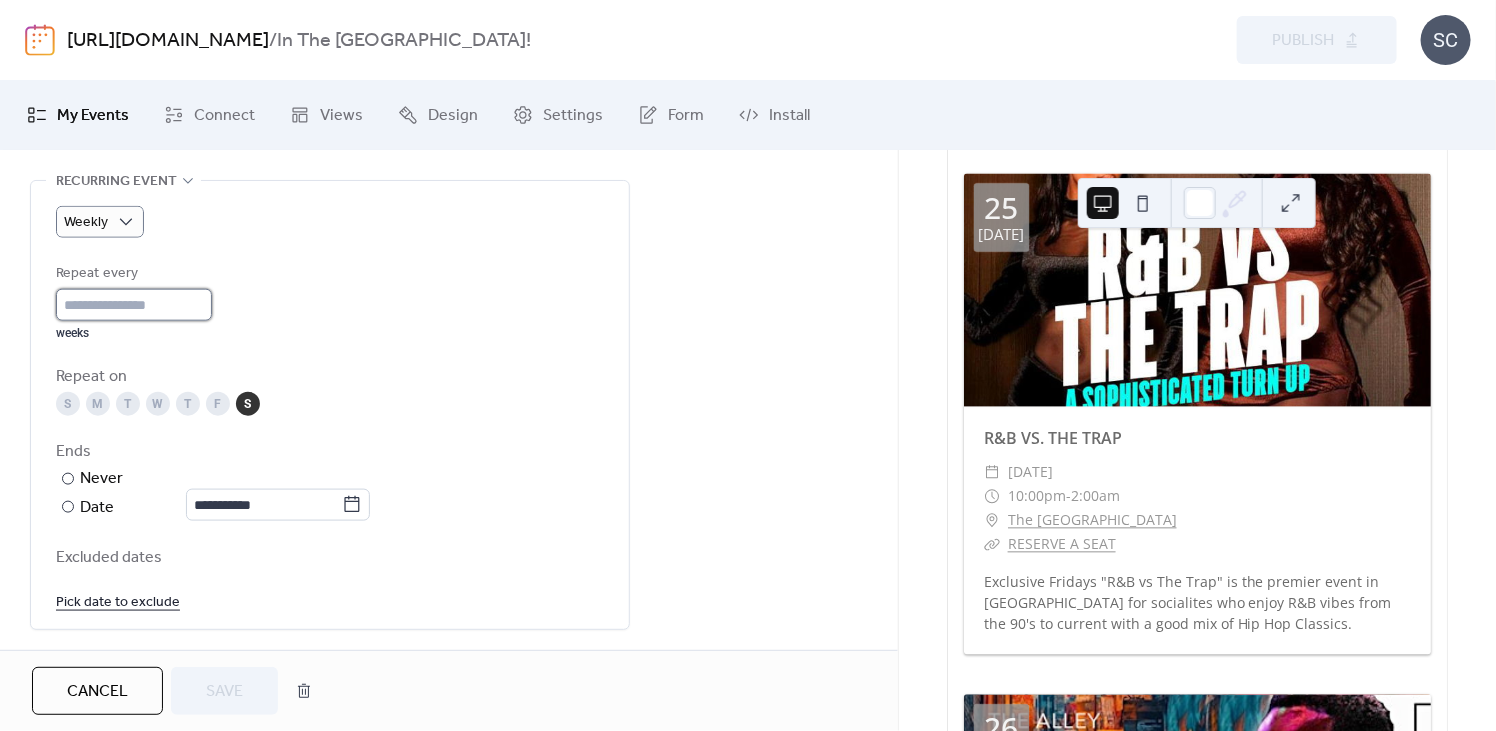 click on "*" at bounding box center (134, 305) 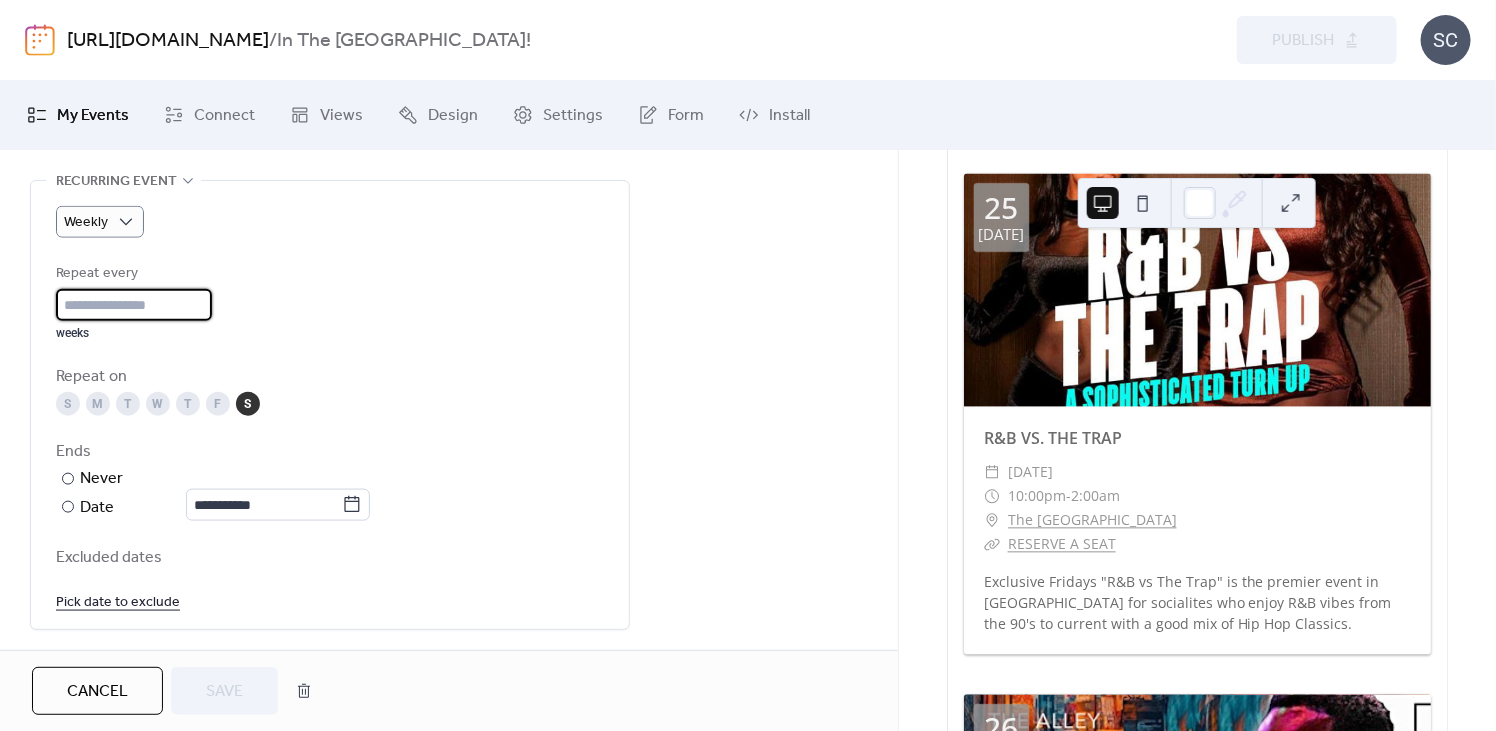 type on "*" 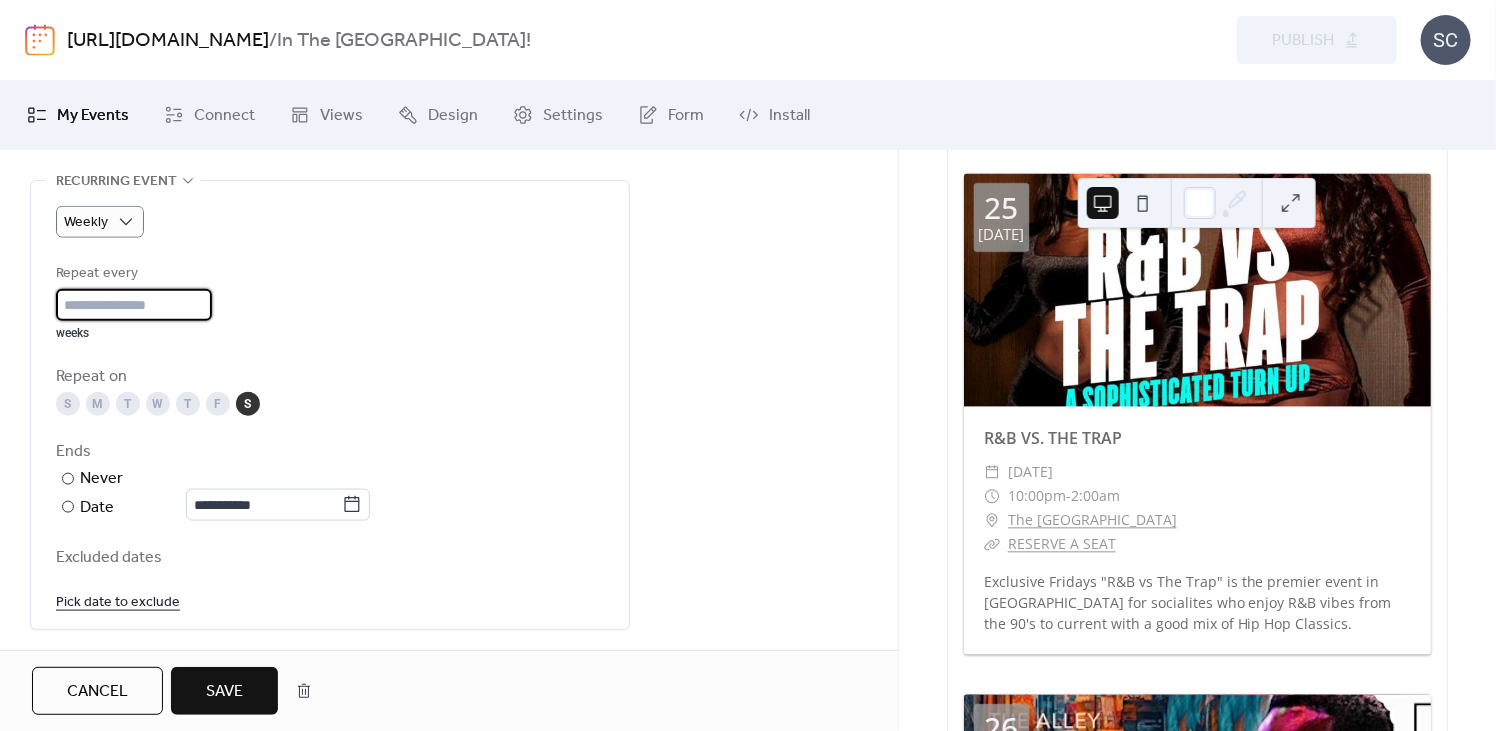 click on "*" at bounding box center (134, 305) 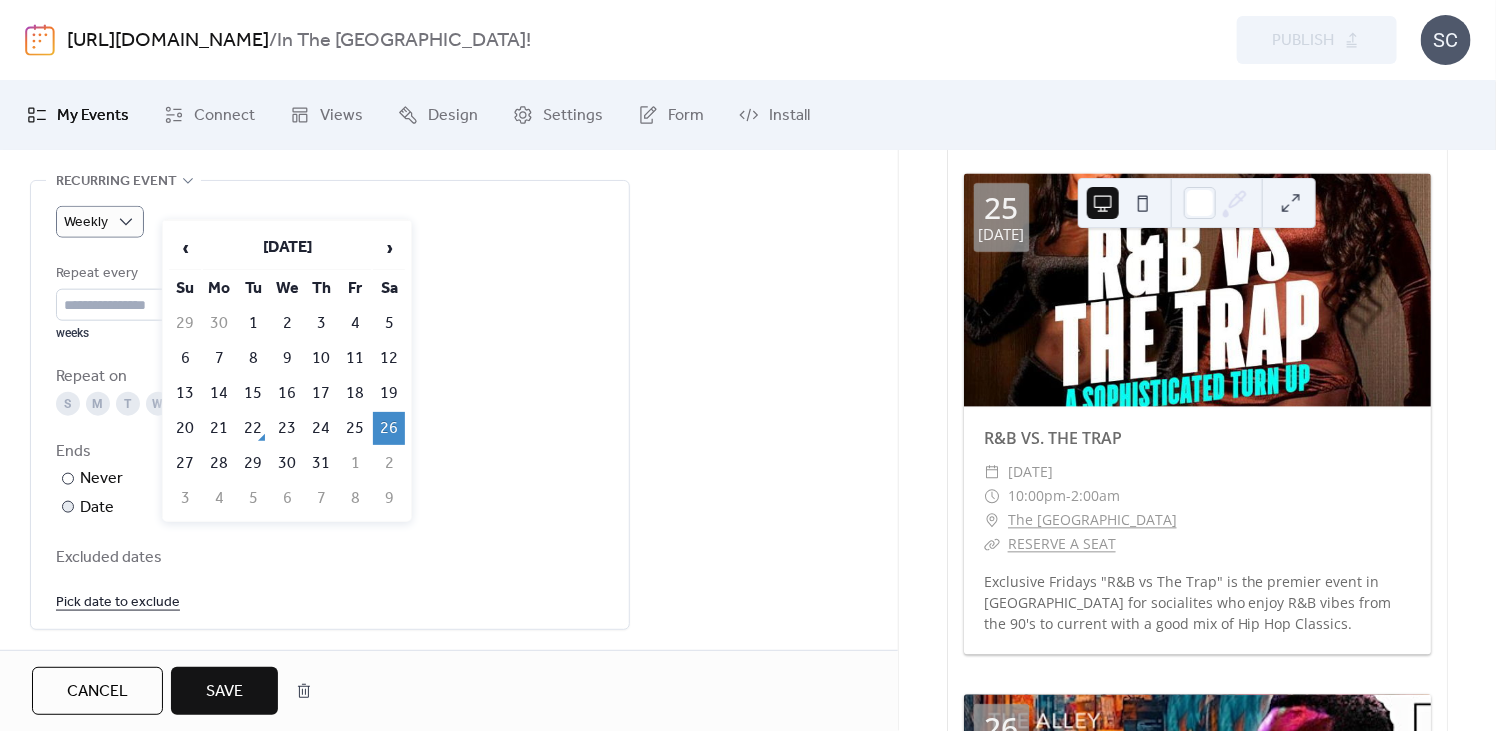 click 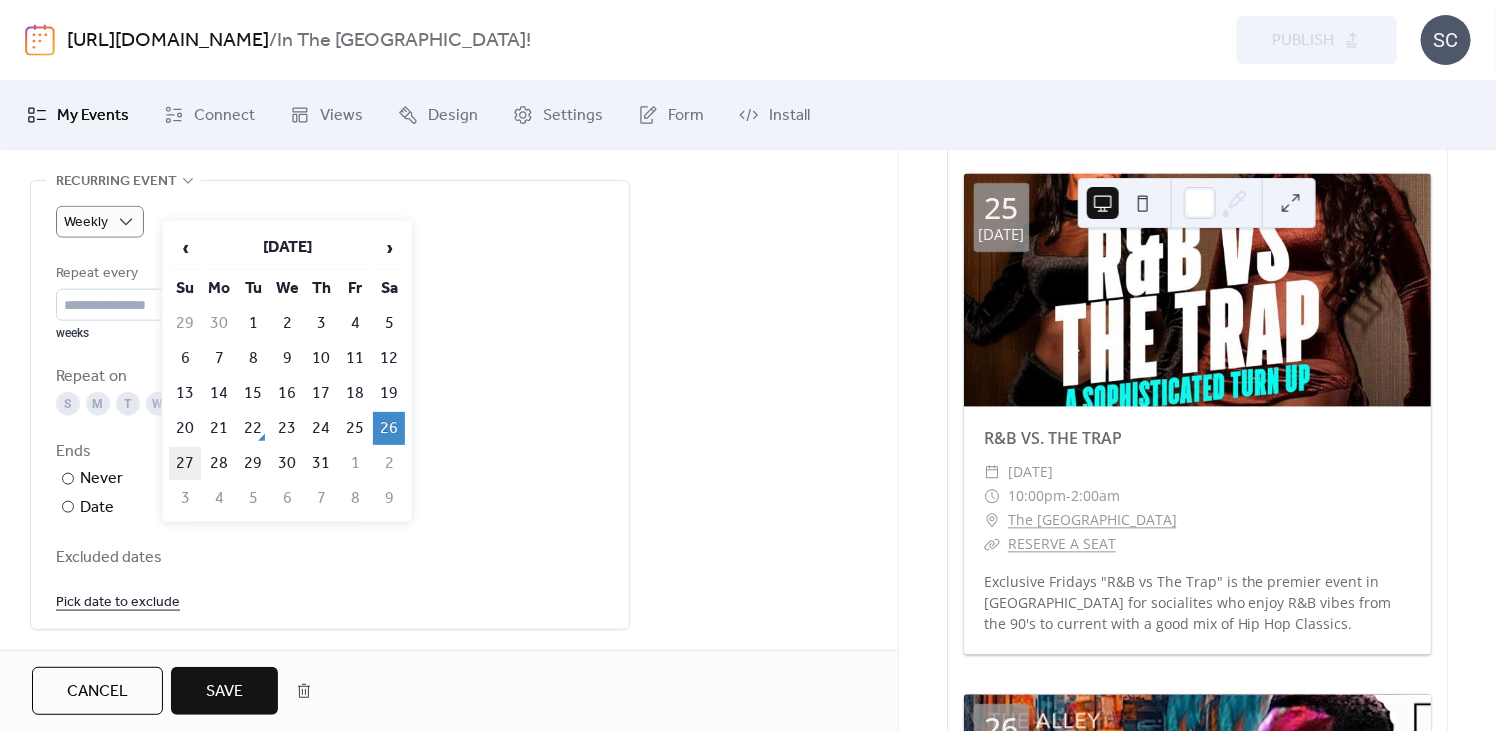 click on "27" at bounding box center [185, 463] 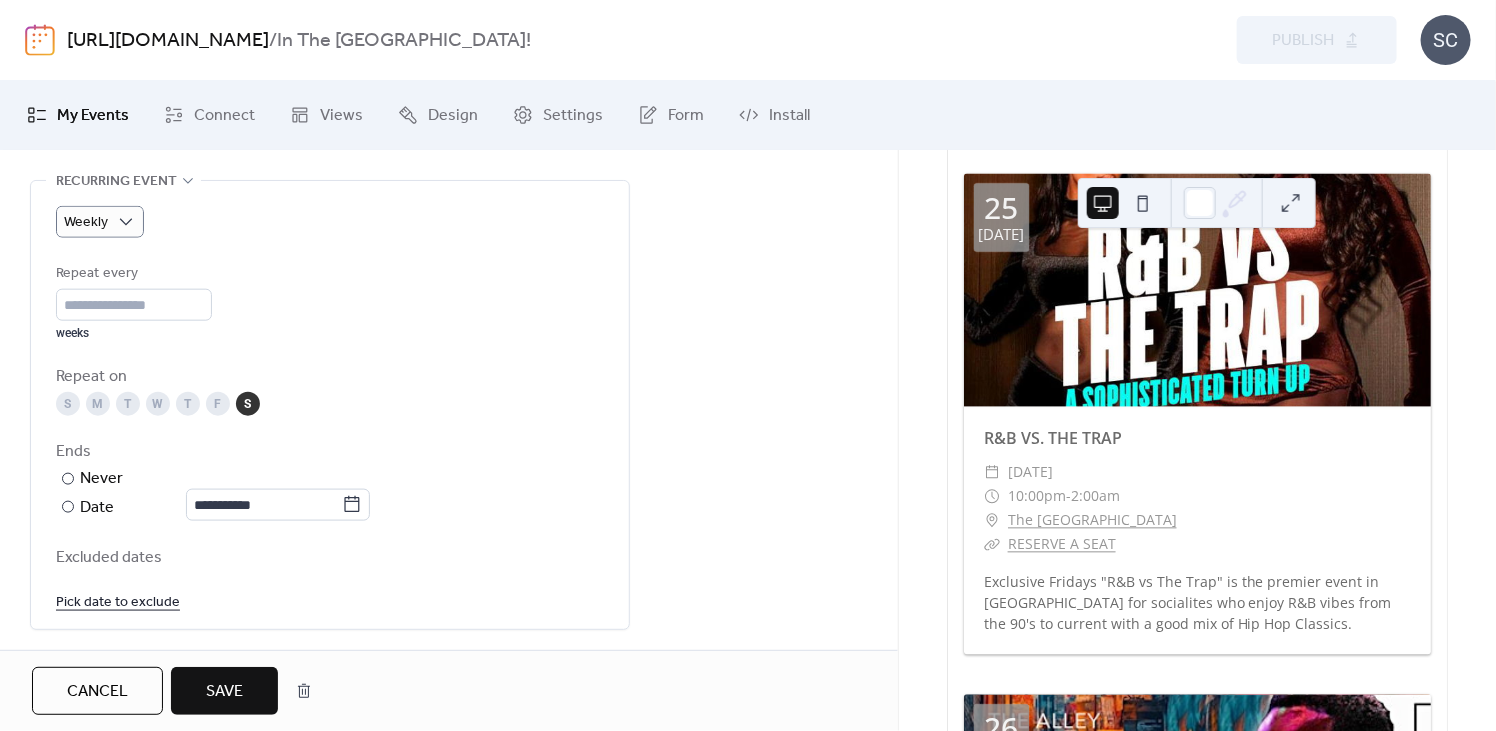 type on "**********" 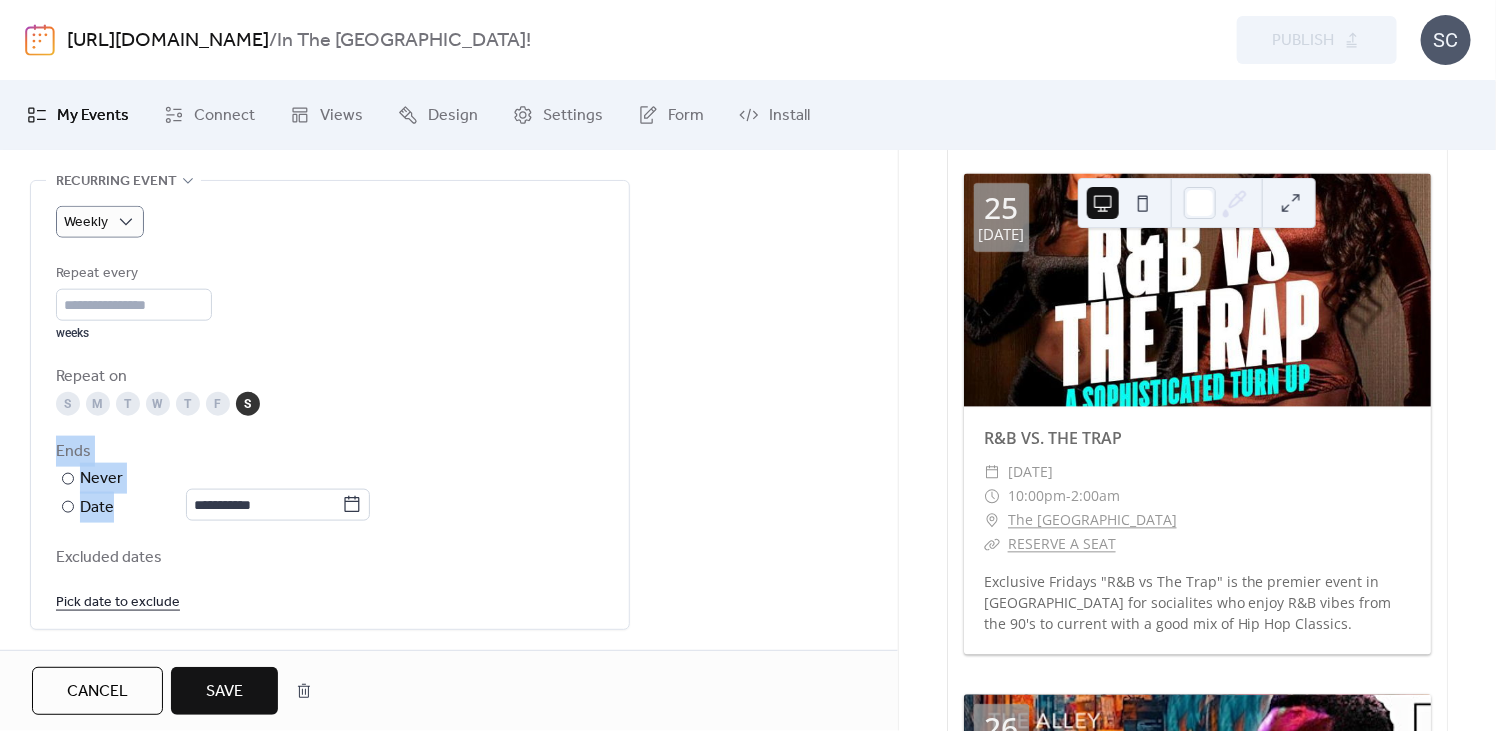 drag, startPoint x: 625, startPoint y: 445, endPoint x: 623, endPoint y: 502, distance: 57.035076 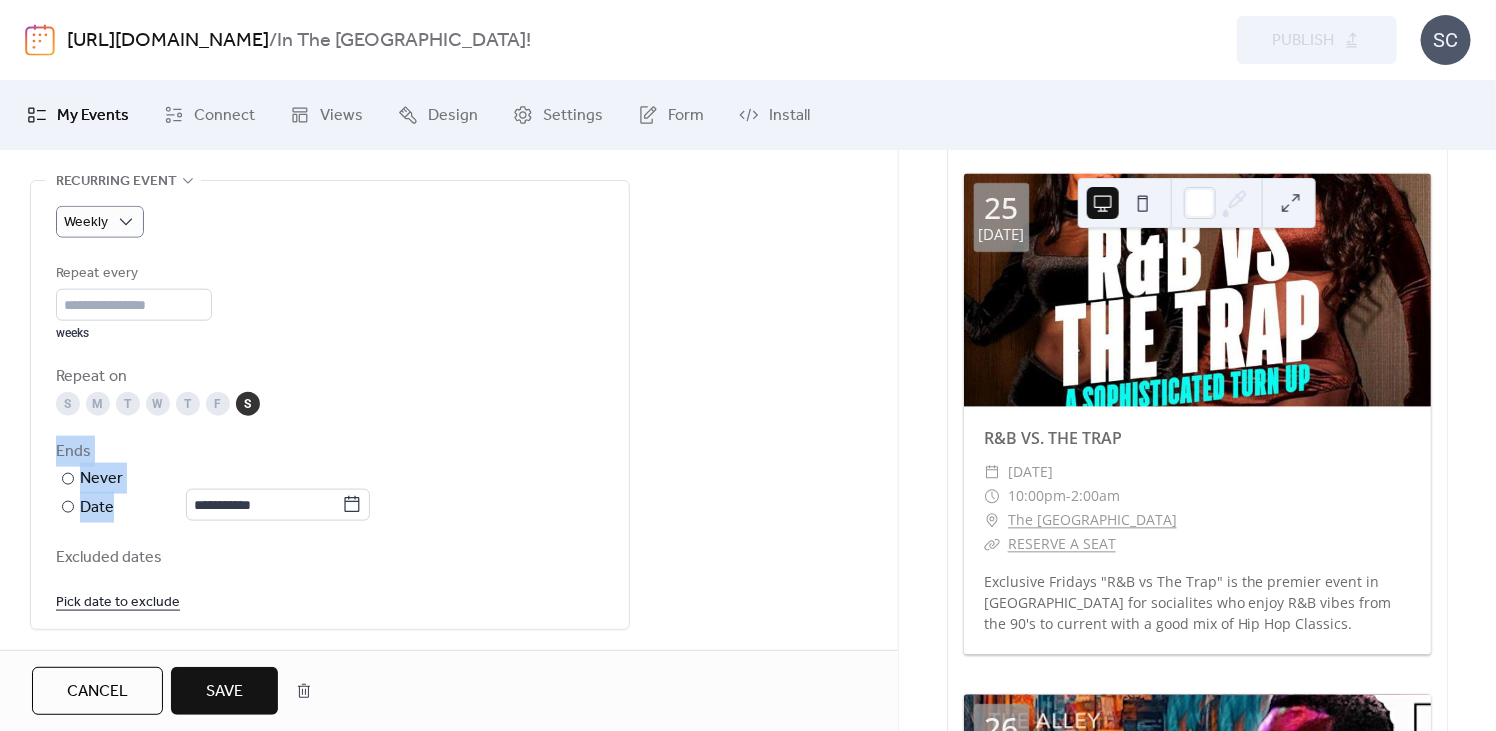 click on "**********" at bounding box center [330, 405] 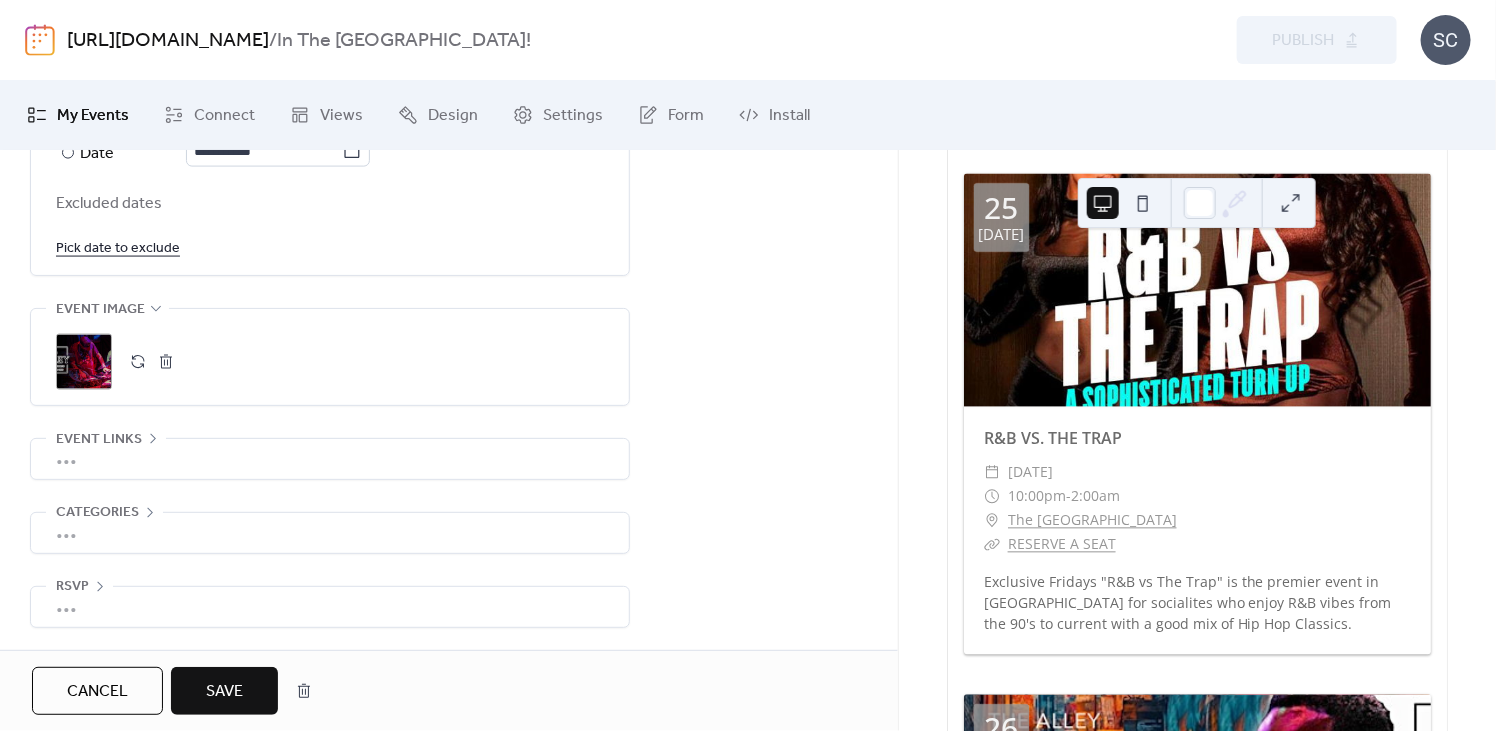scroll, scrollTop: 1307, scrollLeft: 0, axis: vertical 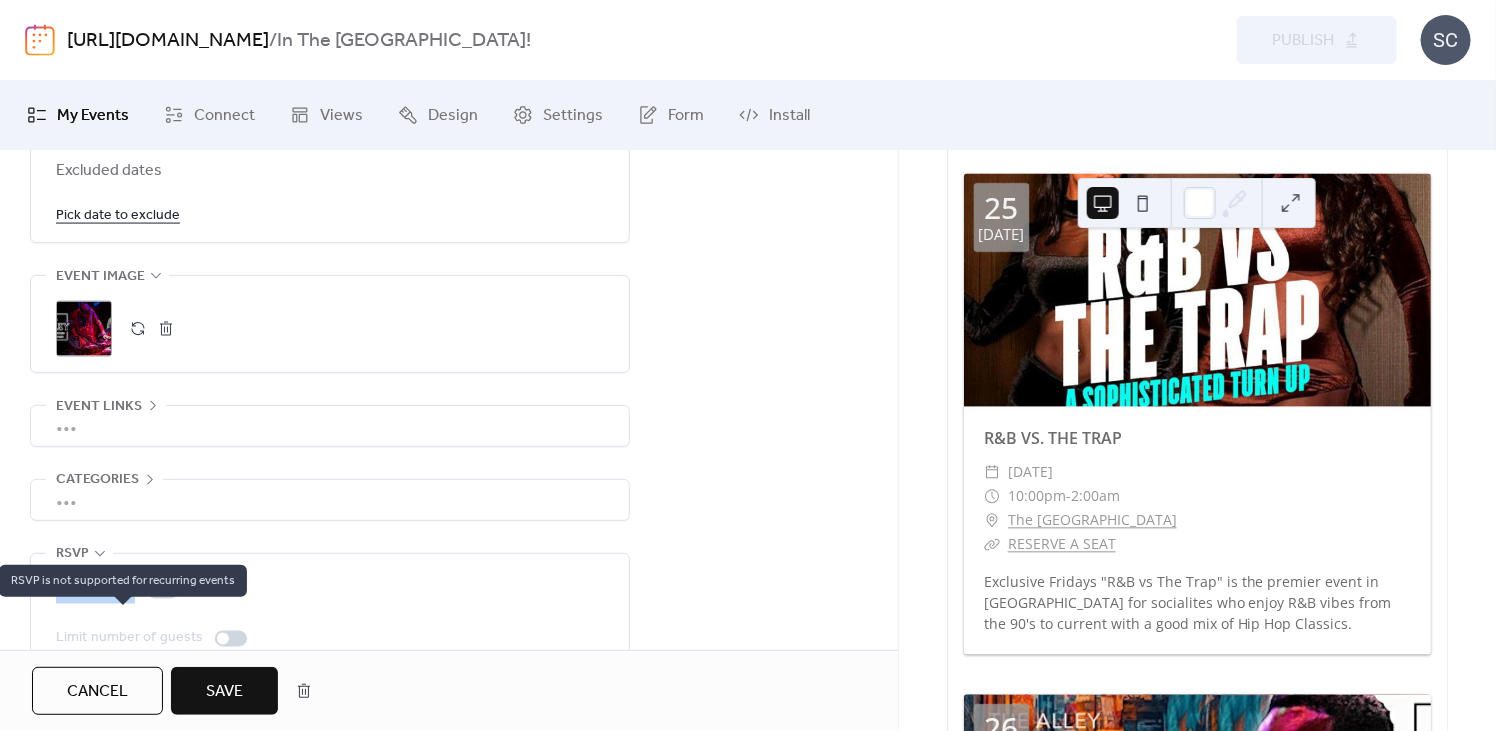 drag, startPoint x: 103, startPoint y: 585, endPoint x: 174, endPoint y: 628, distance: 83.00603 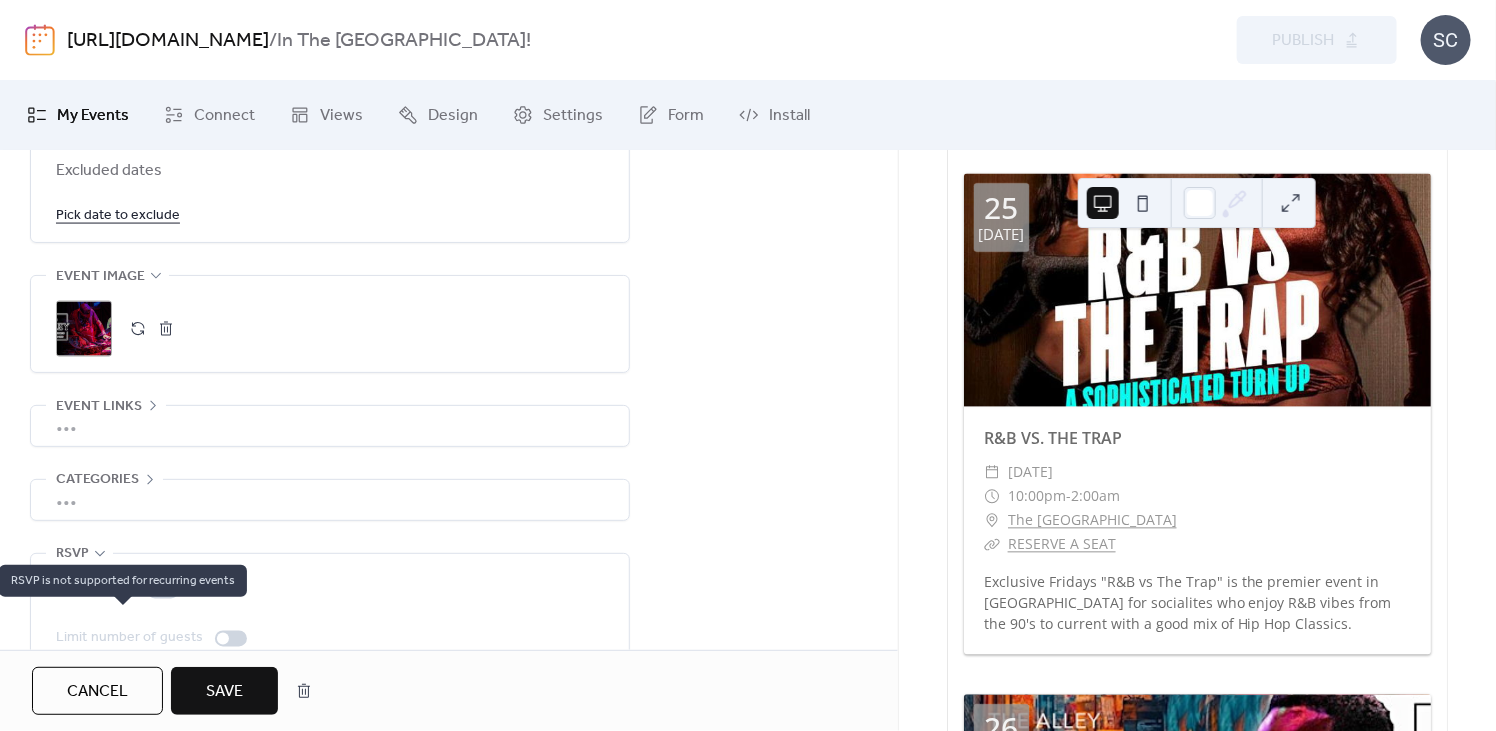 click at bounding box center (155, 591) 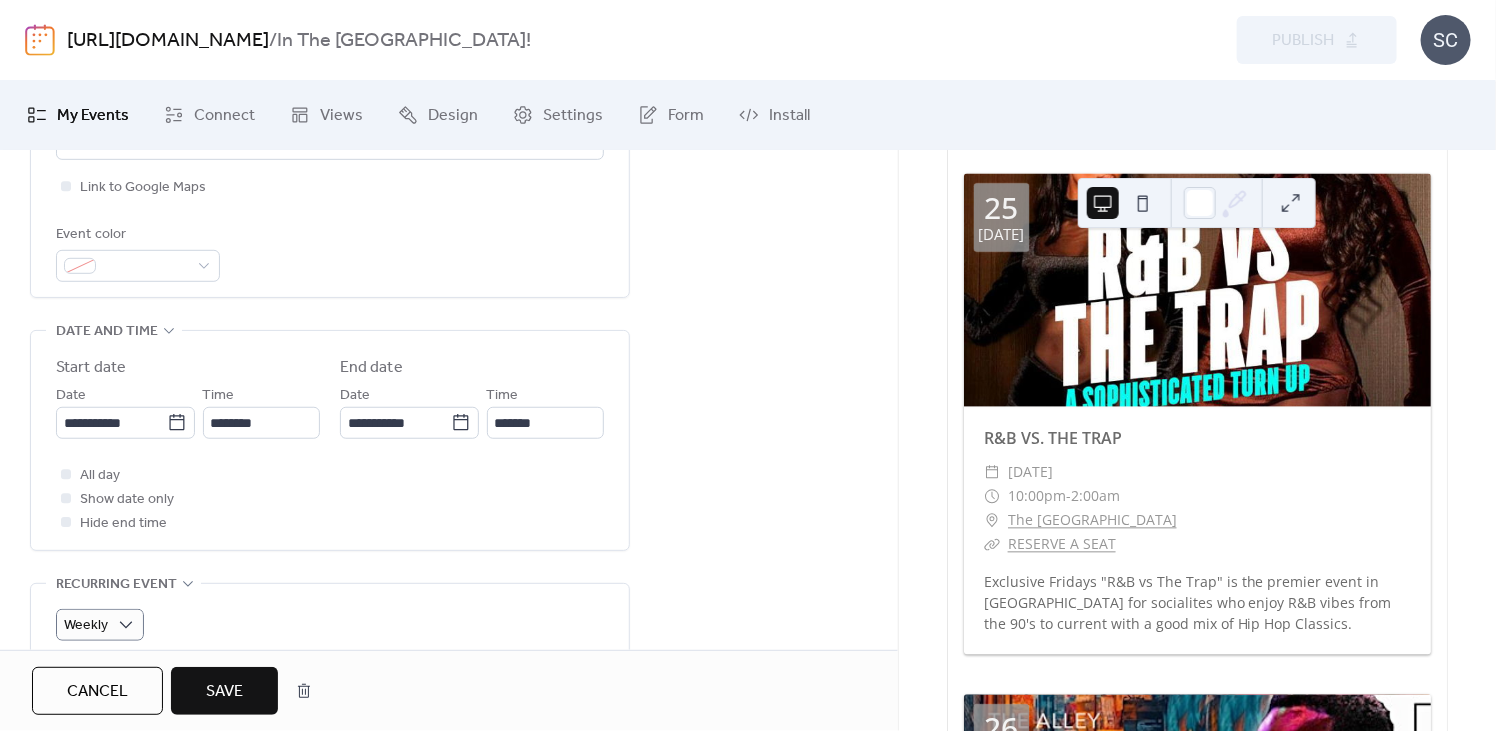 scroll, scrollTop: 530, scrollLeft: 0, axis: vertical 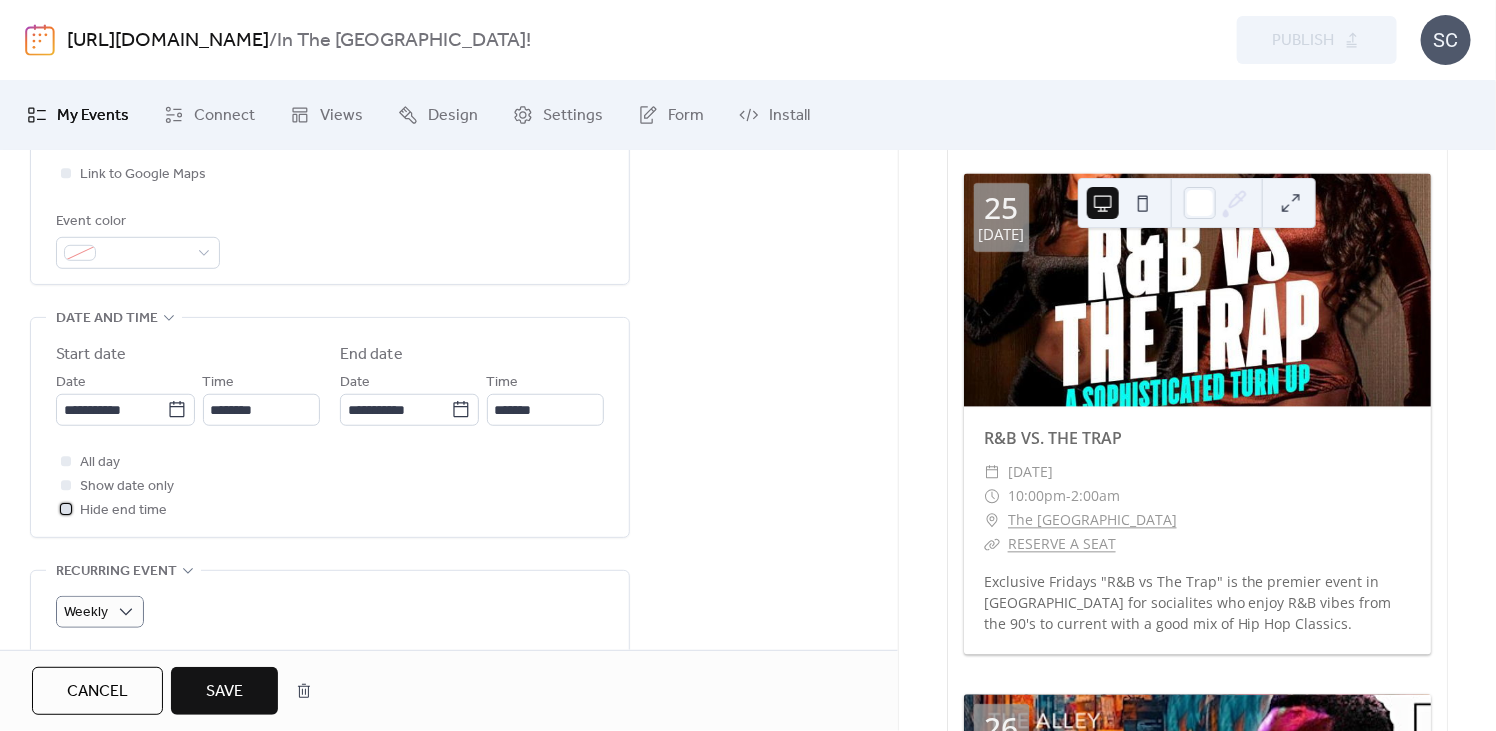 click at bounding box center [66, 510] 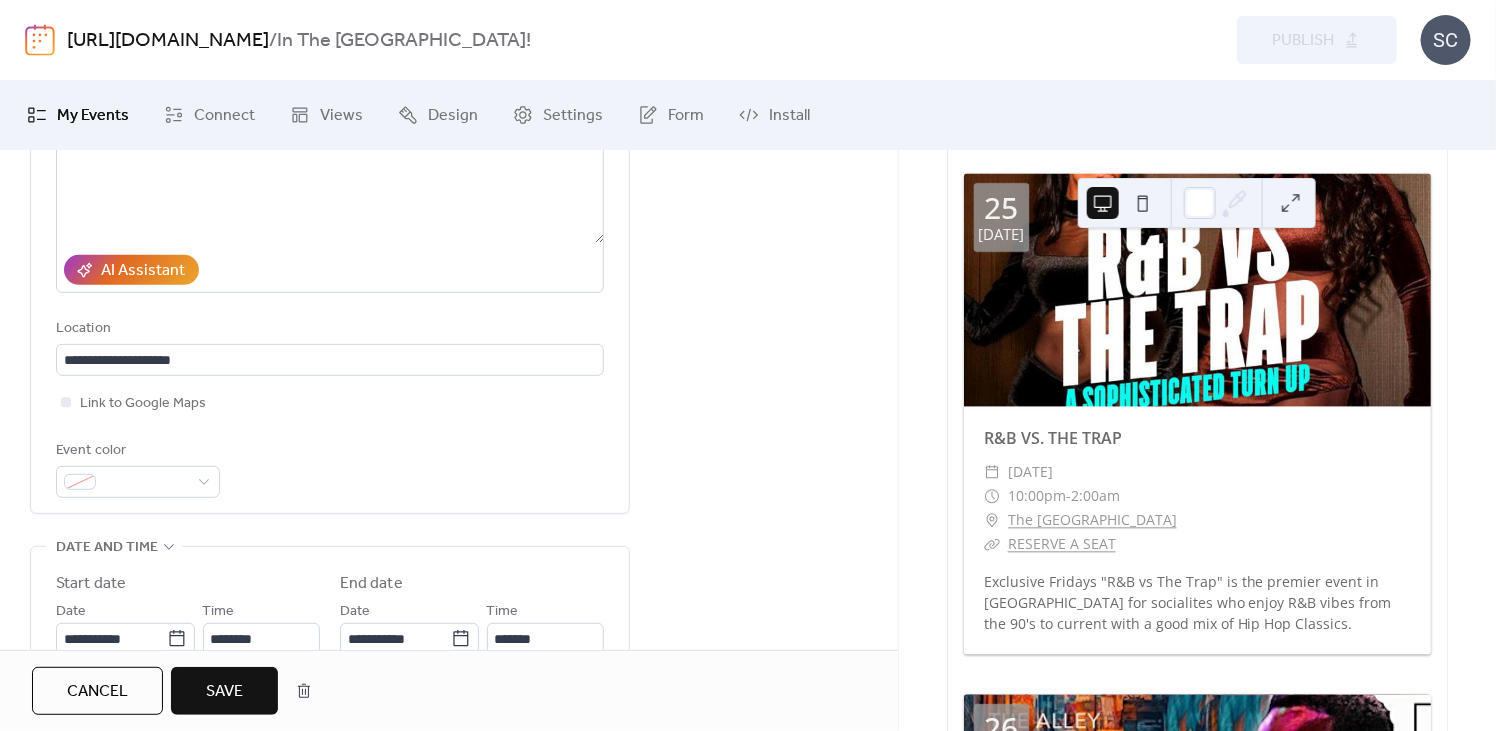 scroll, scrollTop: 181, scrollLeft: 0, axis: vertical 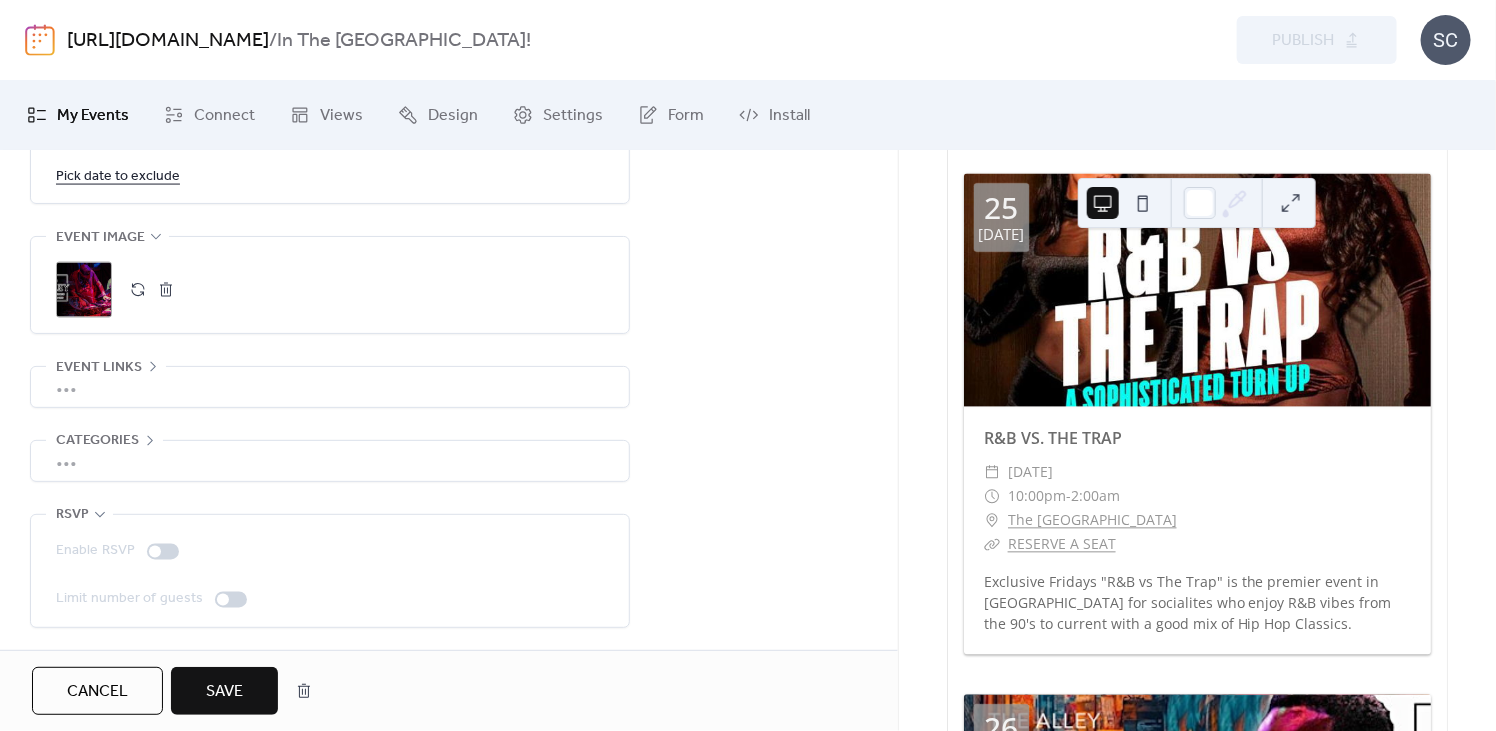 click on "Save" at bounding box center (224, 692) 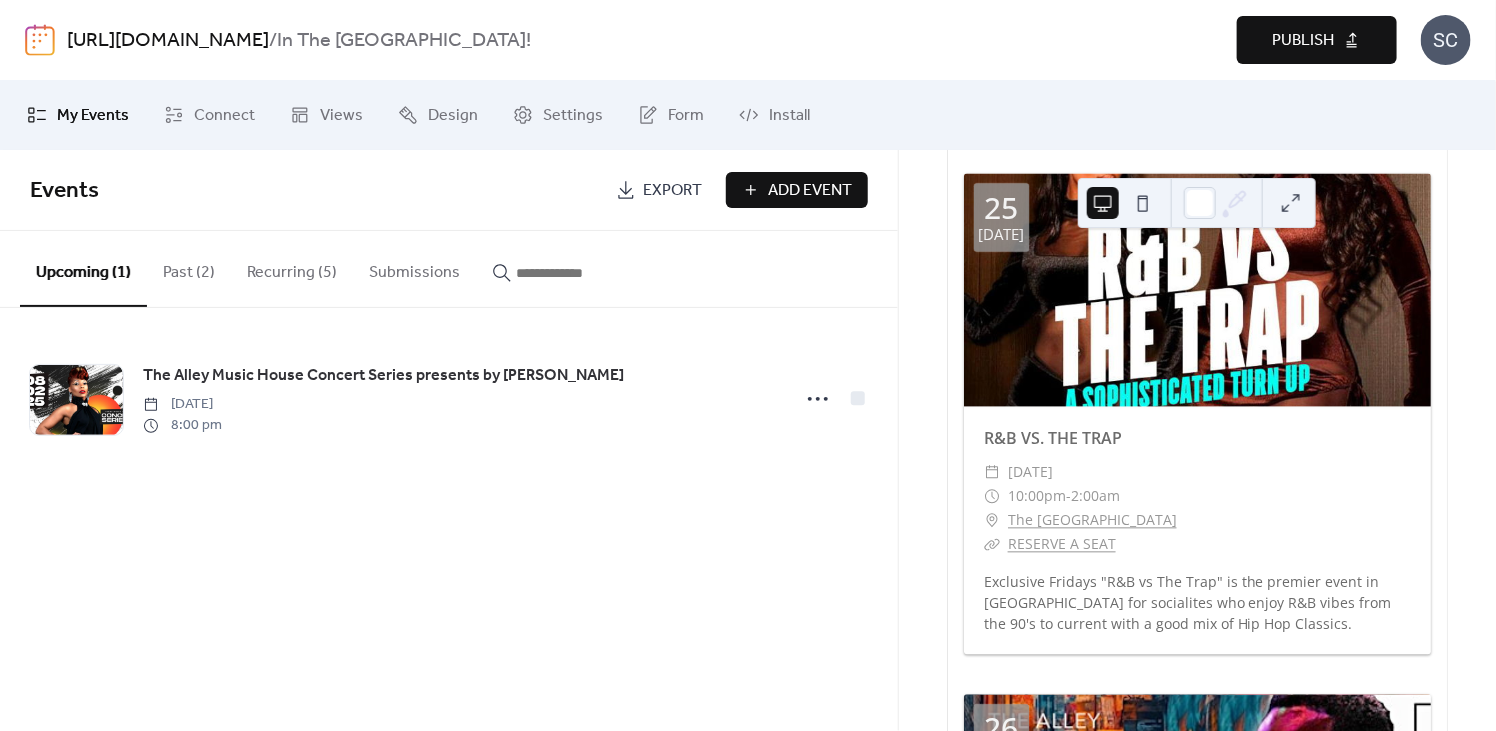 click on "Publish" at bounding box center [1303, 41] 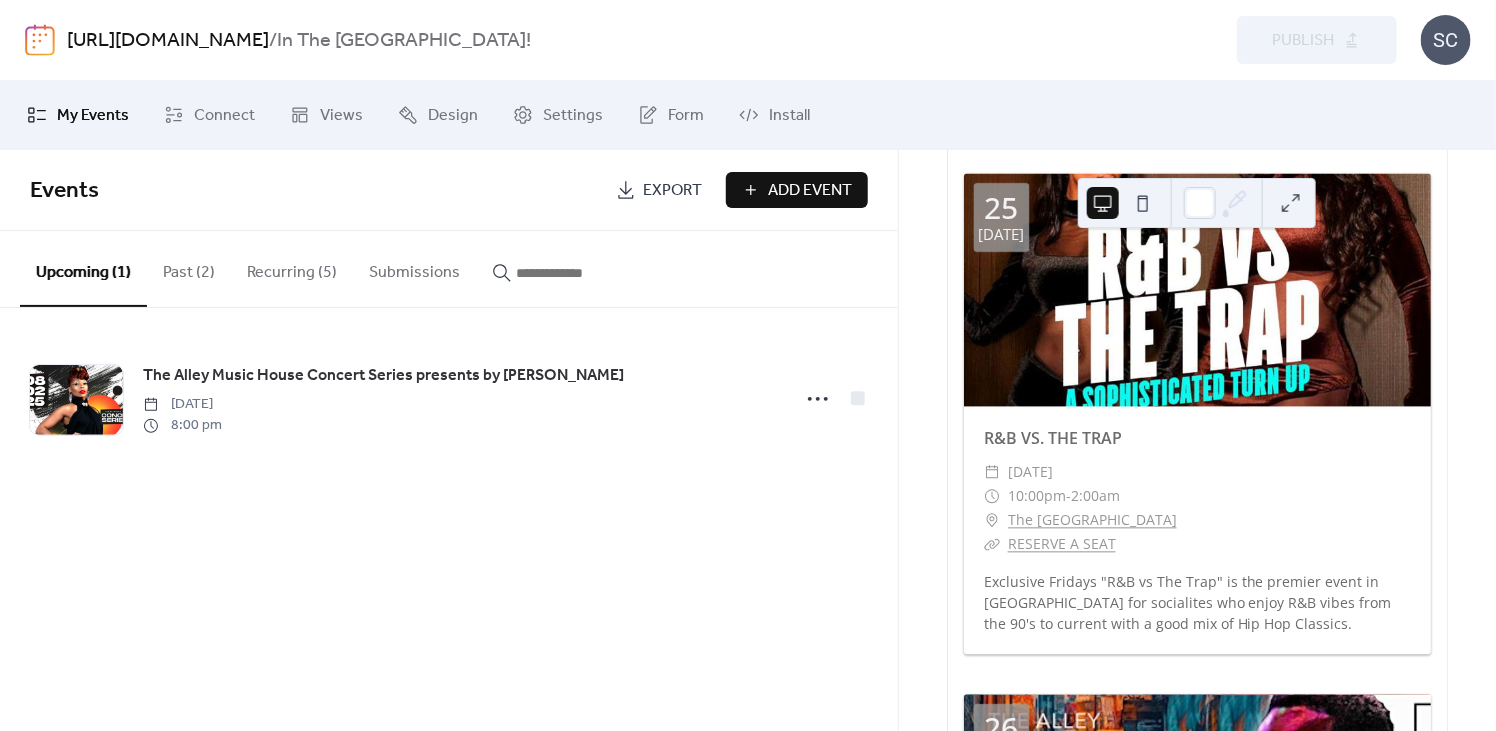 click on "Recurring (5)" at bounding box center [292, 268] 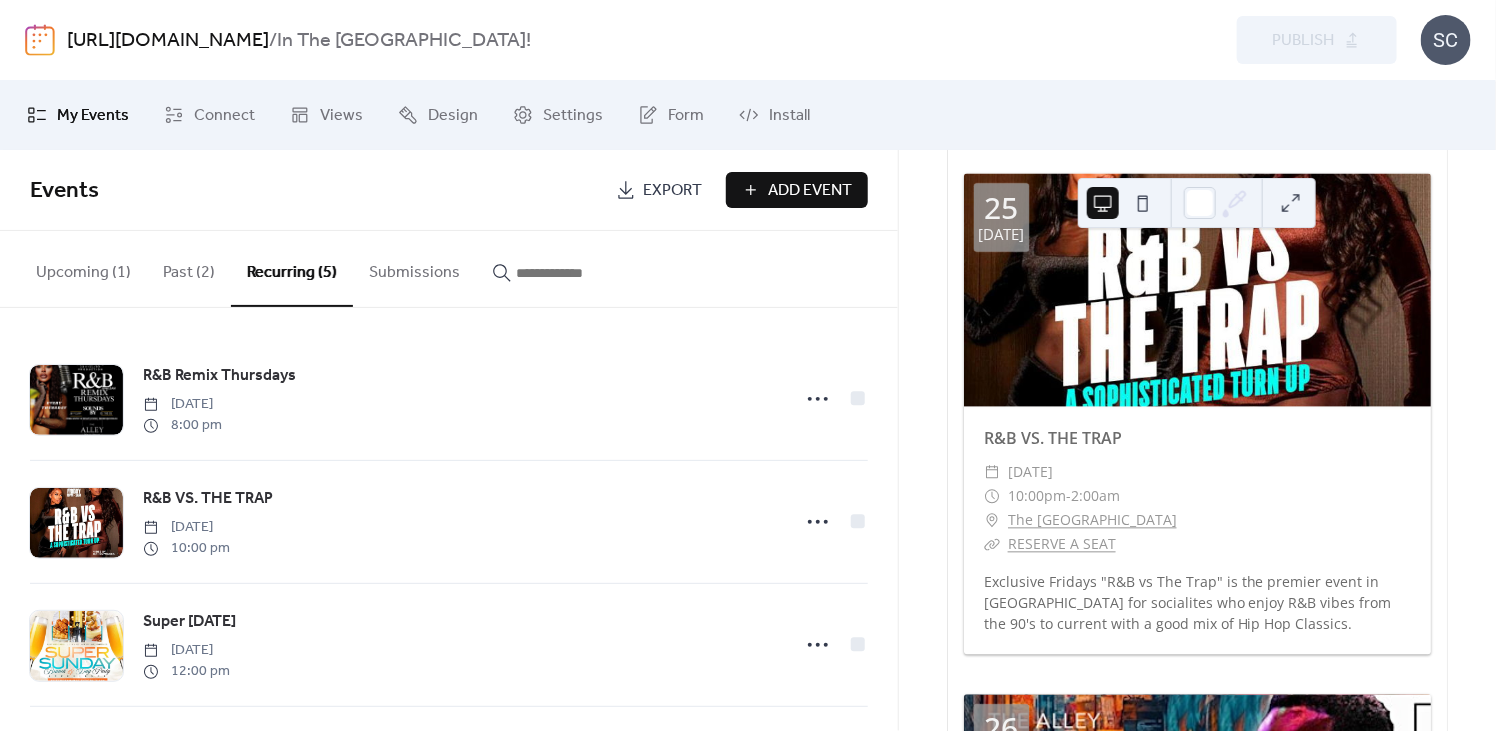 click on "[DATE] All Things Open Mic Series: Spoken Word & Music ​ [DATE] ​ 8:00pm - 11:59pm ​ [GEOGRAPHIC_DATA] ​ More Information Get ready to be moved at our "All Things Open Mic" Series where spoken word artists, poets, singers, & rappers share their talent! See FAQs. [DATE] R&B Remix Thursdays ​ [DATE] ​ 8:00pm - 12:00am ​ The [GEOGRAPHIC_DATA] ​ RESERVE A SEAT ALL R & B ALL NIGHT REMIXES, MASHSHUPS, CLASSICS Sounds by OJ The DJ and [PERSON_NAME]! [DATE] Live Music Performance by TMarsh & Muzikal Alkemizt ​ [DATE] ​ 8:00pm - 10:00pm ​ [GEOGRAPHIC_DATA] ​ More Information Join us at [GEOGRAPHIC_DATA] for a live performance by TMarsh! Seat reservation ends at 10 PM. Please see FAQS. [DATE] R&B VS. THE TRAP ​ [DATE] ​ 10:00pm - 2:00am ​ [GEOGRAPHIC_DATA] ​ RESERVE A SEAT [DATE] Live Music Performance at [GEOGRAPHIC_DATA] ​ [DATE] ​ 8:00pm - 10:00pm ​ [GEOGRAPHIC_DATA] ​ More Information 26" at bounding box center (1197, 1198) 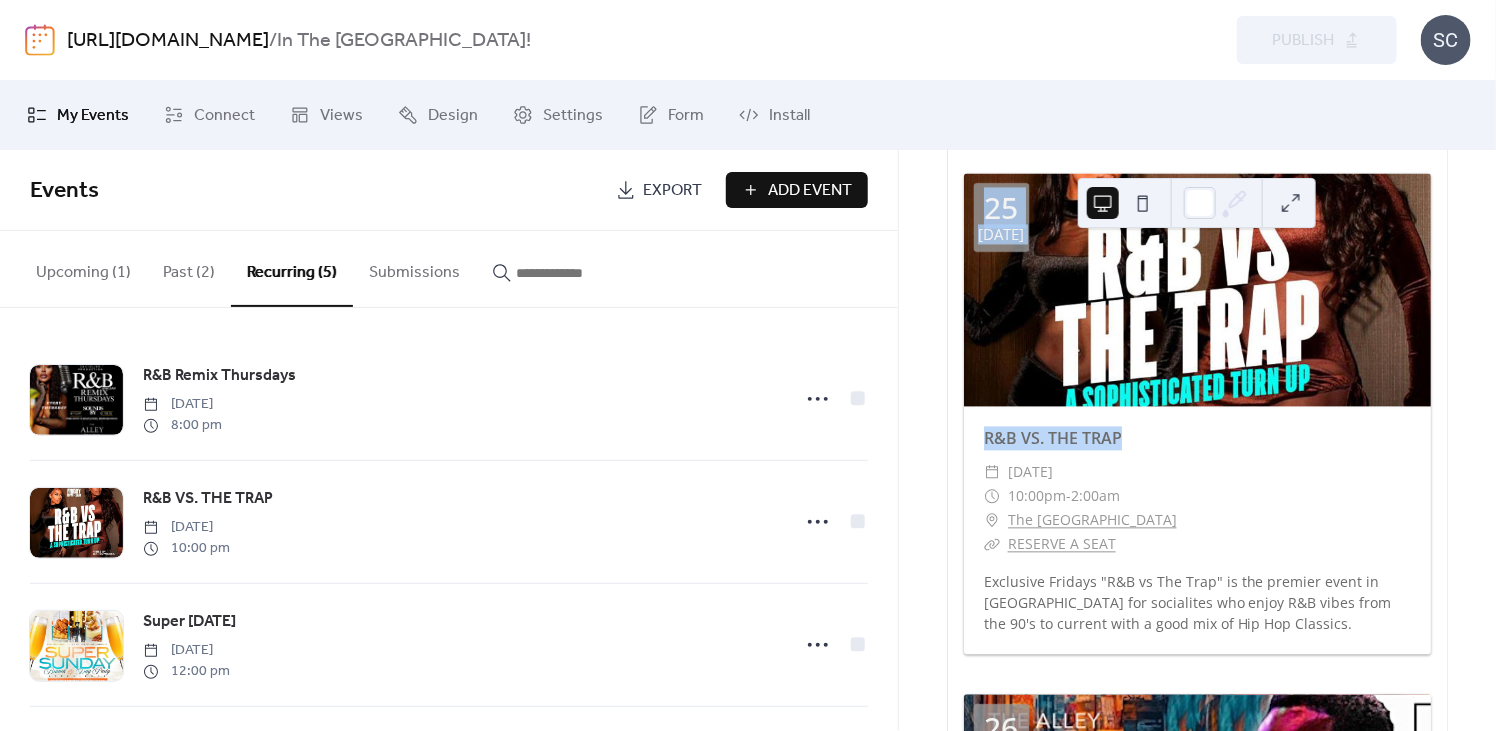 drag, startPoint x: 943, startPoint y: 299, endPoint x: 943, endPoint y: 443, distance: 144 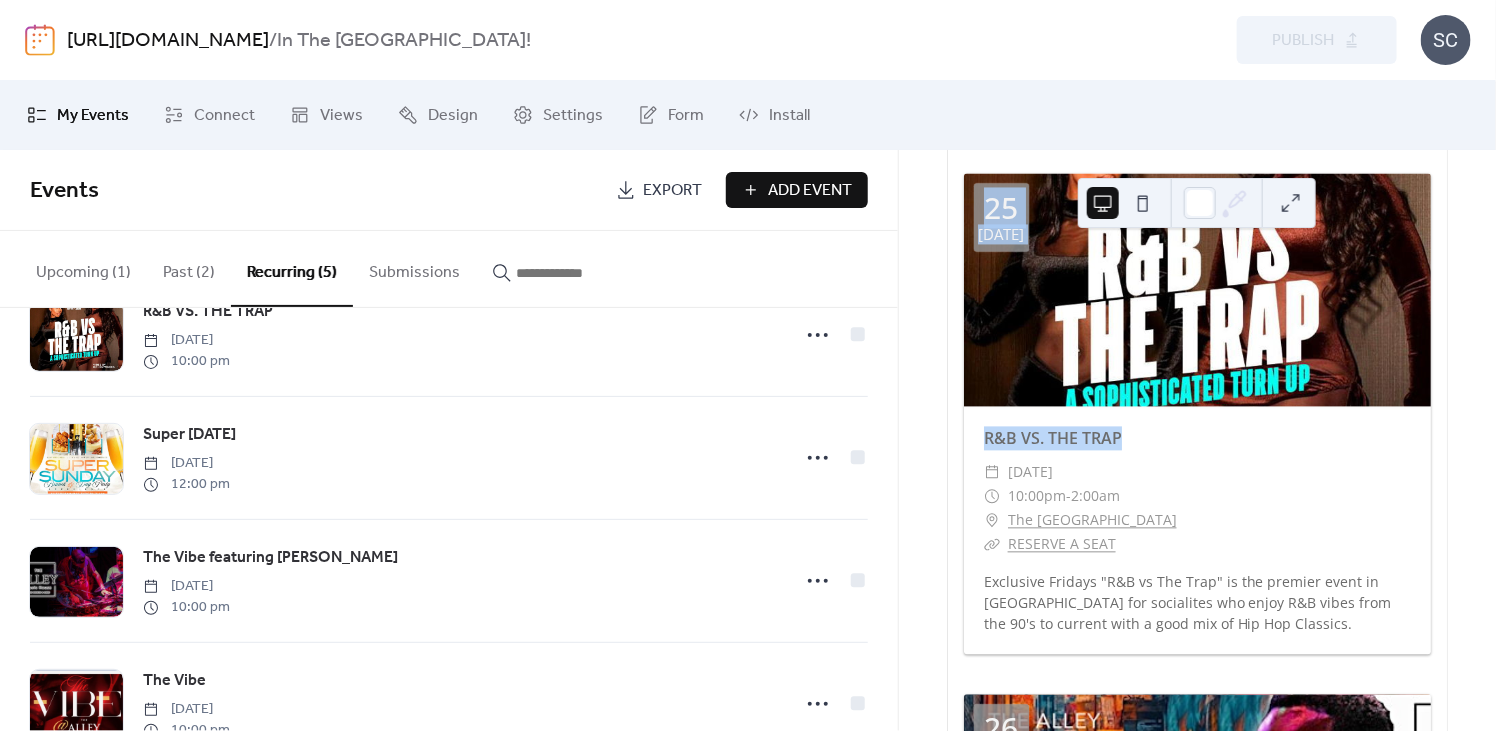 scroll, scrollTop: 252, scrollLeft: 0, axis: vertical 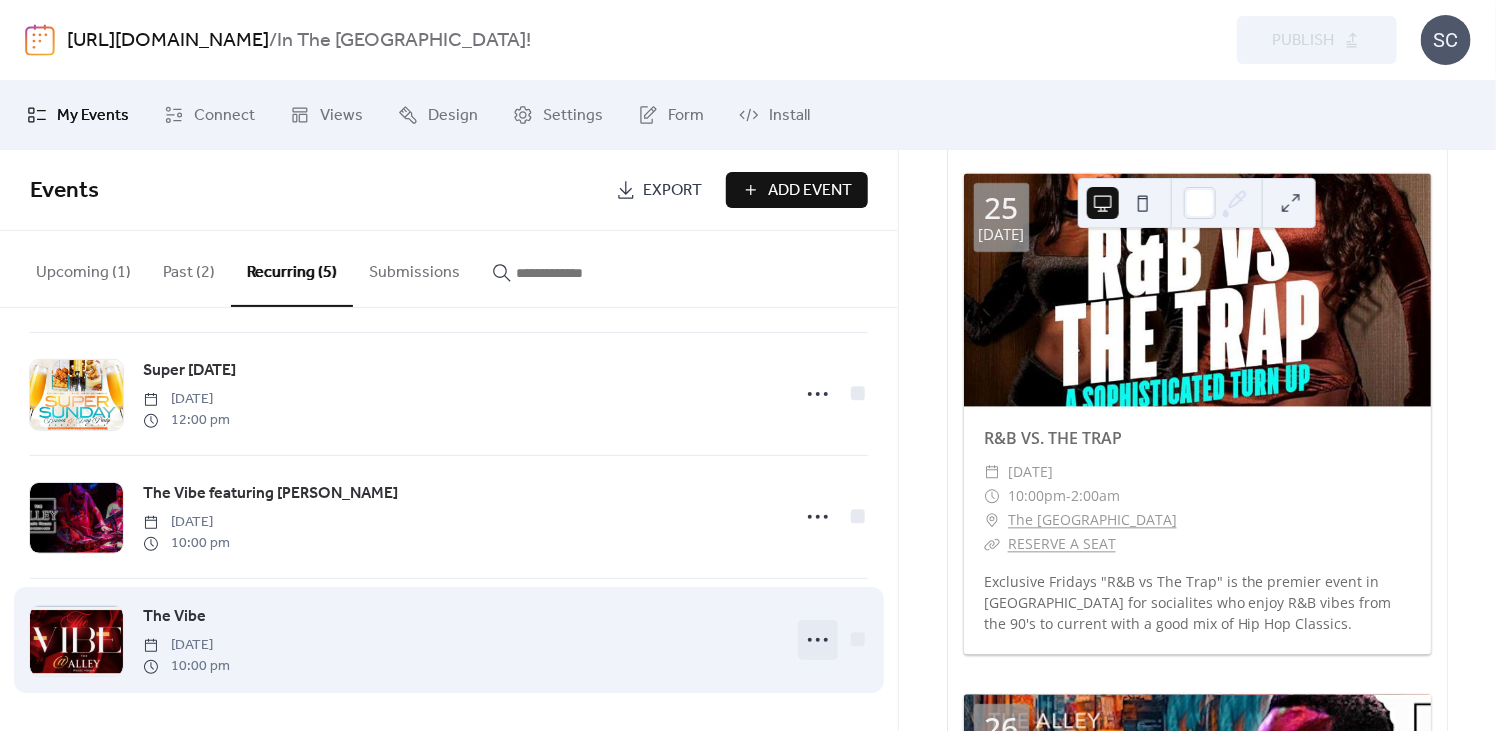 click 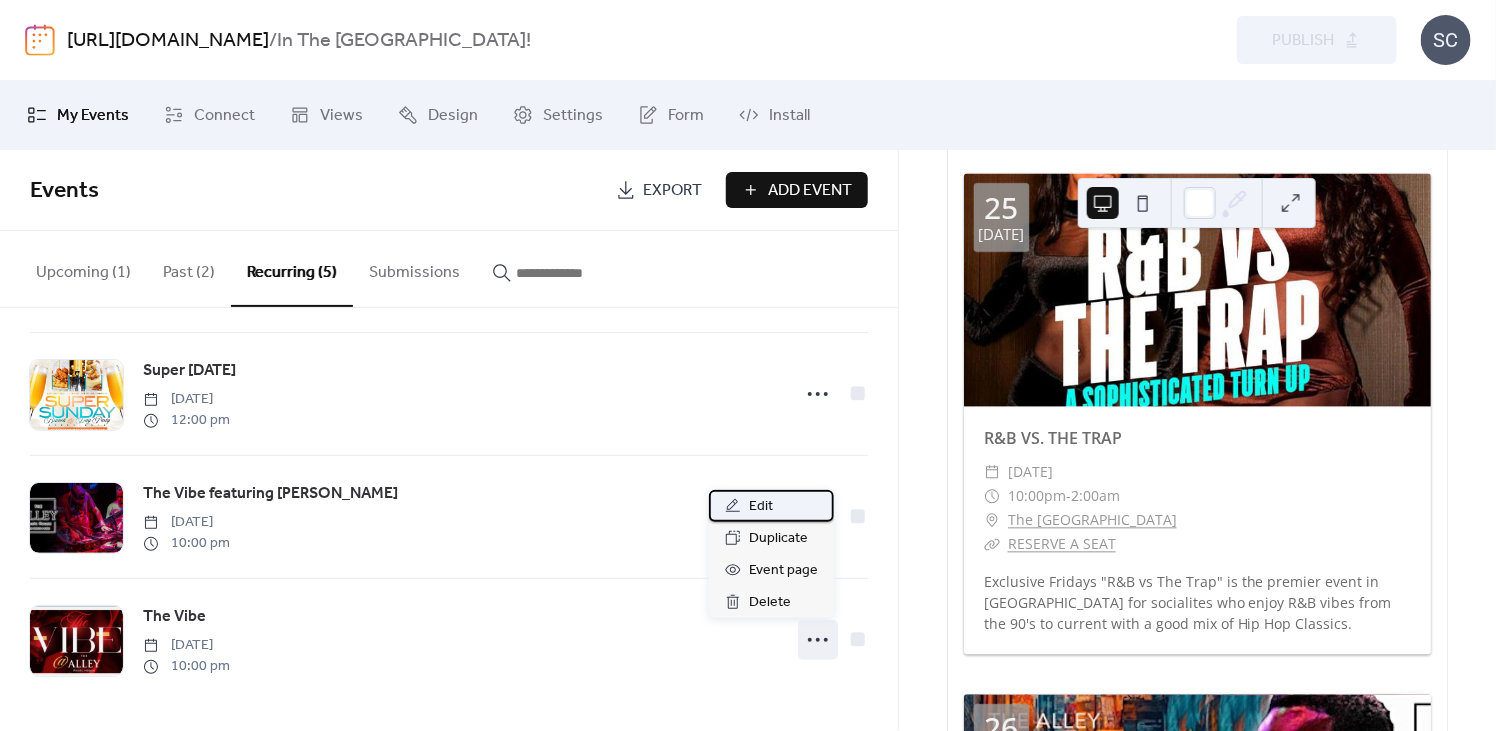 click on "Edit" at bounding box center (761, 507) 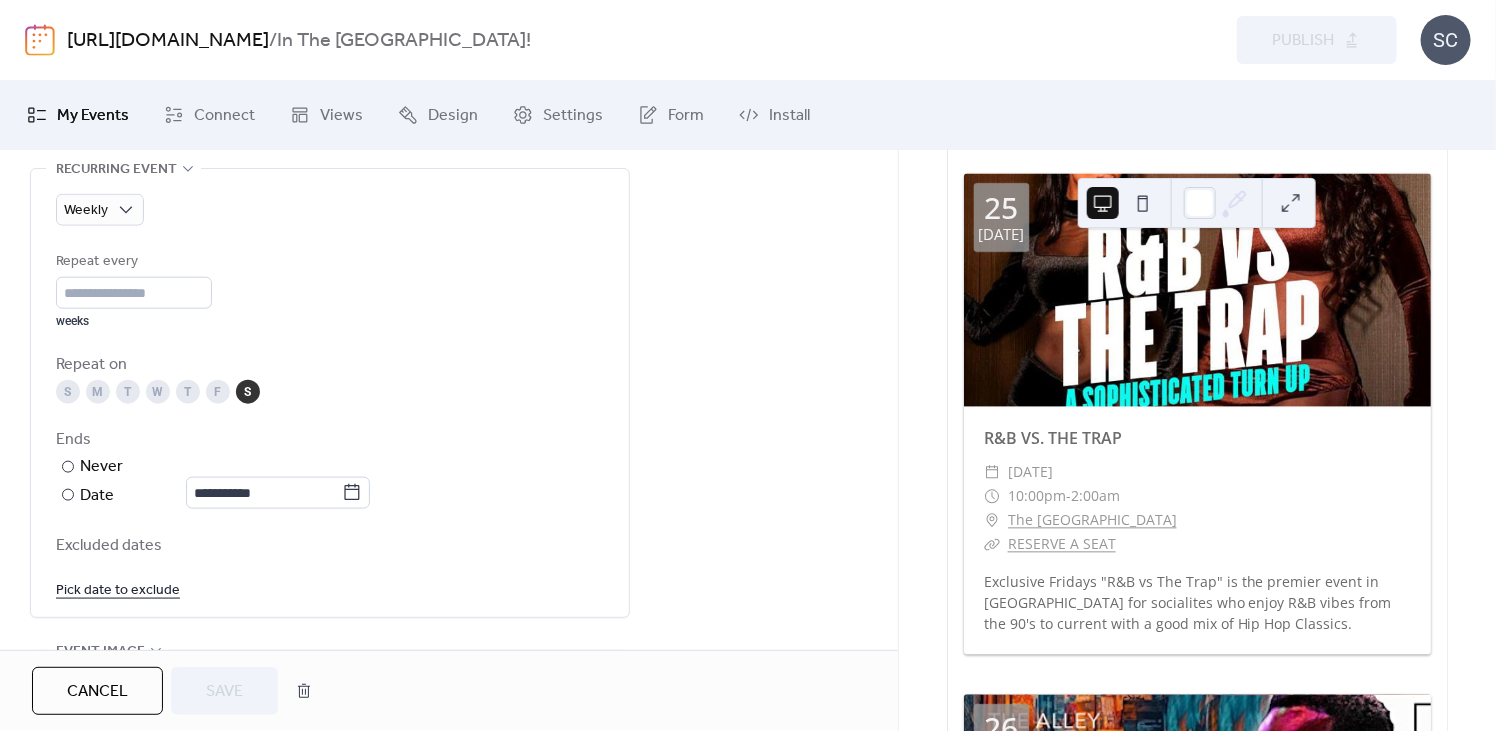 scroll, scrollTop: 942, scrollLeft: 0, axis: vertical 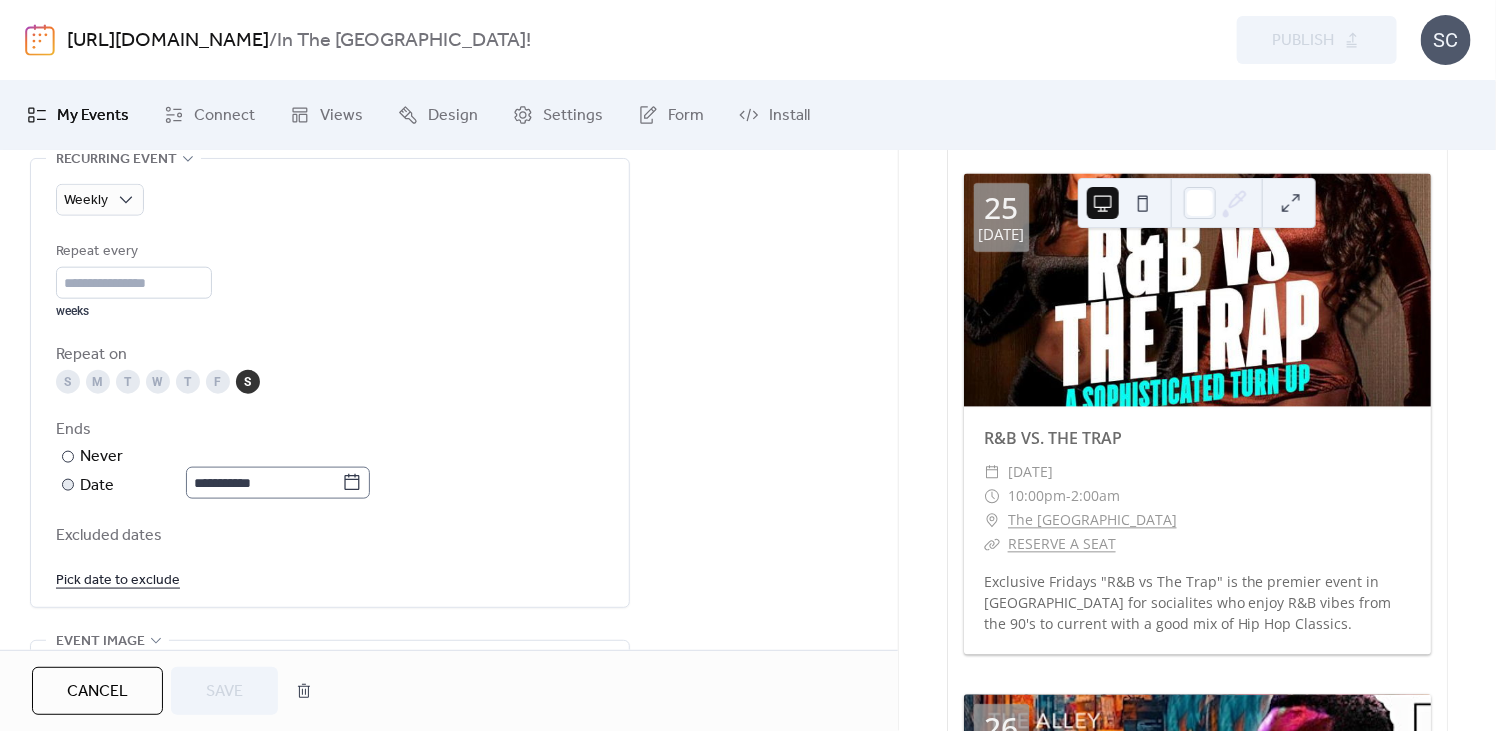 click 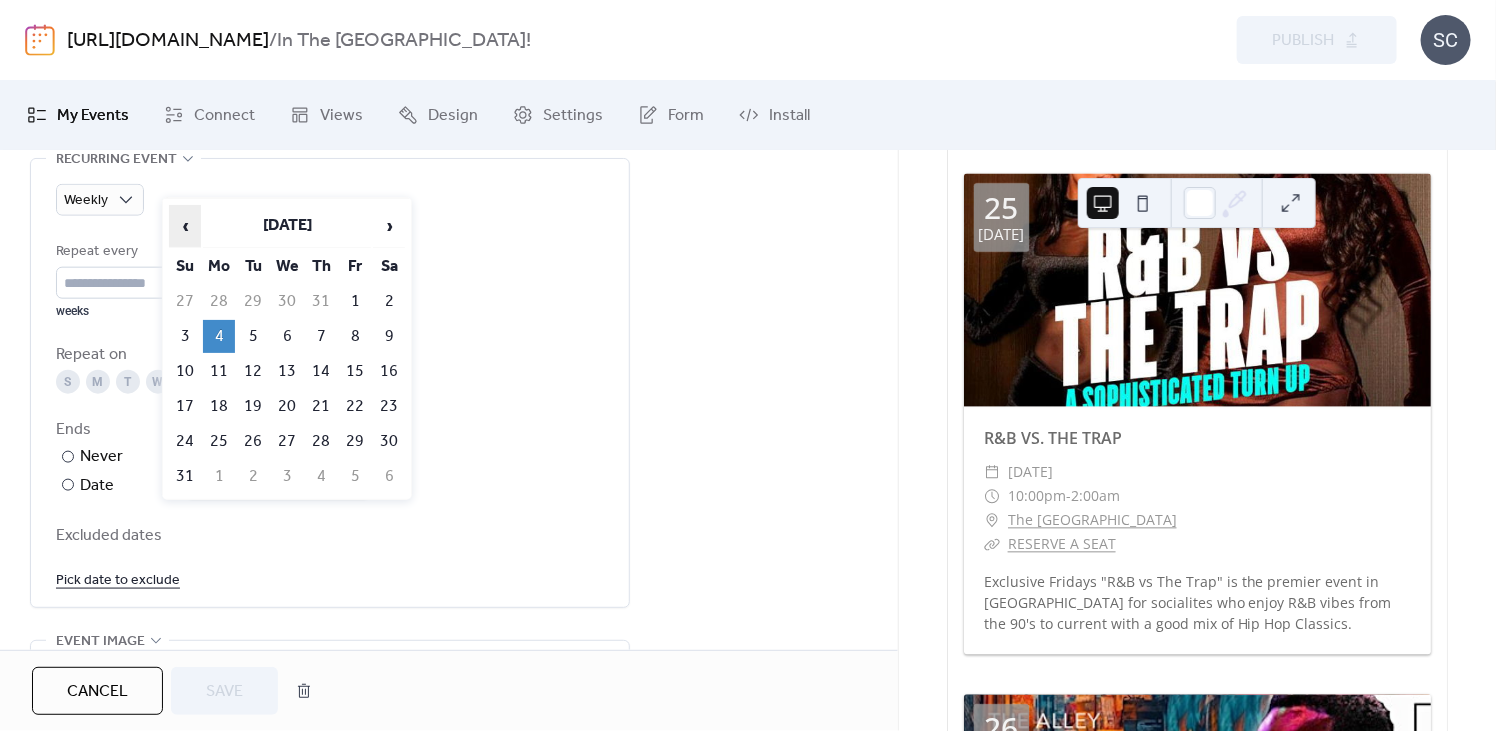 click on "‹" at bounding box center [185, 226] 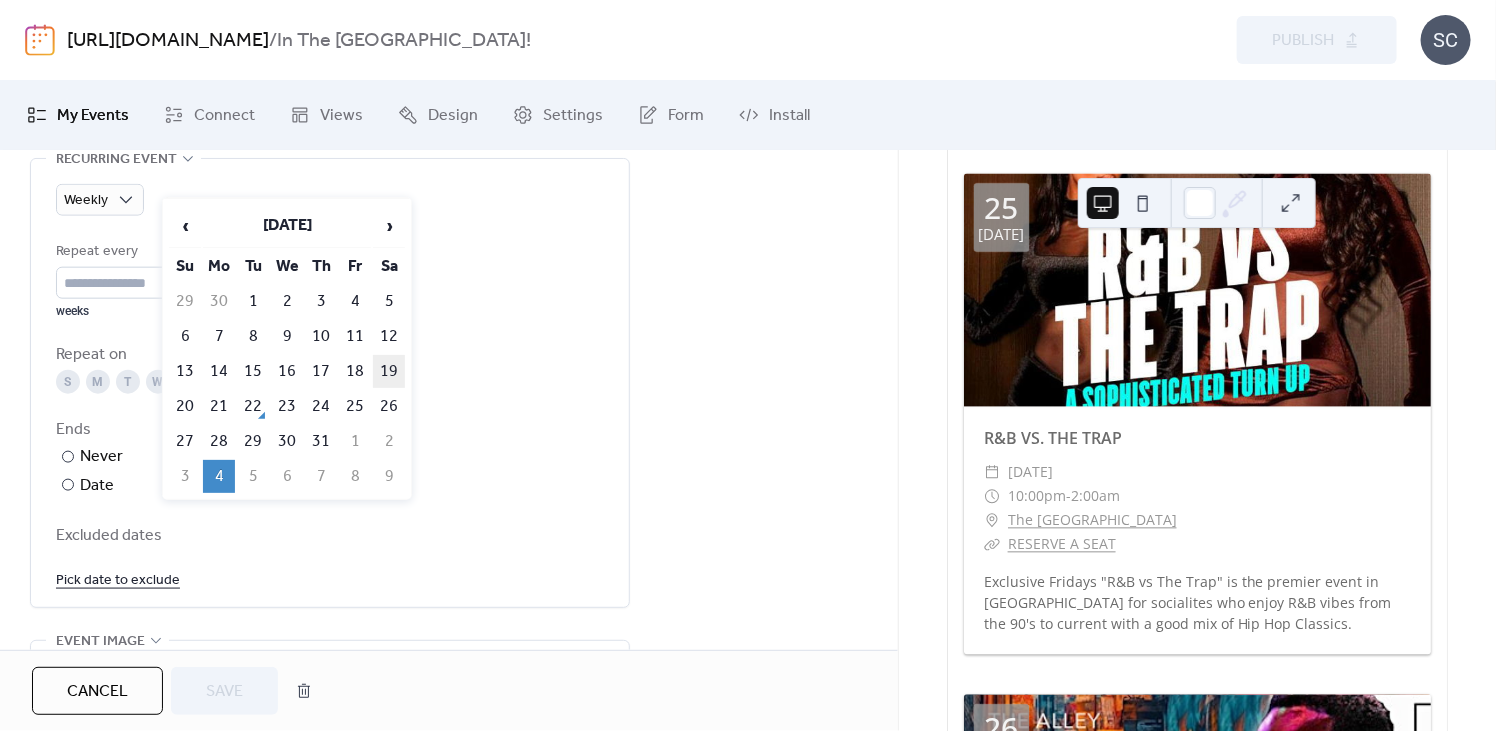click on "19" at bounding box center (389, 371) 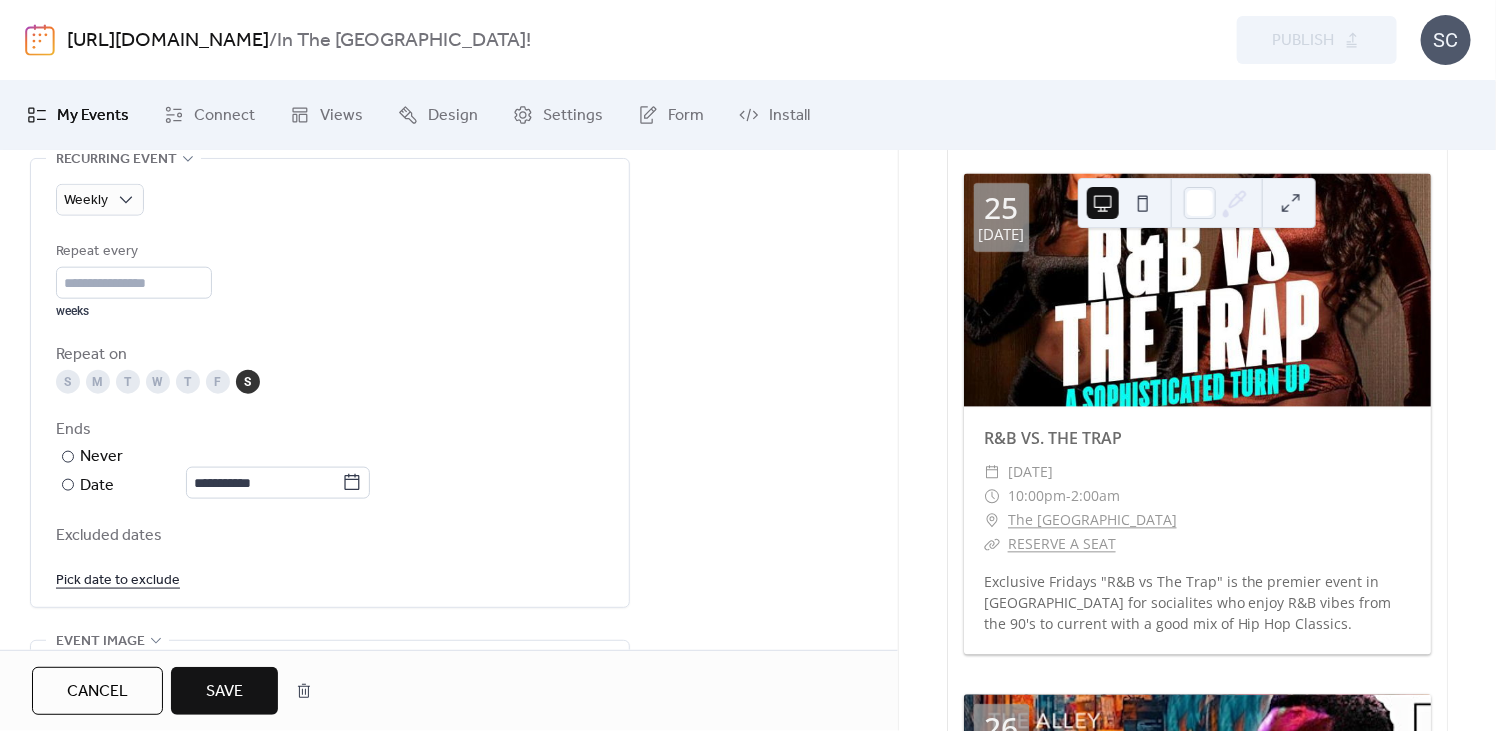 type on "**********" 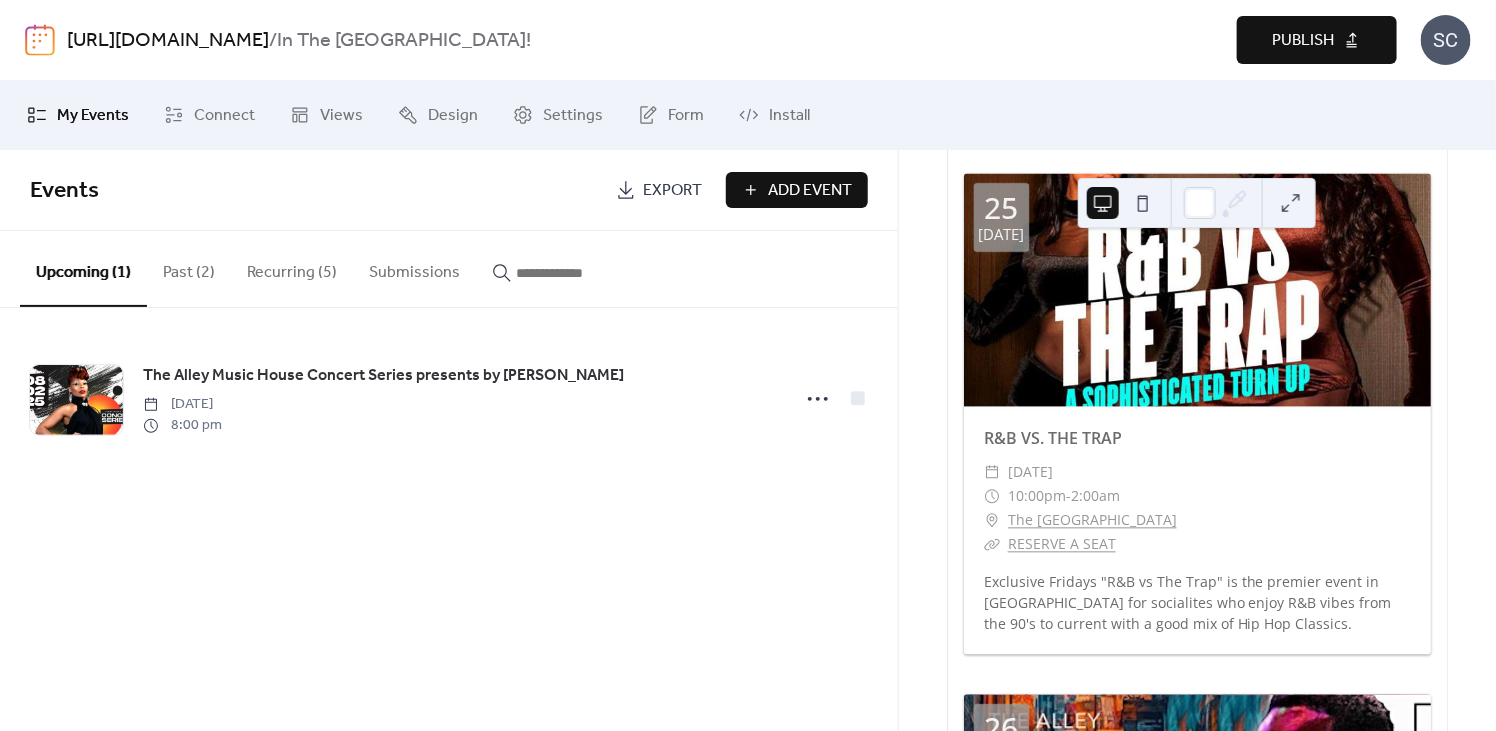 click on "Recurring (5)" at bounding box center [292, 268] 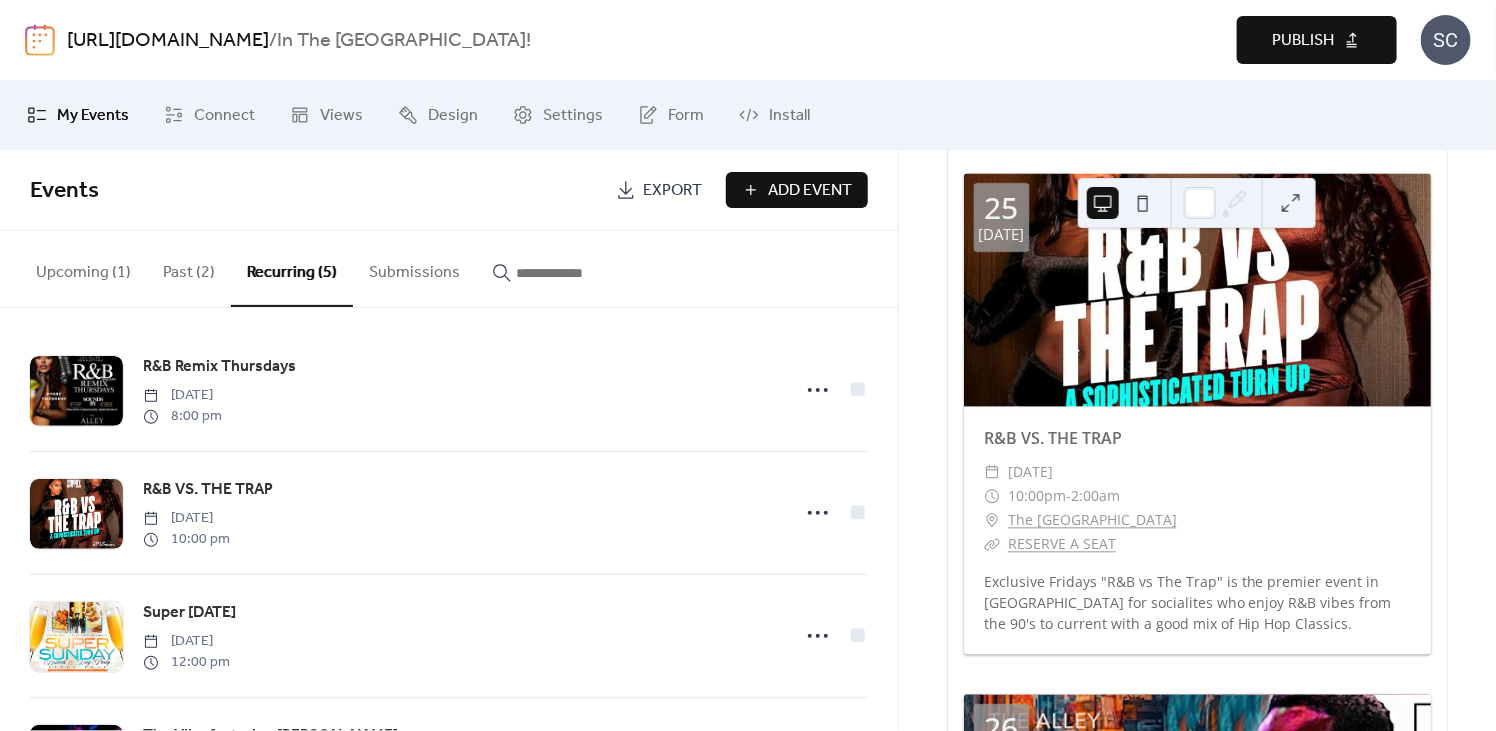 scroll, scrollTop: 12, scrollLeft: 0, axis: vertical 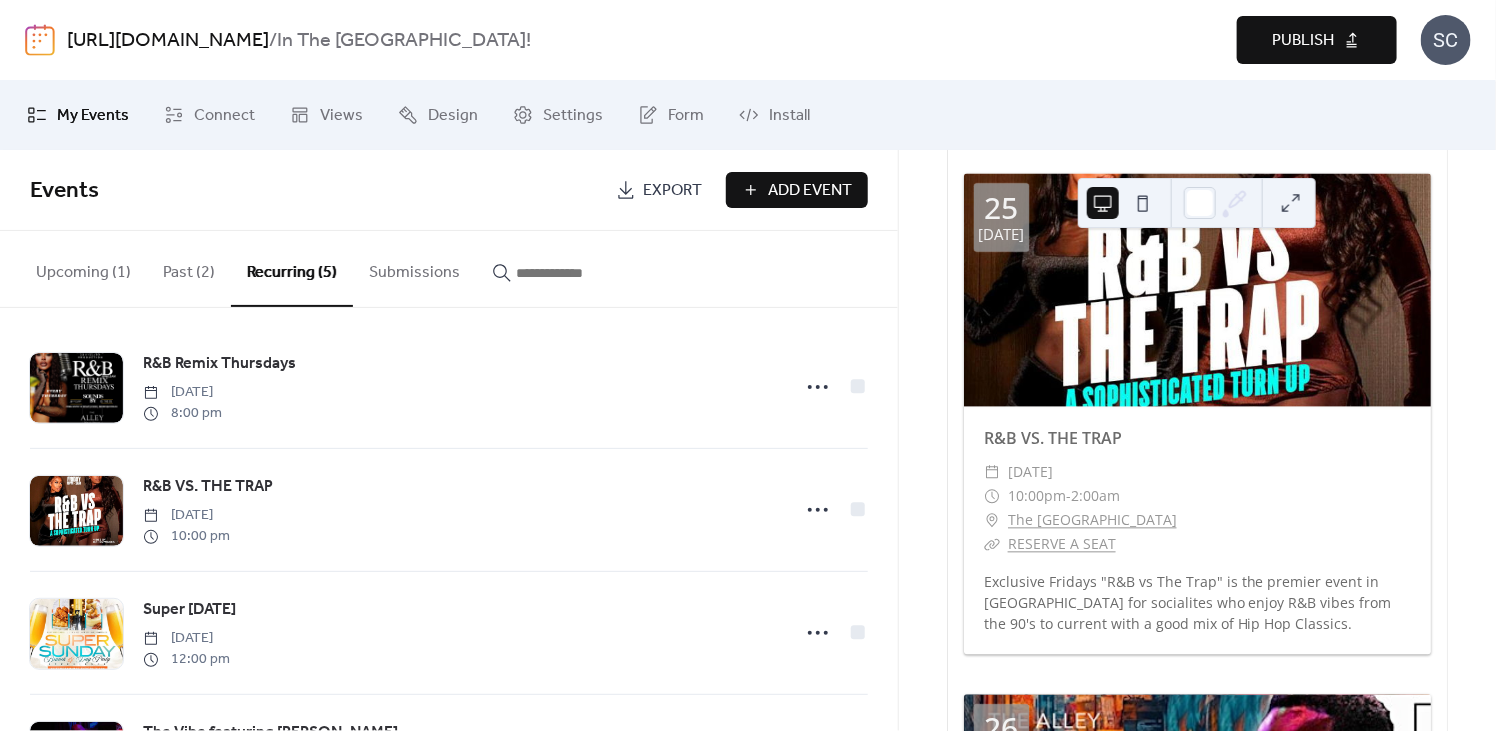 click on "Upcoming (1)" at bounding box center [83, 268] 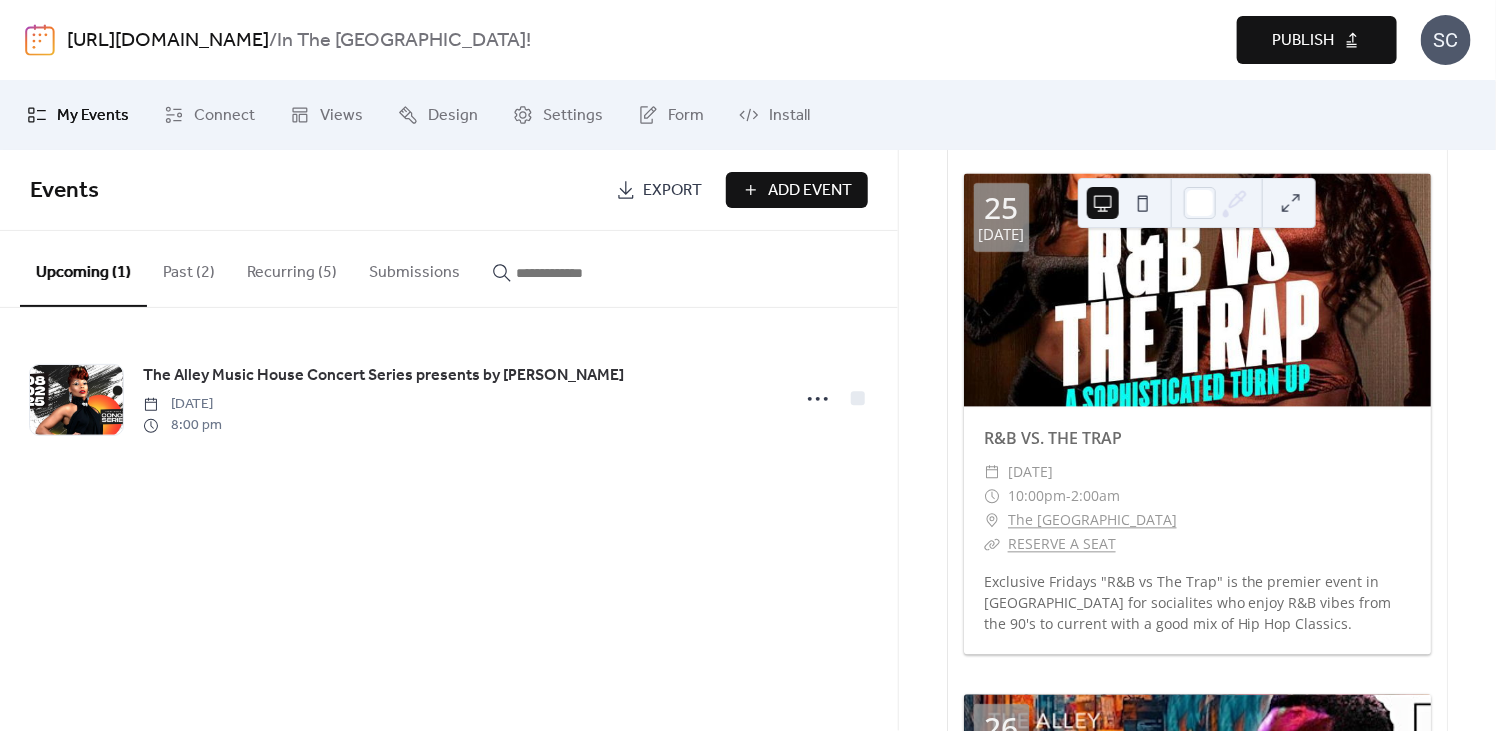 click on "Past (2)" at bounding box center (189, 268) 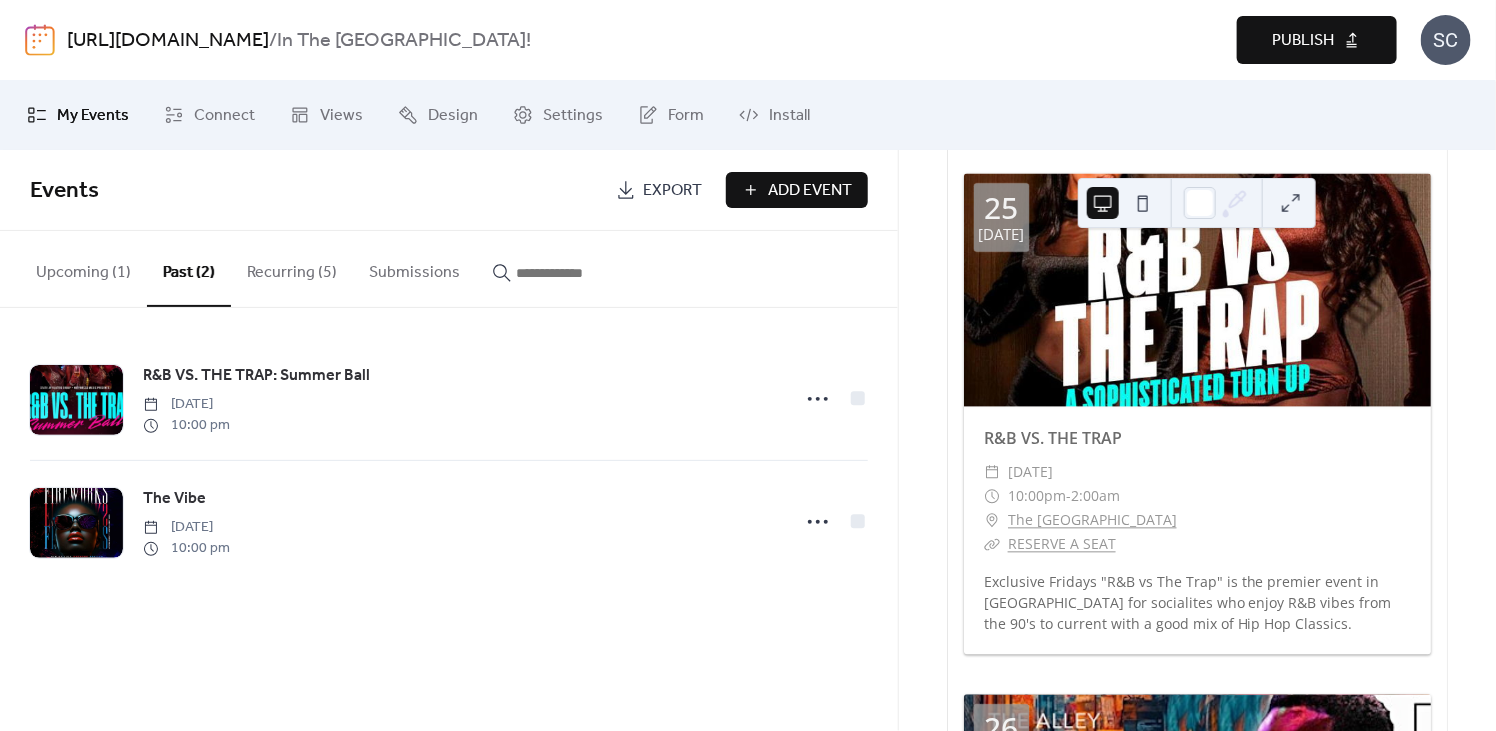 click on "Recurring (5)" at bounding box center (292, 268) 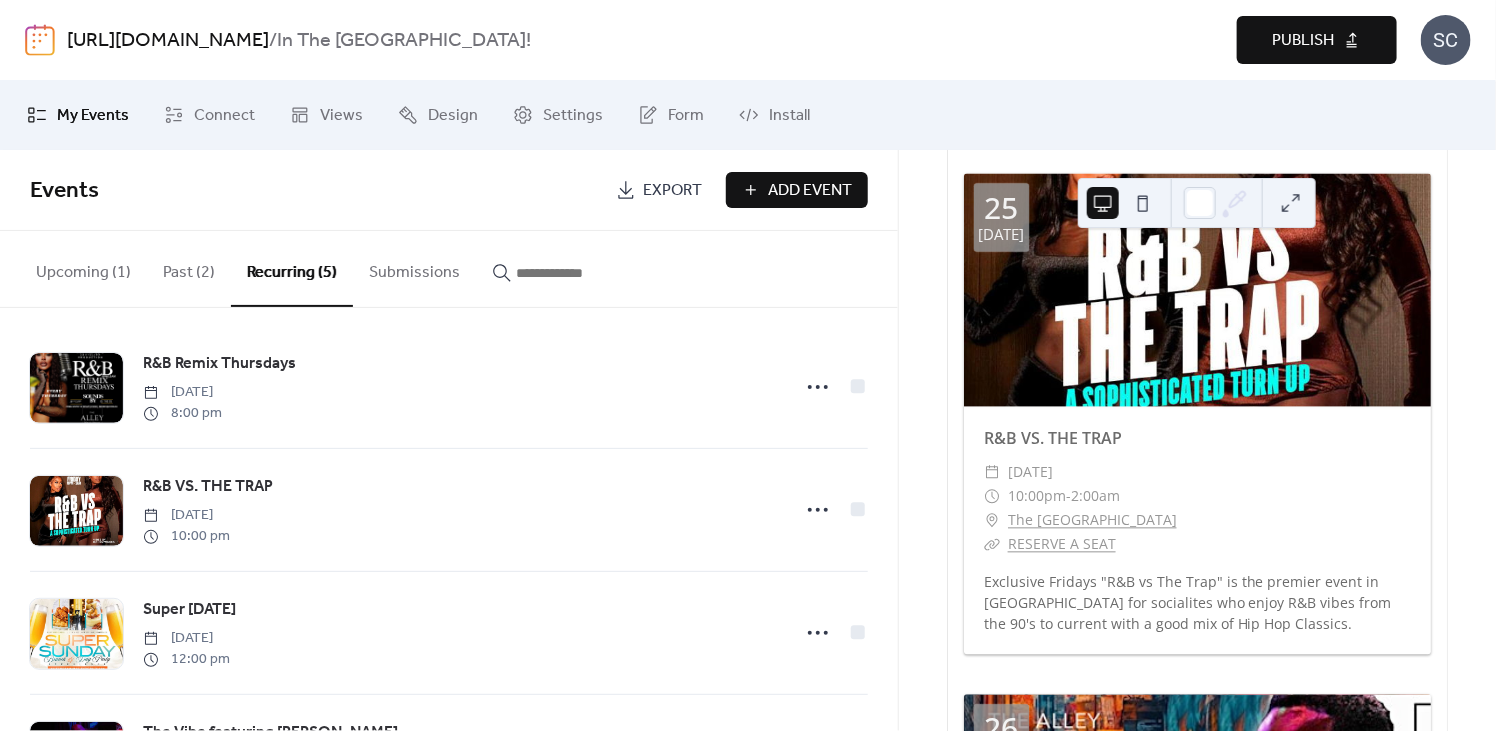 click on "Submissions" at bounding box center (414, 268) 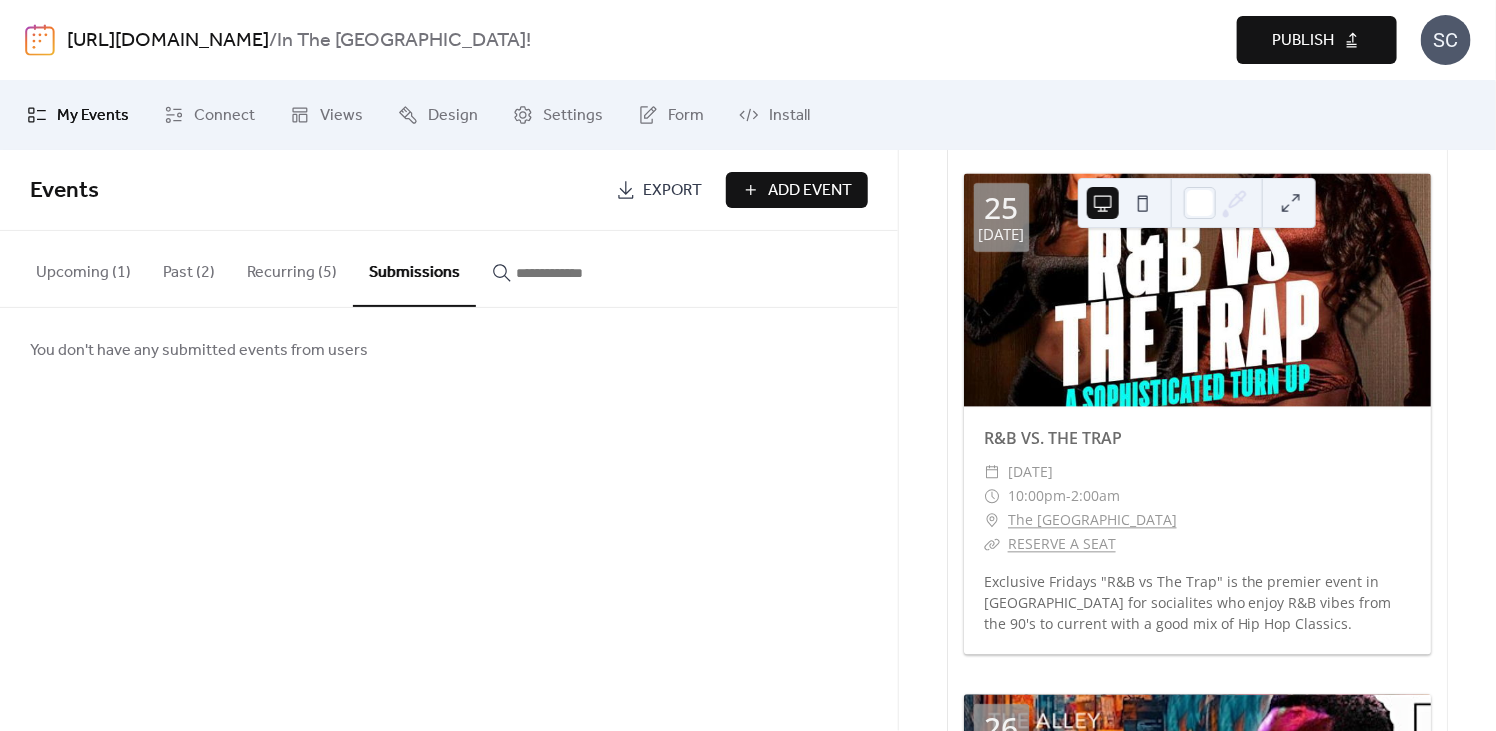 click on "Publish" at bounding box center [1303, 41] 